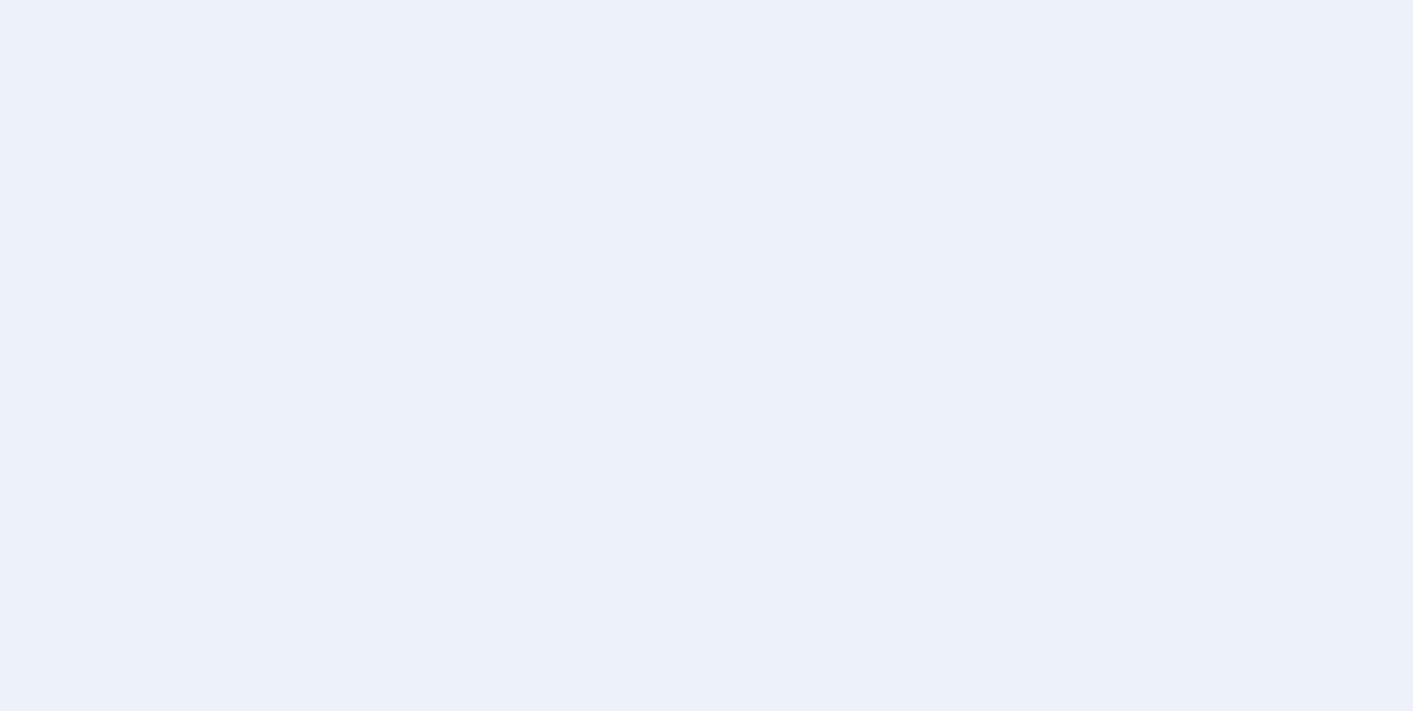 scroll, scrollTop: 0, scrollLeft: 0, axis: both 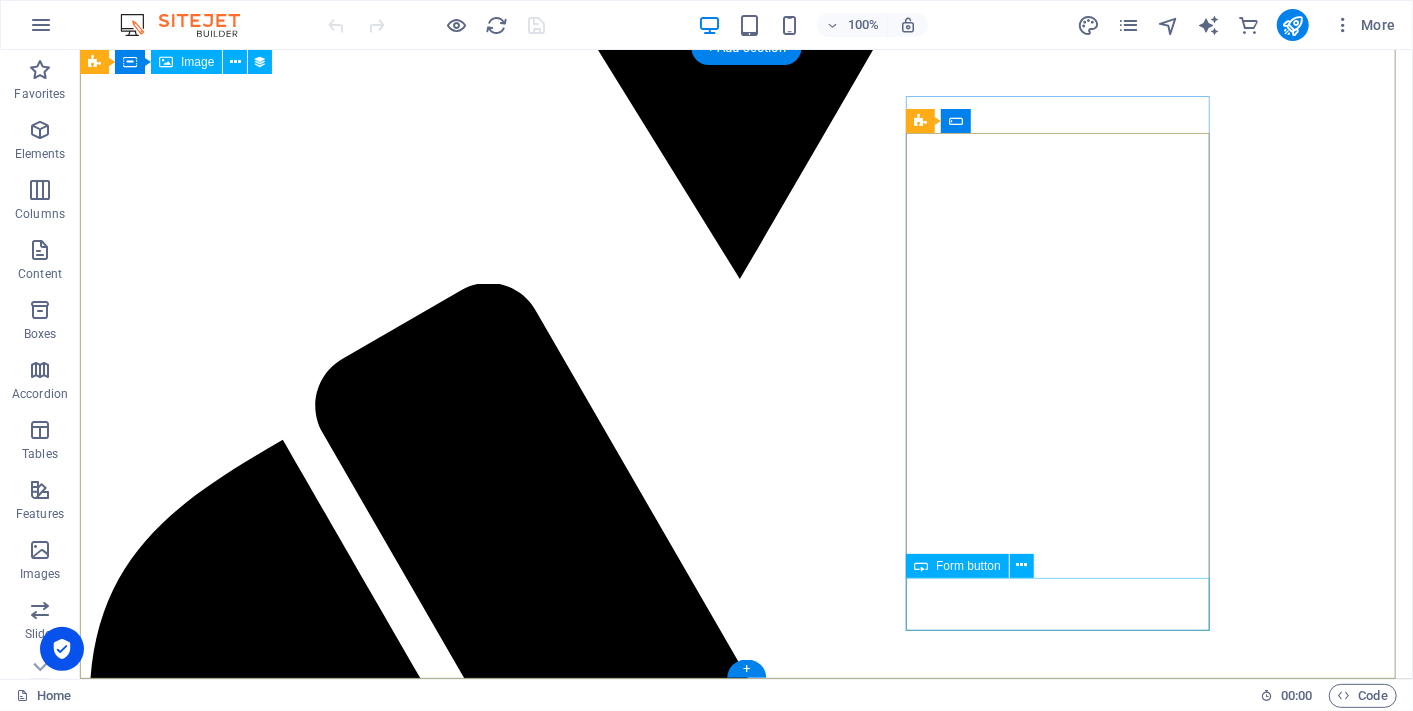 click on "Send" 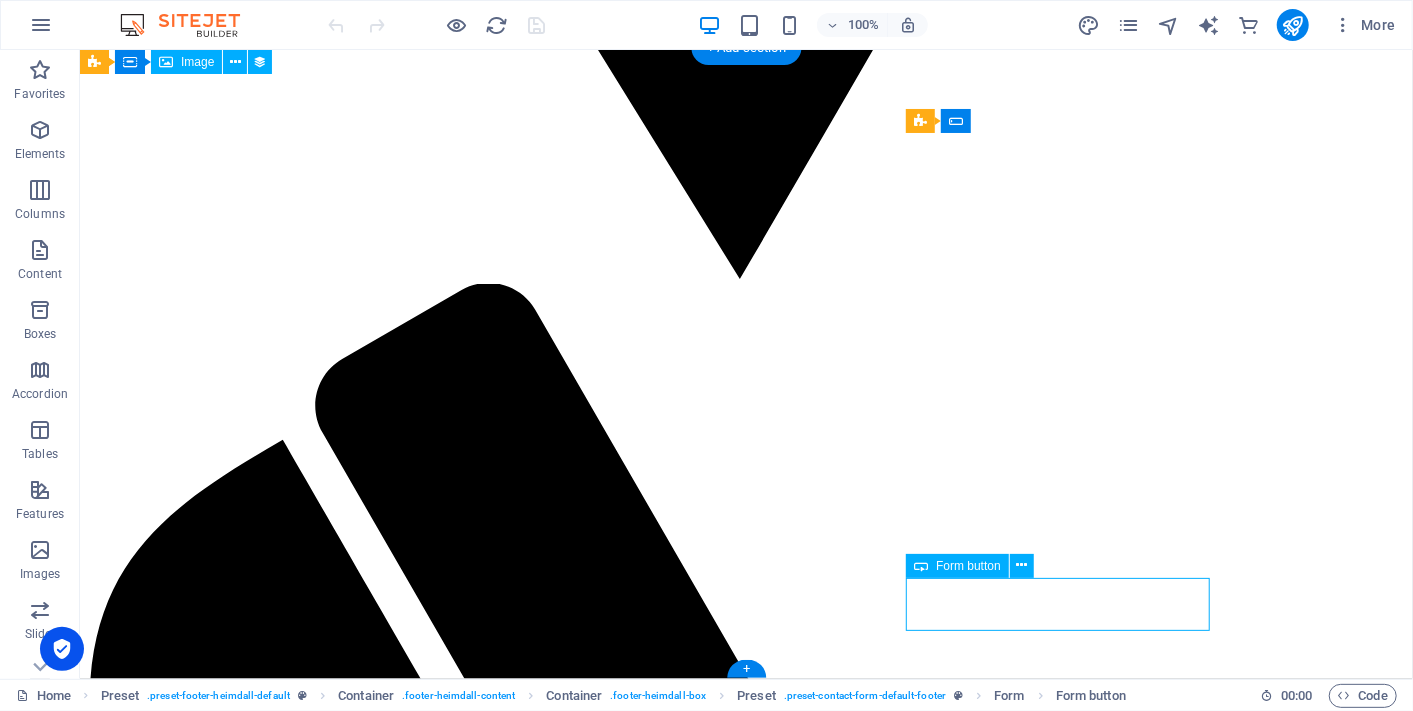 click on "Send" 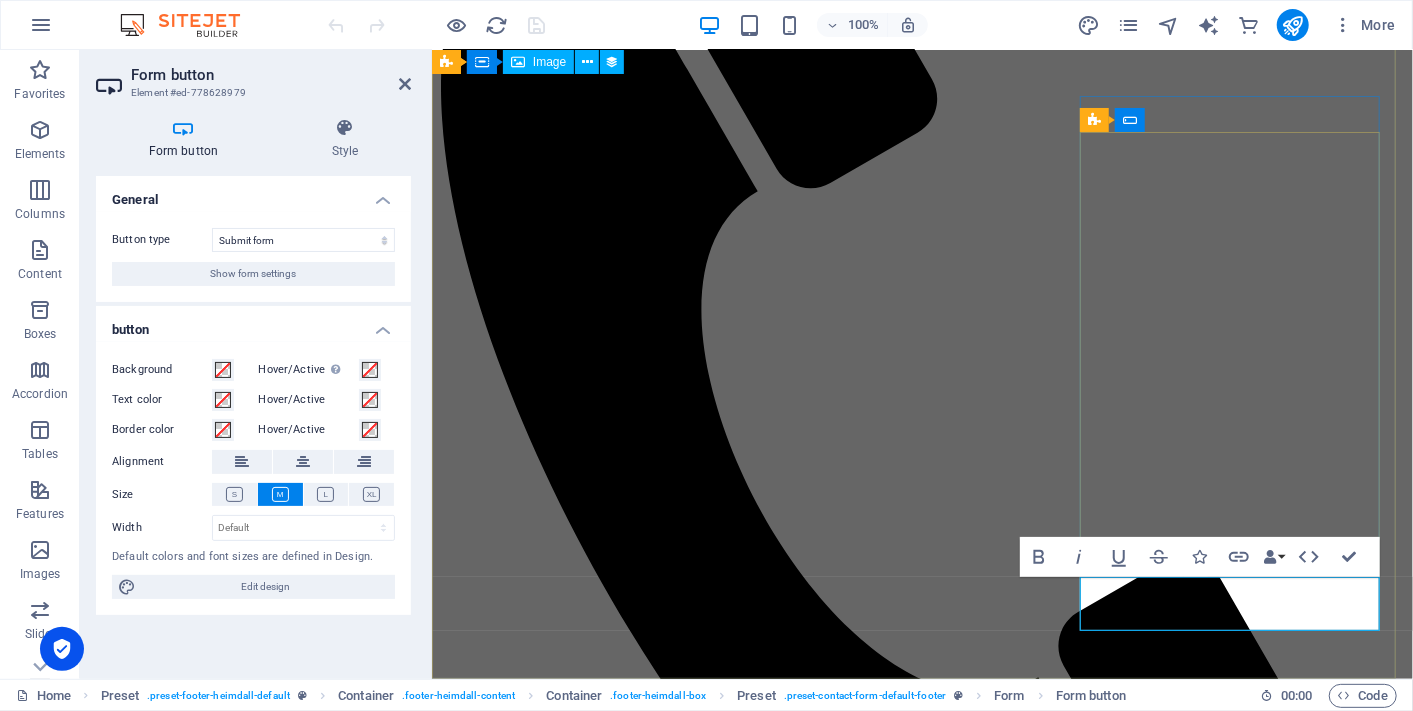 scroll, scrollTop: 2990, scrollLeft: 0, axis: vertical 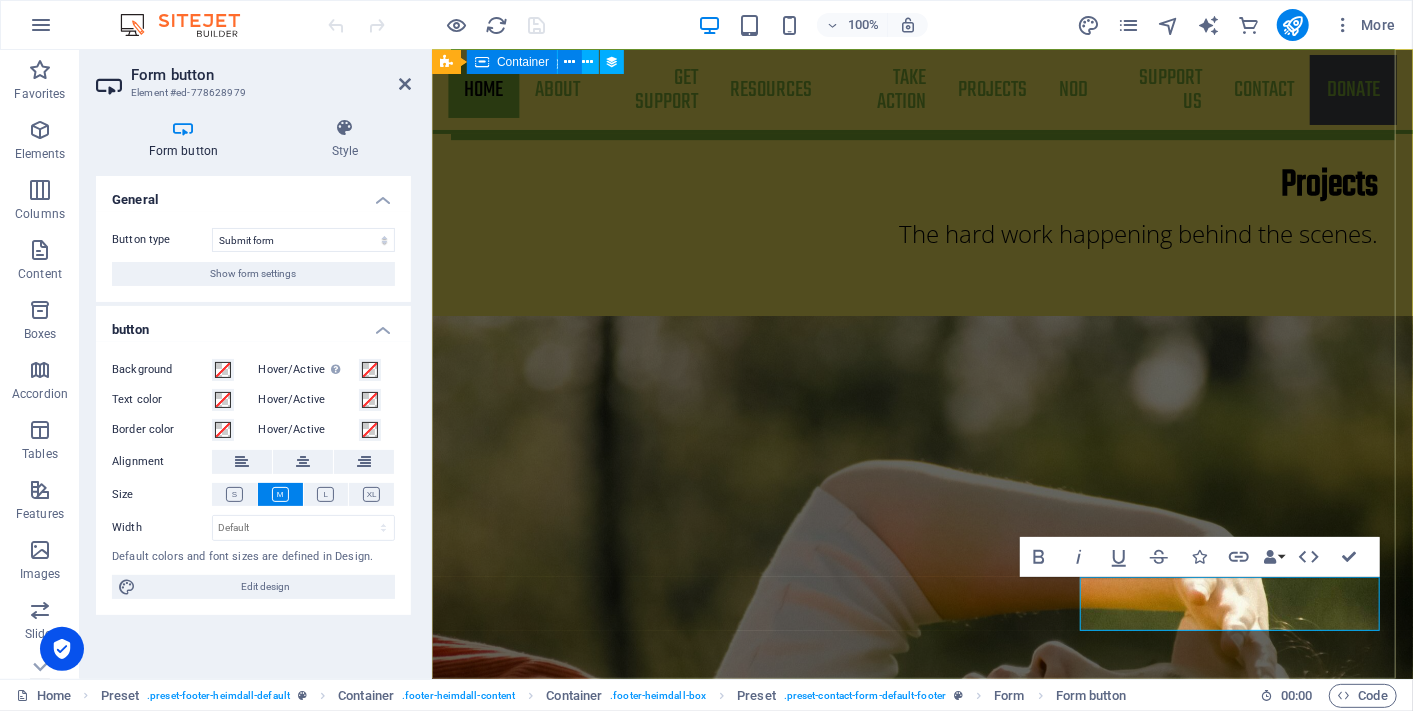 click on "Give us a like and a follow on the socials, browse our snoozy little merch shop, or drop us a line. Nurtured By Sign up for  The Nudge  Newlsletter E-mail   Yes, I’d like to receive the Napish newsletter in my inbox — gentle updates, useful things, and zero spam. I know I can unsubscribe any time if it’s not my vibe. Unreadable? Regenerate Send" at bounding box center (921, 3312) 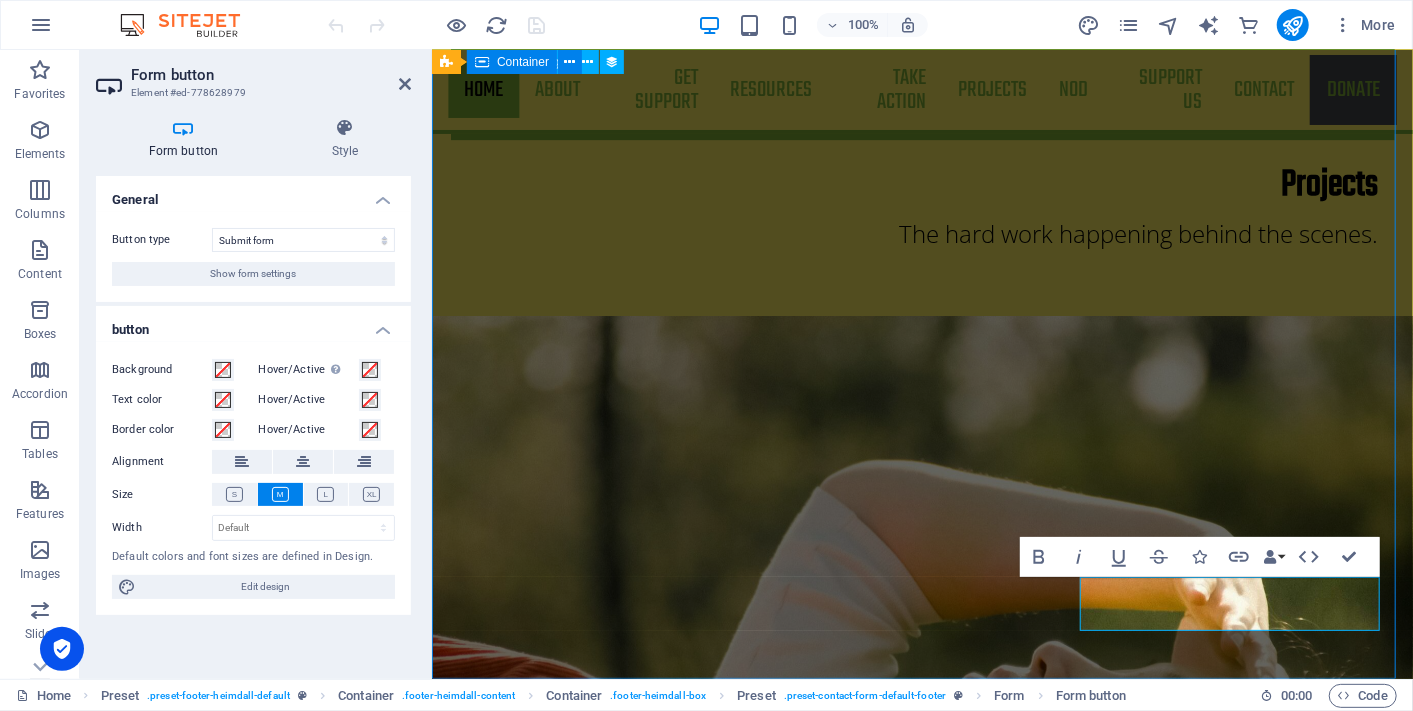 click on "Give us a like and a follow on the socials, browse our snoozy little merch shop, or drop us a line. Nurtured By Sign up for  The Nudge  Newlsletter E-mail   Yes, I’d like to receive the Napish newsletter in my inbox — gentle updates, useful things, and zero spam. I know I can unsubscribe any time if it’s not my vibe. Unreadable? Regenerate Send" at bounding box center [921, 3312] 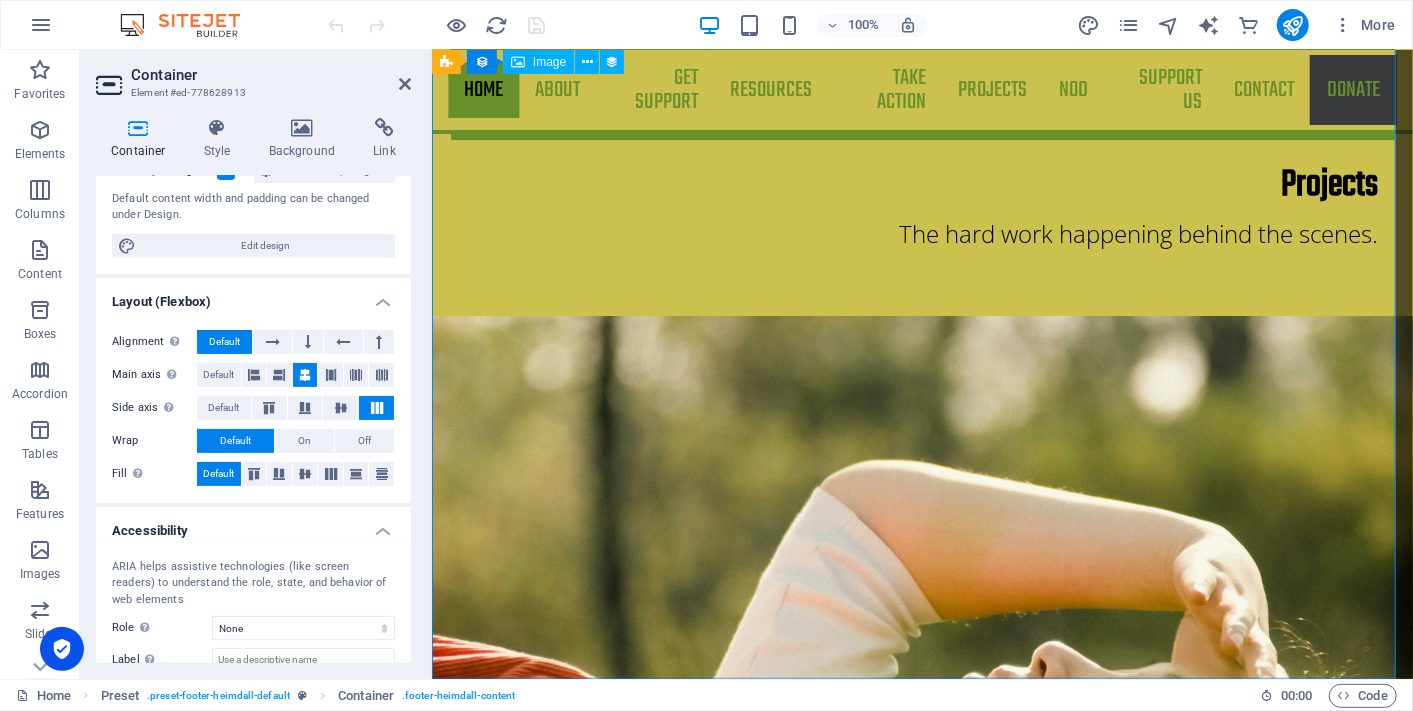 scroll, scrollTop: 286, scrollLeft: 0, axis: vertical 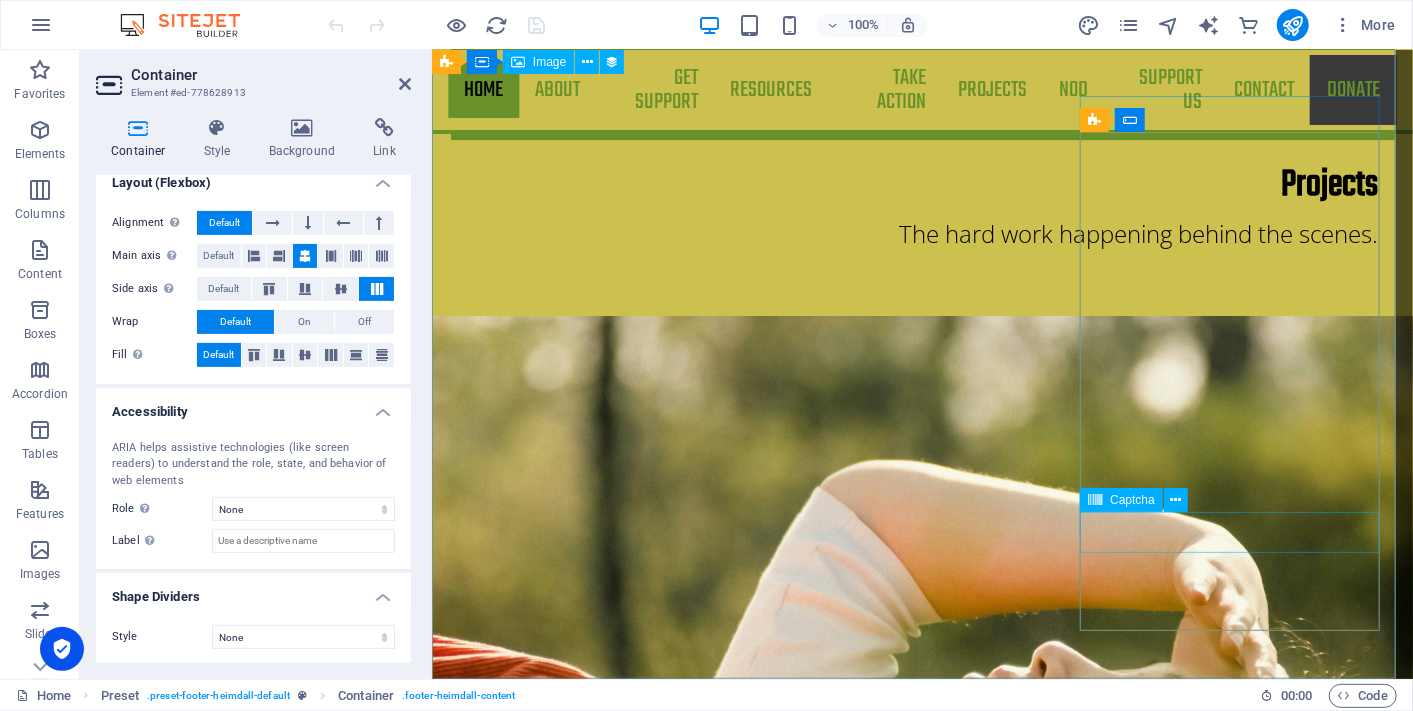 click on "Unreadable? Regenerate" 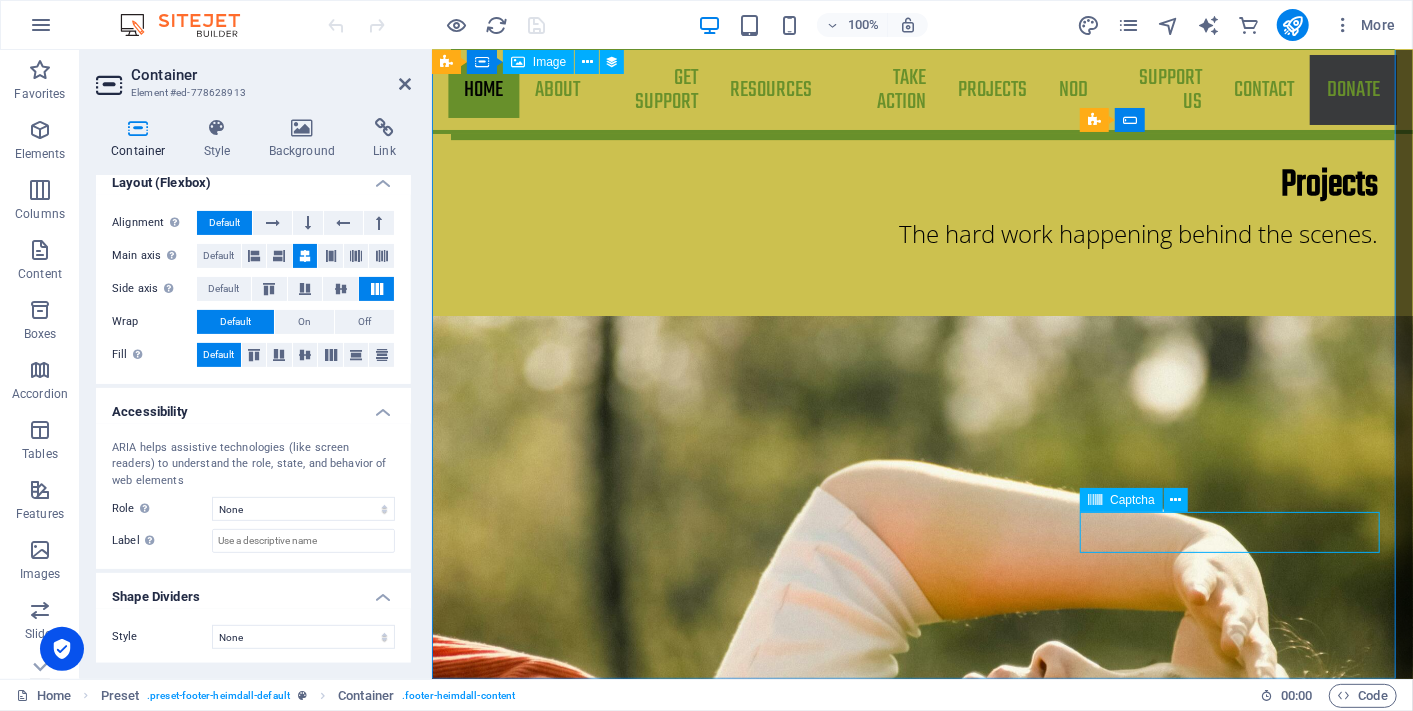 click on "Unreadable? Regenerate" 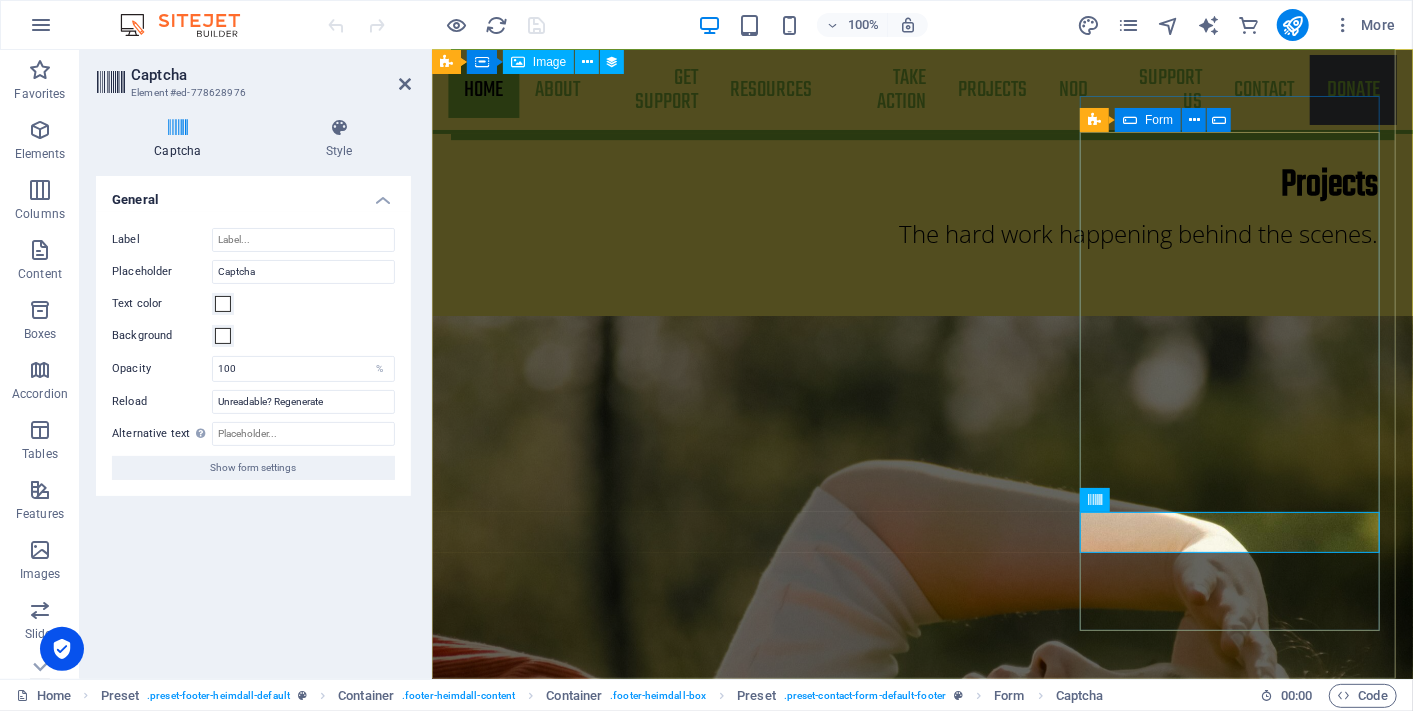 click on "E-mail   Yes, I’d like to receive the Napish newsletter in my inbox — gentle updates, useful things, and zero spam. I know I can unsubscribe any time if it’s not my vibe. Unreadable? Regenerate Send" 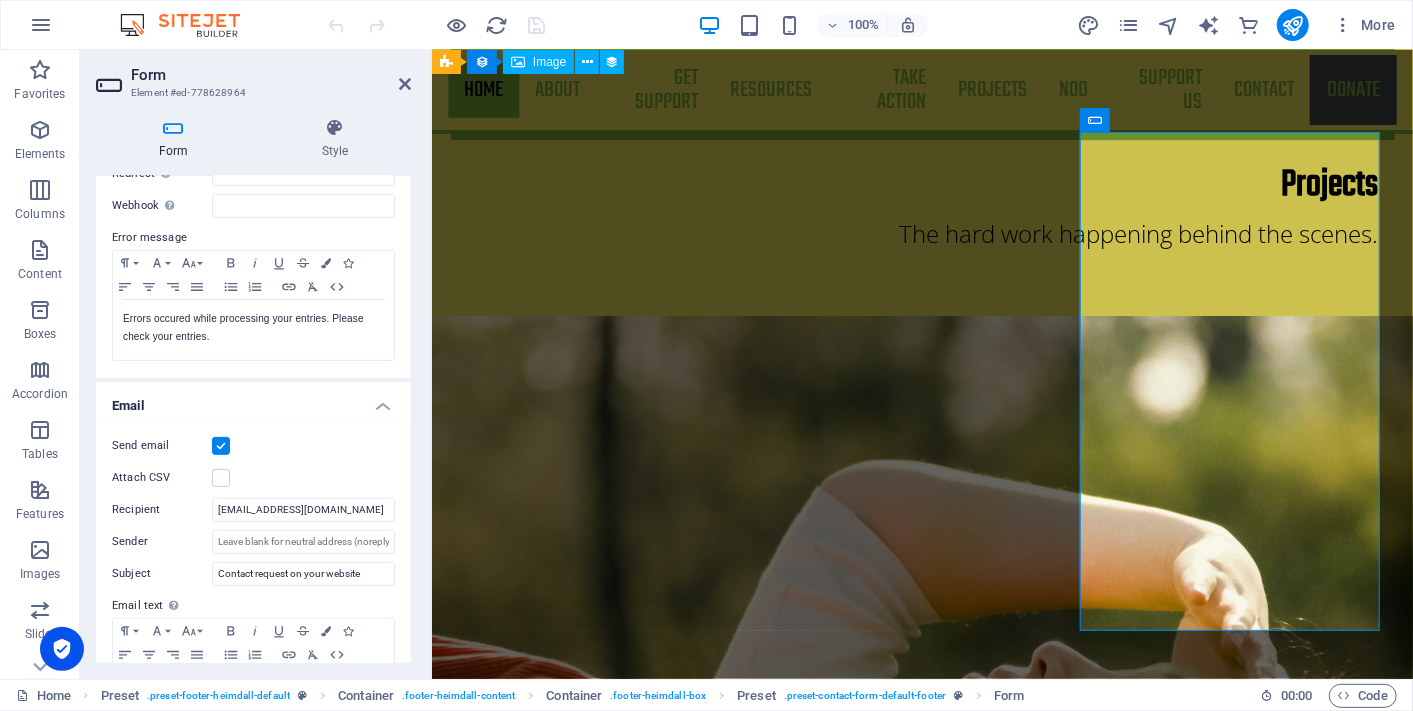 scroll, scrollTop: 444, scrollLeft: 0, axis: vertical 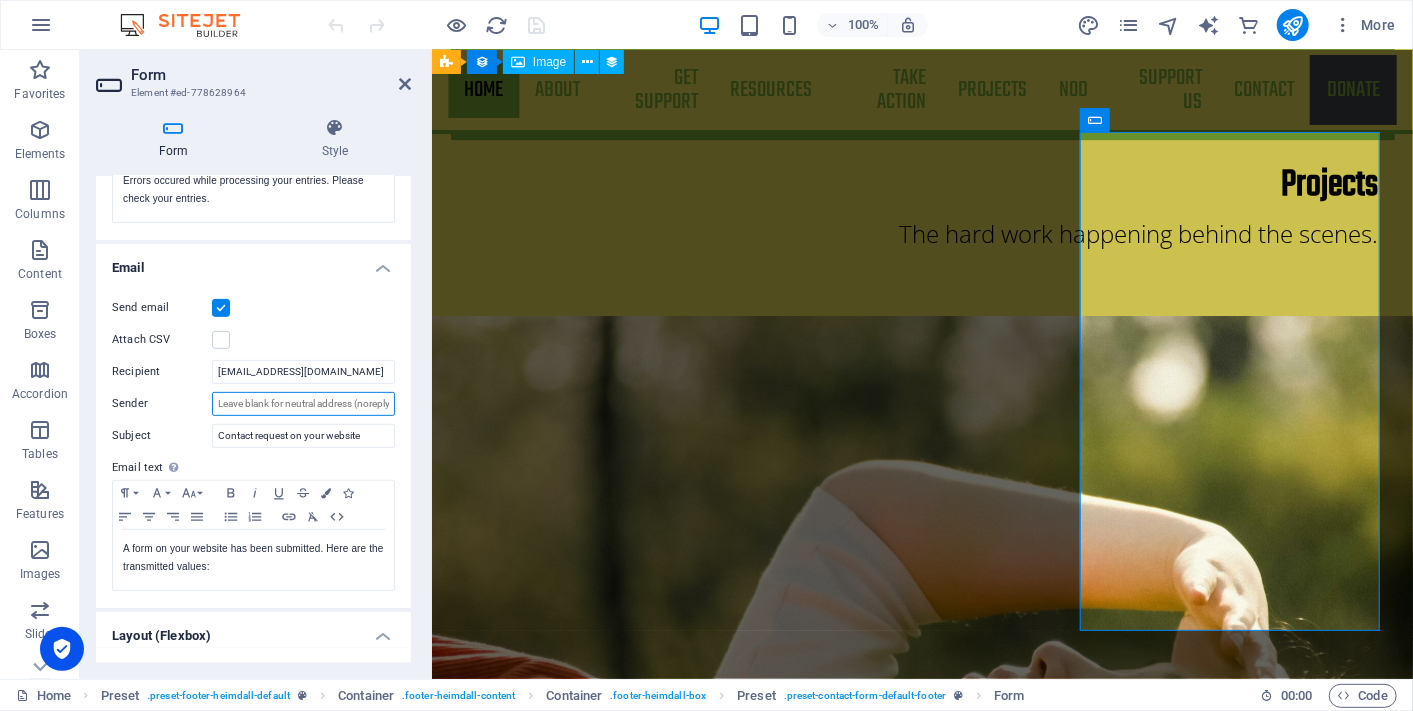 click on "Sender" at bounding box center [303, 404] 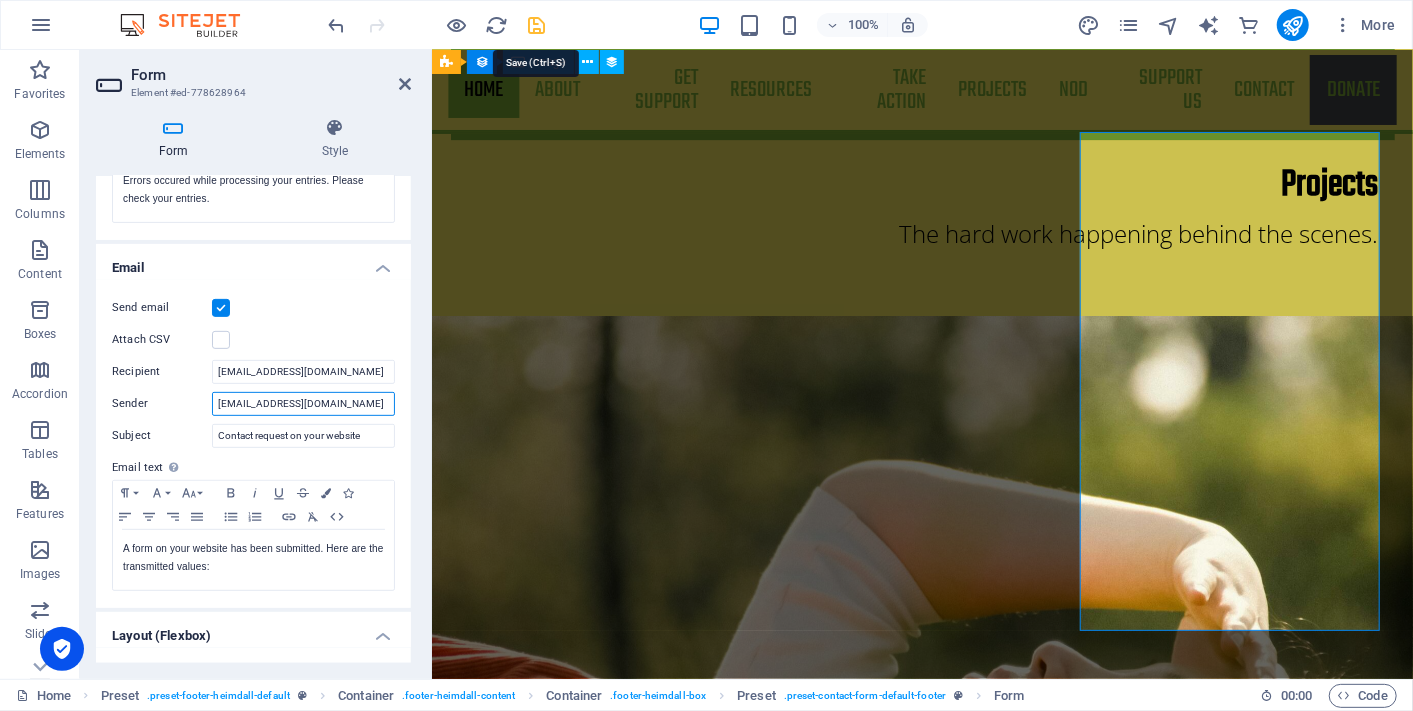 type on "info@napish.org.nz" 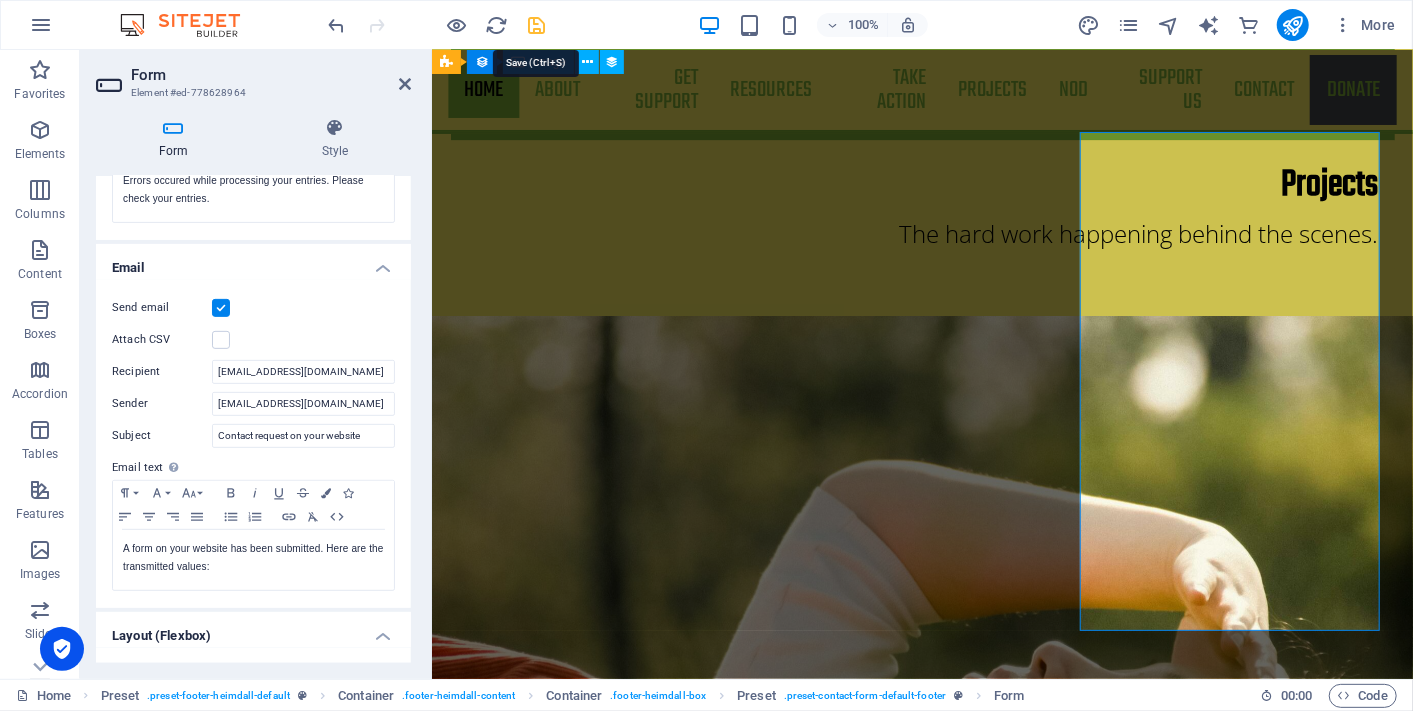 click at bounding box center [537, 25] 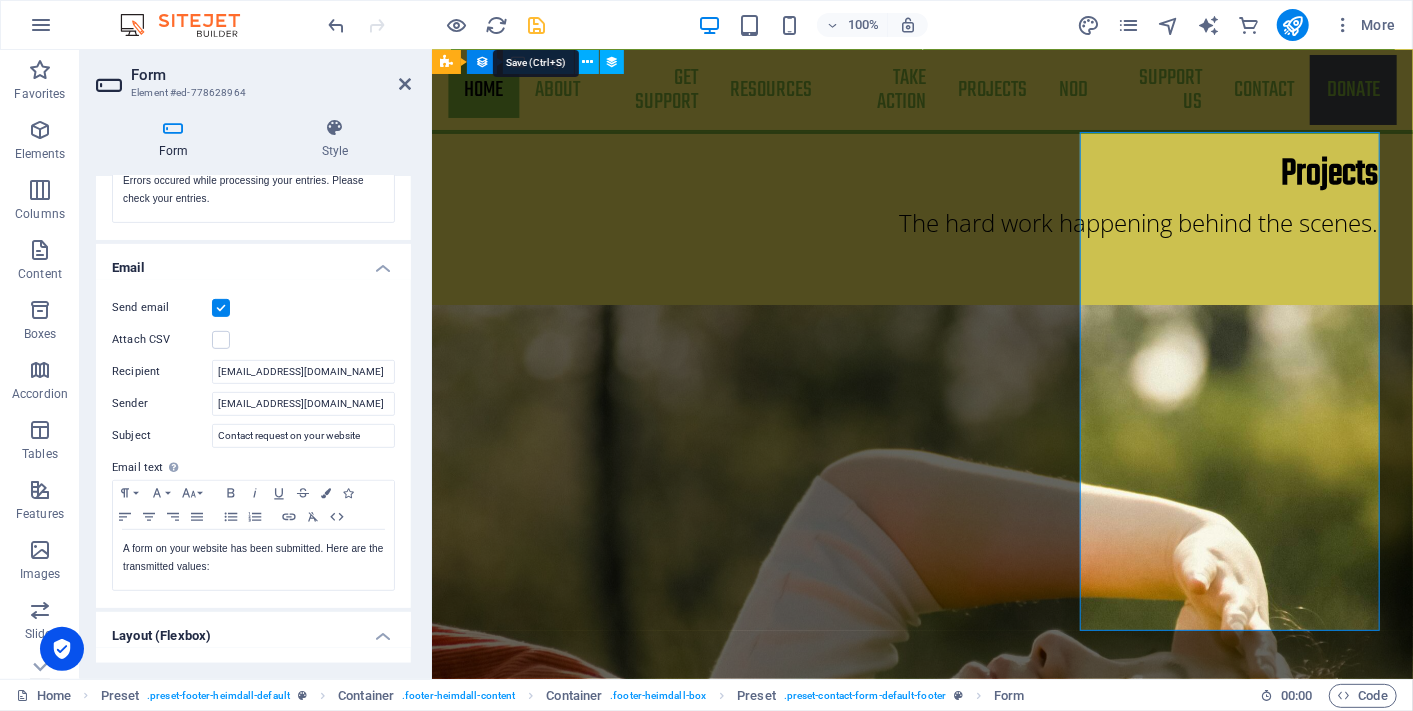 scroll, scrollTop: 2979, scrollLeft: 0, axis: vertical 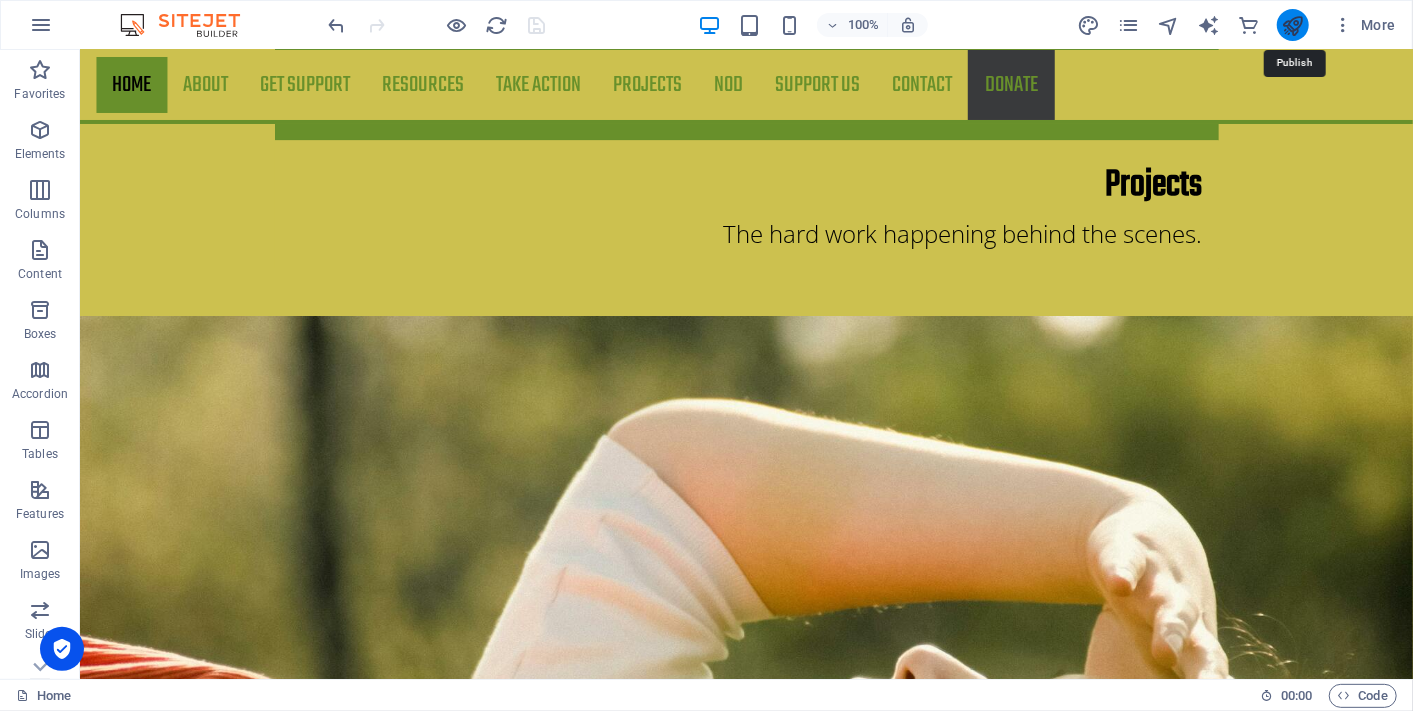 click at bounding box center [1292, 25] 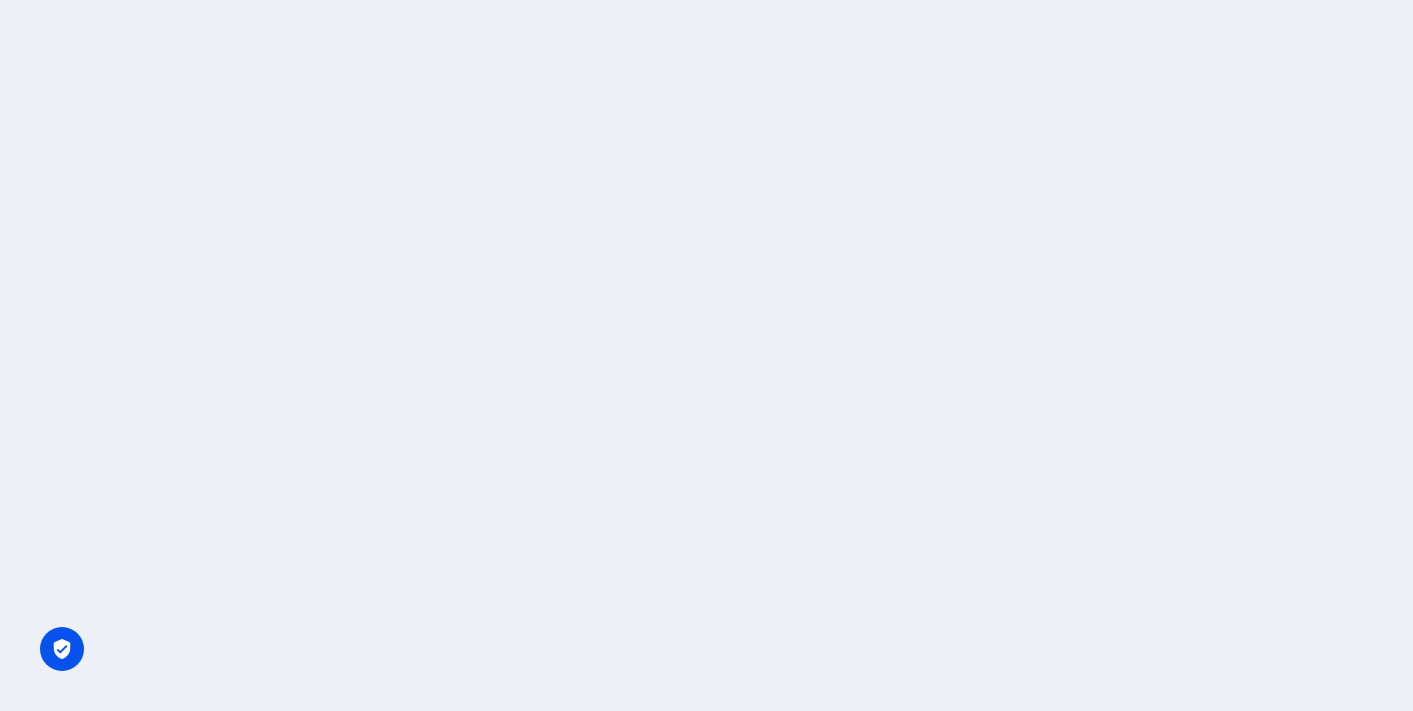 scroll, scrollTop: 0, scrollLeft: 0, axis: both 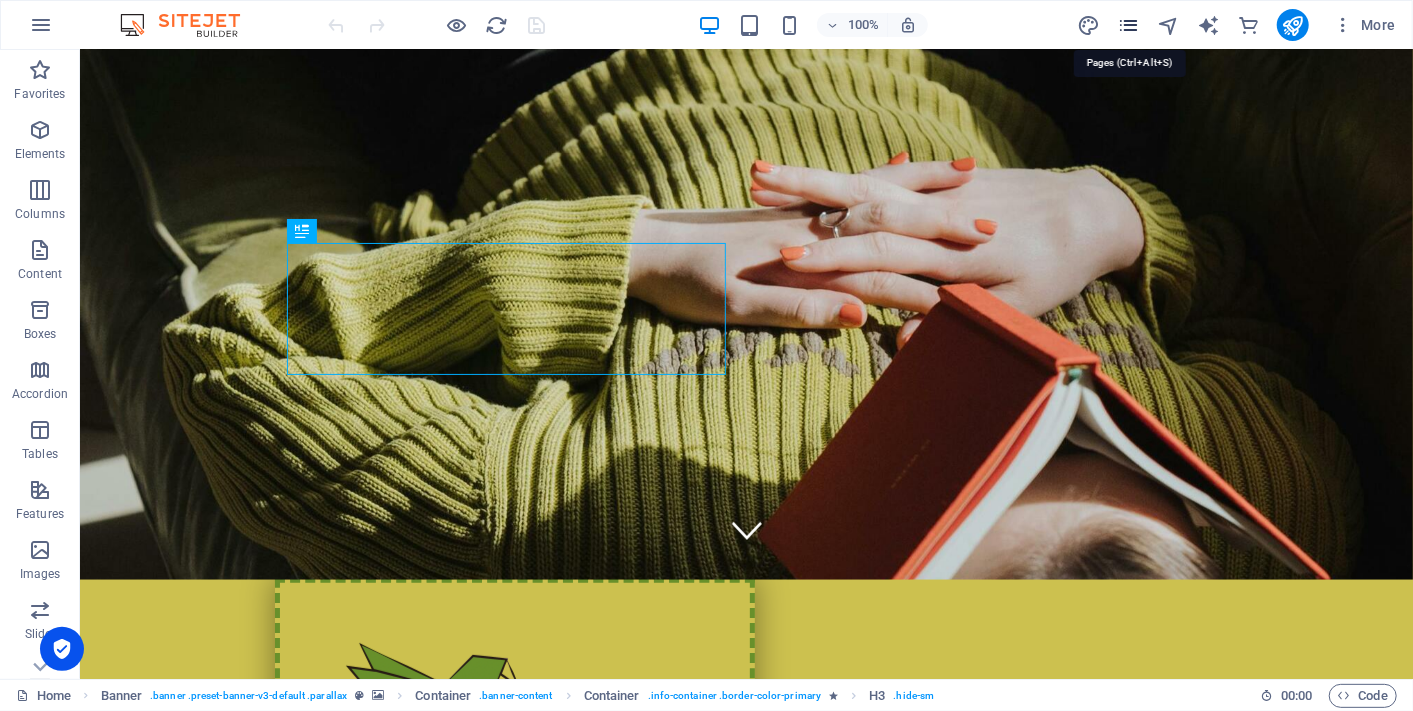 click at bounding box center [1128, 25] 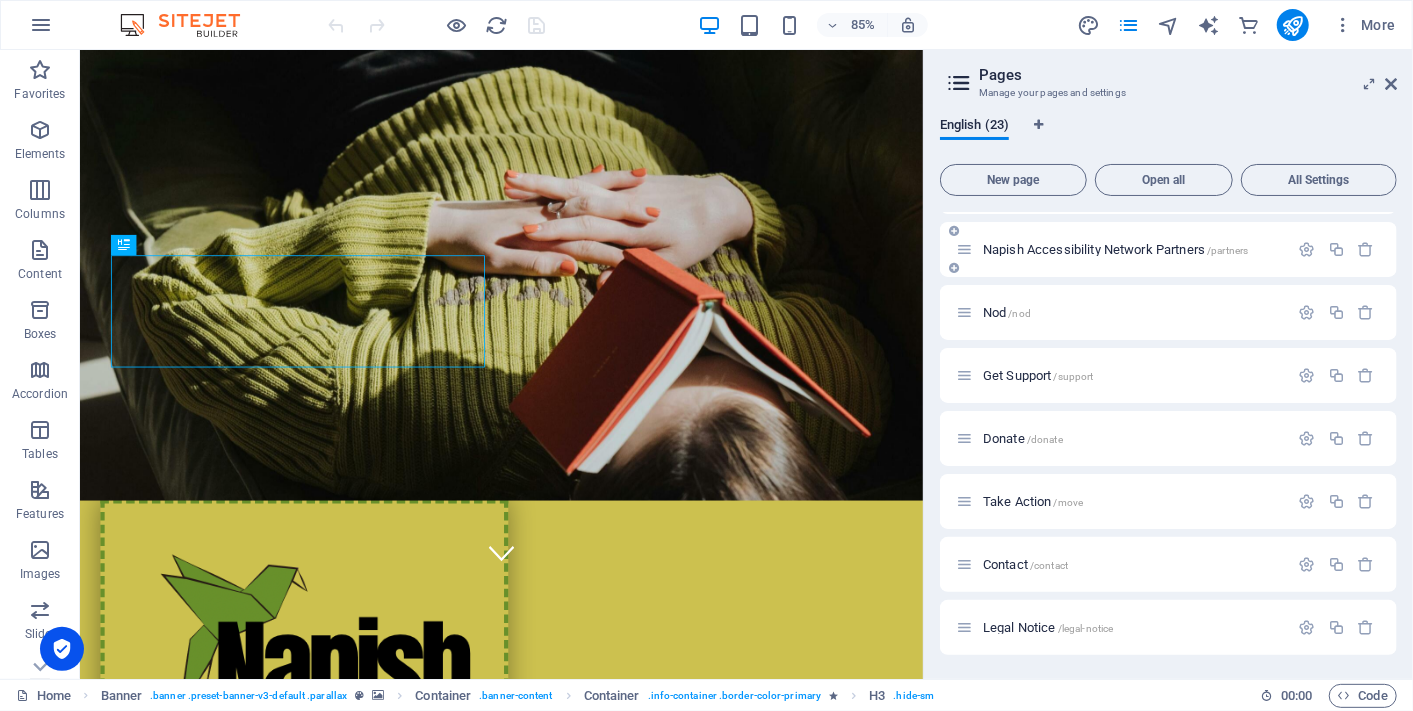 scroll, scrollTop: 444, scrollLeft: 0, axis: vertical 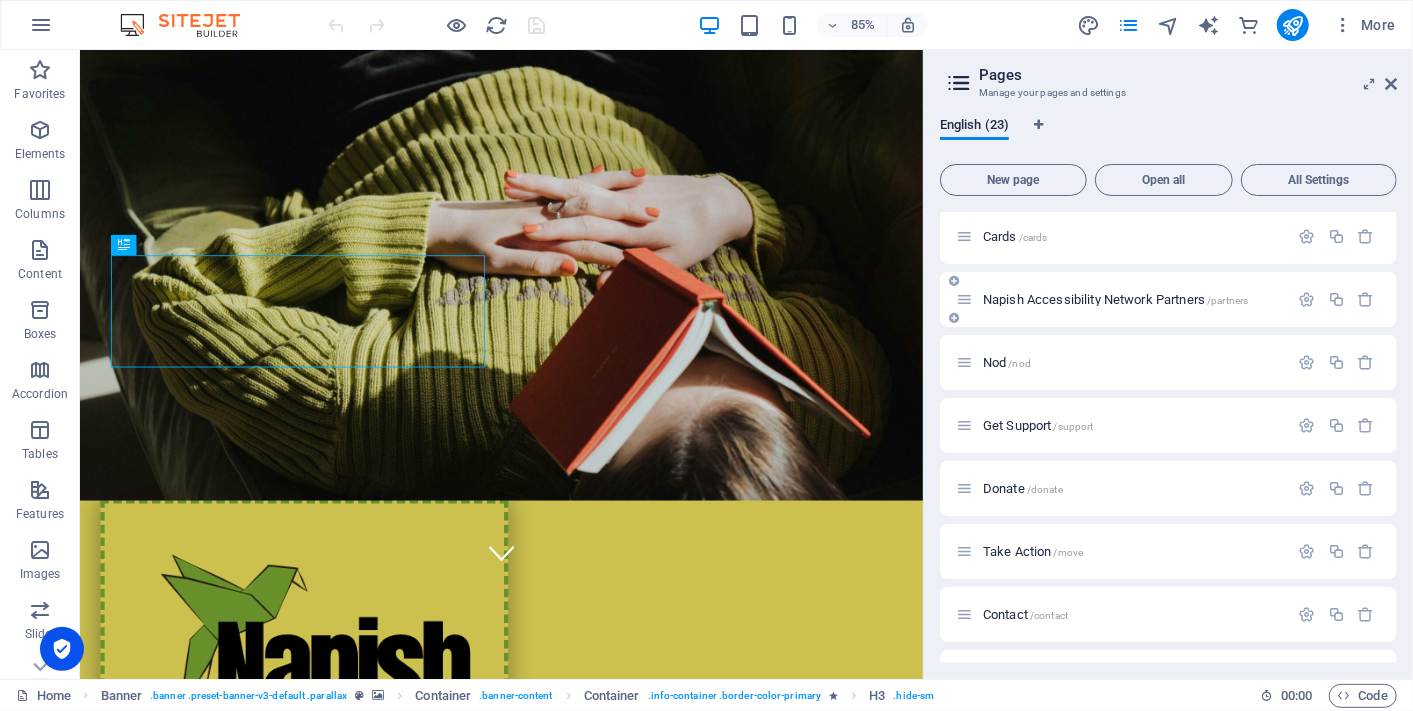 click on "Napish Accessibility Network Partners /partners" at bounding box center [1115, 299] 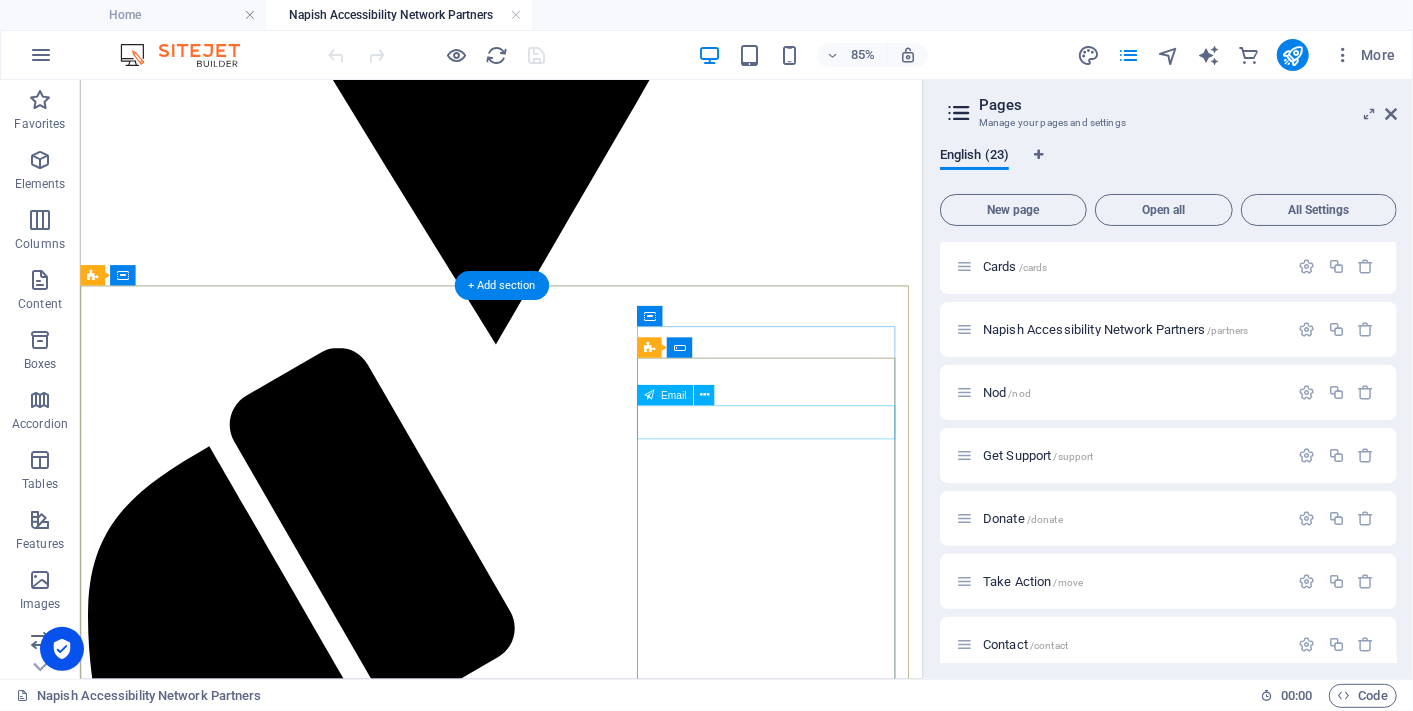 scroll, scrollTop: 2024, scrollLeft: 0, axis: vertical 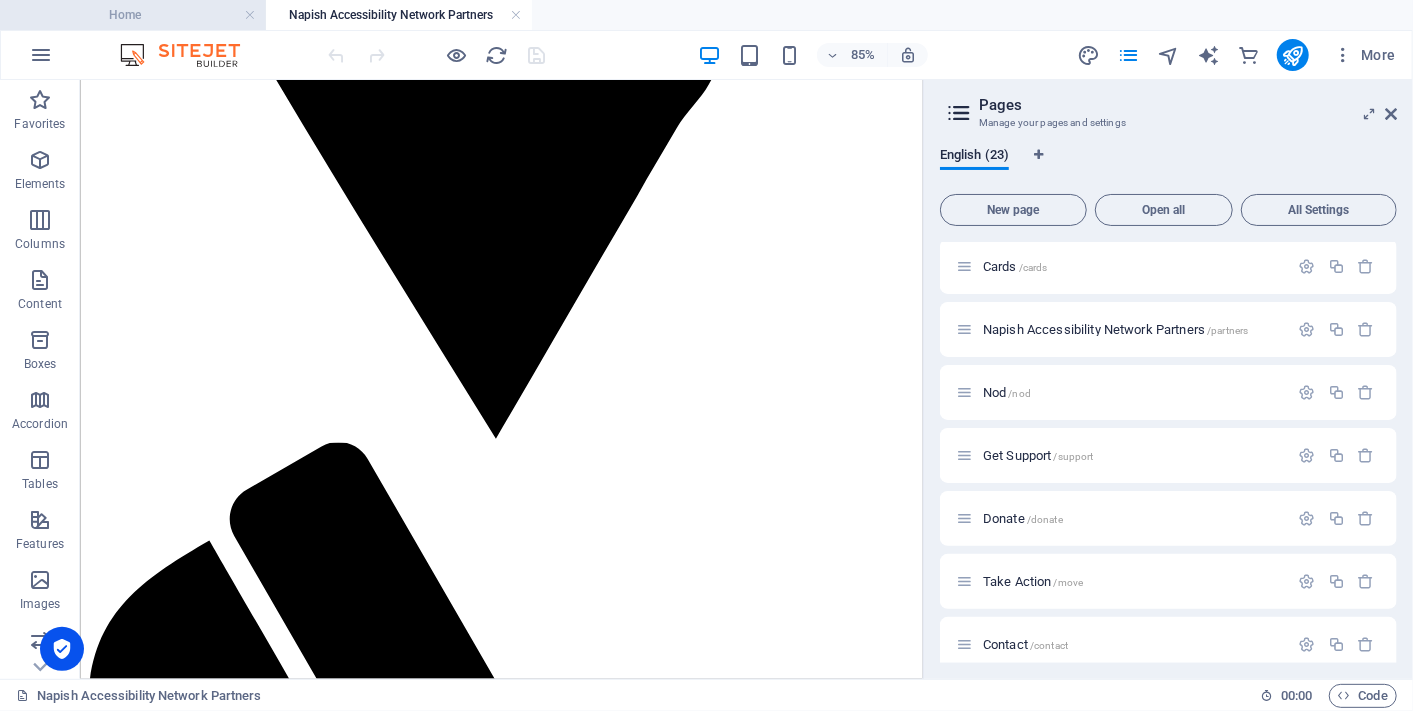 click on "Home" at bounding box center (133, 15) 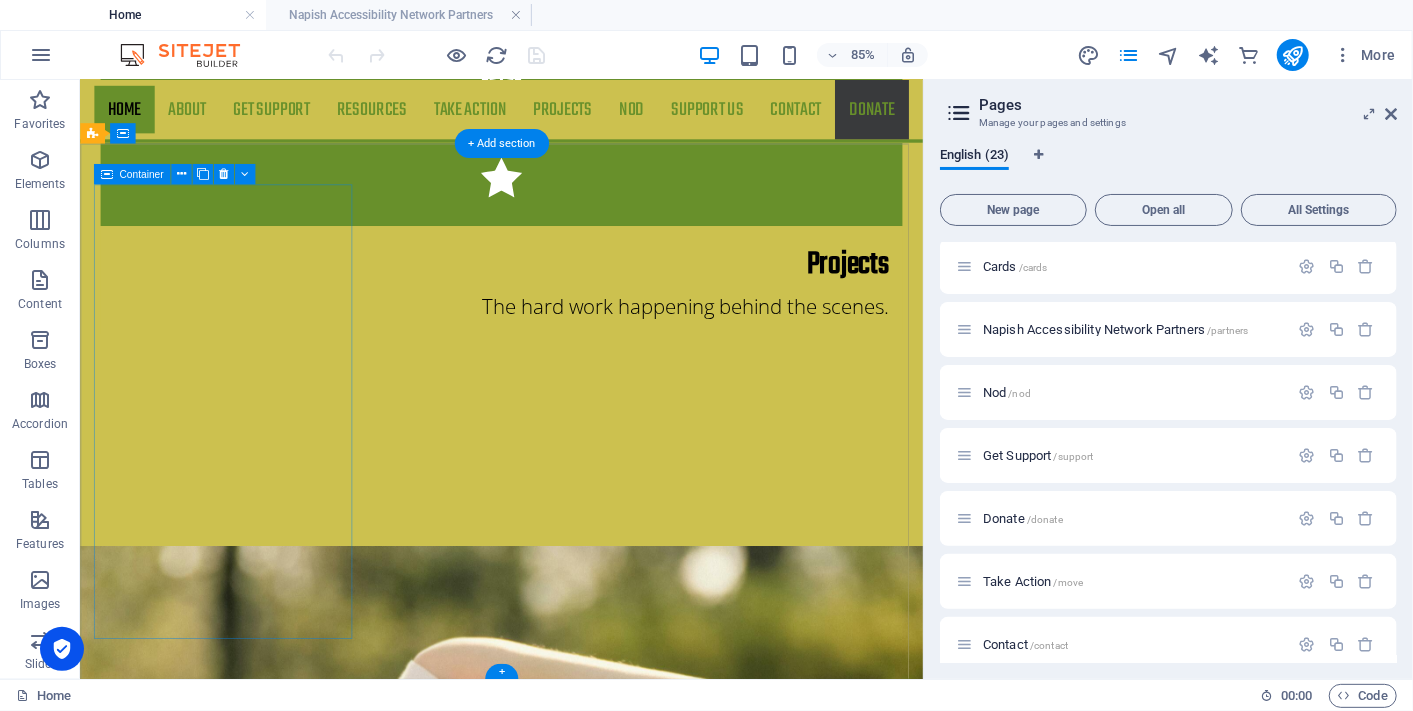 scroll, scrollTop: 2977, scrollLeft: 0, axis: vertical 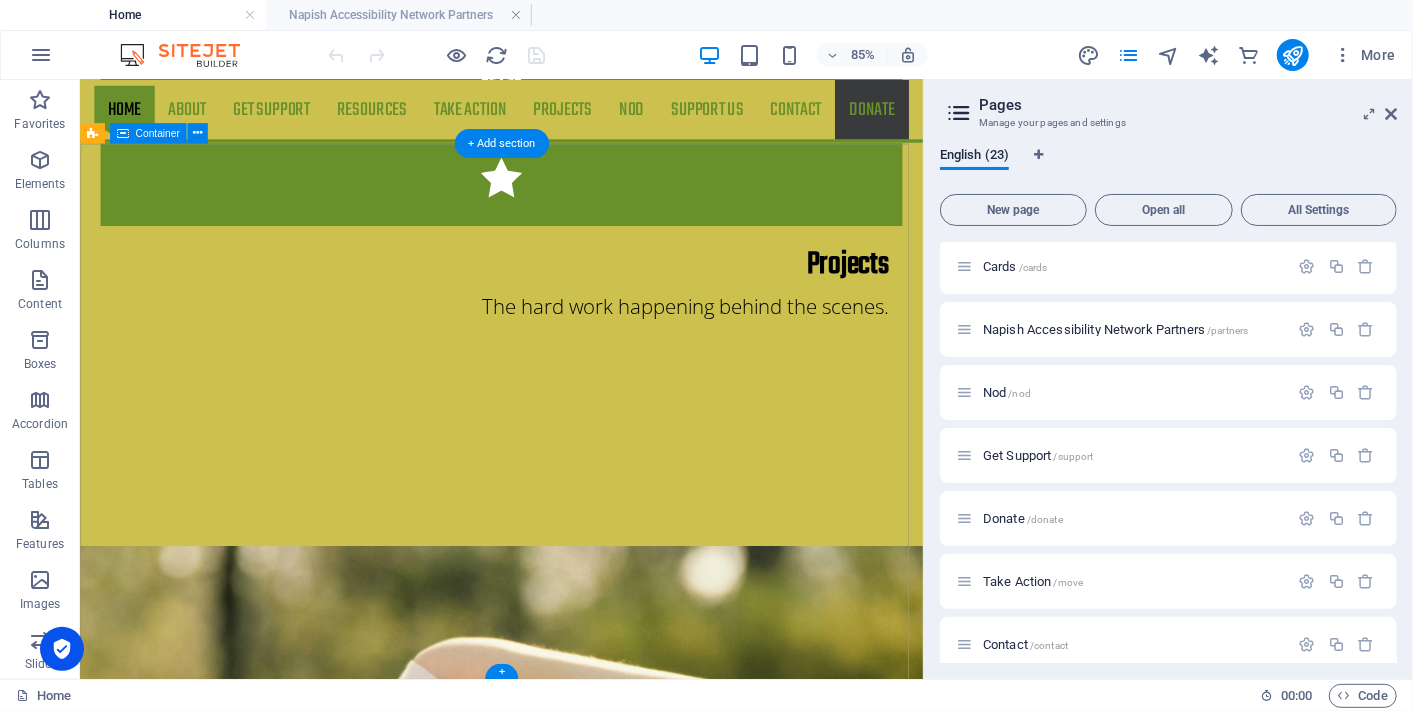 click on "Give us a like and a follow on the socials, browse our snoozy little merch shop, or drop us a line. Nurtured By Sign up for  The Nudge  Newlsletter E-mail   Yes, I’d like to receive the Napish newsletter in my inbox — gentle updates, useful things, and zero spam. I know I can unsubscribe any time if it’s not my vibe. Unreadable? Regenerate Send" at bounding box center (575, 3464) 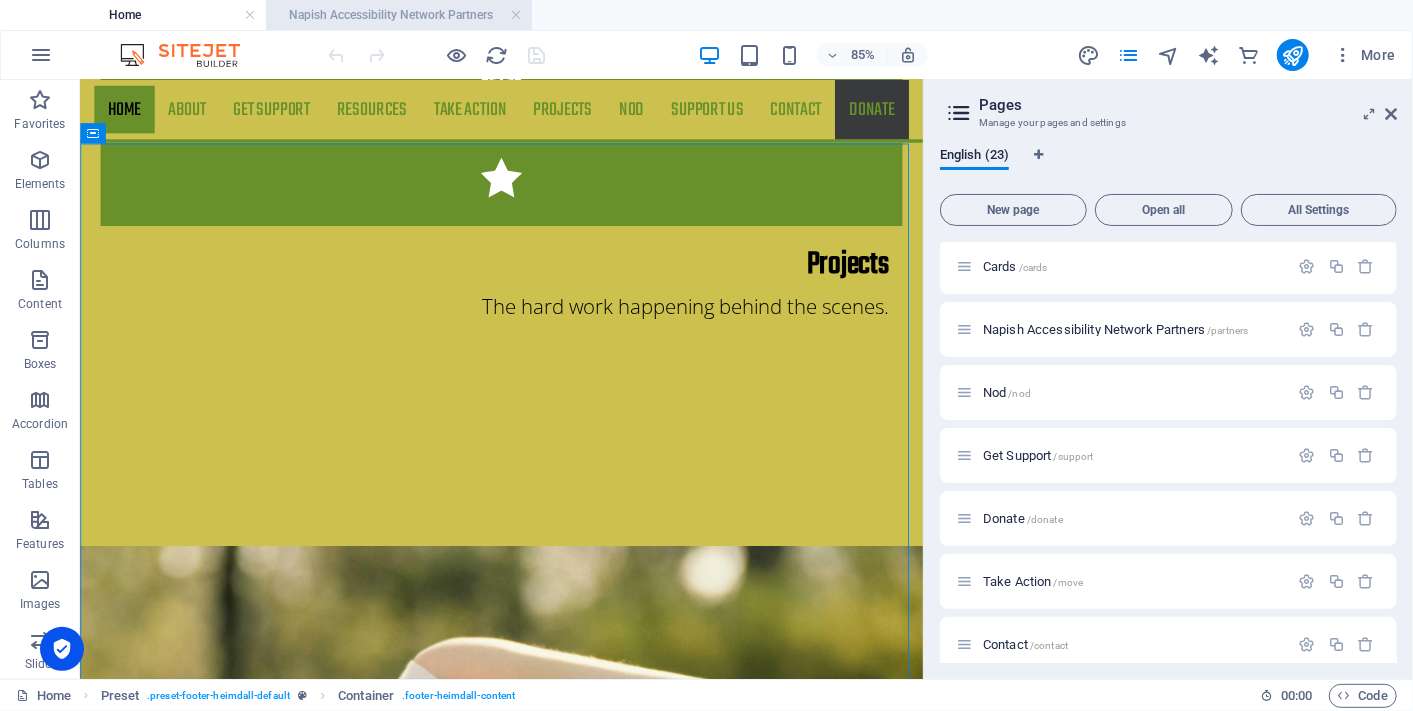 click on "Napish Accessibility Network Partners" at bounding box center (399, 15) 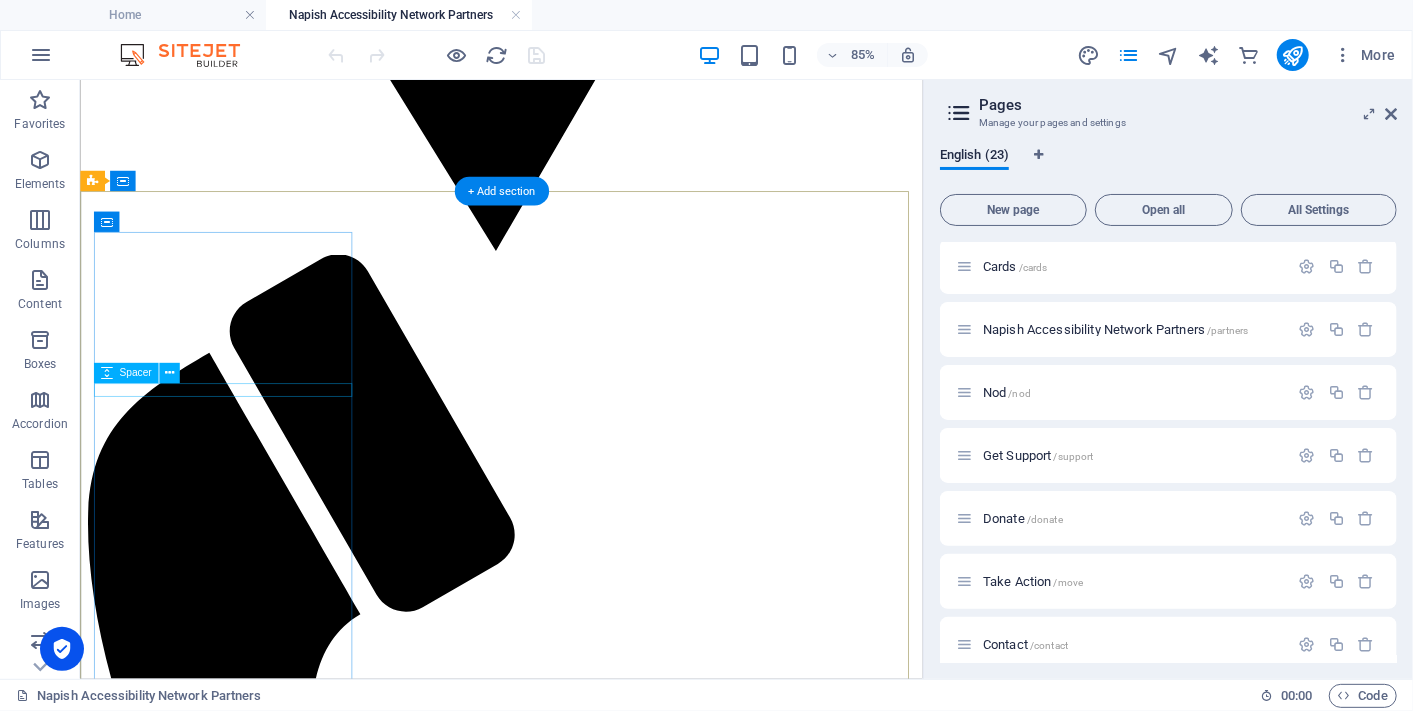 scroll, scrollTop: 2246, scrollLeft: 0, axis: vertical 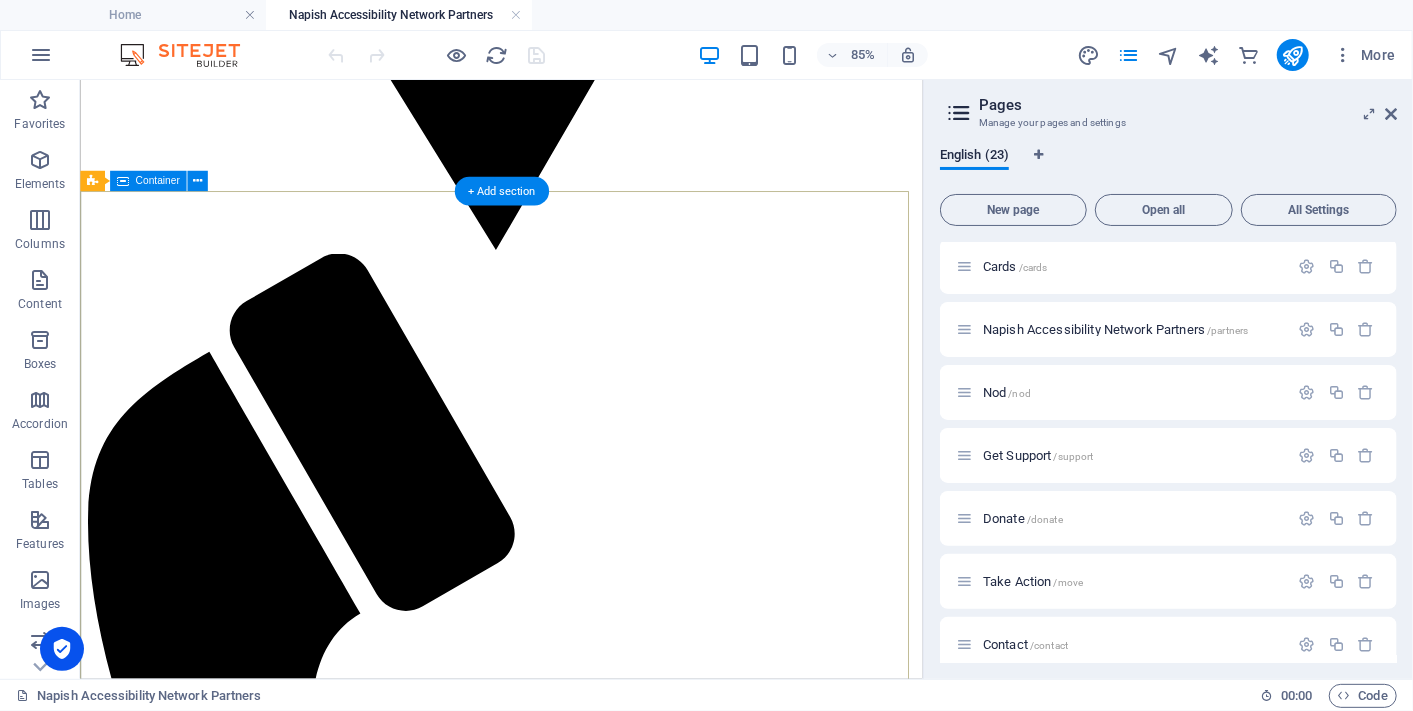 click on "Give us a like and a follow on the socials, browse our snoozy little merch shop, or drop us a line. Nurtured By Sign up for  The Nudge  Newlsletter   Yes, I’d like to receive the Napish newsletter in my inbox — gentle updates, useful things, and zero spam. I know I can unsubscribe any time if it’s not my vibe. Unreadable? Regenerate Send" at bounding box center [575, 8674] 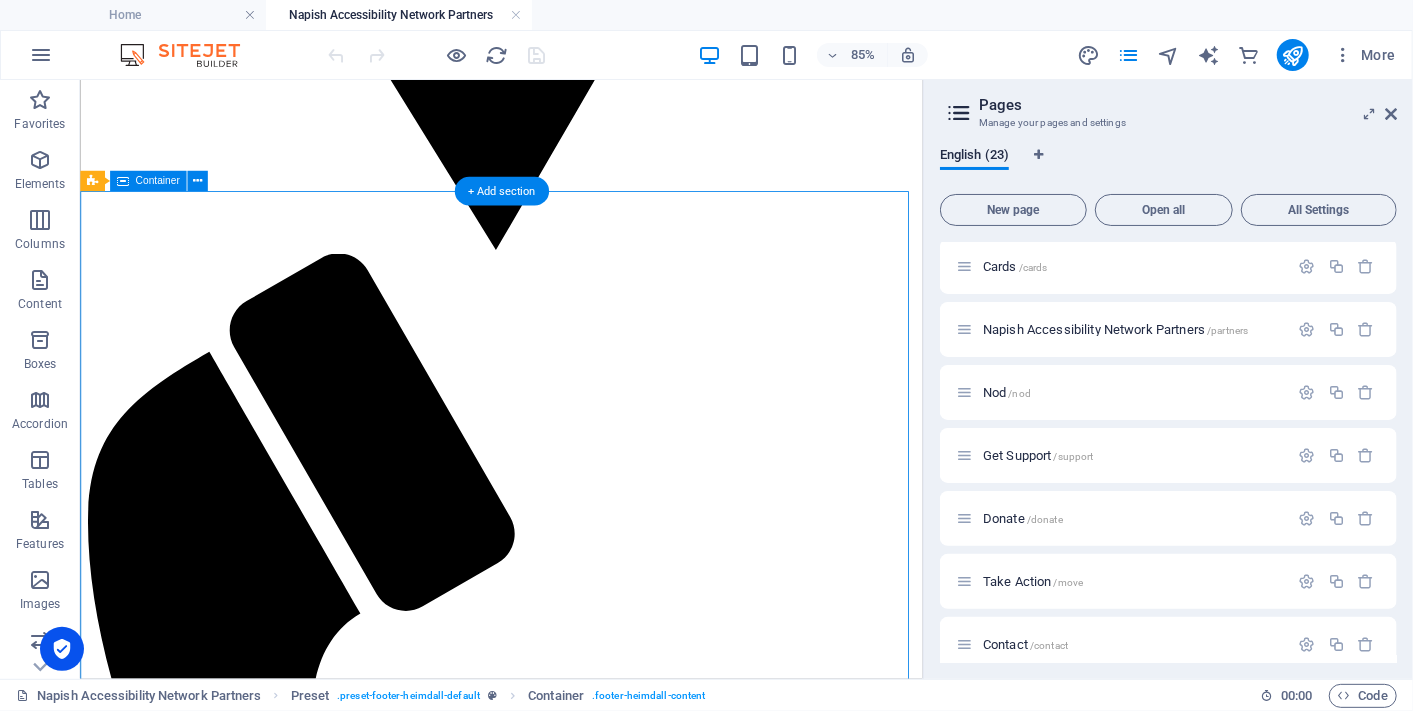 click on "Give us a like and a follow on the socials, browse our snoozy little merch shop, or drop us a line. Nurtured By Sign up for  The Nudge  Newlsletter   Yes, I’d like to receive the Napish newsletter in my inbox — gentle updates, useful things, and zero spam. I know I can unsubscribe any time if it’s not my vibe. Unreadable? Regenerate Send" at bounding box center (575, 8674) 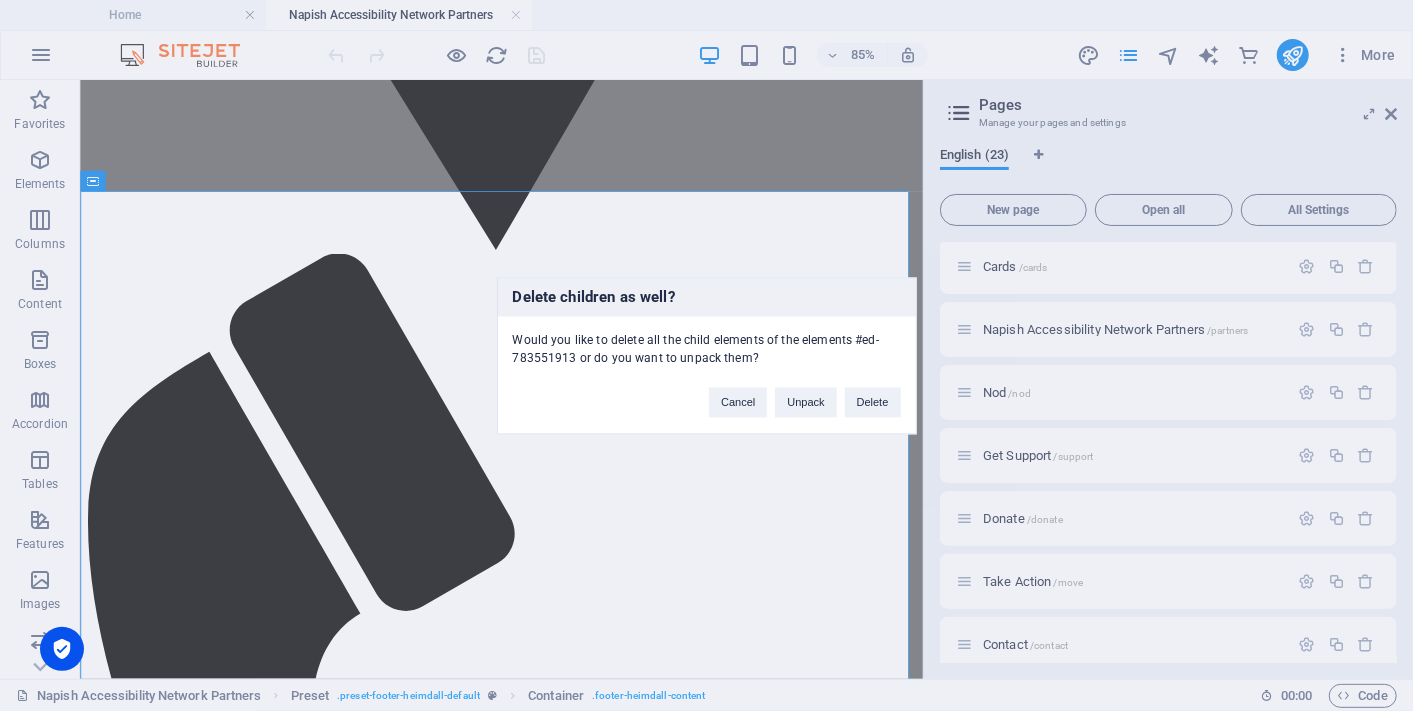 type 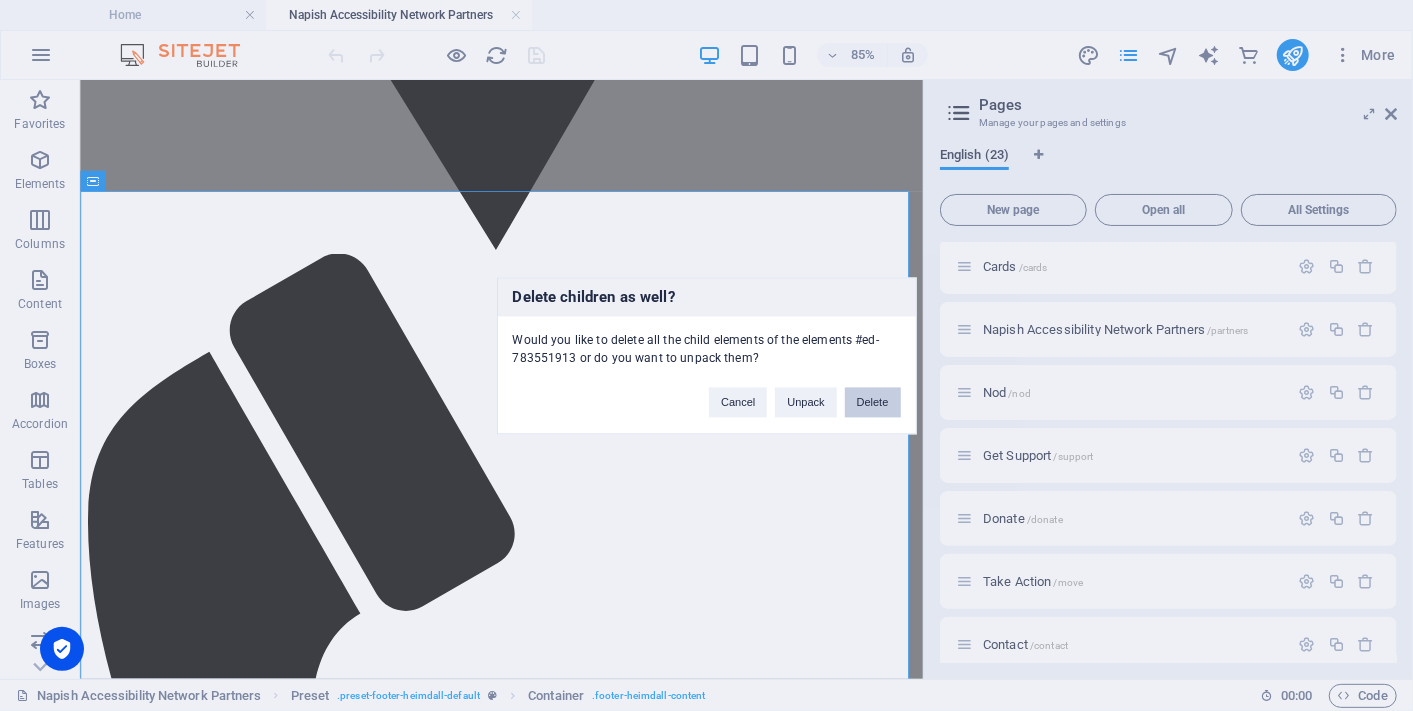 click on "Delete" at bounding box center (873, 402) 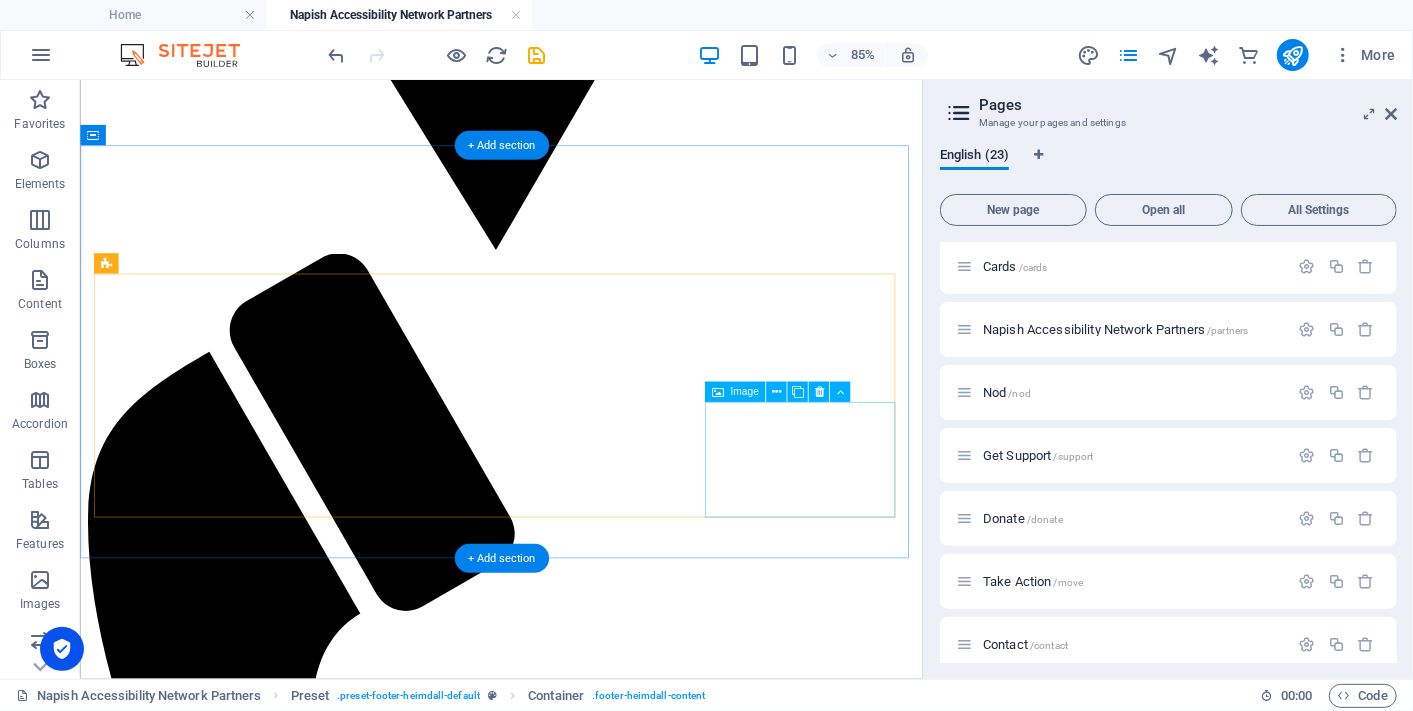 scroll, scrollTop: 1814, scrollLeft: 0, axis: vertical 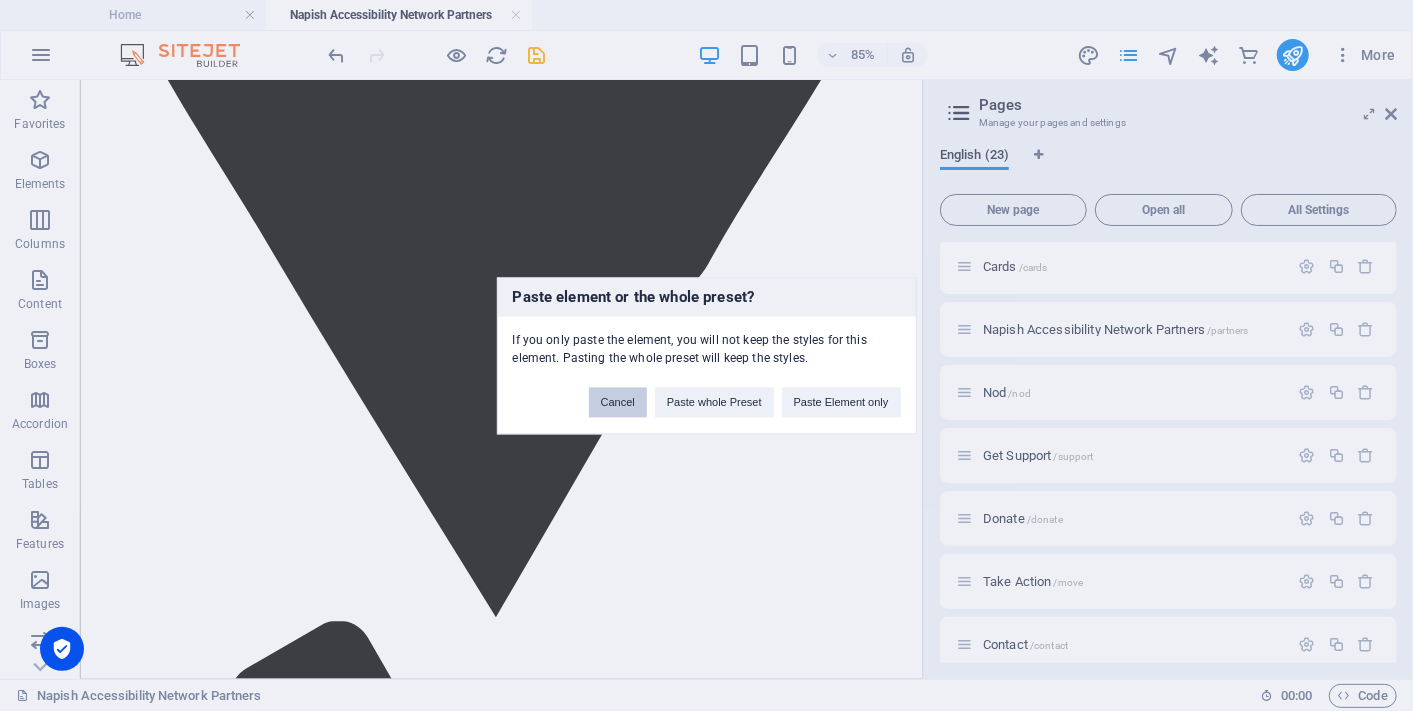drag, startPoint x: 593, startPoint y: 405, endPoint x: 605, endPoint y: 382, distance: 25.942244 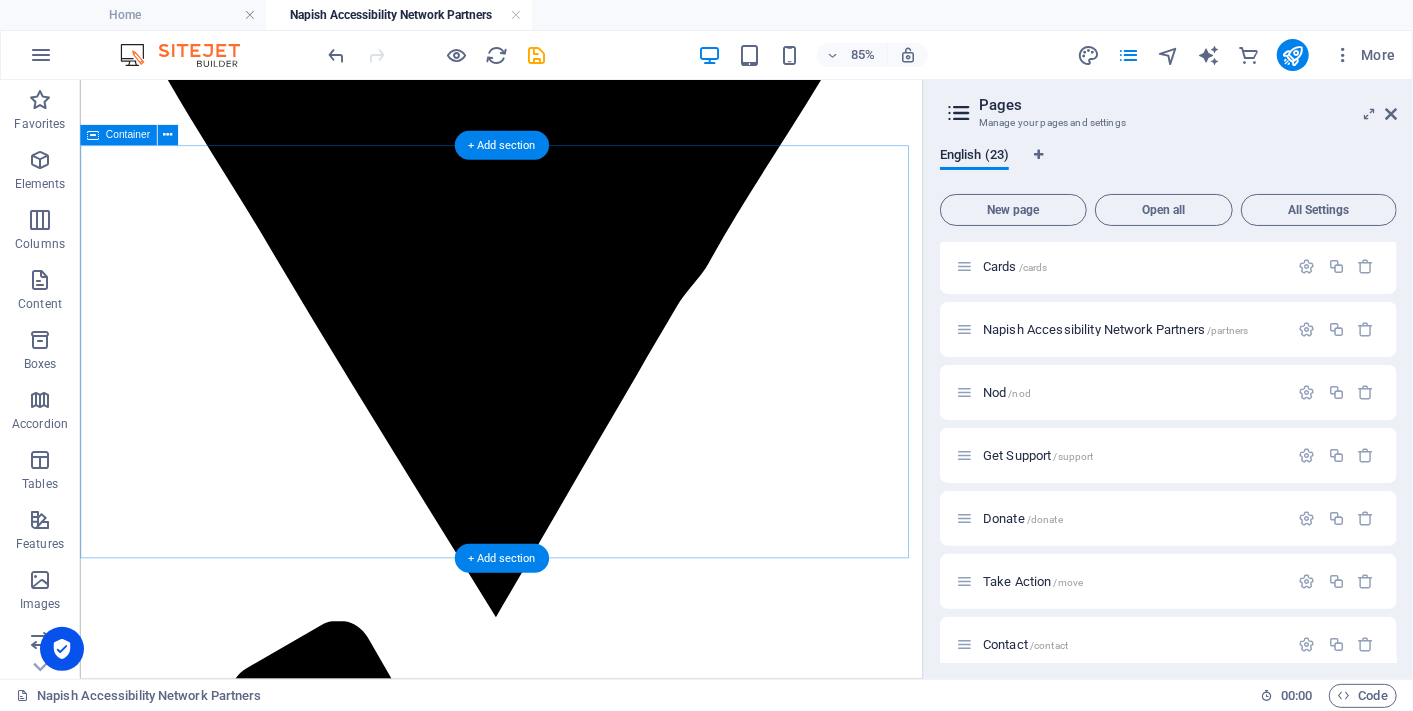 click on "Partners & Supporters" at bounding box center (575, 4831) 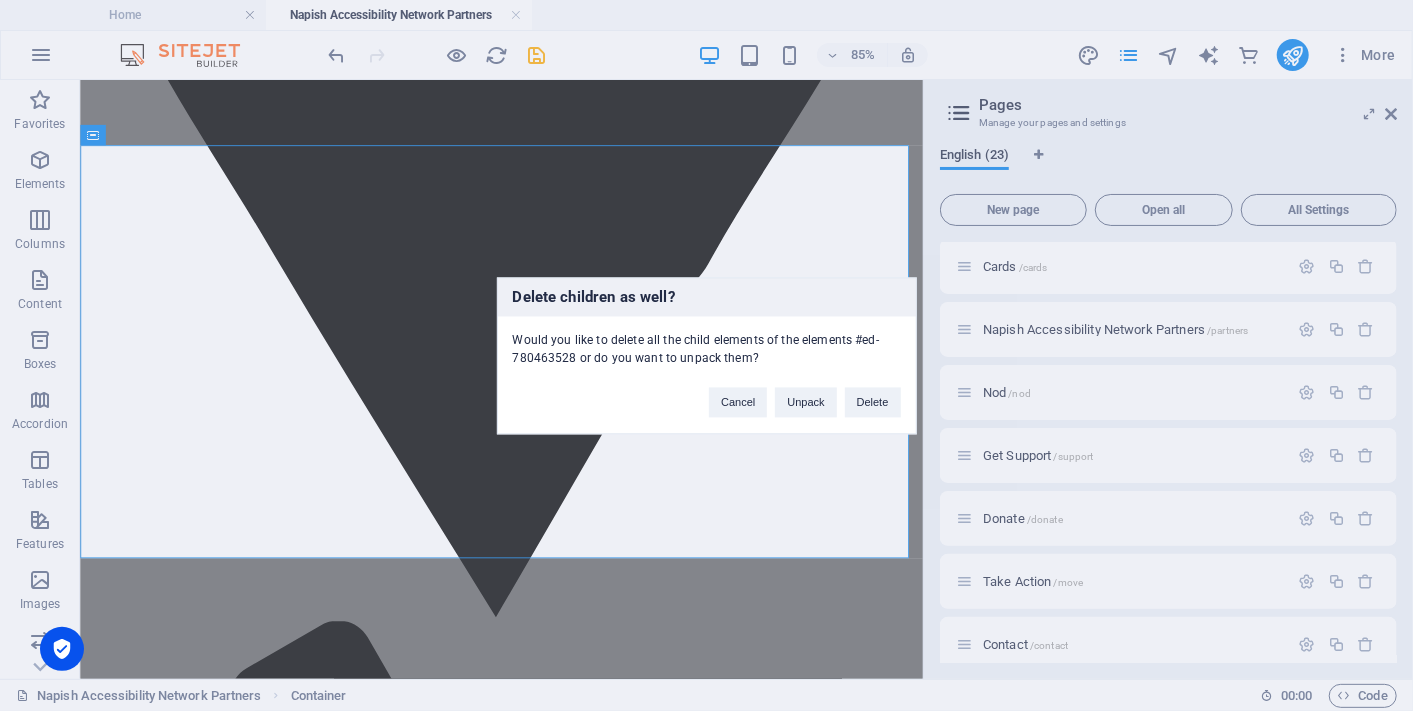 type 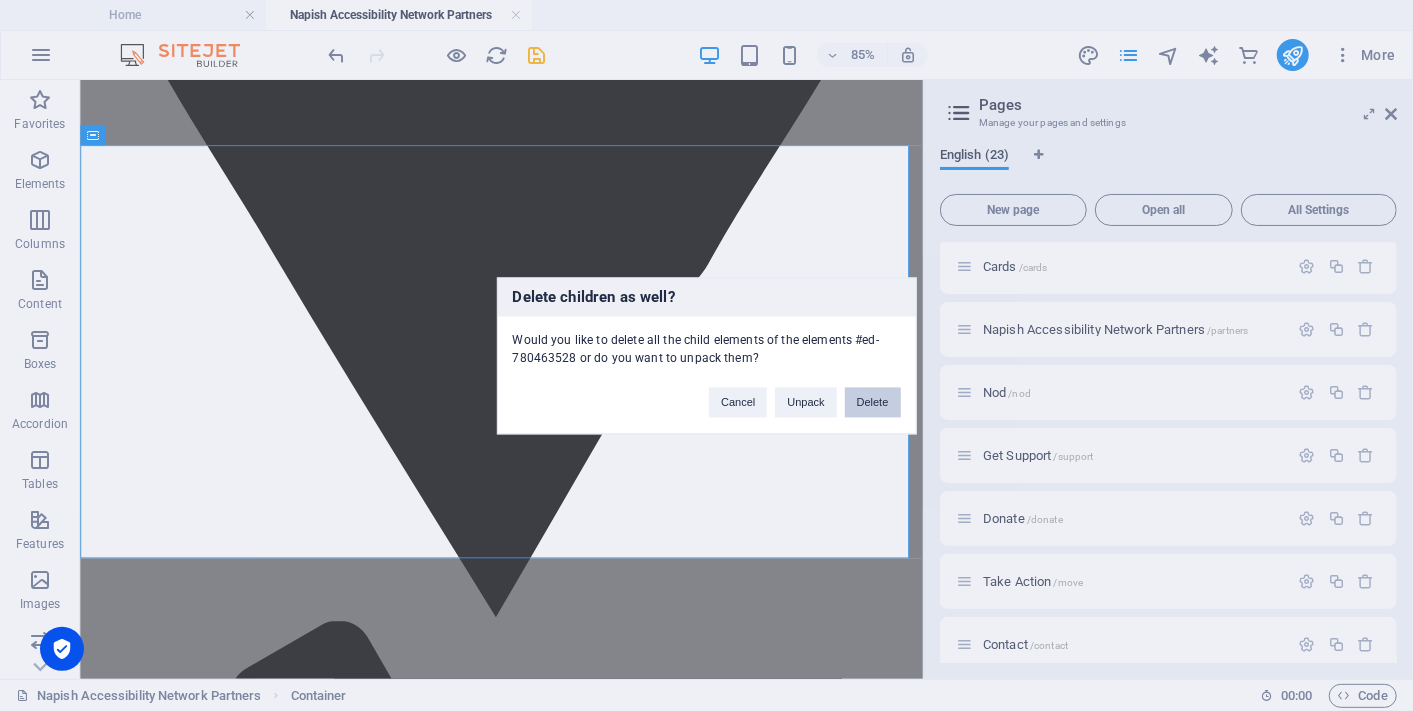 click on "Delete" at bounding box center [873, 402] 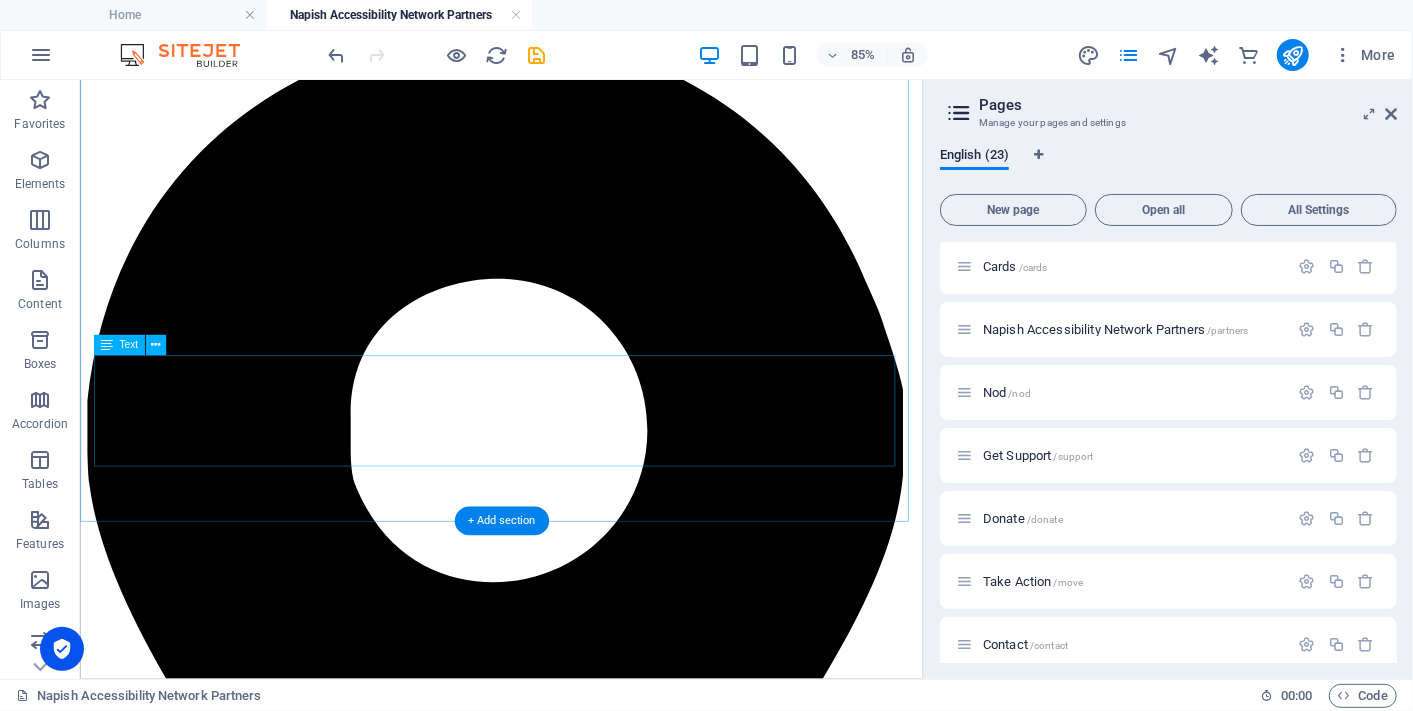 scroll, scrollTop: 1217, scrollLeft: 0, axis: vertical 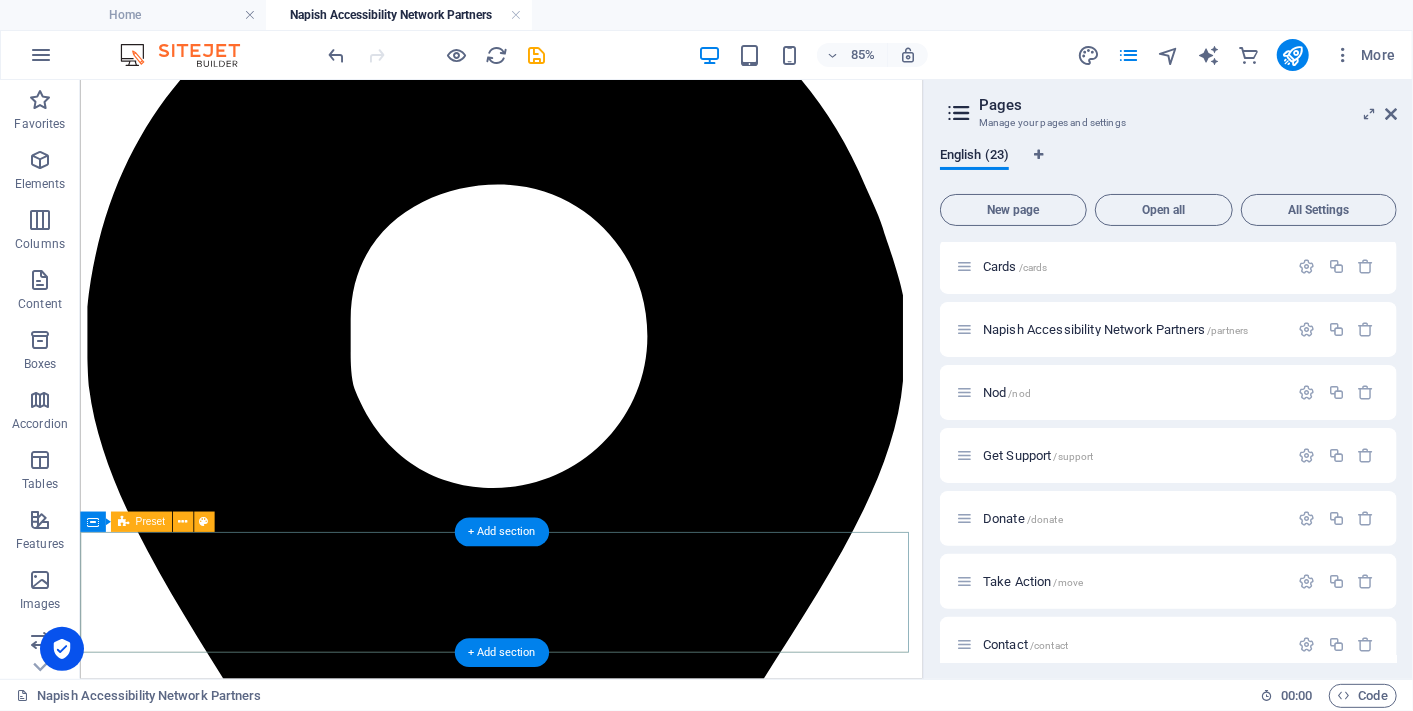 click on "Drop content here or  Add elements  Paste clipboard" at bounding box center (575, 4509) 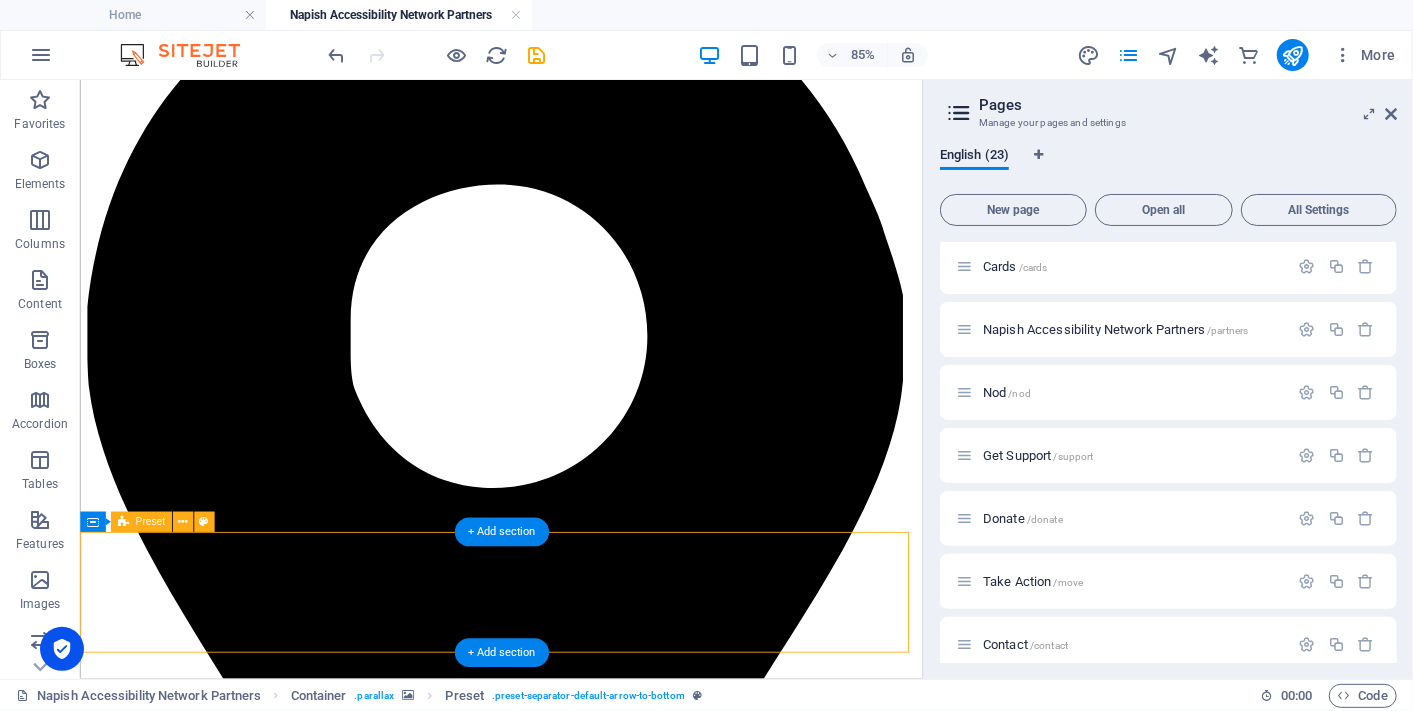 click on "Drop content here or  Add elements  Paste clipboard" at bounding box center (575, 4509) 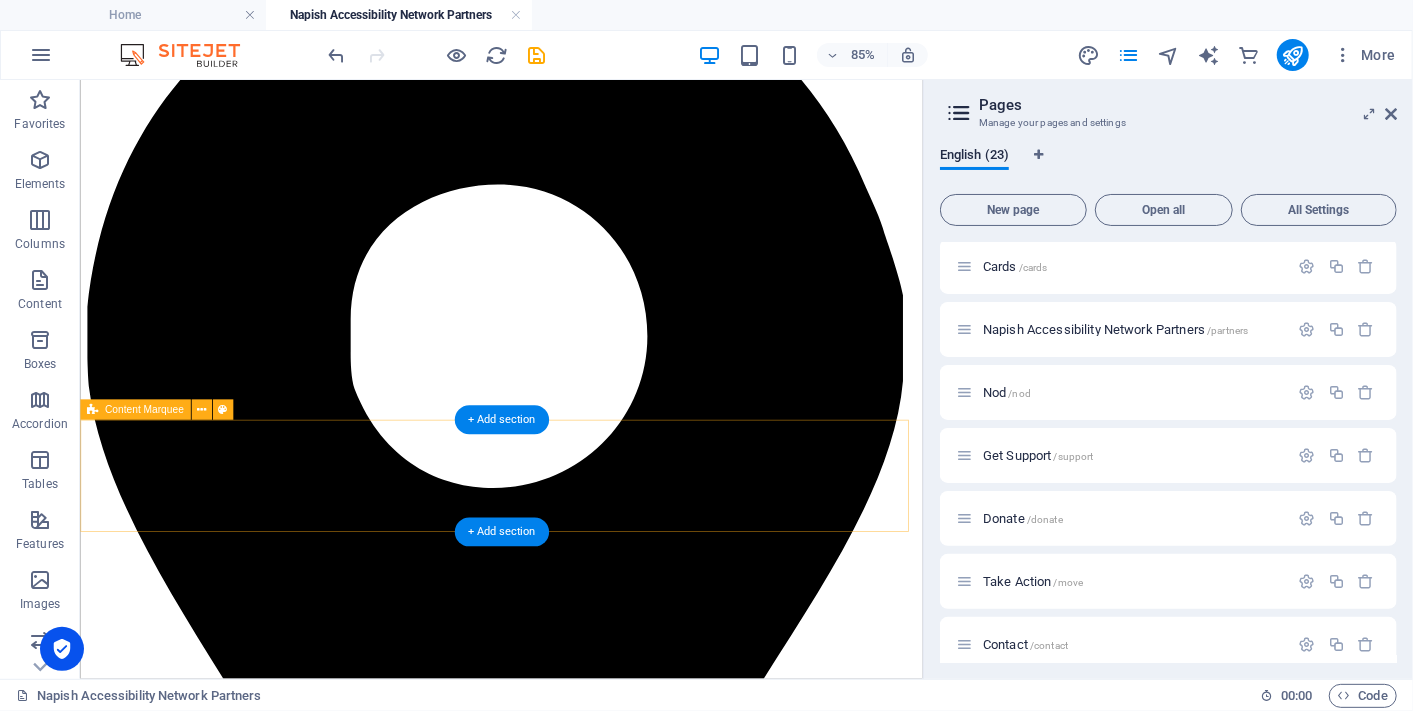 click on "News:  +++ Lorem ipsum dolor sit amet consetetur sadipscing elitr, sed diam nonumy eirmod tempor invidunt ut labore. +++" at bounding box center [575, 3989] 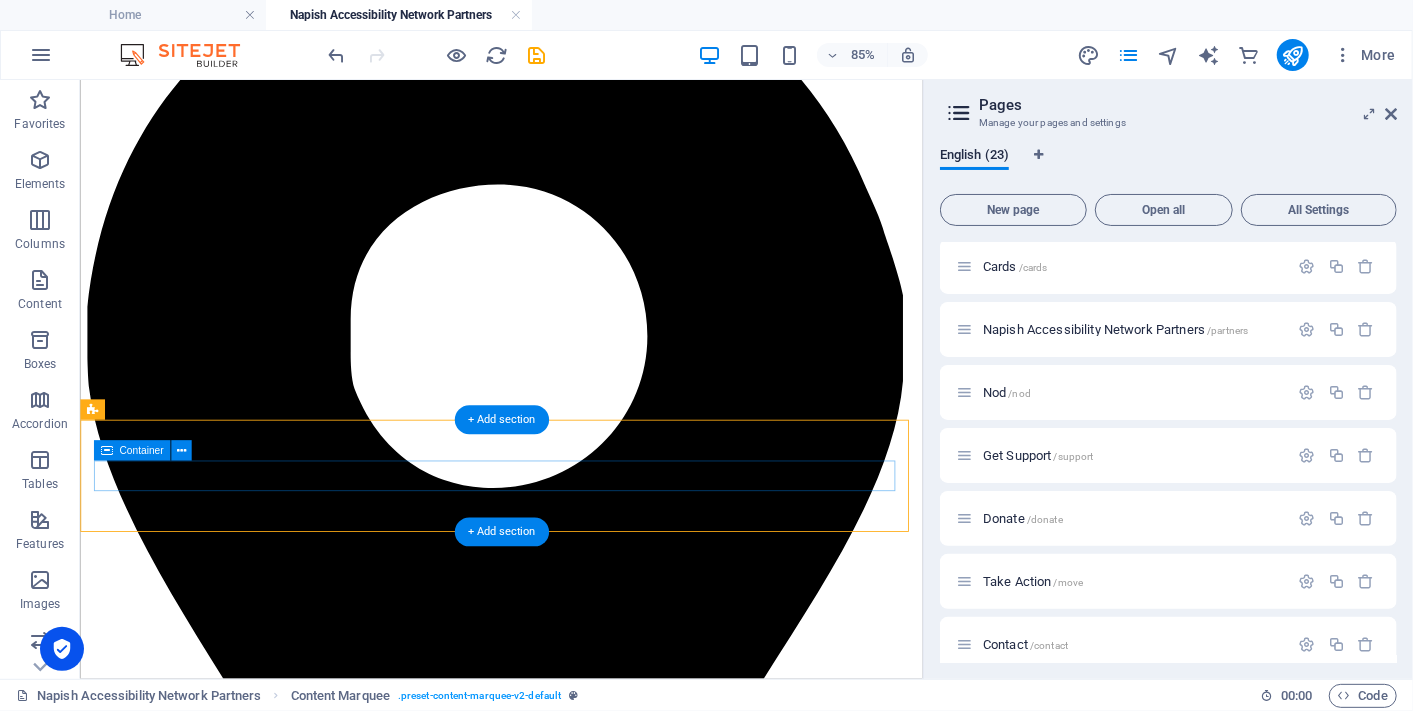 click on "News:  +++ Lorem ipsum dolor sit amet consetetur sadipscing elitr, sed diam nonumy eirmod tempor invidunt ut labore. +++" at bounding box center (575, 3989) 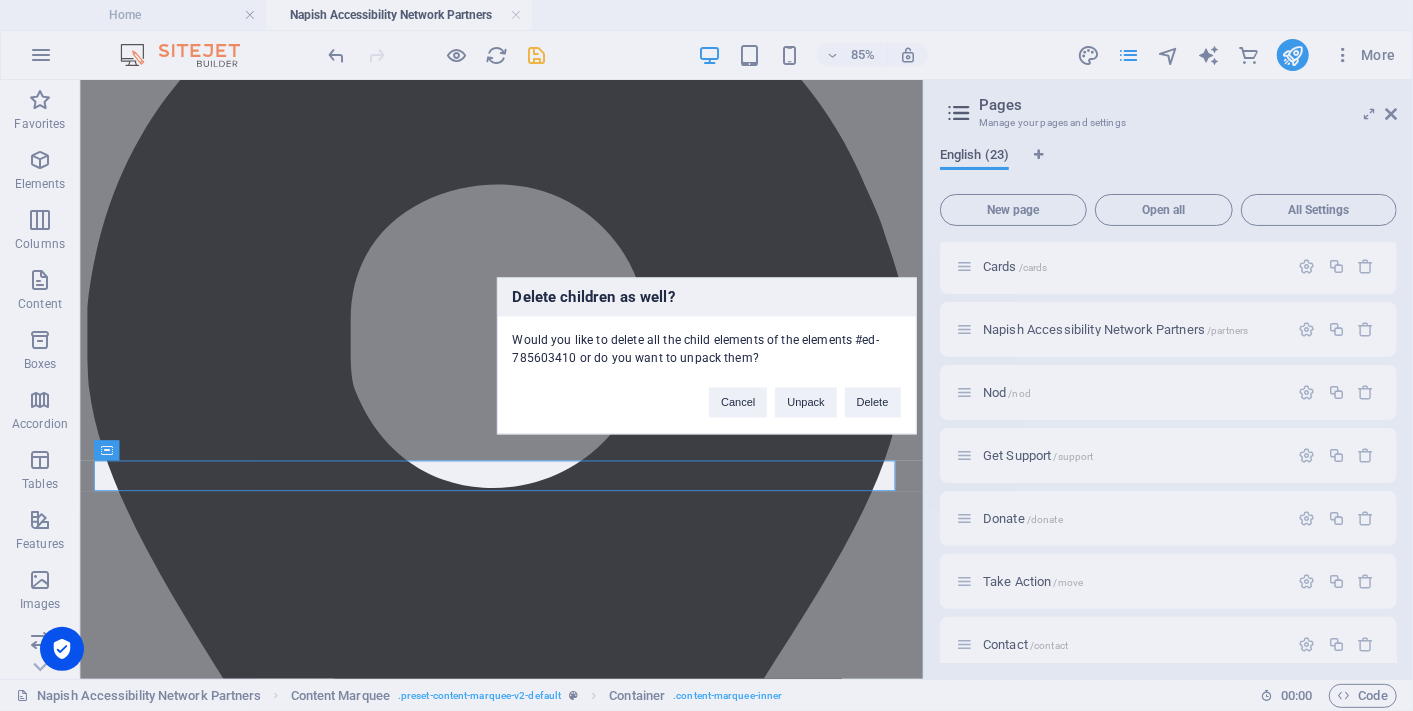 type 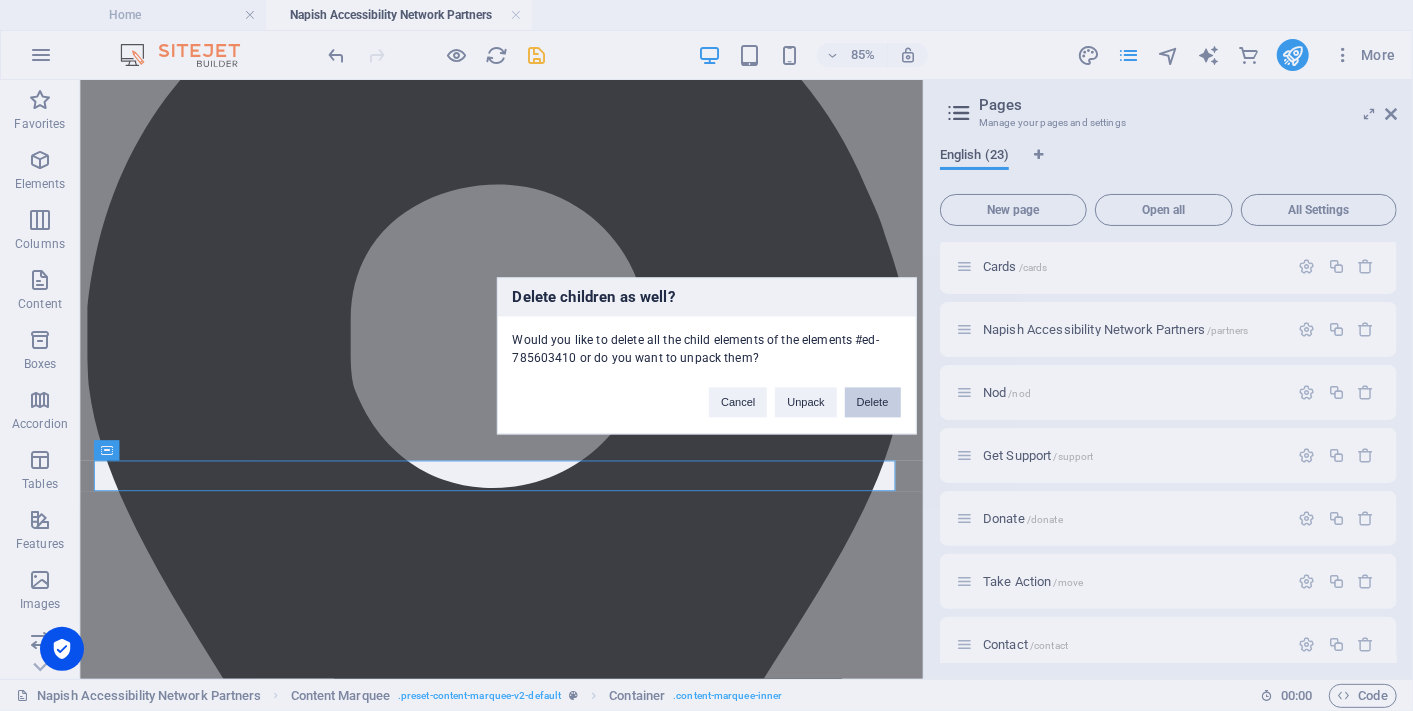 drag, startPoint x: 877, startPoint y: 391, endPoint x: 772, endPoint y: 447, distance: 119 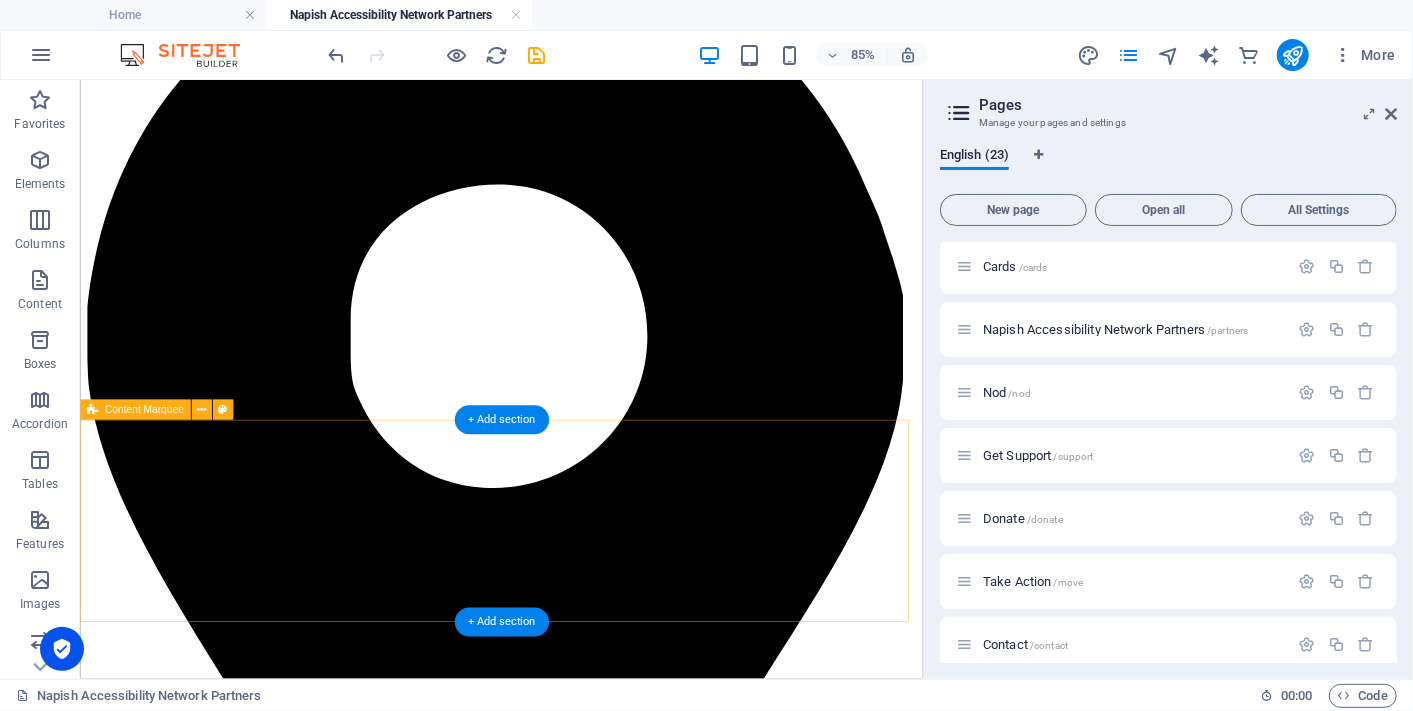 click on "Drop content here or  Add elements  Paste clipboard" at bounding box center [575, 4035] 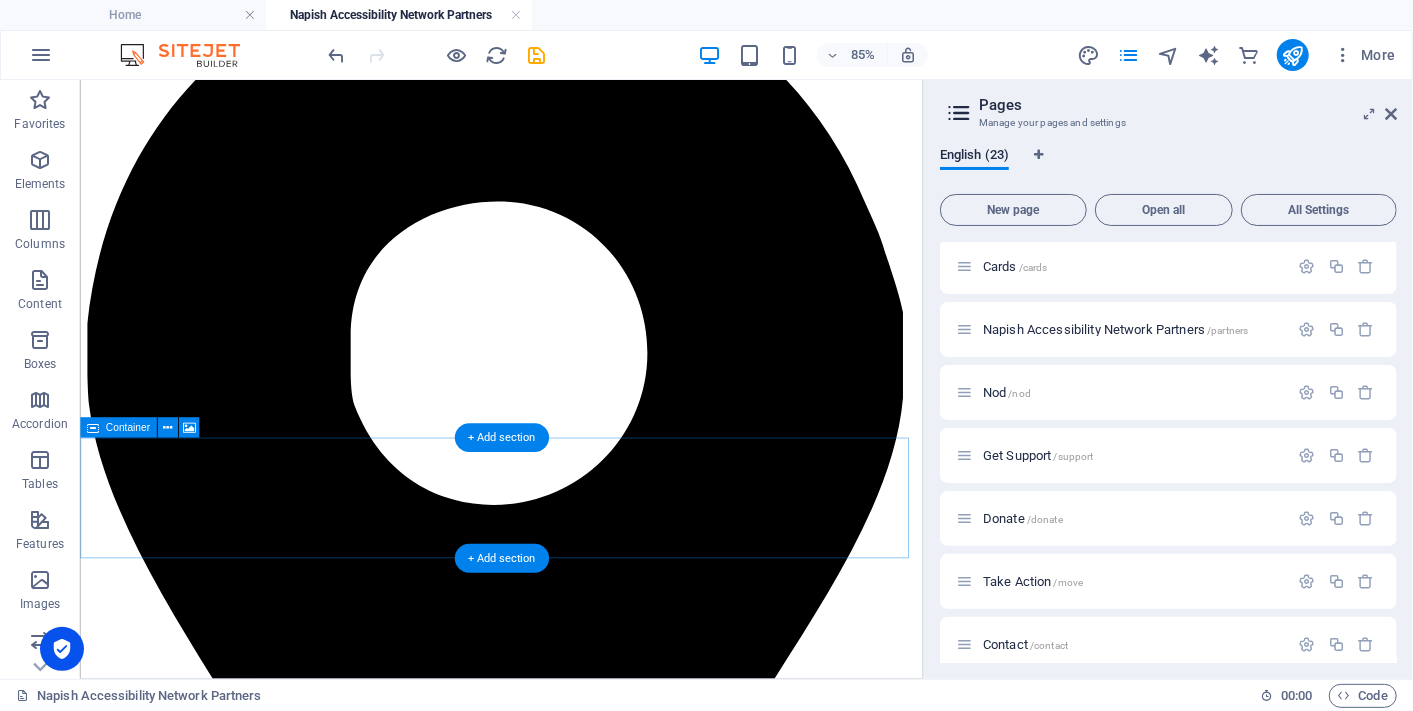 click on "Drop content here or  Add elements  Paste clipboard" at bounding box center [575, 4479] 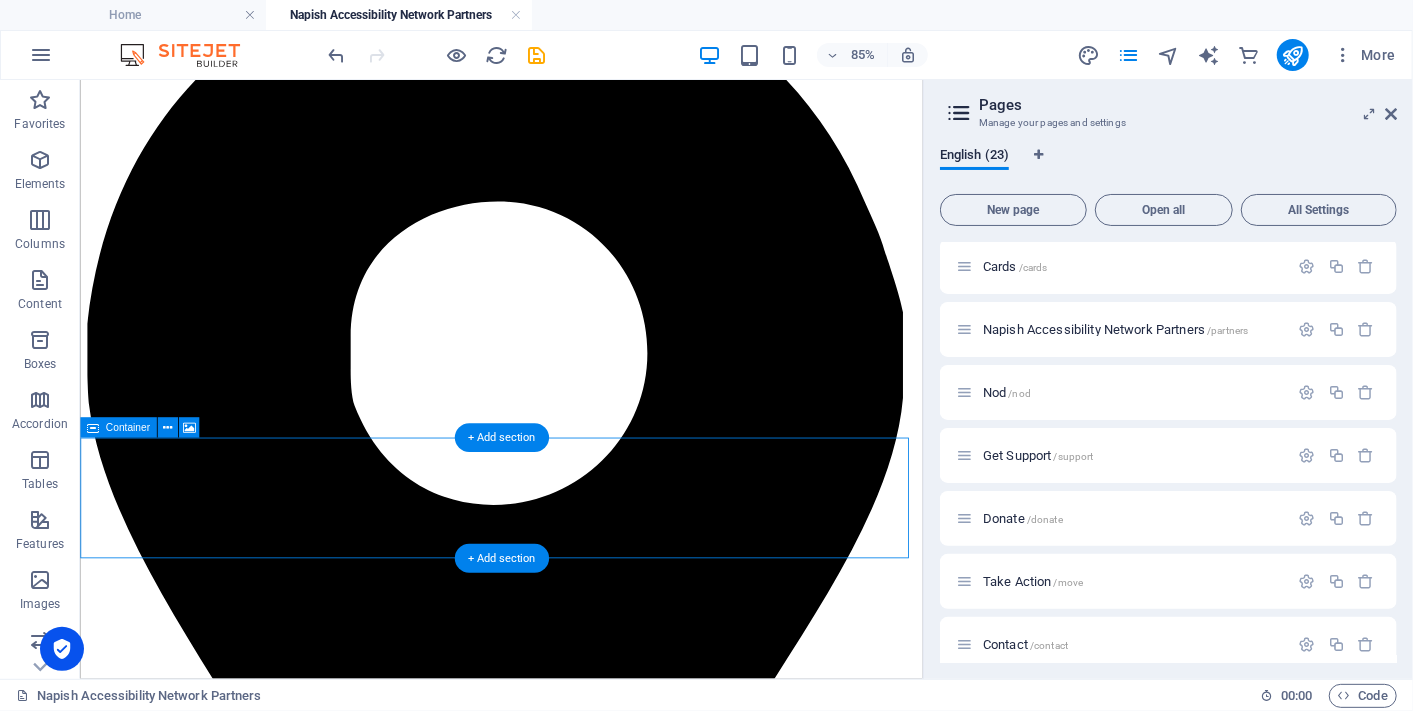 scroll, scrollTop: 1054, scrollLeft: 0, axis: vertical 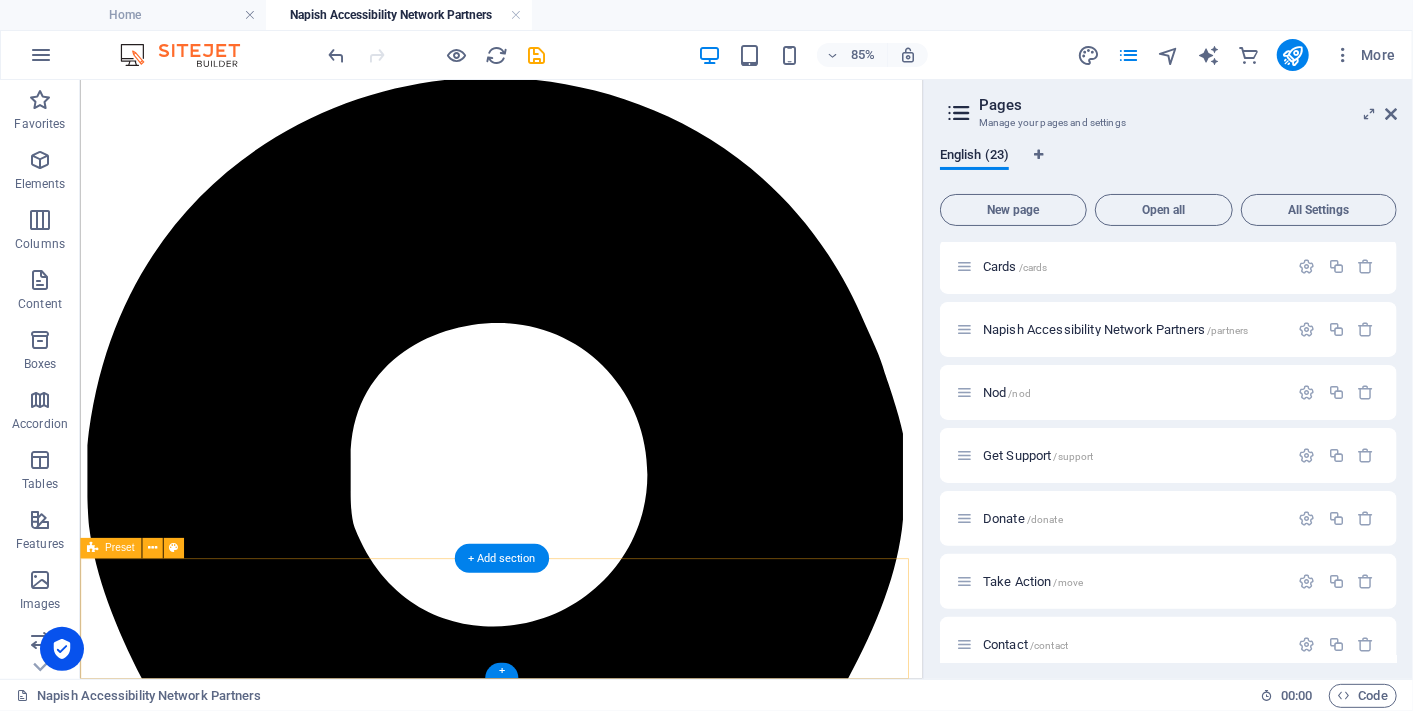 click on "Drop content here or  Add elements  Paste clipboard" at bounding box center [575, 4198] 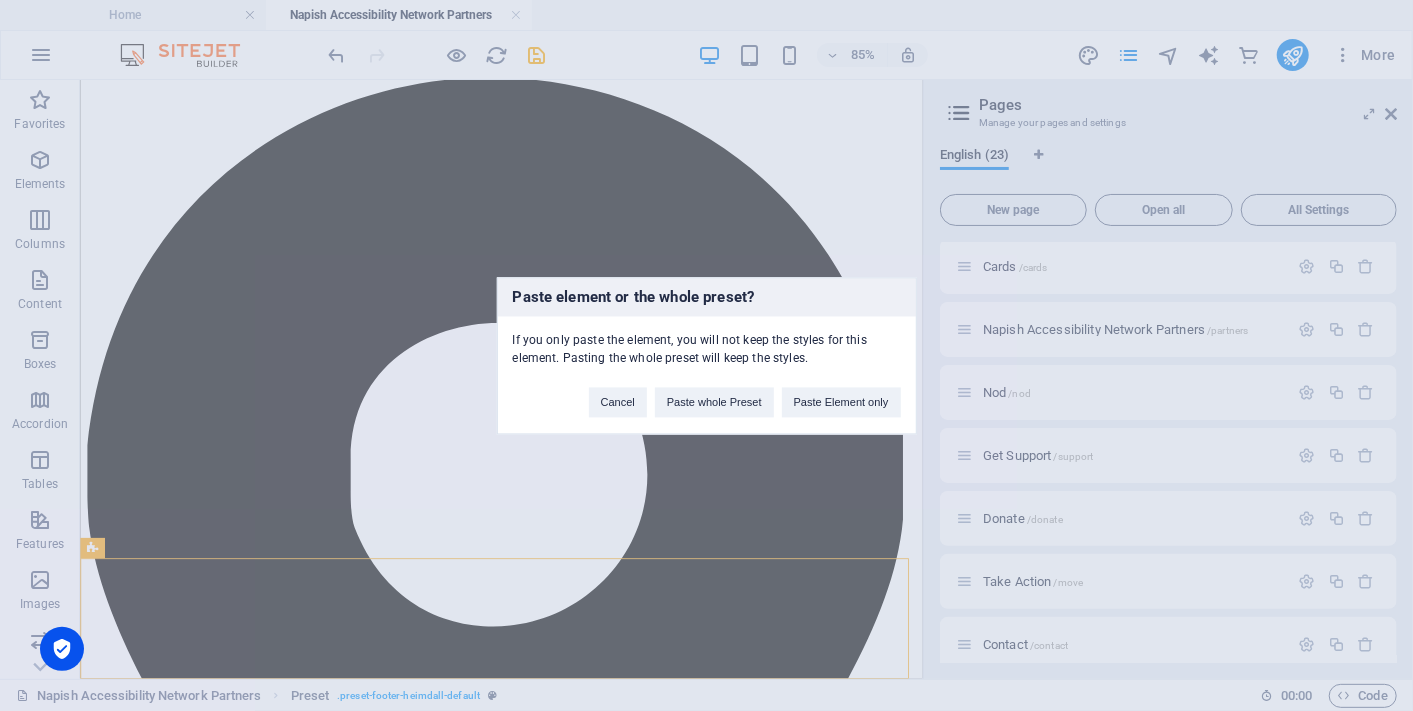 type 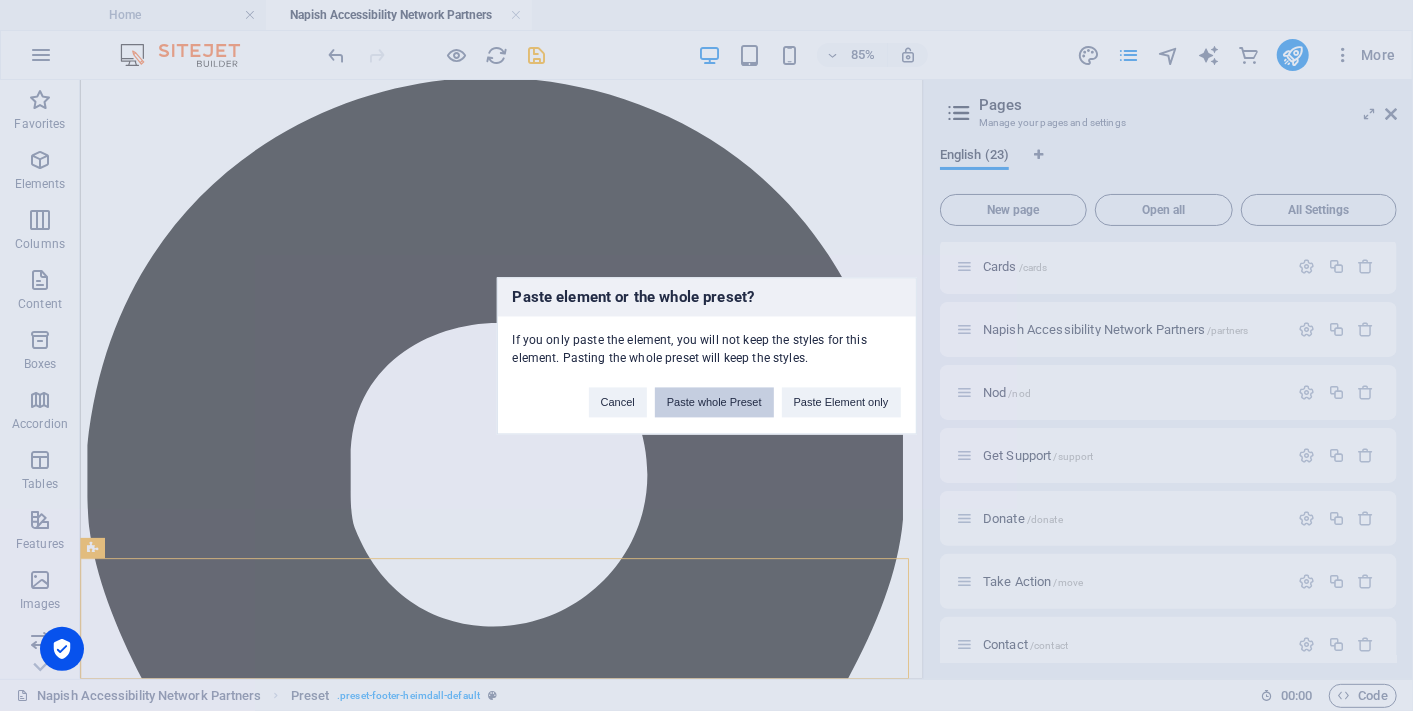 click on "Paste whole Preset" at bounding box center [714, 402] 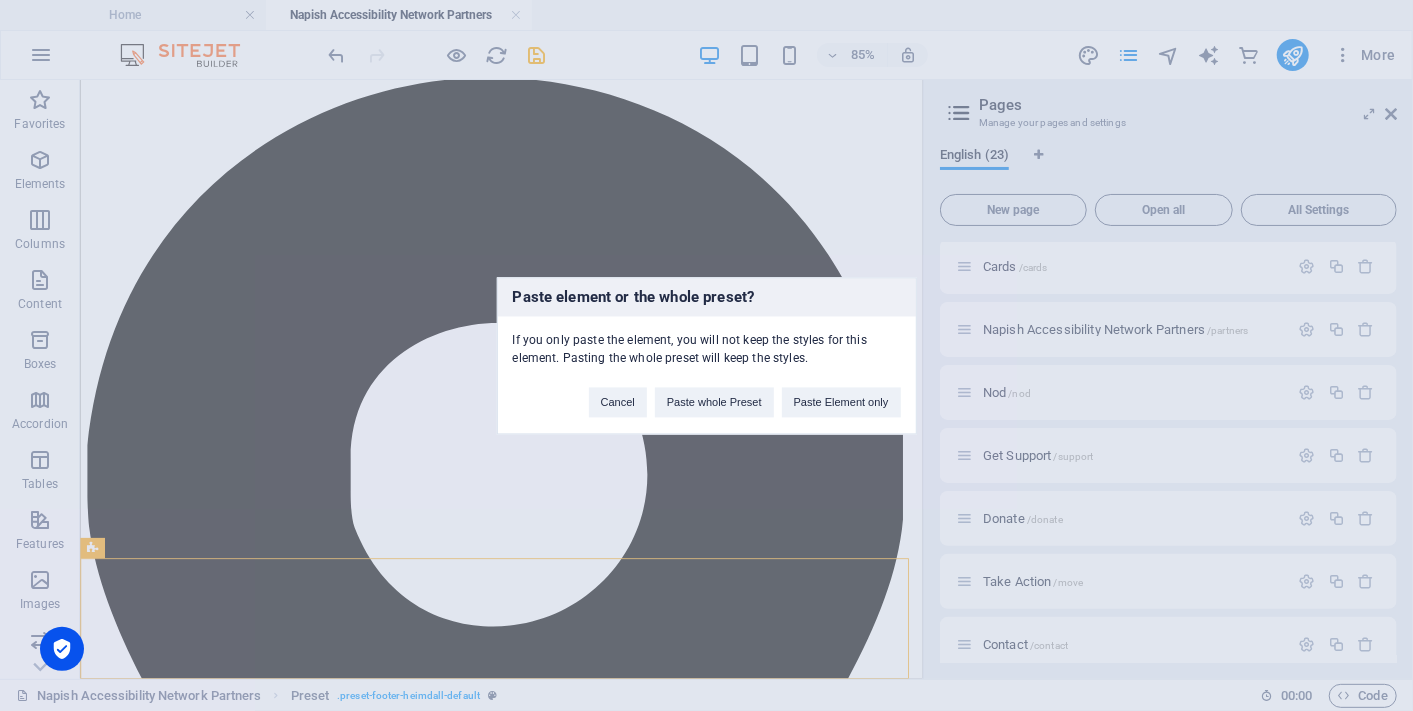 scroll, scrollTop: 1217, scrollLeft: 0, axis: vertical 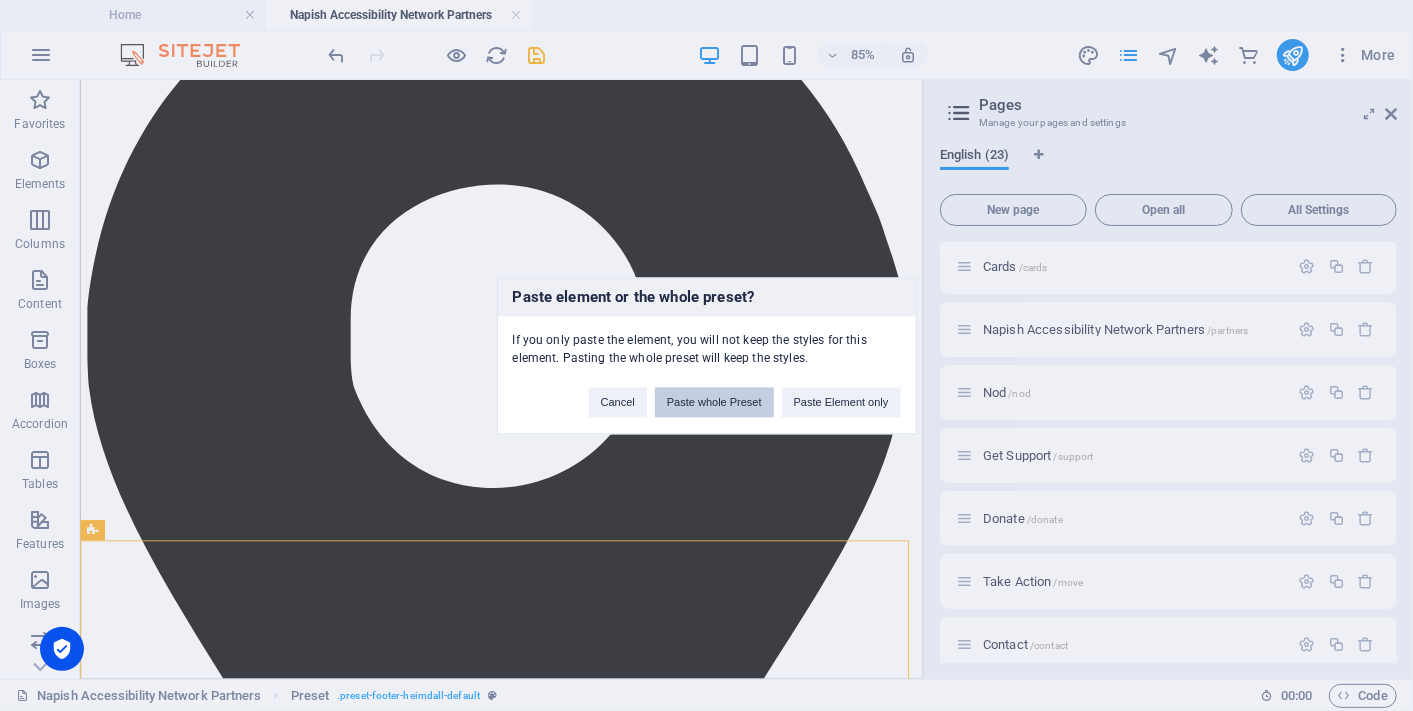 drag, startPoint x: 741, startPoint y: 410, endPoint x: 775, endPoint y: 388, distance: 40.496914 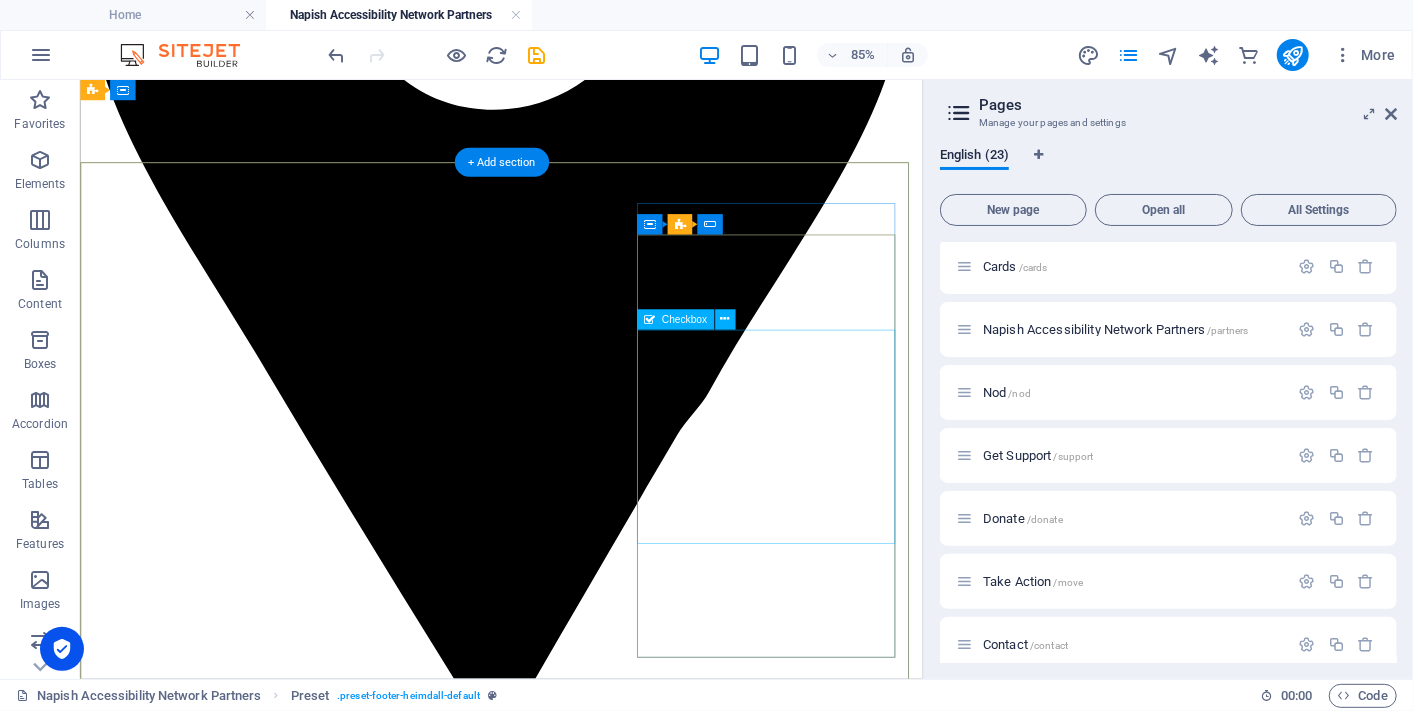 scroll, scrollTop: 1662, scrollLeft: 0, axis: vertical 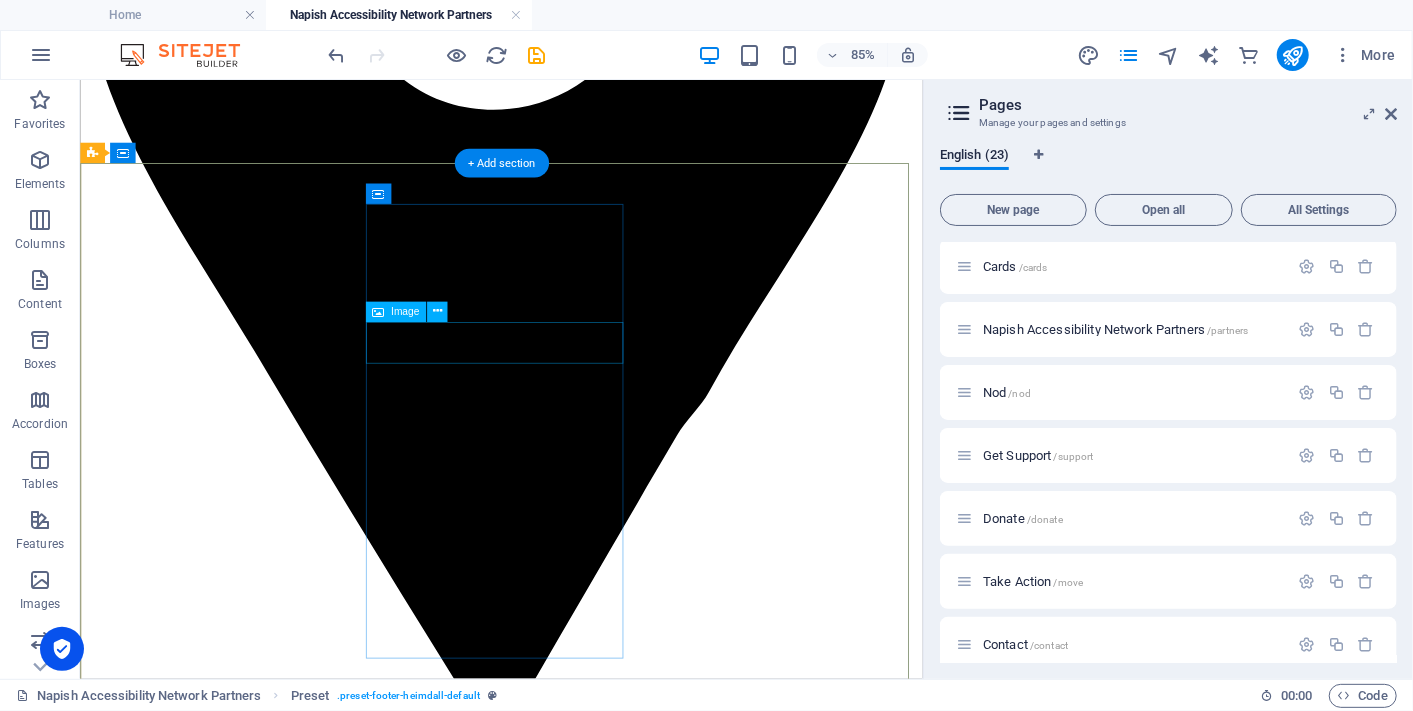 click on "Nurtured By" at bounding box center (575, 10049) 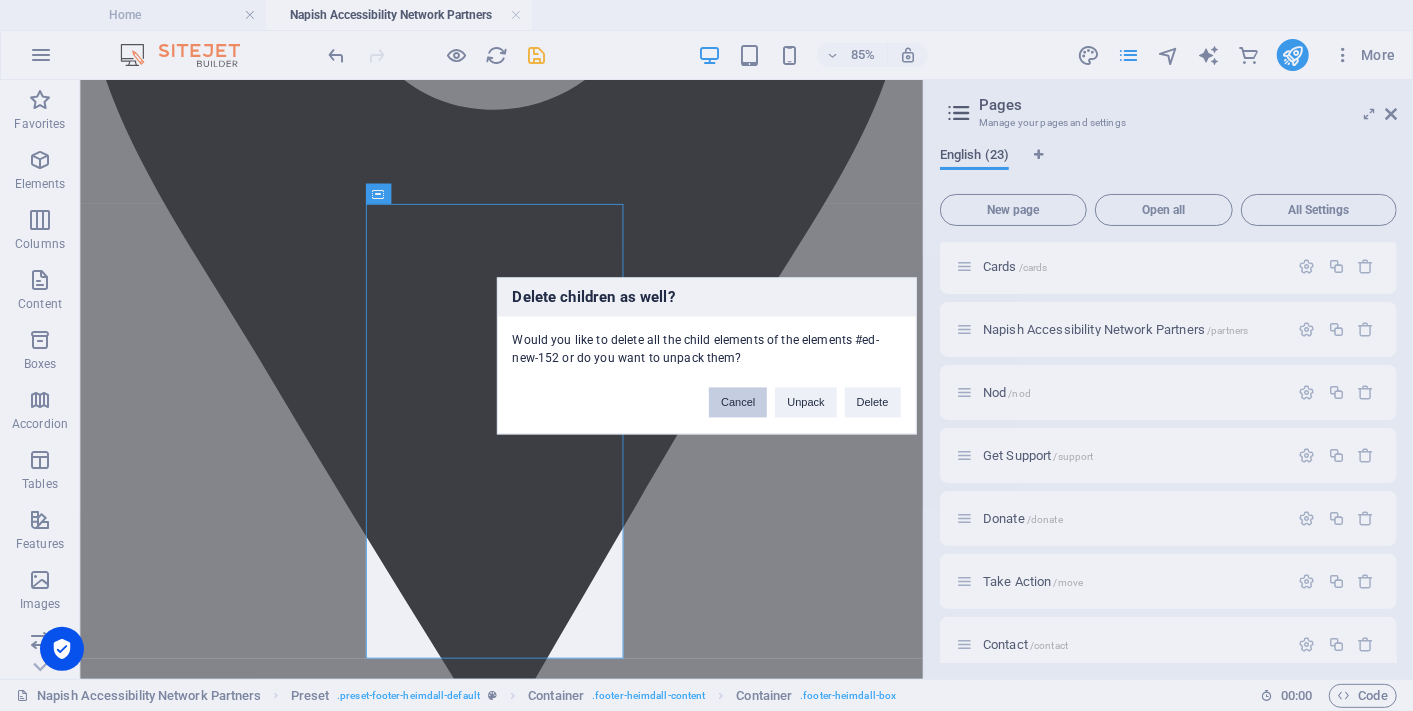 drag, startPoint x: 731, startPoint y: 405, endPoint x: 588, endPoint y: 284, distance: 187.32326 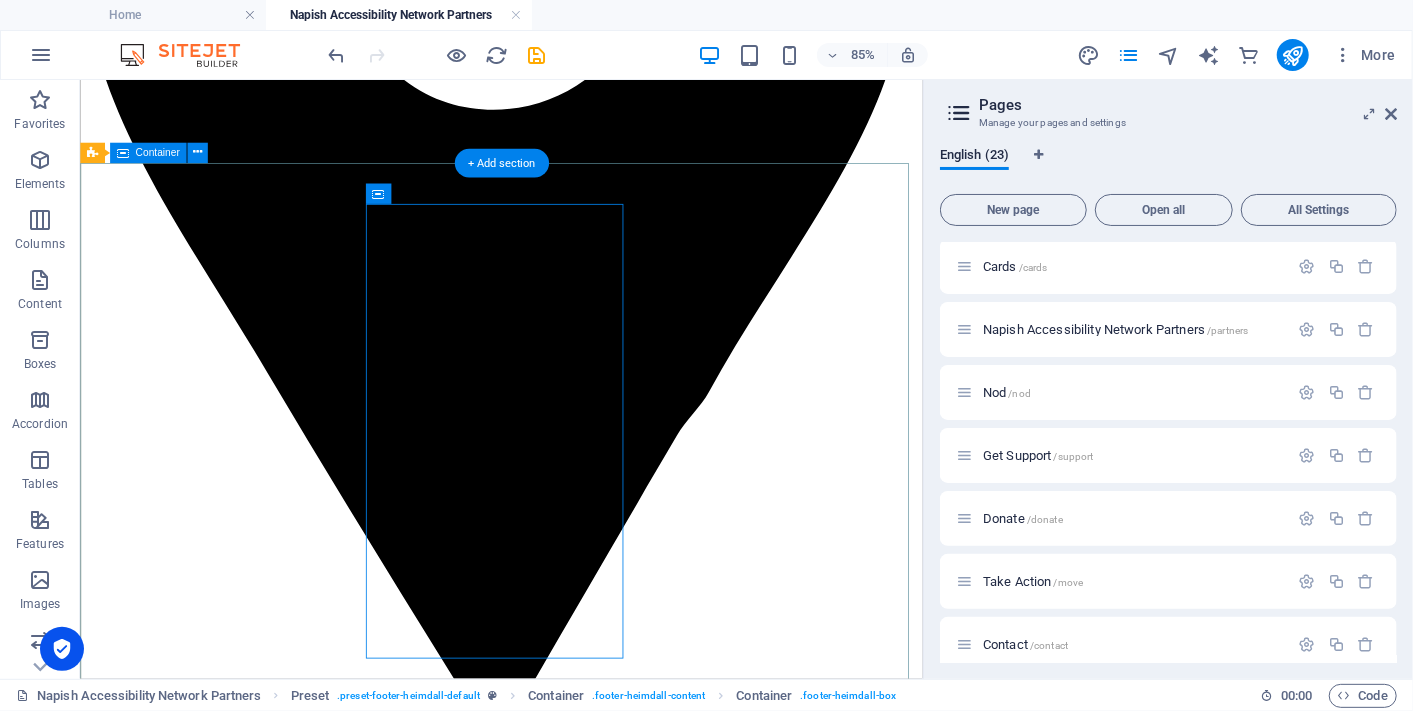 click on "Give us a like and a follow on the socials, browse our snoozy little merch shop, or drop us a line. Nurtured By Sign up for  The Nudge  Newlsletter E-mail   Yes, I’d like to receive the Napish newsletter in my inbox — gentle updates, useful things, and zero spam. I know I can unsubscribe any time if it’s not my vibe. Unreadable? Regenerate Send" at bounding box center (575, 7064) 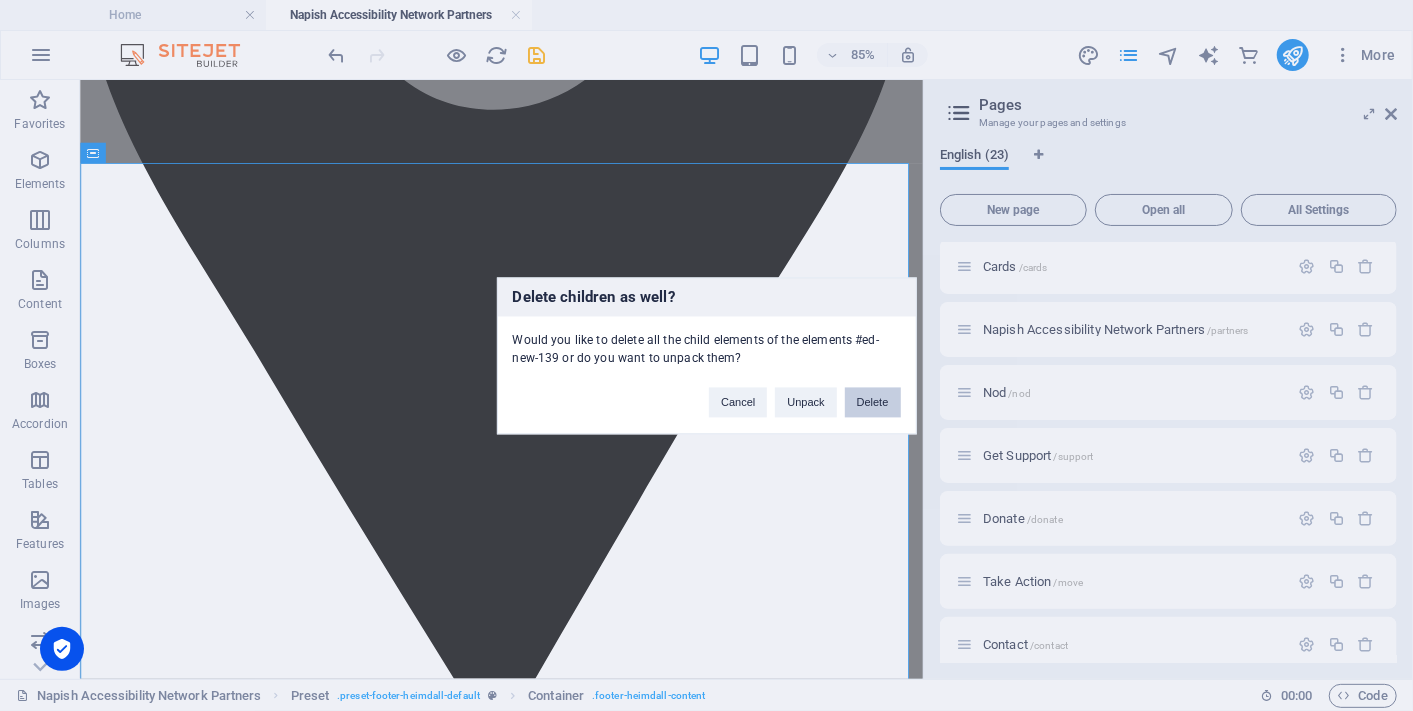 drag, startPoint x: 871, startPoint y: 401, endPoint x: 931, endPoint y: 374, distance: 65.795135 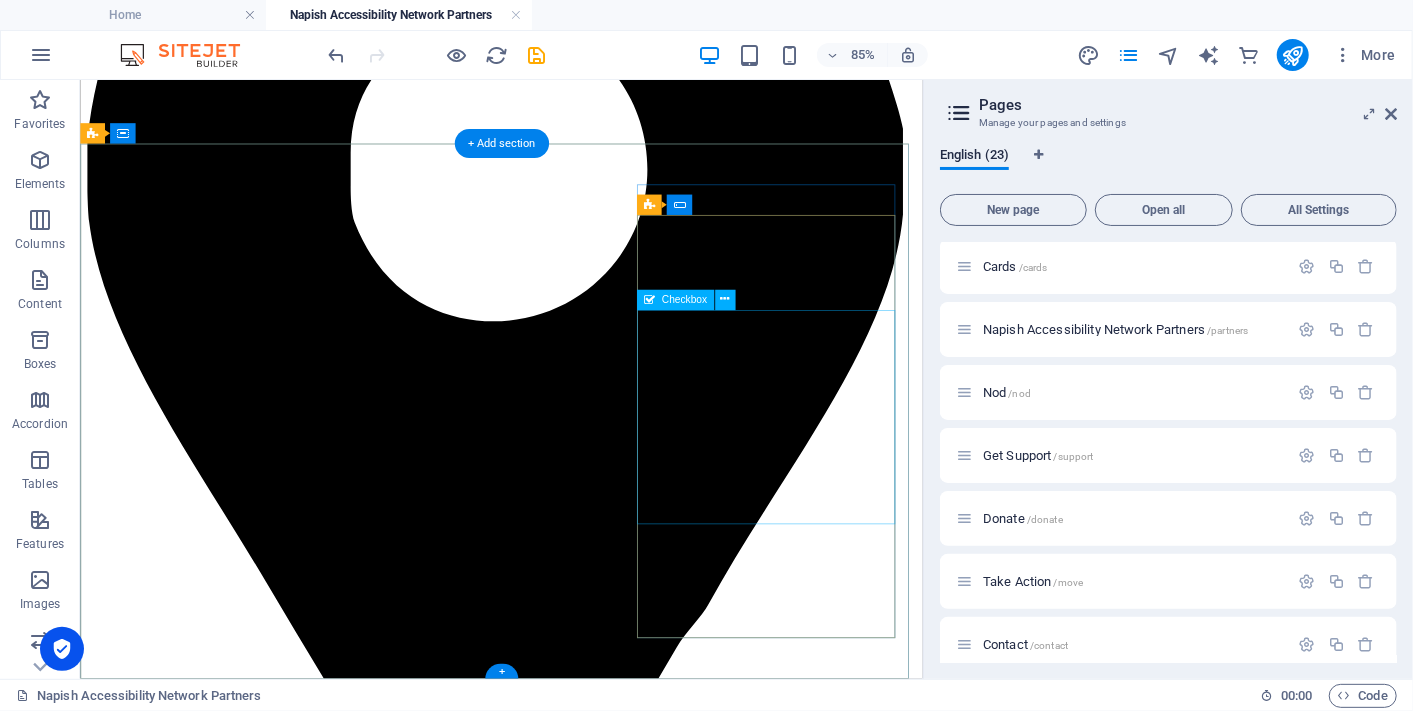 scroll, scrollTop: 1382, scrollLeft: 0, axis: vertical 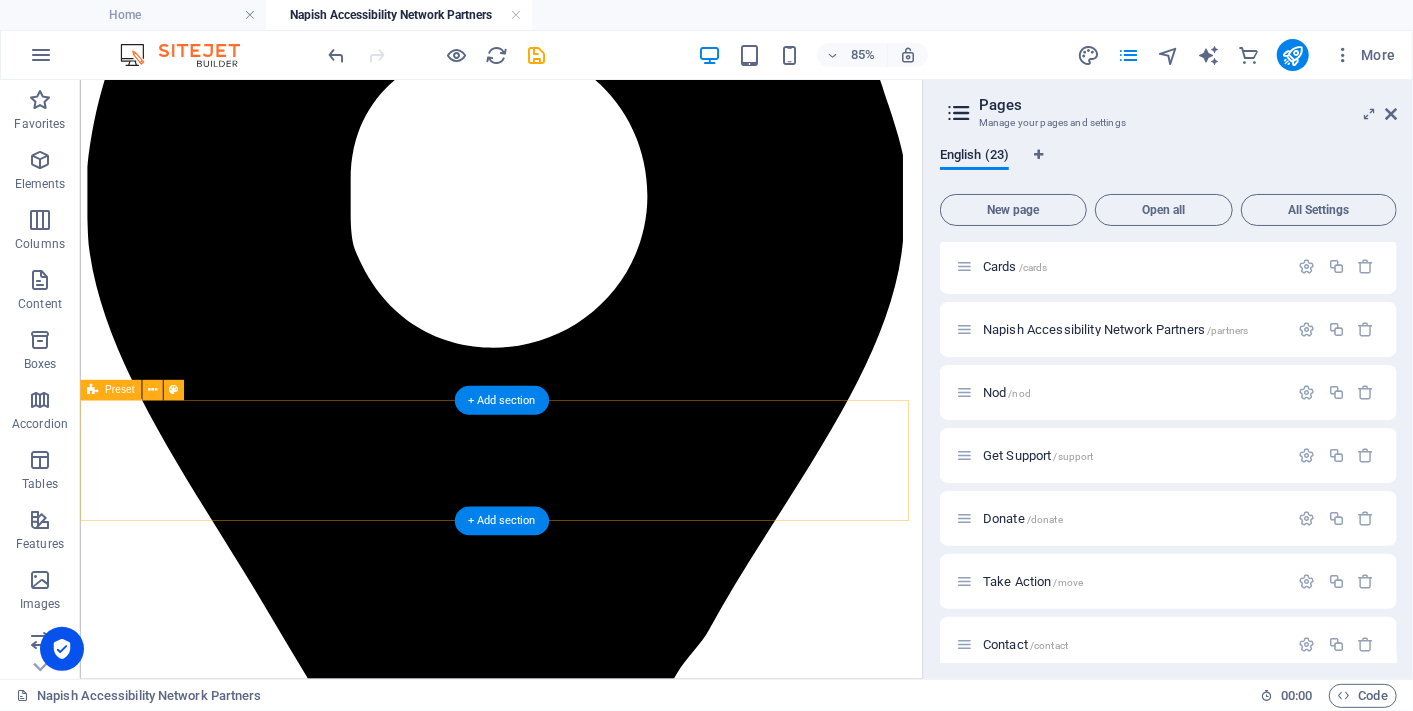 click on "Drop content here or  Add elements  Paste clipboard" at bounding box center [575, 4012] 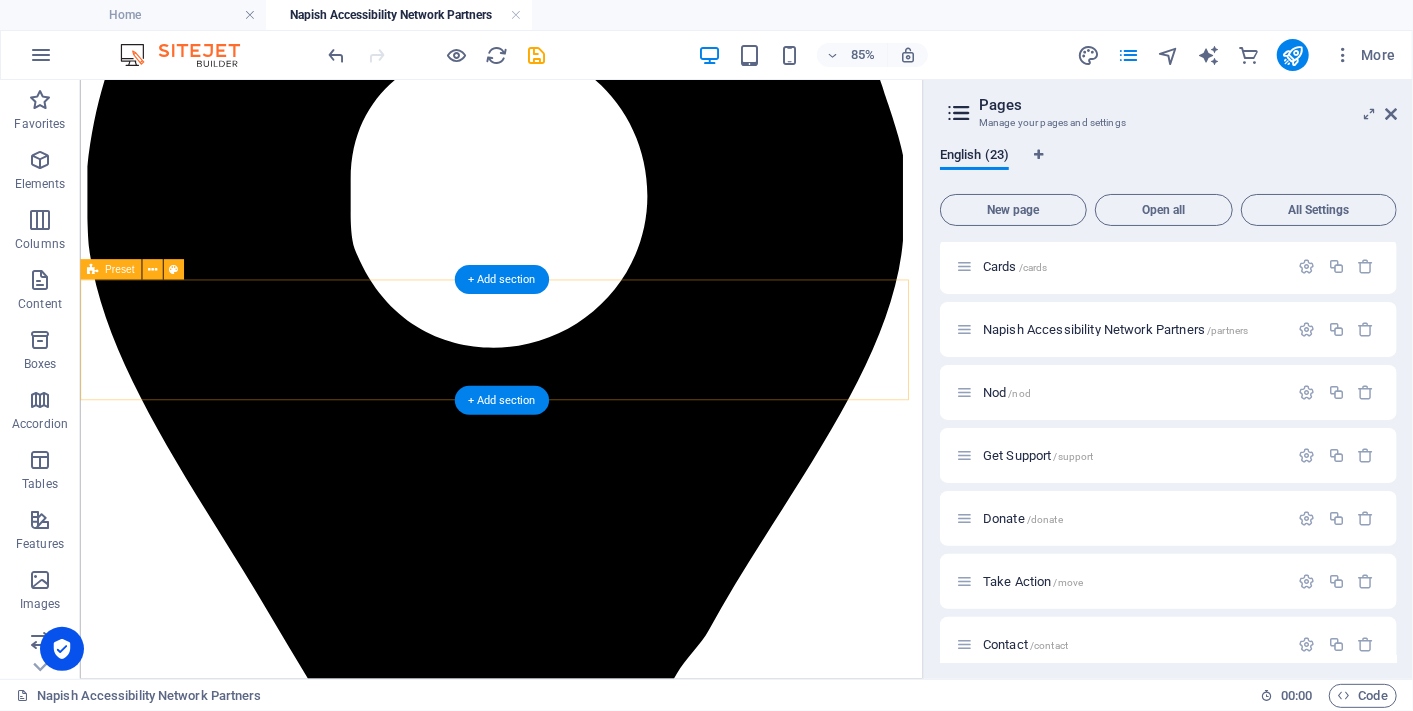 click on "Drop content here or  Add elements  Paste clipboard" at bounding box center [575, 3870] 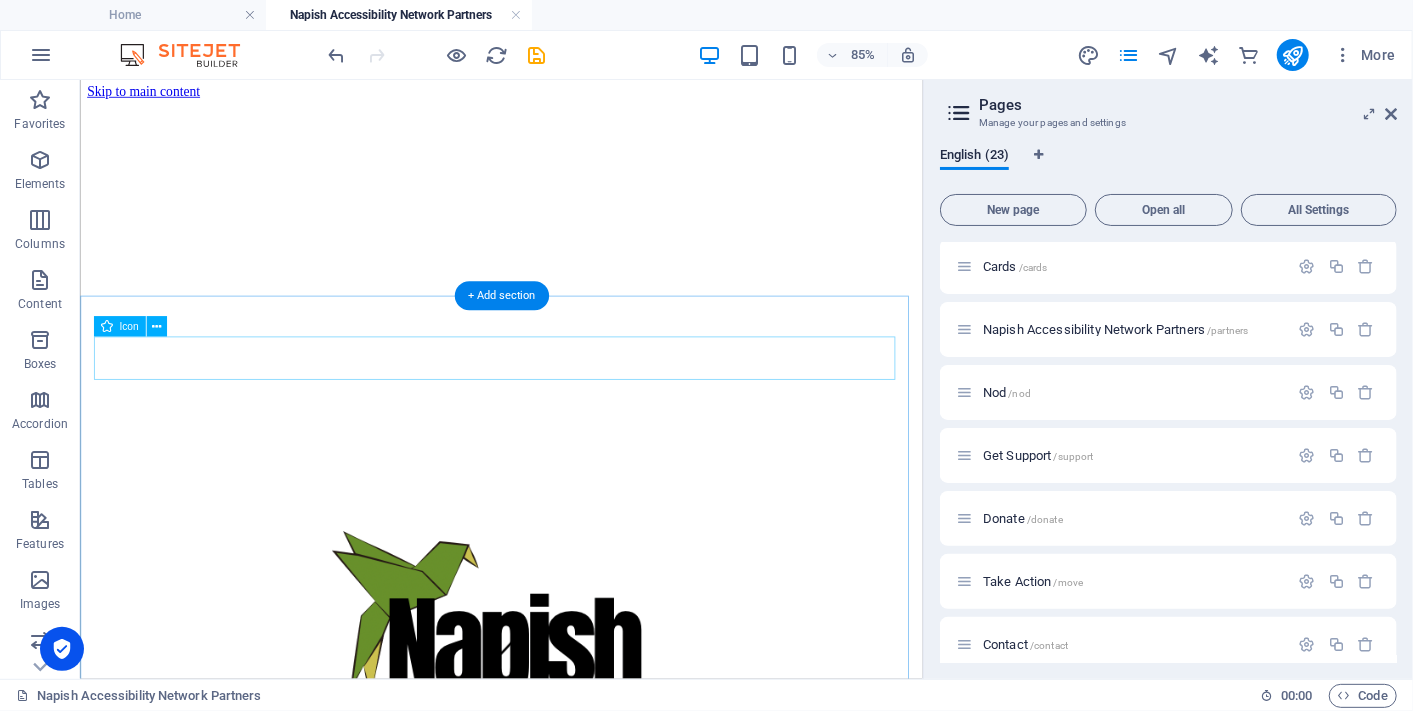 scroll, scrollTop: 0, scrollLeft: 0, axis: both 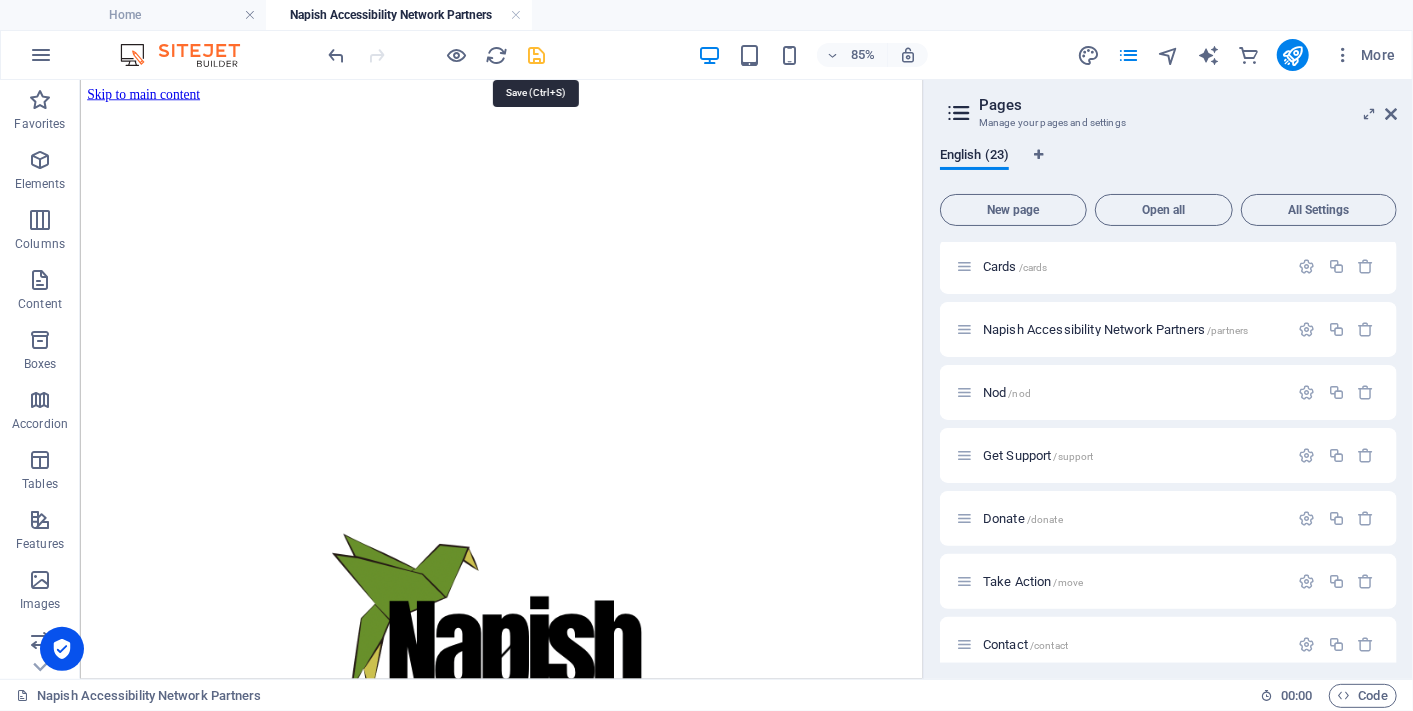 click at bounding box center (537, 55) 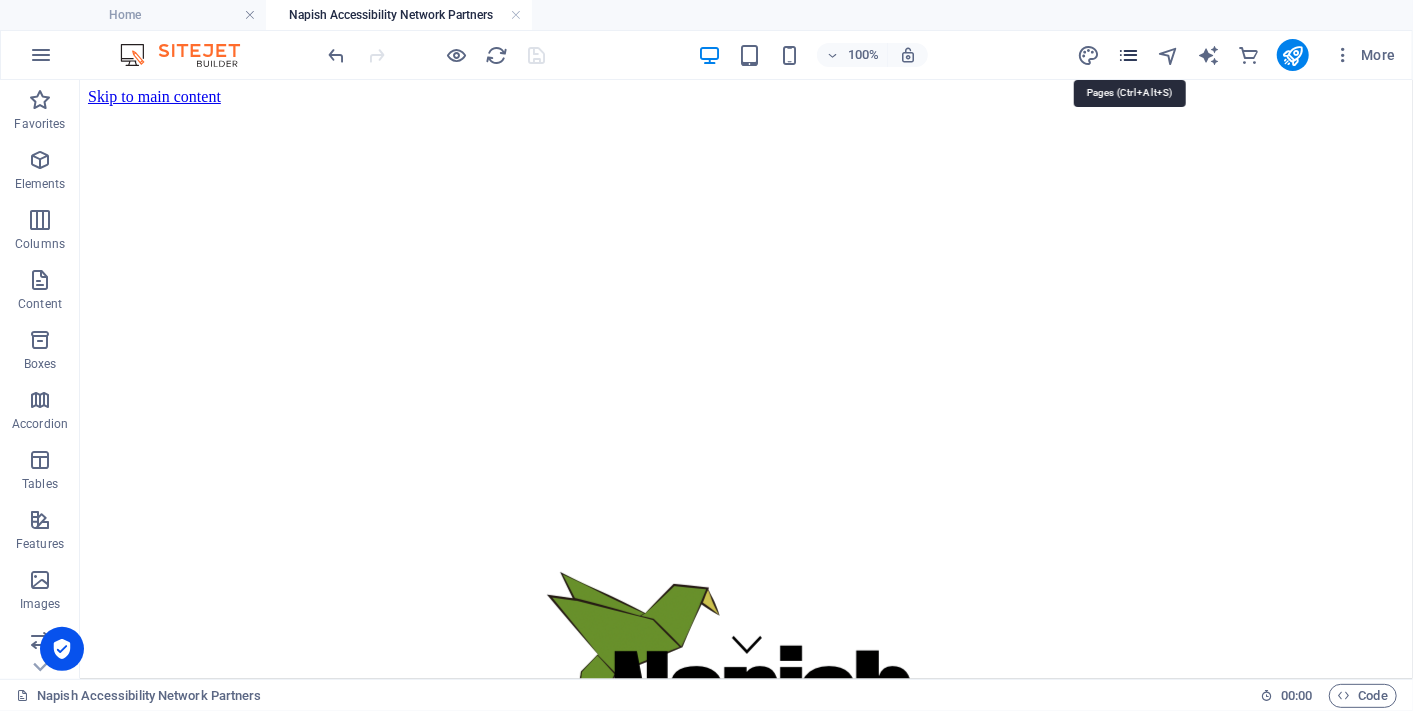click at bounding box center (1128, 55) 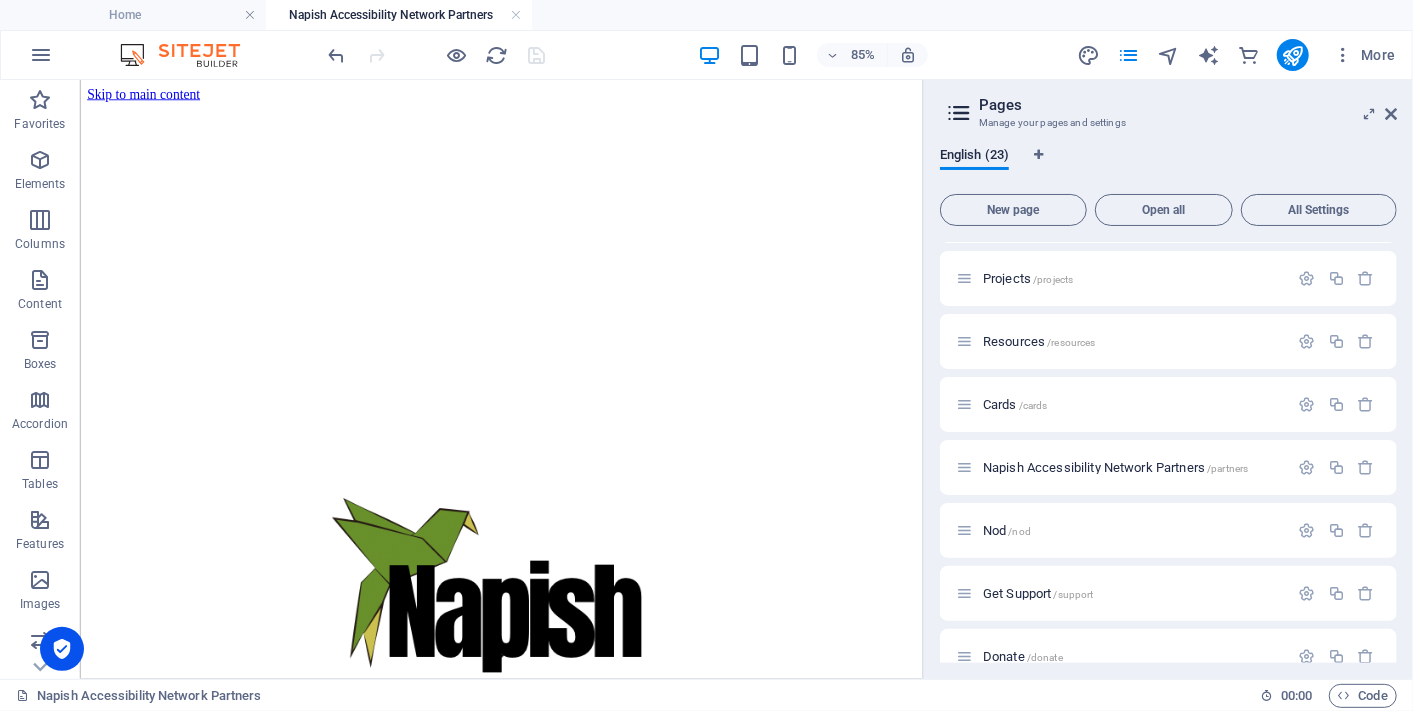 scroll, scrollTop: 333, scrollLeft: 0, axis: vertical 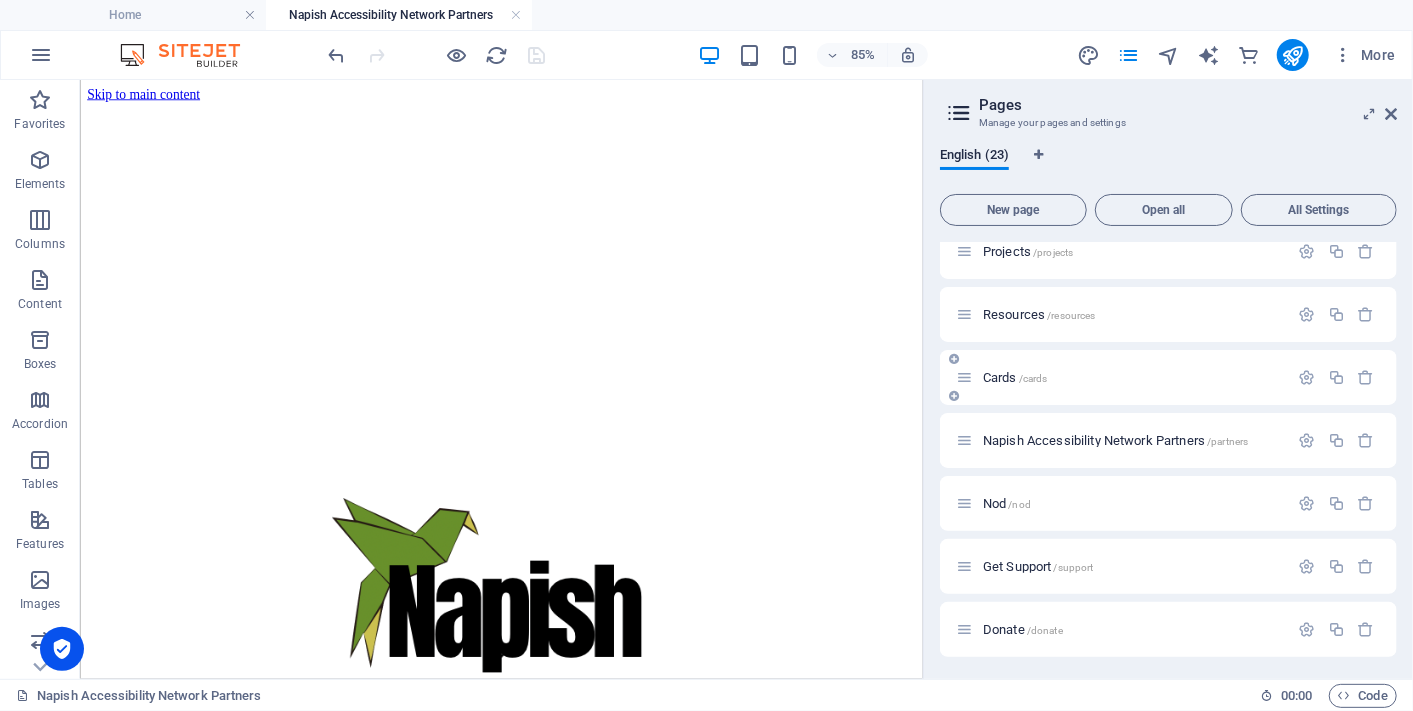 click on "/cards" at bounding box center [1033, 378] 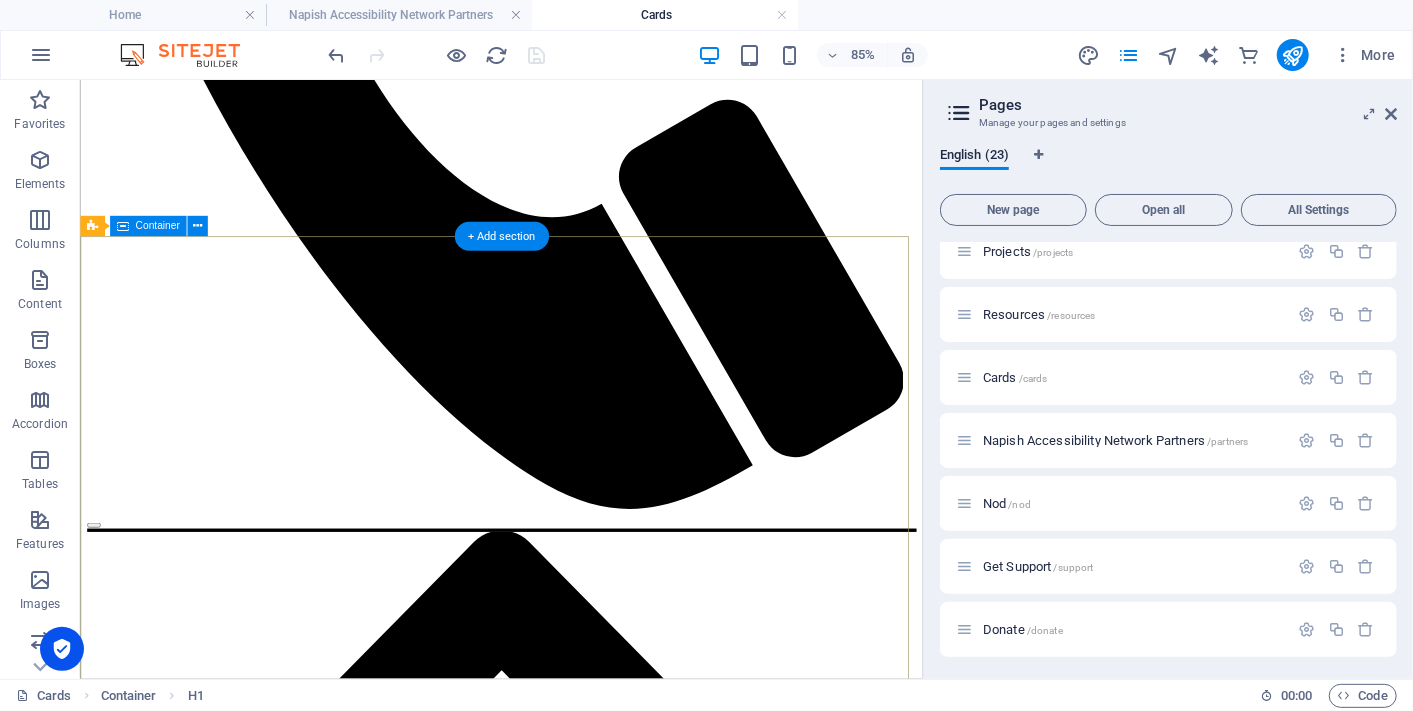 scroll, scrollTop: 3980, scrollLeft: 0, axis: vertical 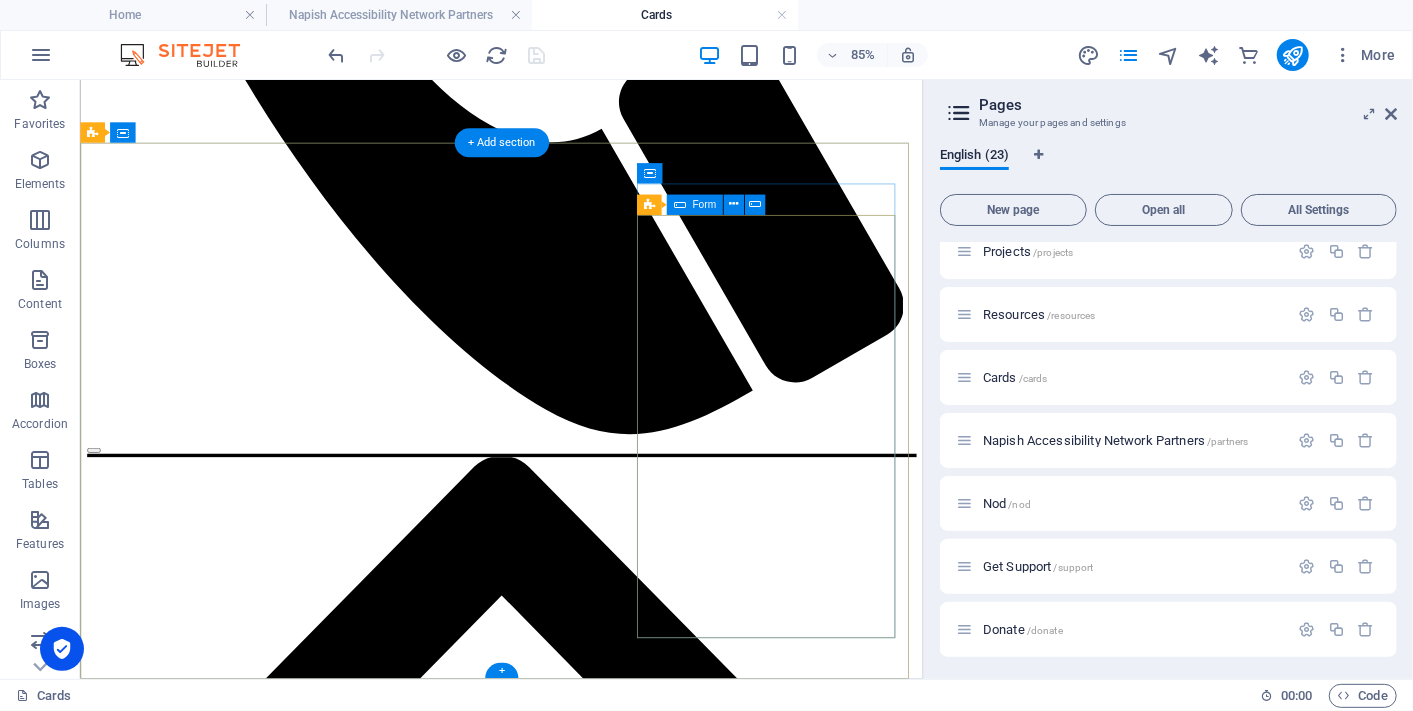 click on "Yes, I’d like to receive the Napish newsletter in my inbox — gentle updates, useful things, and zero spam. I know I can unsubscribe any time if it’s not my vibe. Unreadable? Regenerate Send" 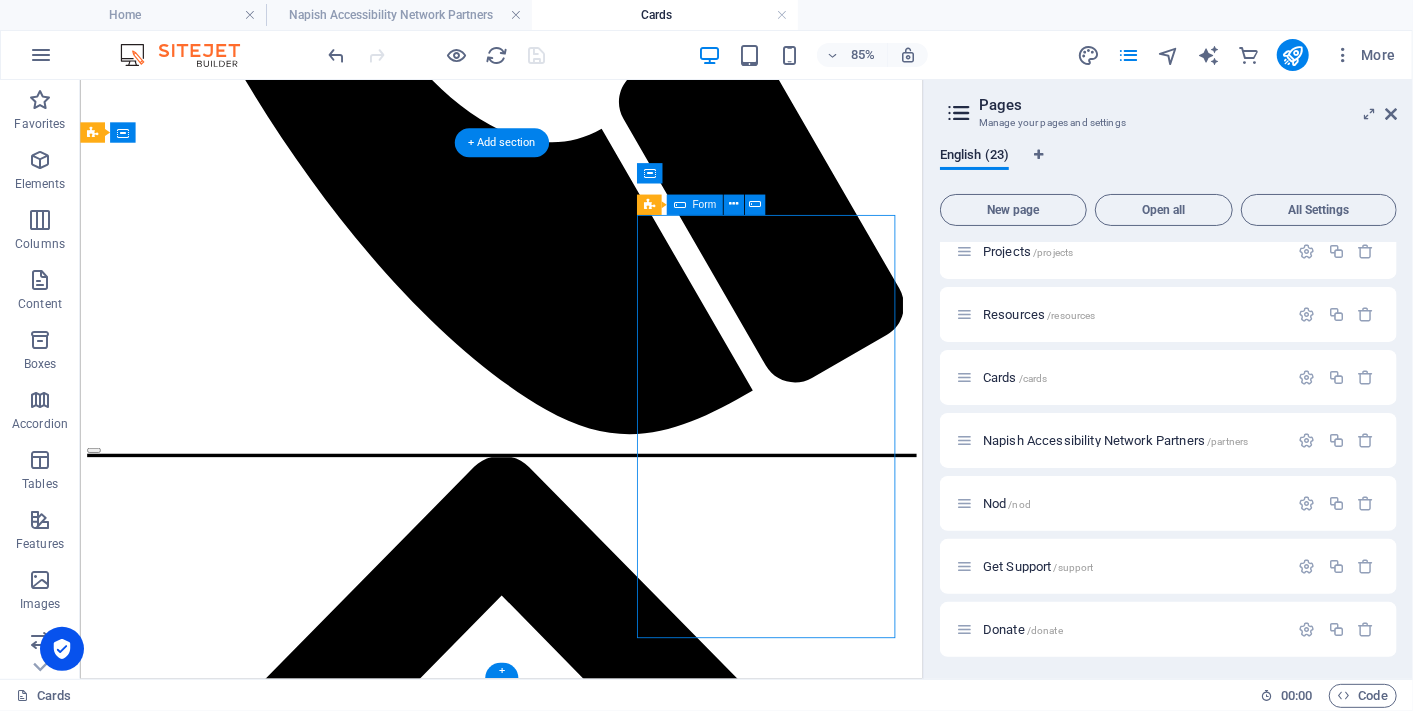 click on "Yes, I’d like to receive the Napish newsletter in my inbox — gentle updates, useful things, and zero spam. I know I can unsubscribe any time if it’s not my vibe. Unreadable? Regenerate Send" 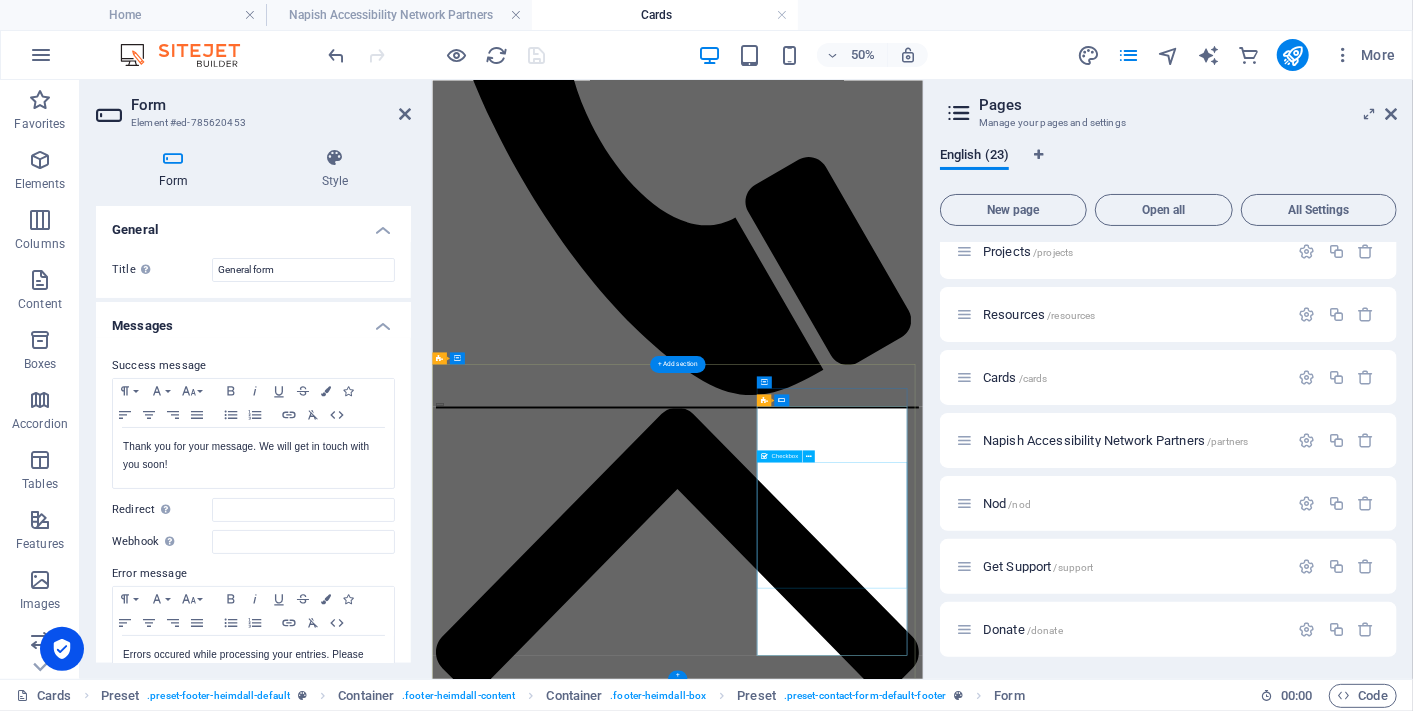scroll, scrollTop: 3479, scrollLeft: 0, axis: vertical 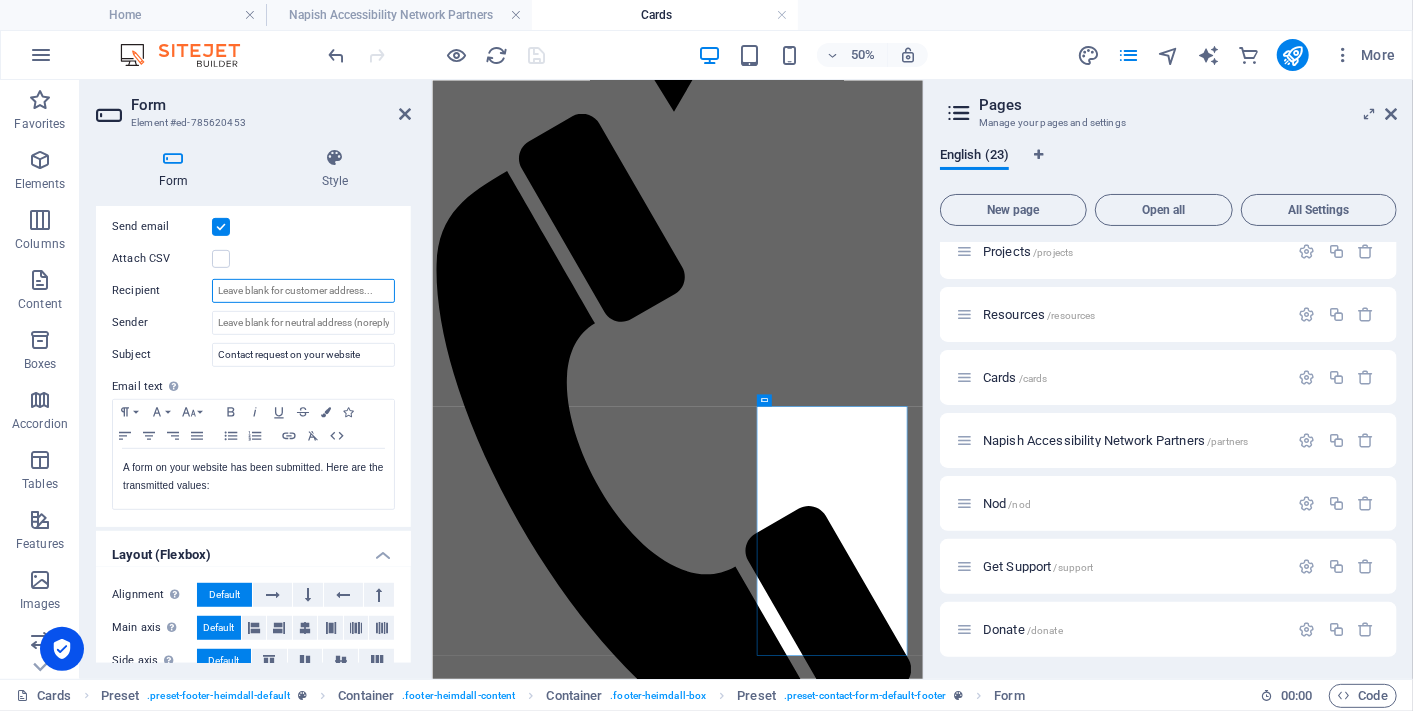 click on "Recipient" at bounding box center [303, 291] 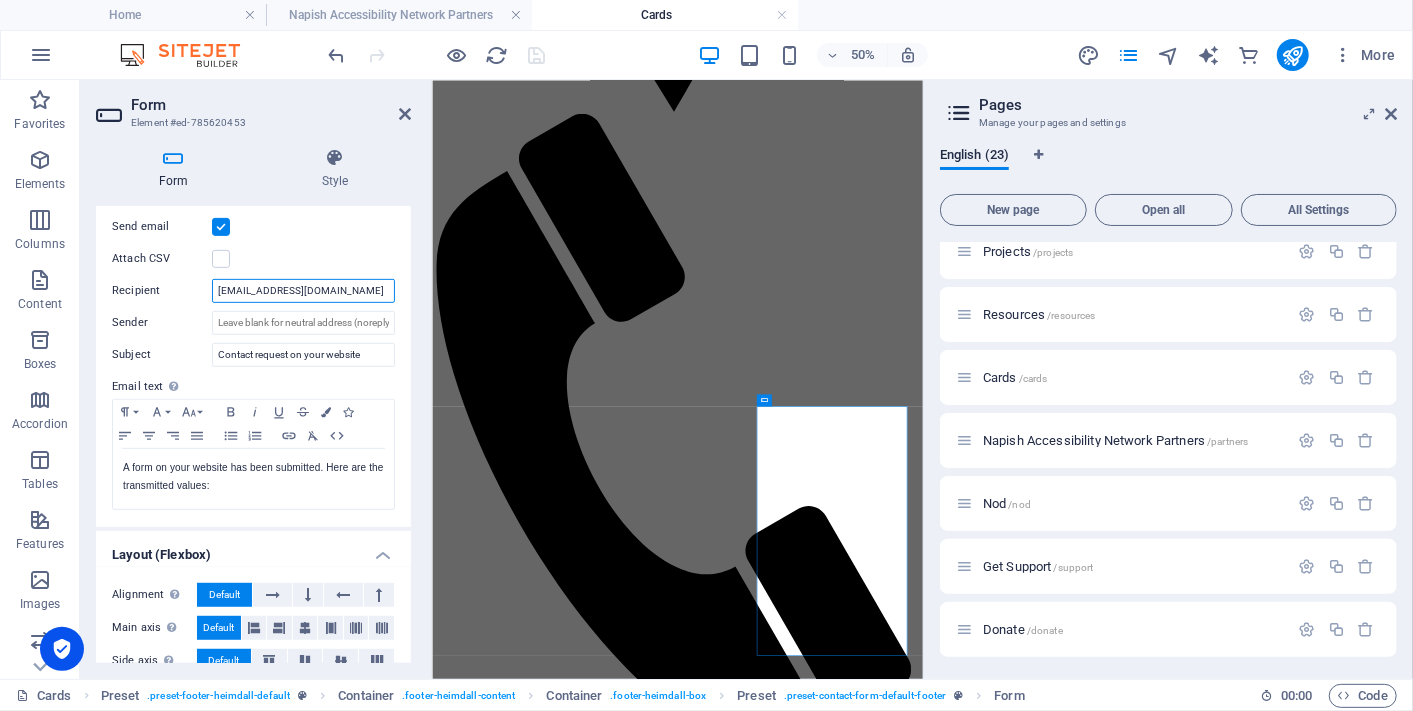 type on "info@napish.org.nz" 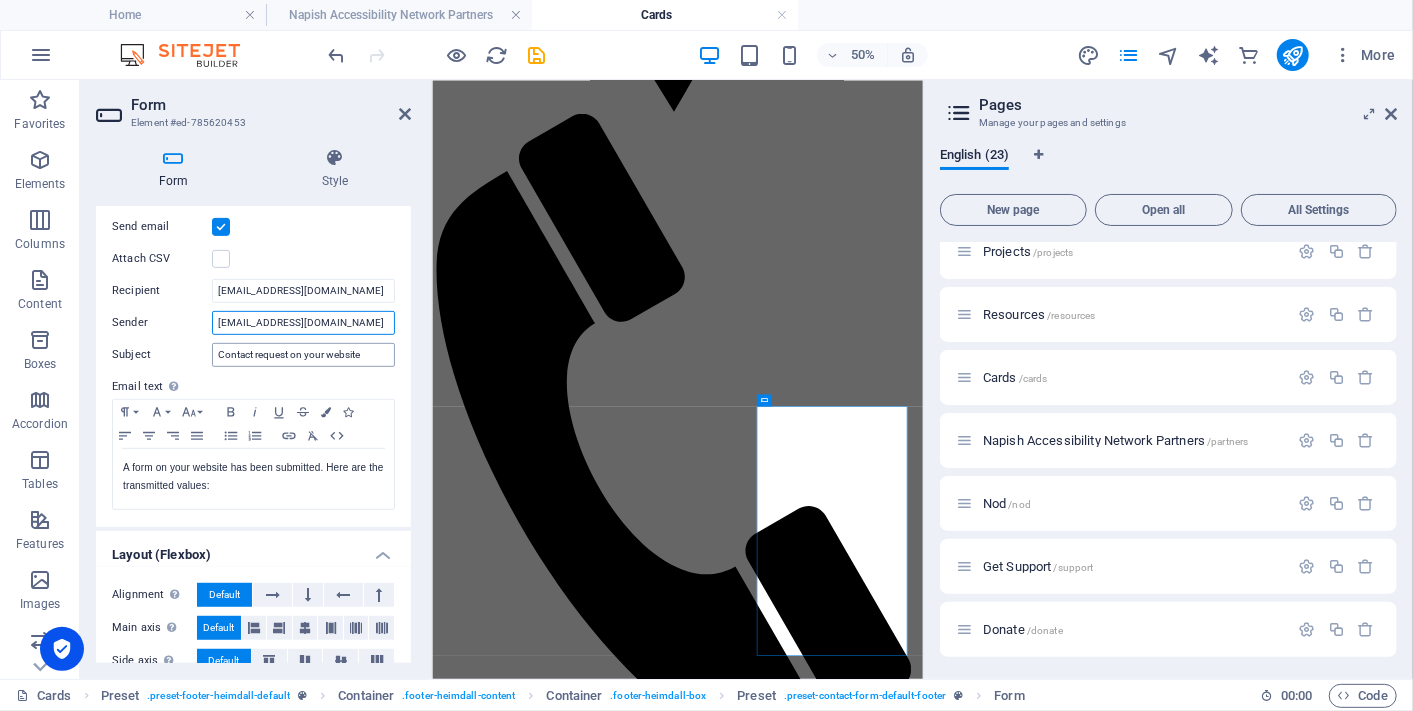 type on "info@napish.org.nz" 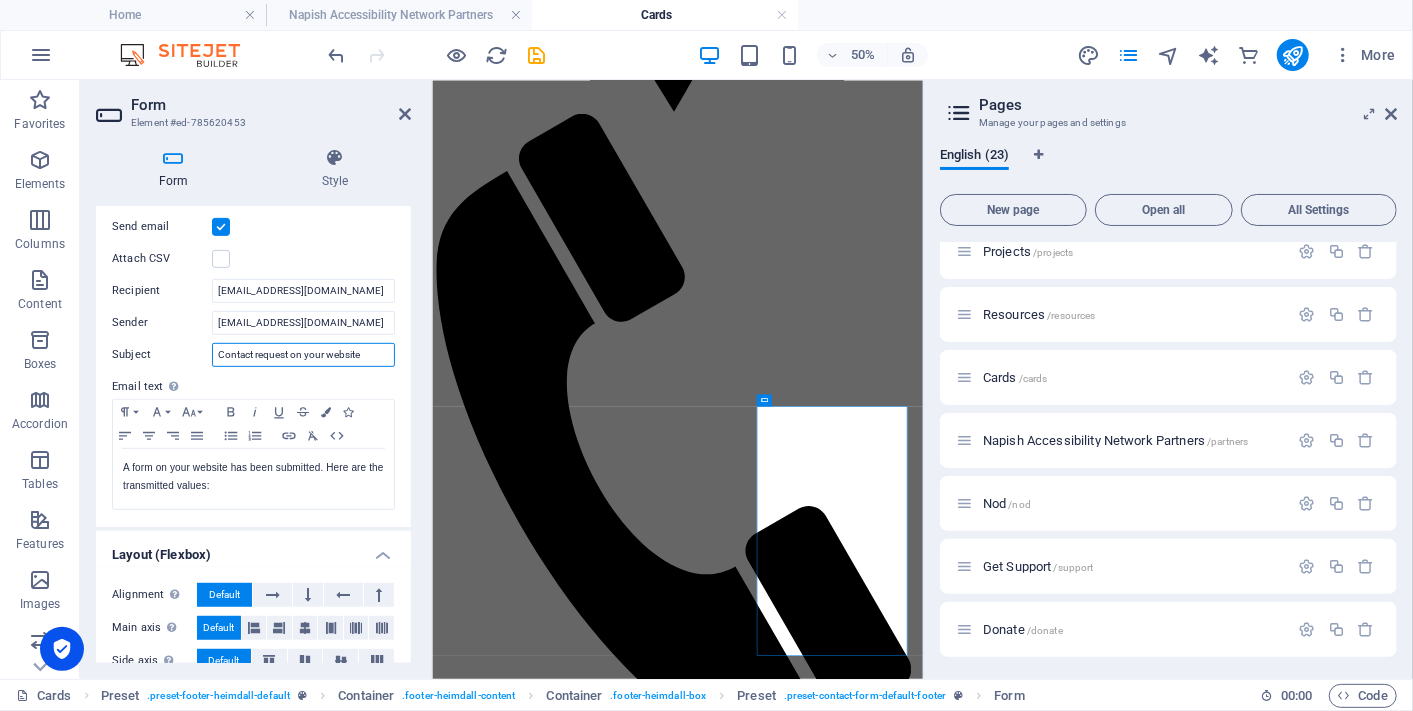 drag, startPoint x: 364, startPoint y: 354, endPoint x: 126, endPoint y: 343, distance: 238.25406 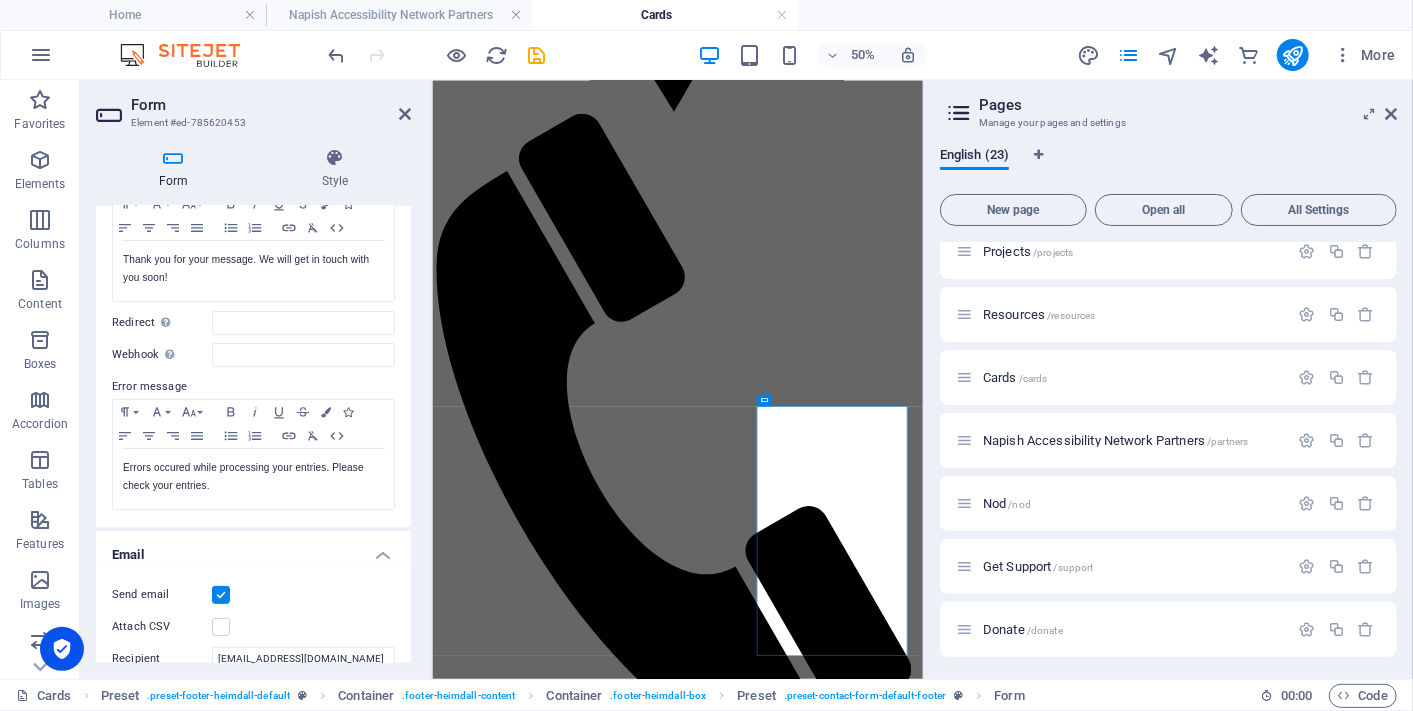 scroll, scrollTop: 89, scrollLeft: 0, axis: vertical 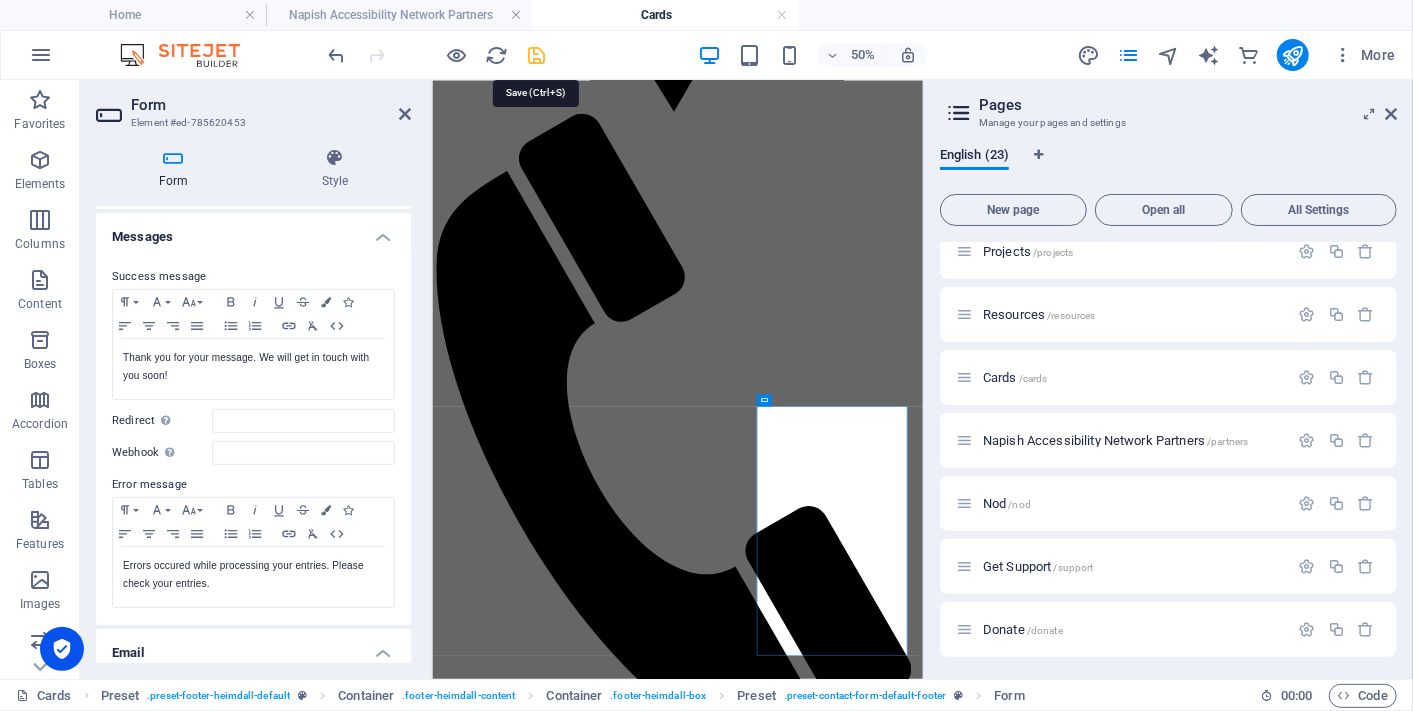 type on "The Nudge Signup" 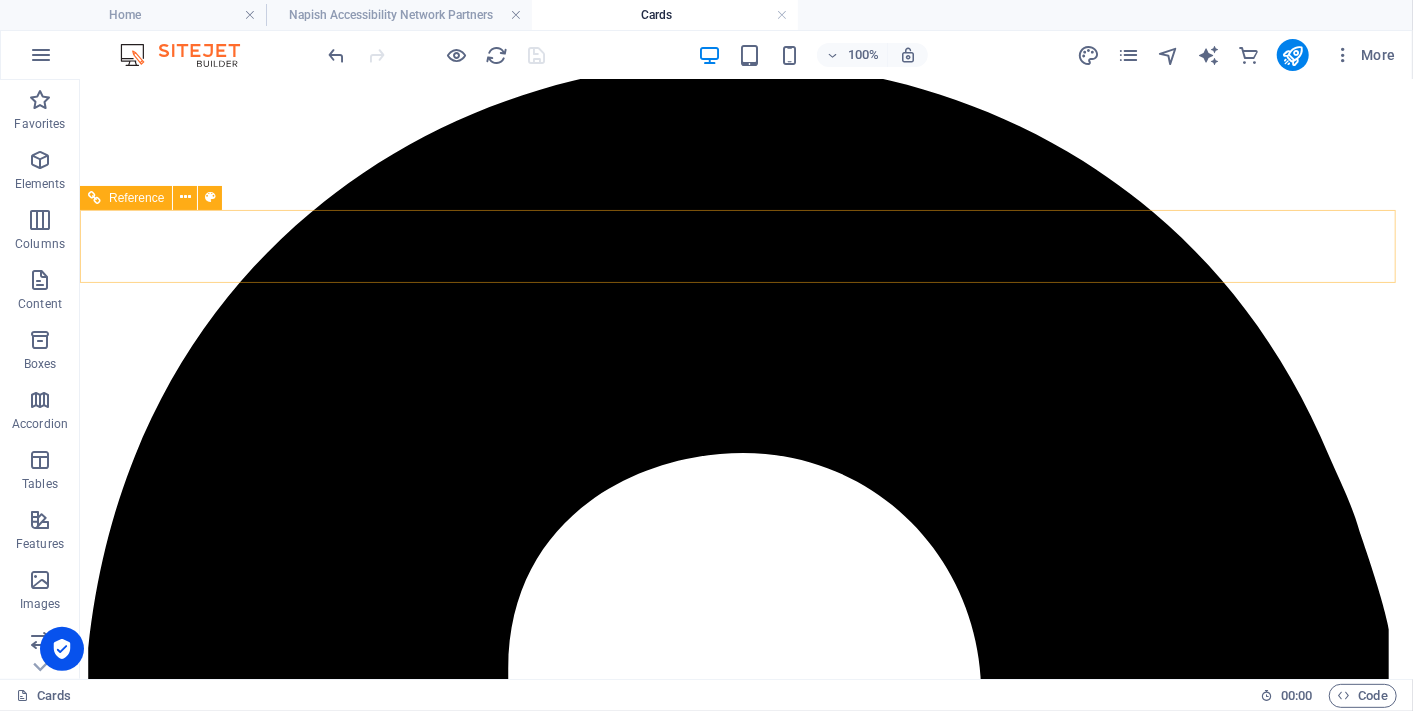 scroll, scrollTop: 1631, scrollLeft: 0, axis: vertical 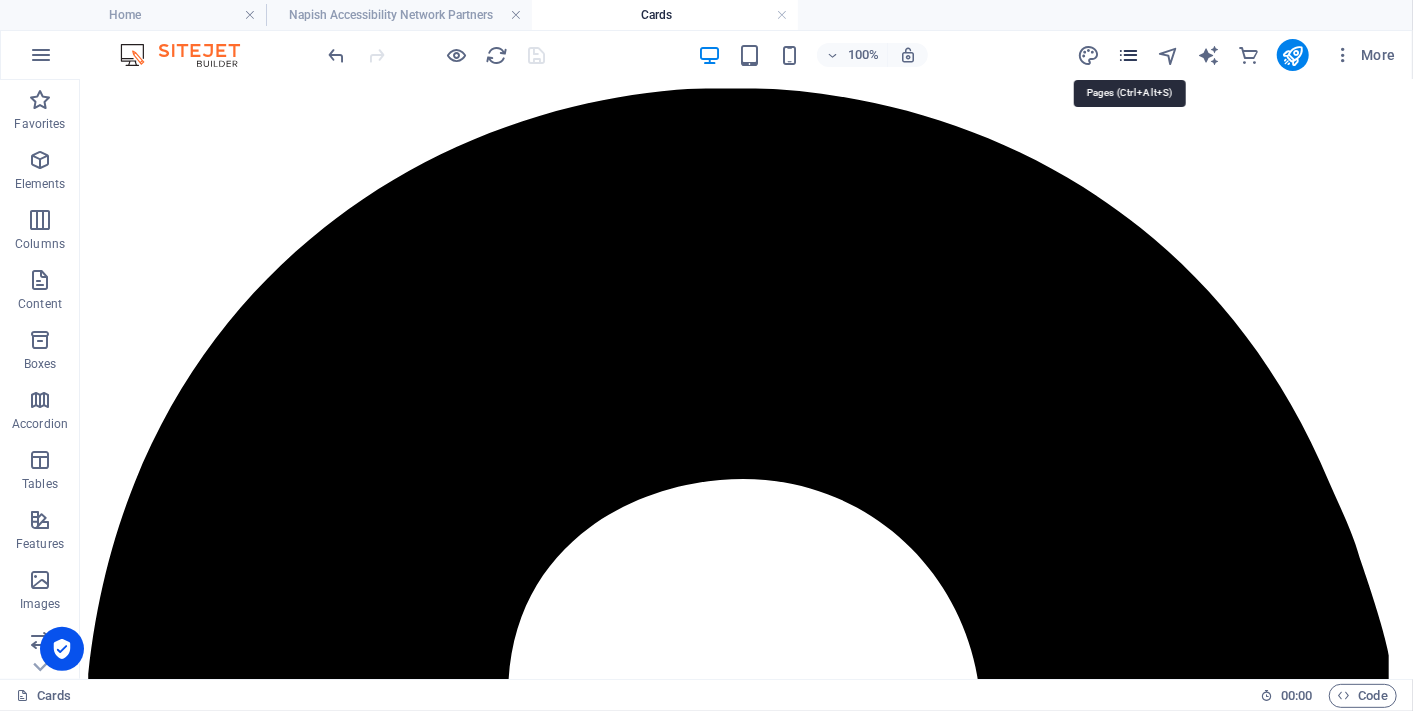 click at bounding box center (1128, 55) 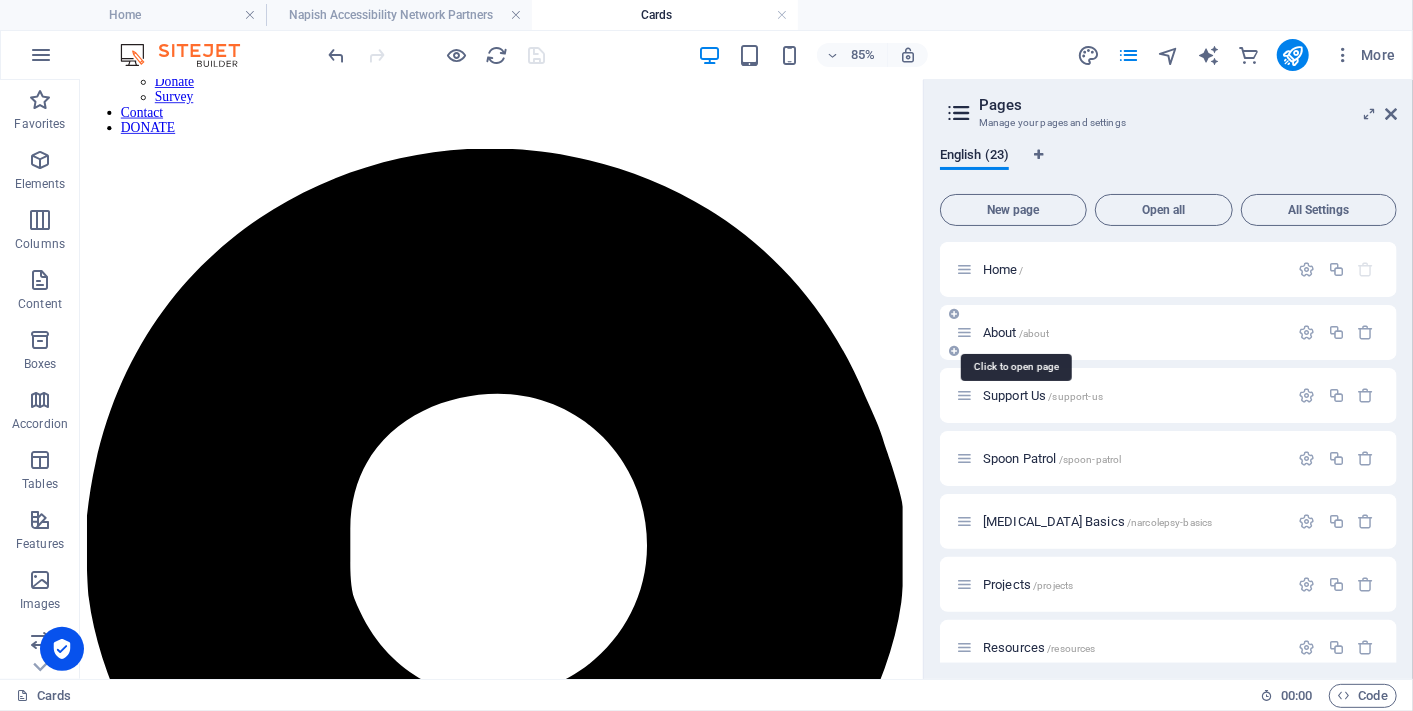 click on "About /about" at bounding box center (1016, 332) 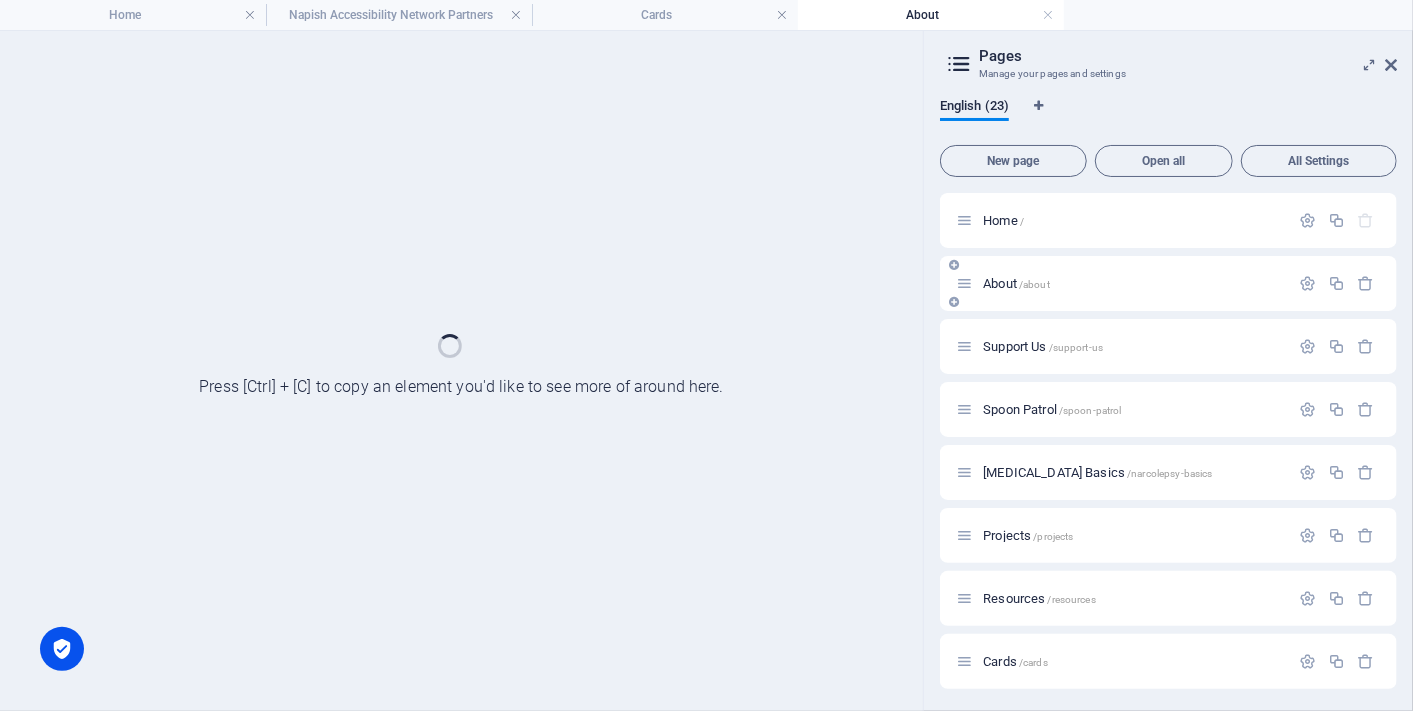 scroll, scrollTop: 0, scrollLeft: 0, axis: both 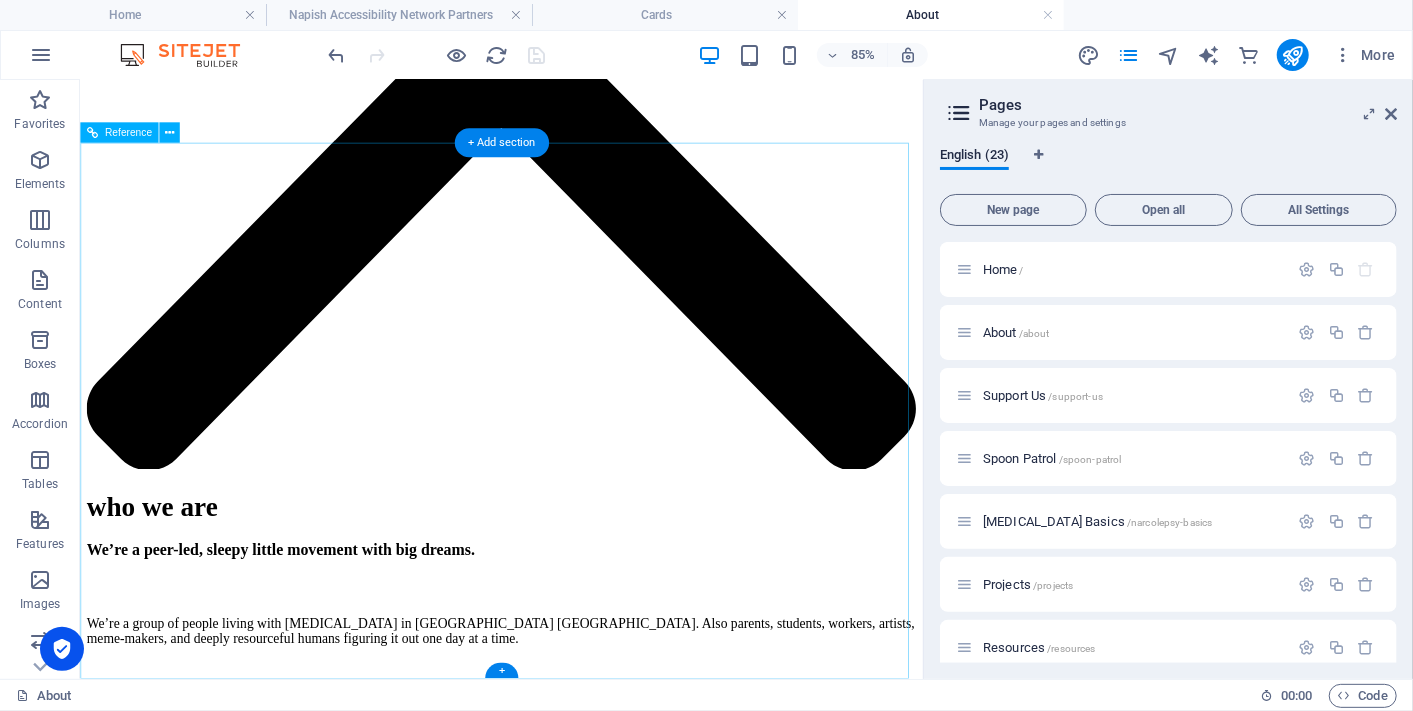 click on "E-mail   Yes, I’d like to receive the Napish newsletter in my inbox — gentle updates, useful things, and zero spam. I know I can unsubscribe any time if it’s not my vibe. Unreadable? Regenerate Send" 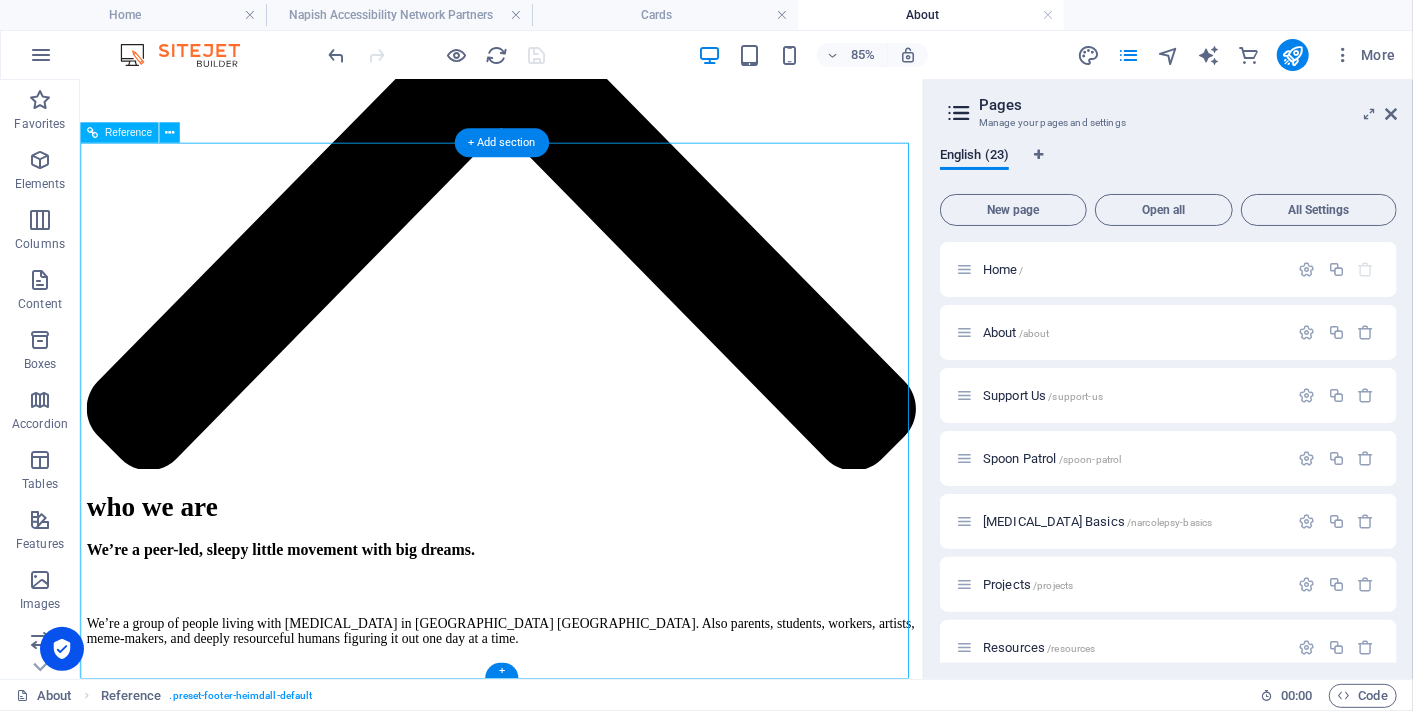 click on "E-mail   Yes, I’d like to receive the Napish newsletter in my inbox — gentle updates, useful things, and zero spam. I know I can unsubscribe any time if it’s not my vibe. Unreadable? Regenerate Send" 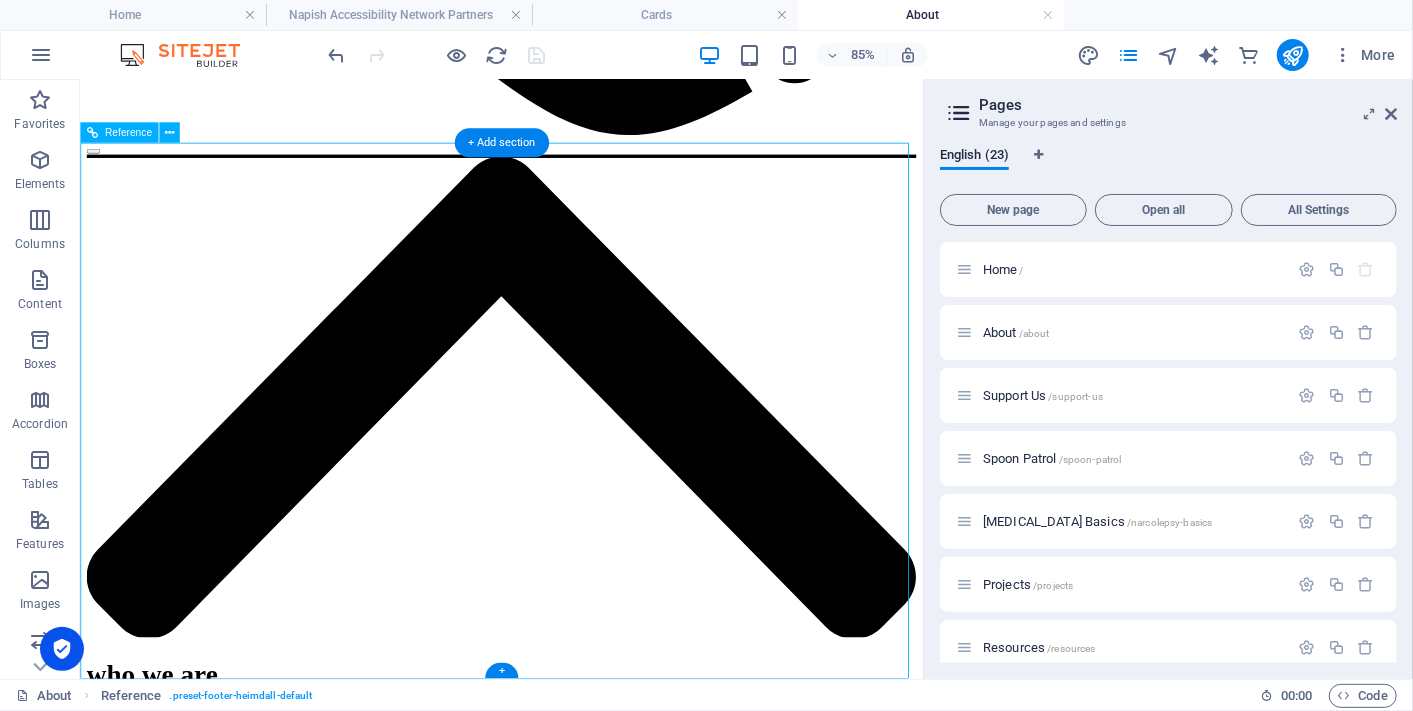 scroll, scrollTop: 3501, scrollLeft: 0, axis: vertical 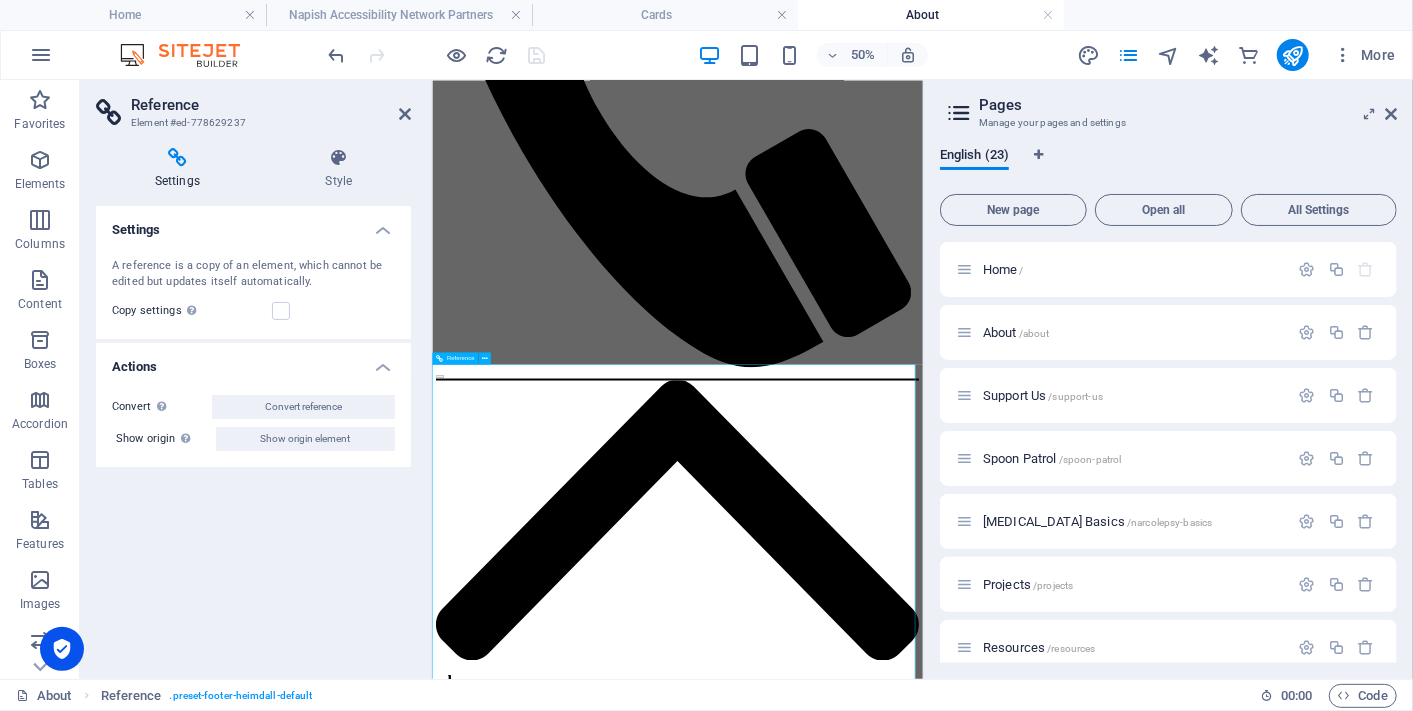 drag, startPoint x: 869, startPoint y: 1124, endPoint x: 1029, endPoint y: 1095, distance: 162.60689 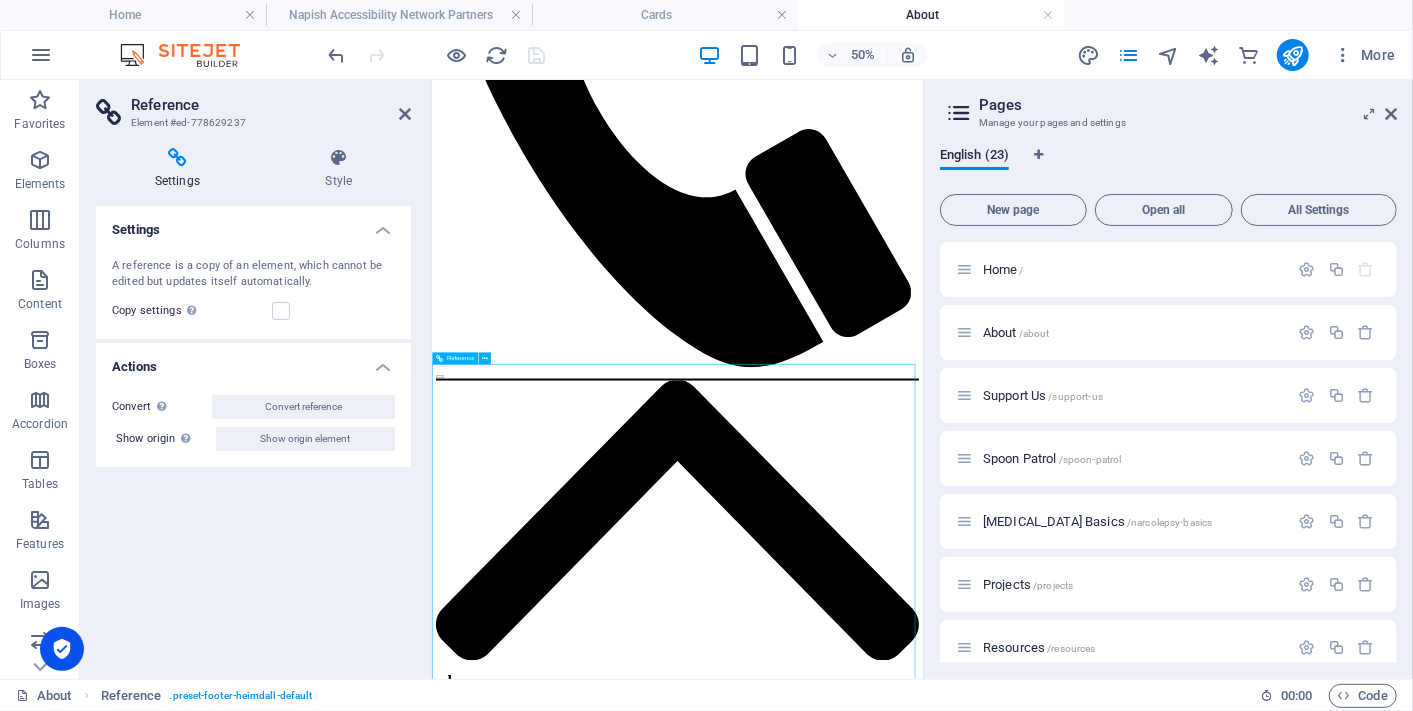 click on "E-mail   Yes, I’d like to receive the Napish newsletter in my inbox — gentle updates, useful things, and zero spam. I know I can unsubscribe any time if it’s not my vibe. Unreadable? Regenerate Send" 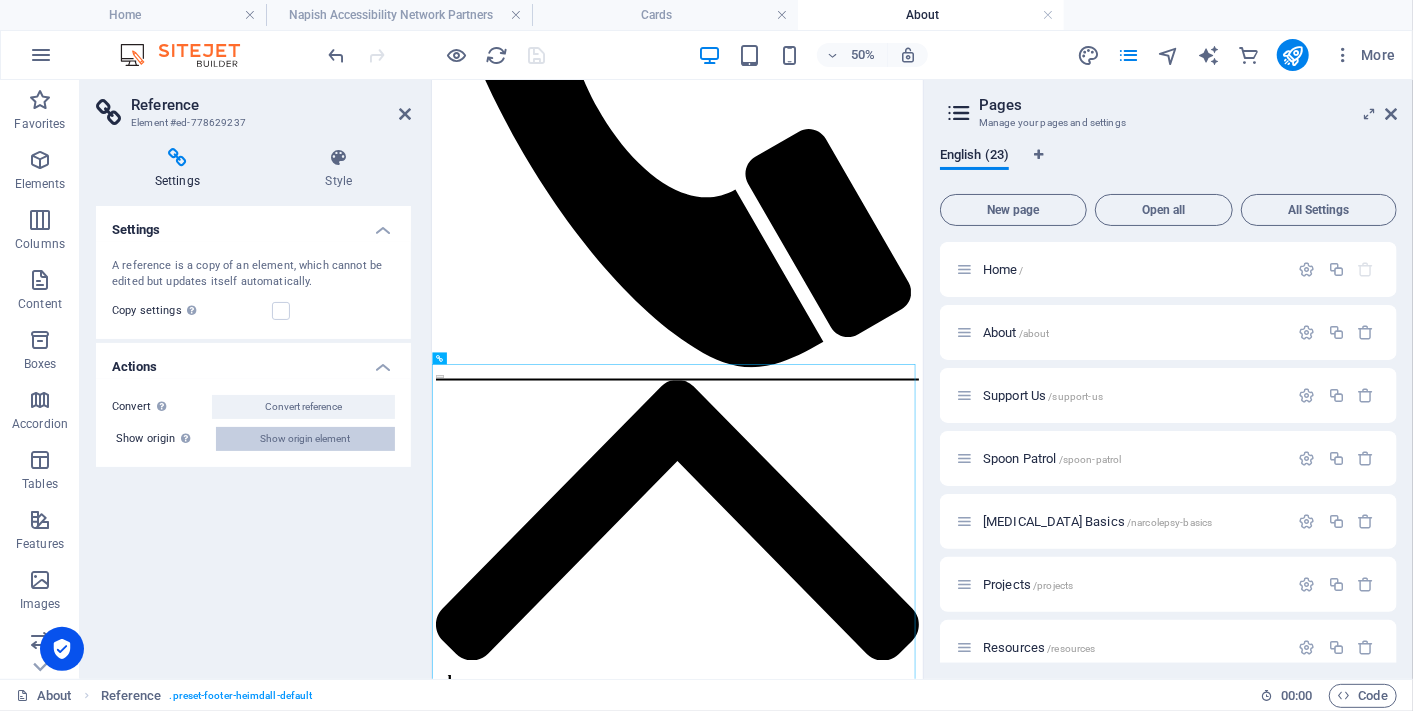 click on "Show origin element" at bounding box center (306, 439) 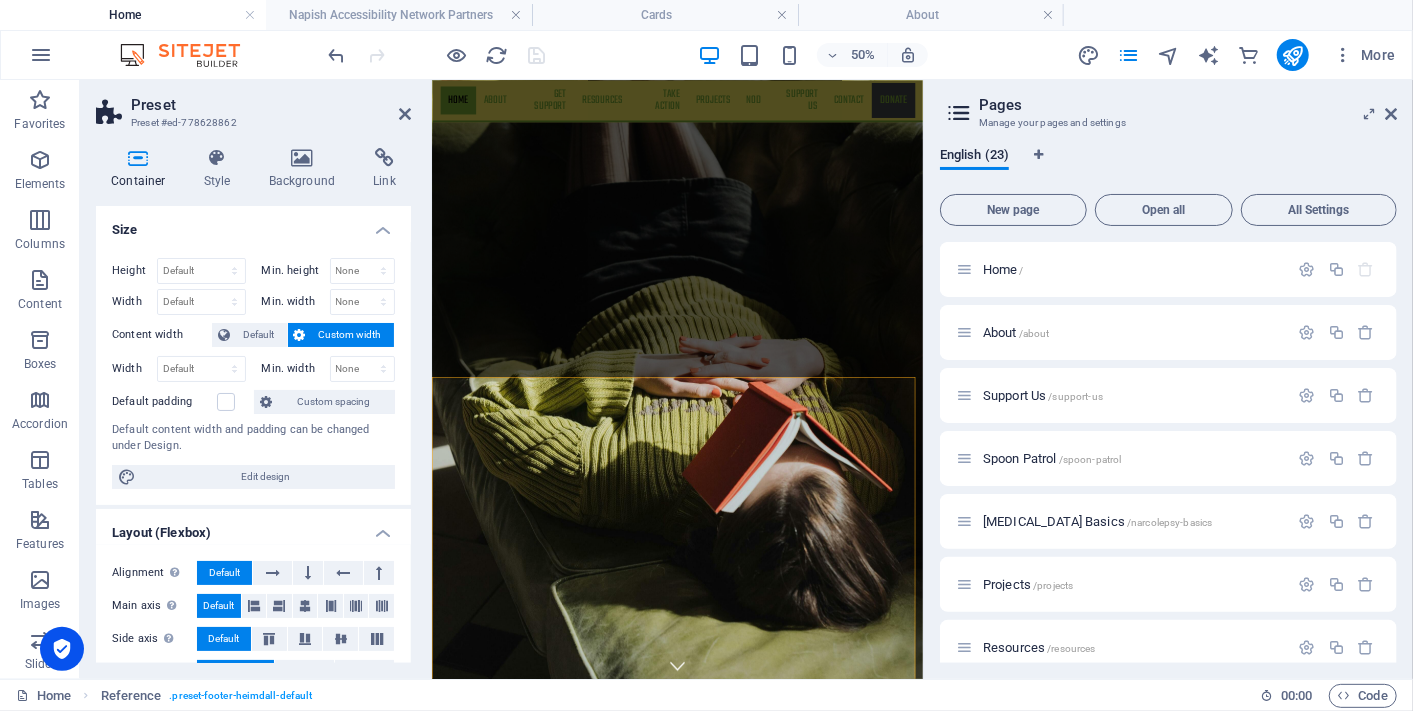 scroll, scrollTop: 2912, scrollLeft: 0, axis: vertical 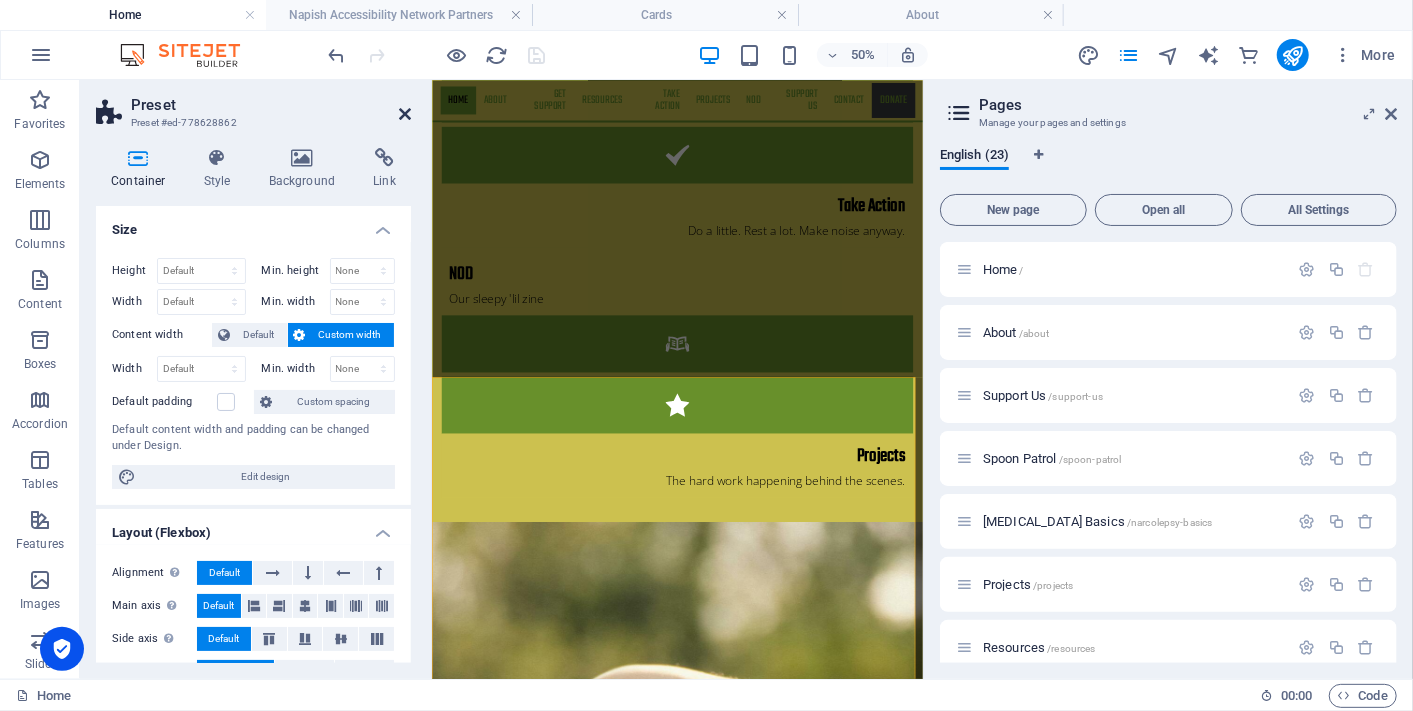 click at bounding box center [405, 114] 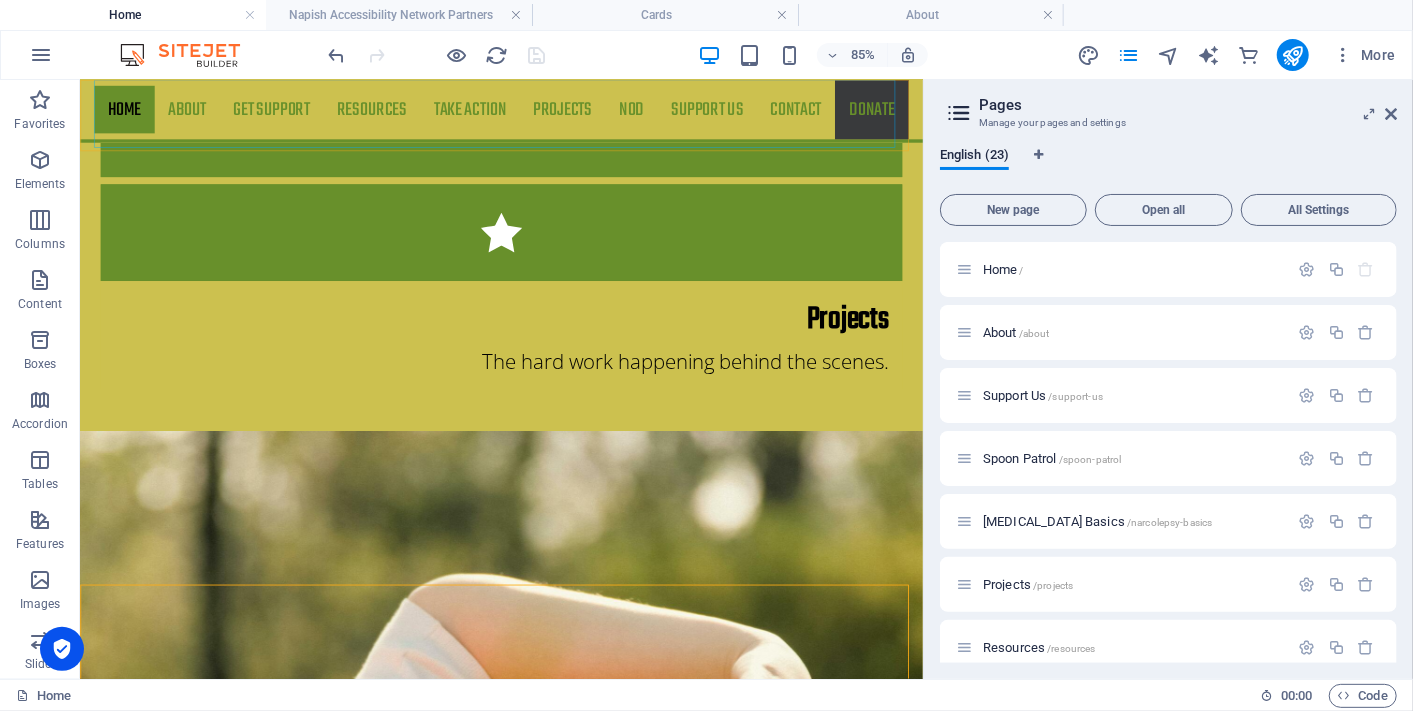 scroll, scrollTop: 2458, scrollLeft: 0, axis: vertical 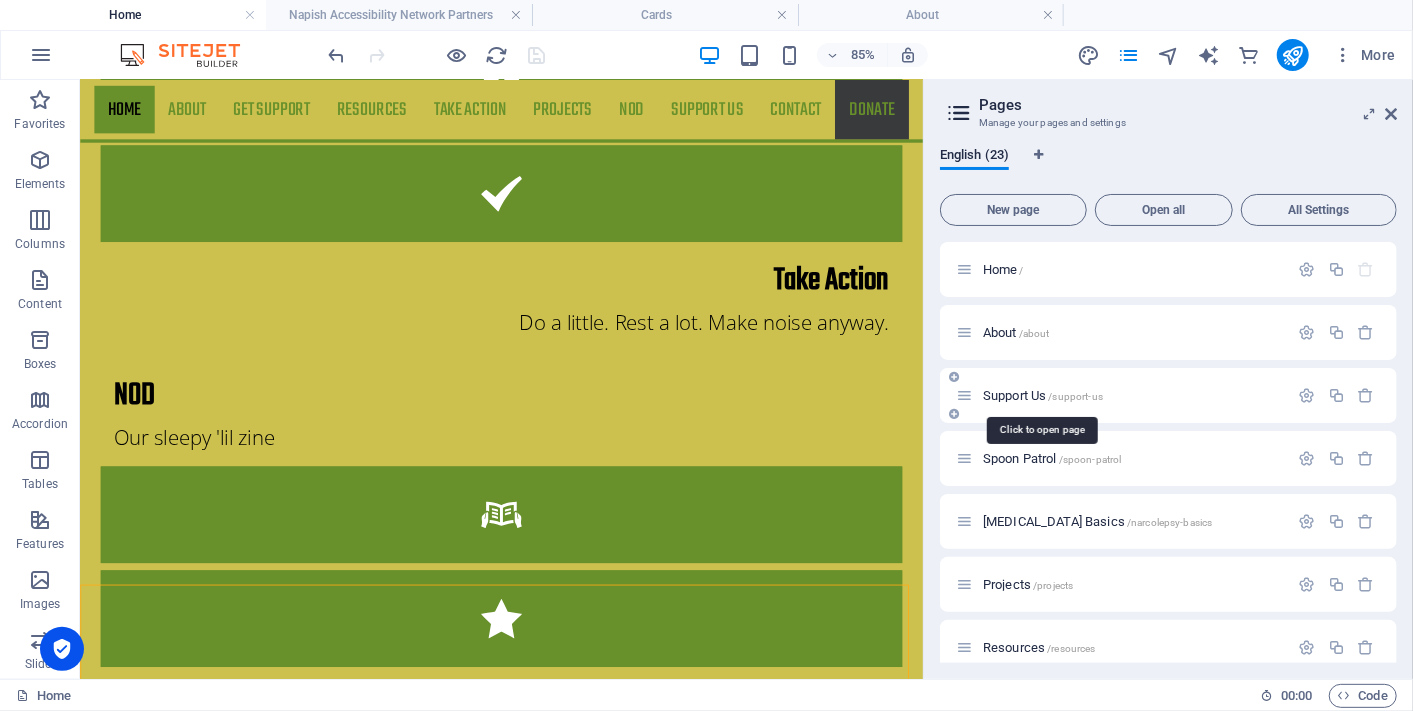 click on "Support Us /support-us" at bounding box center [1043, 395] 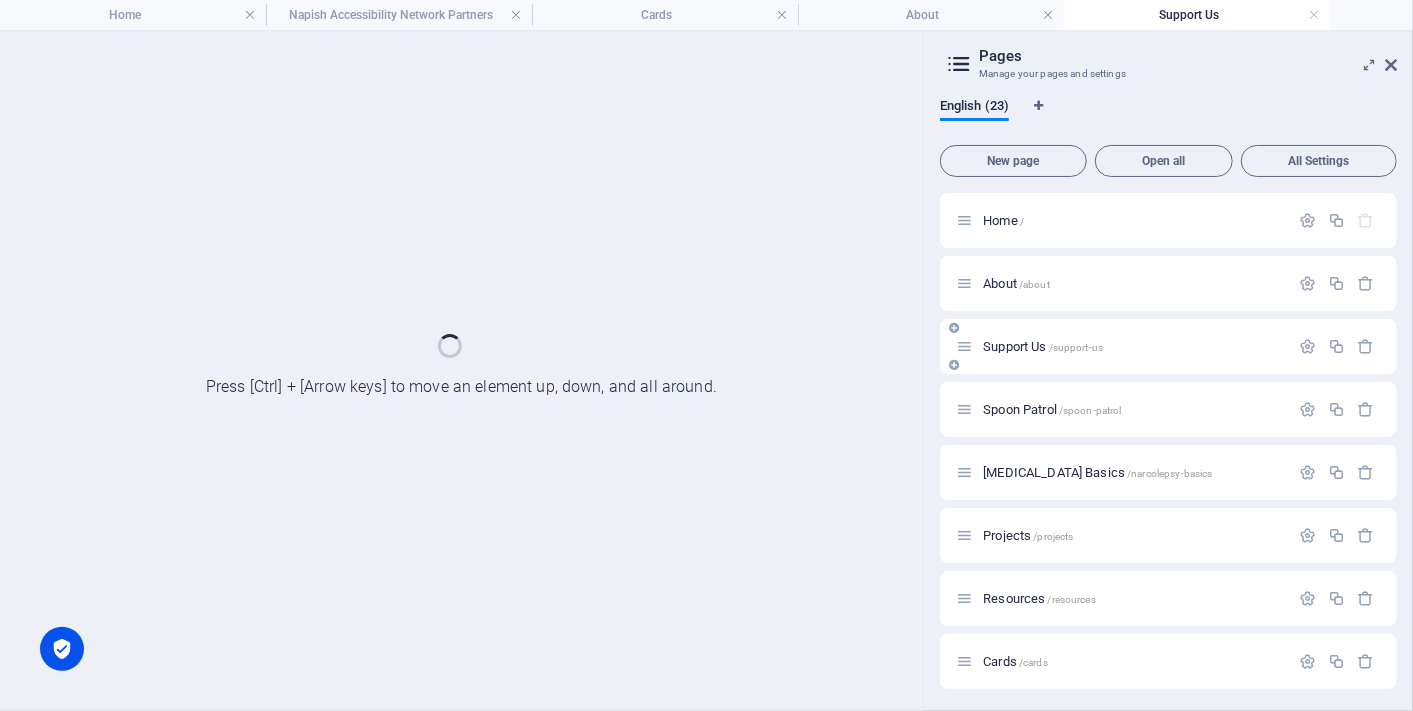 scroll, scrollTop: 0, scrollLeft: 0, axis: both 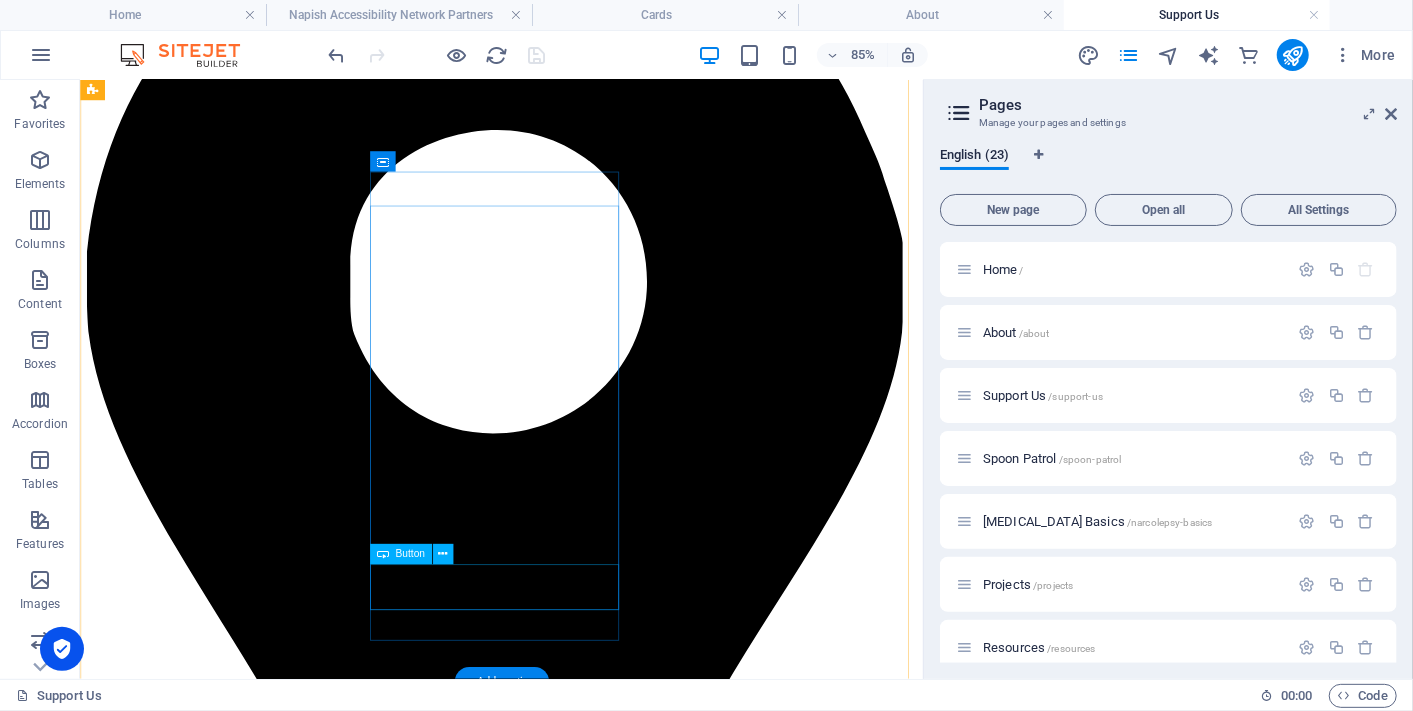 click on "Donate now" at bounding box center [575, 10366] 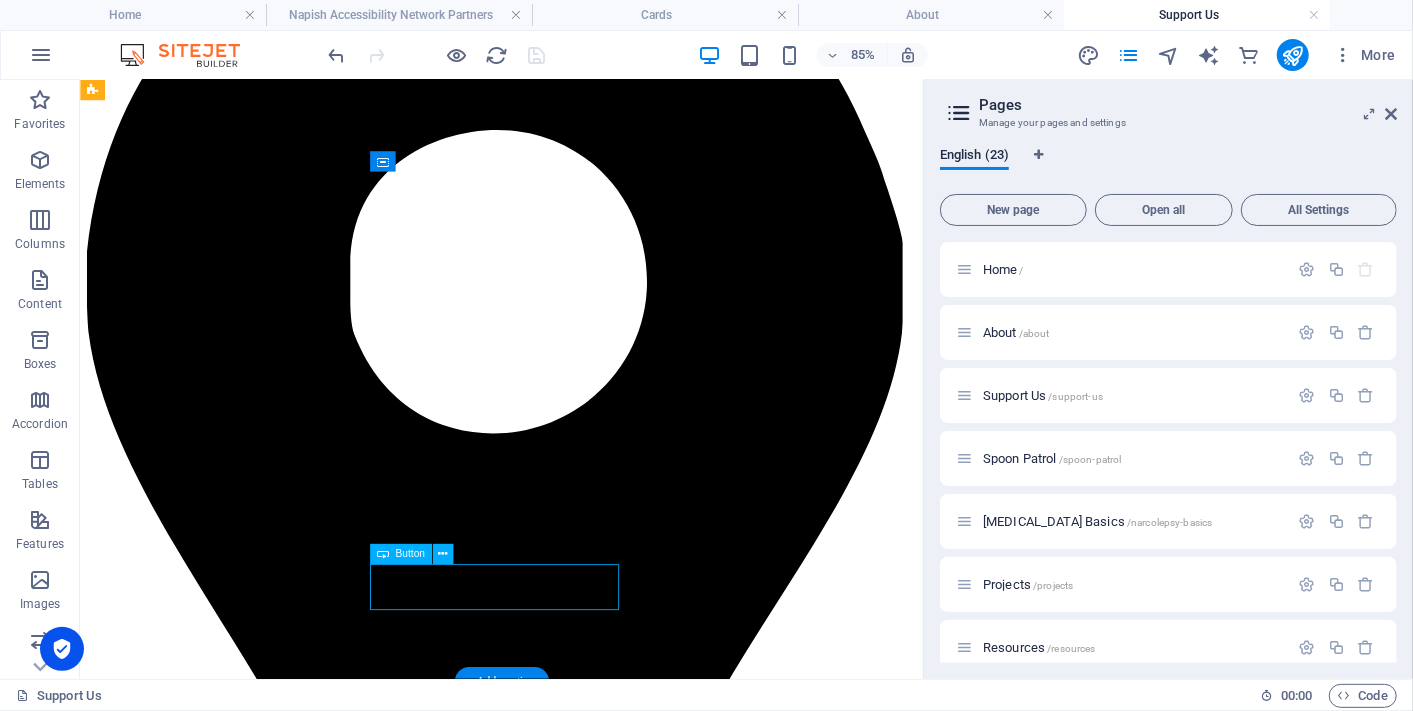 click on "Donate now" at bounding box center (575, 10366) 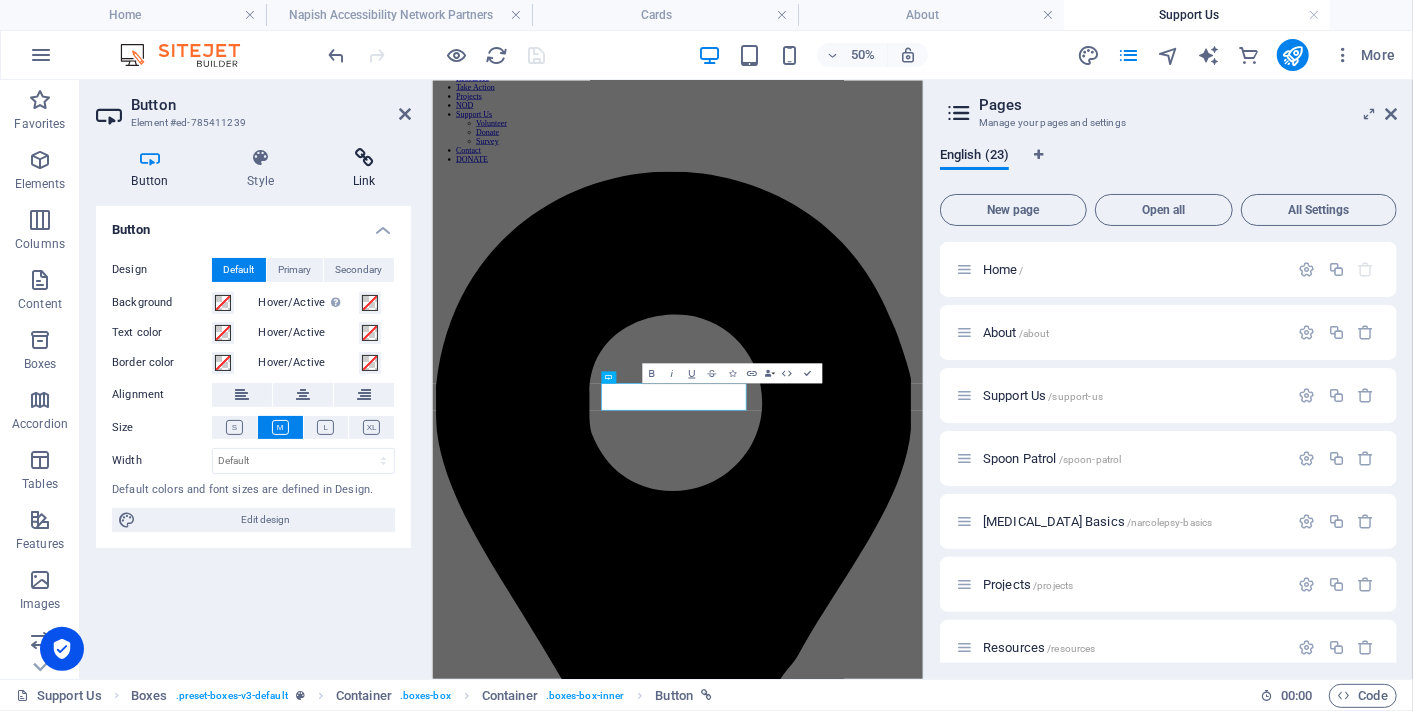 click at bounding box center (364, 158) 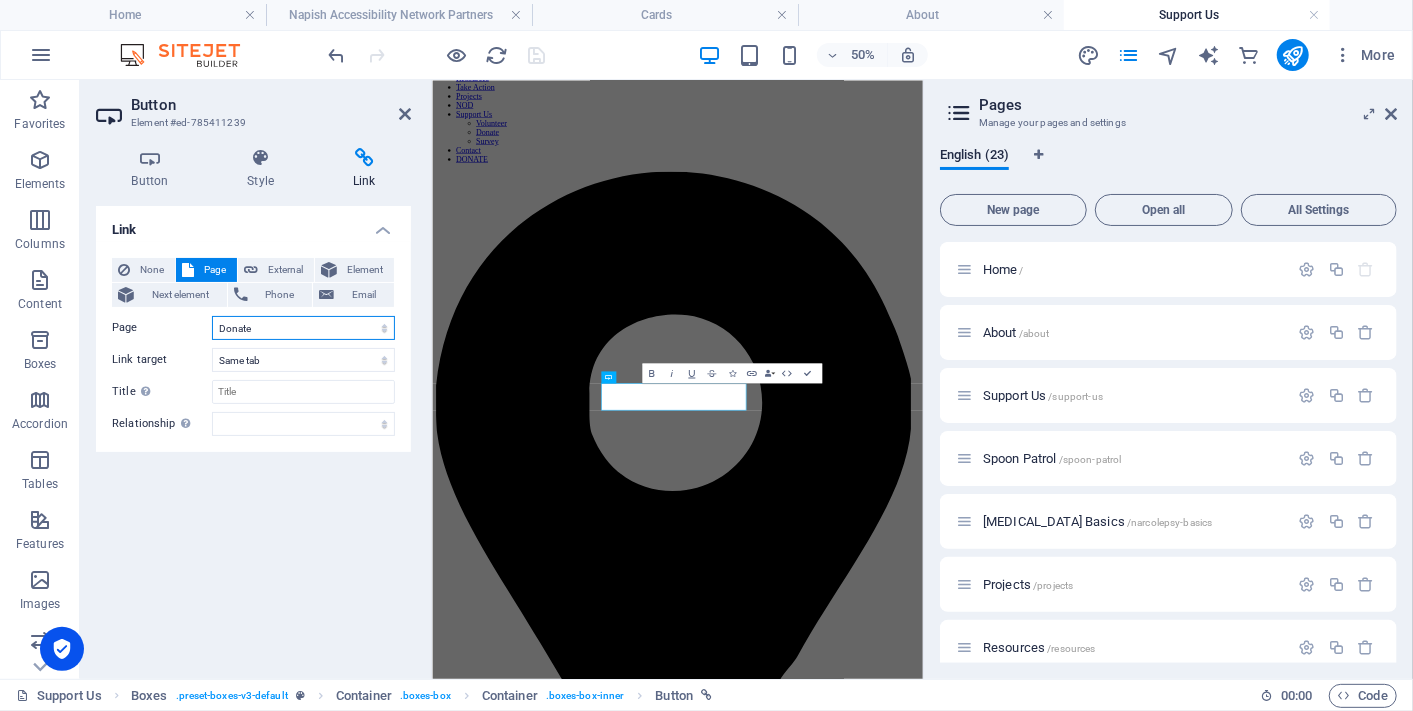 click on "Home About Support Us Spoon Patrol Narcolepsy Basics Projects Resources Cards Napish Accessibility Network Partners Nod Get Support Donate Take Action Contact Legal Notice Register for Spoon Patrol Naps, Needs &amp; Navigating Life Survey Napish Aotearoa Charter Privacy Policy Accessibility Statement Be there soon!" at bounding box center [303, 328] 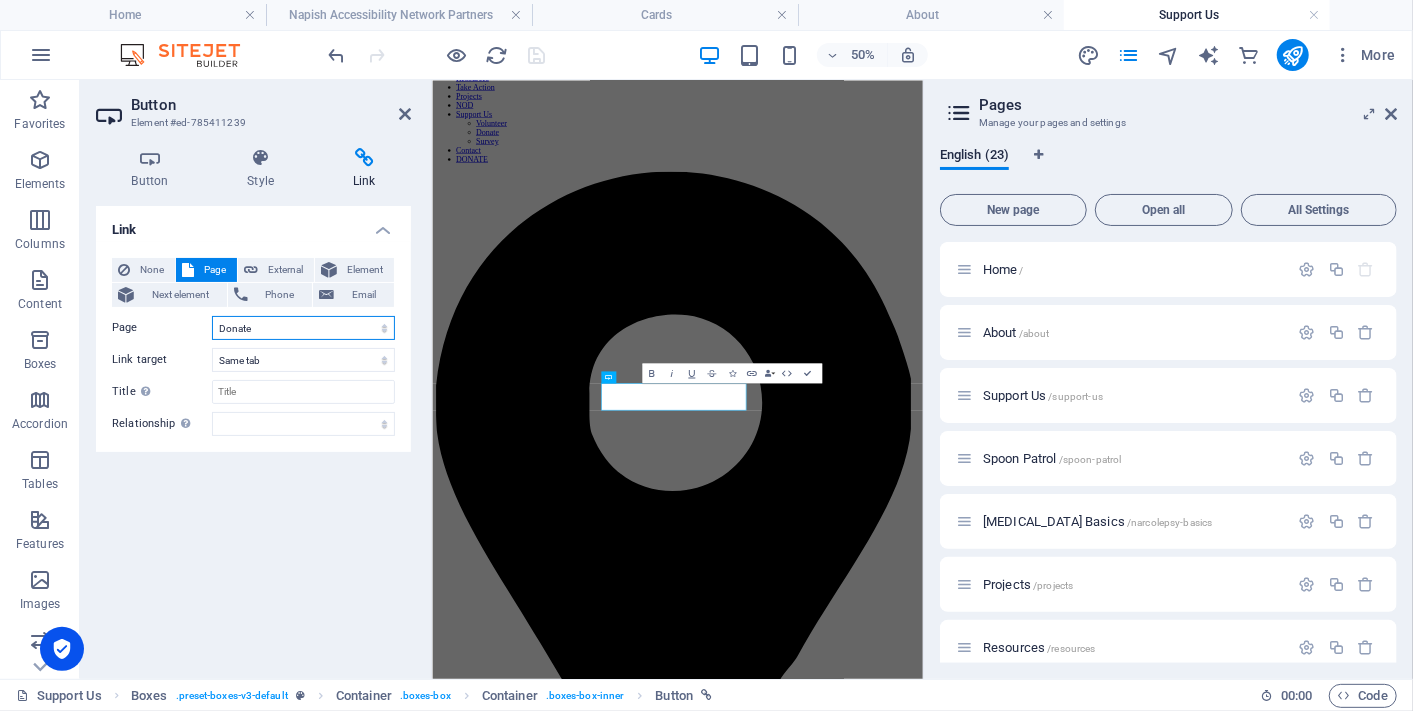 select on "10" 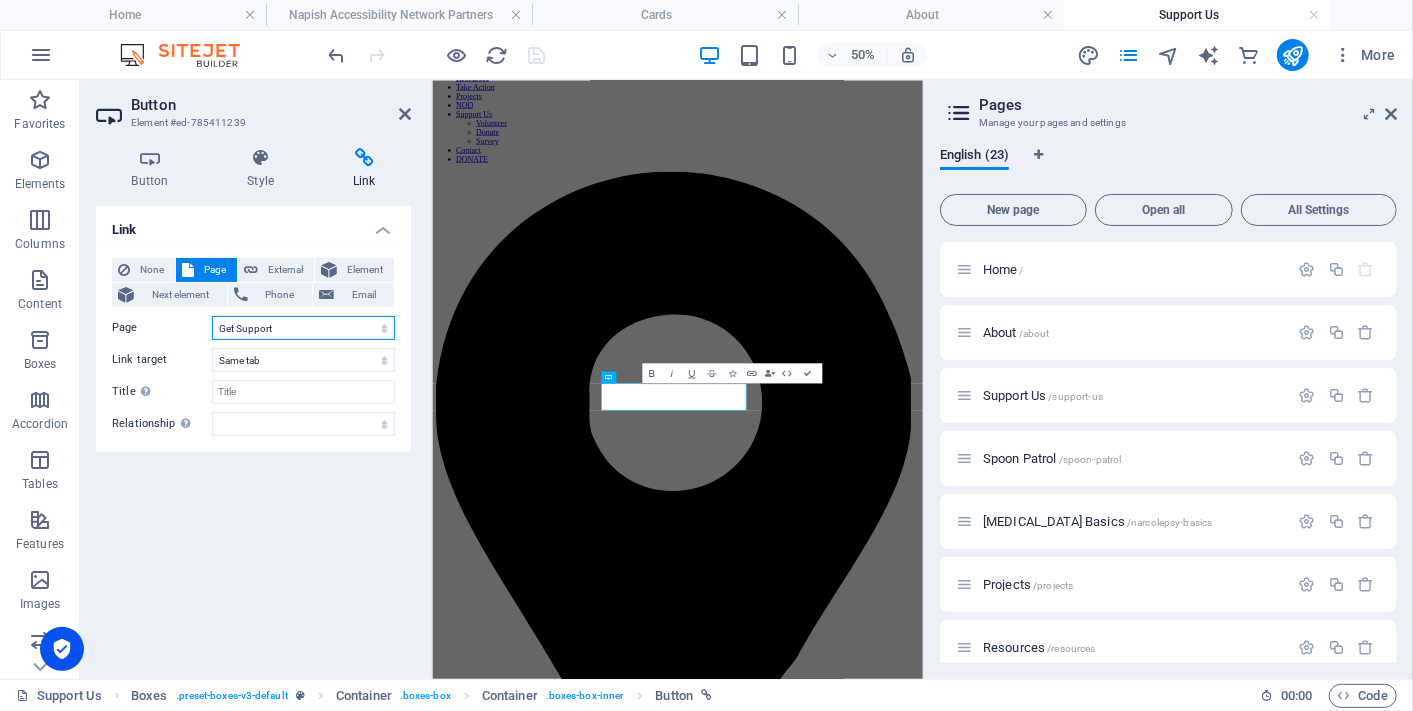 click on "Home About Support Us Spoon Patrol Narcolepsy Basics Projects Resources Cards Napish Accessibility Network Partners Nod Get Support Donate Take Action Contact Legal Notice Register for Spoon Patrol Naps, Needs &amp; Navigating Life Survey Napish Aotearoa Charter Privacy Policy Accessibility Statement Be there soon!" at bounding box center [303, 328] 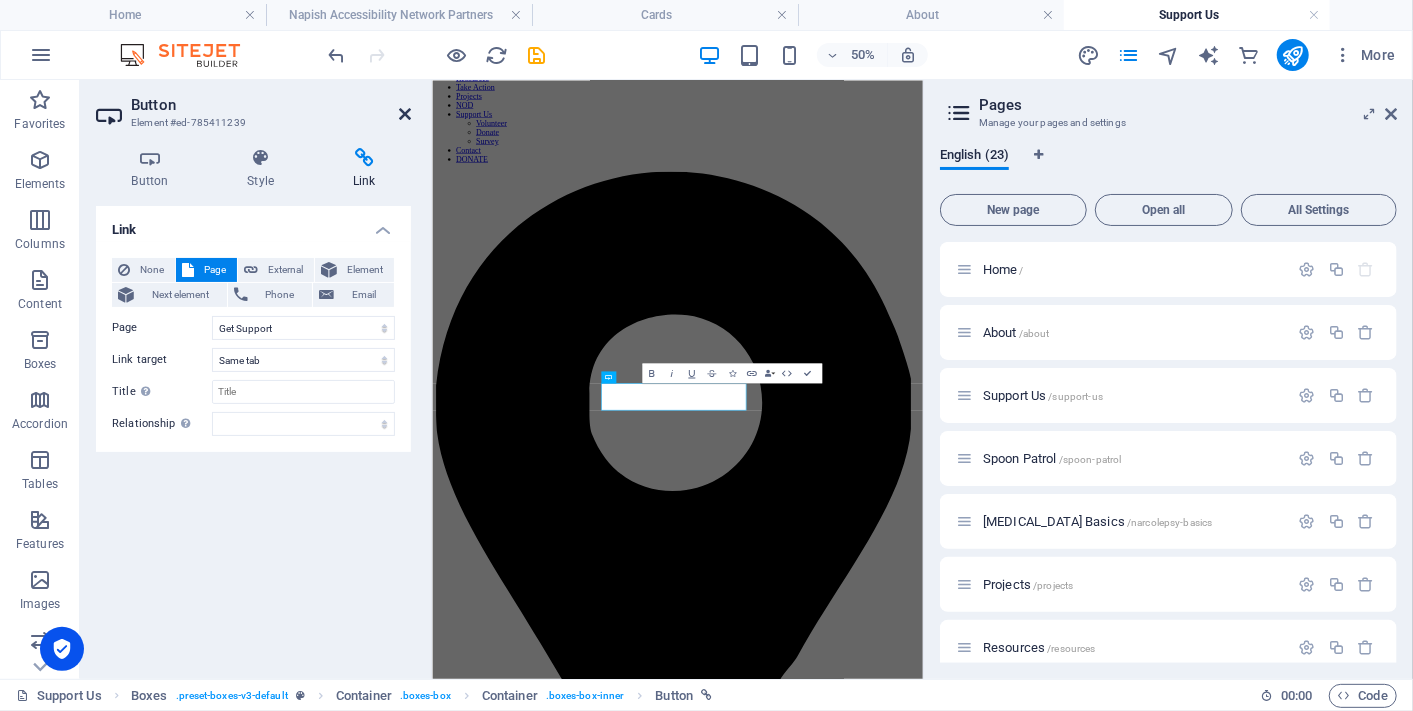 click at bounding box center (405, 114) 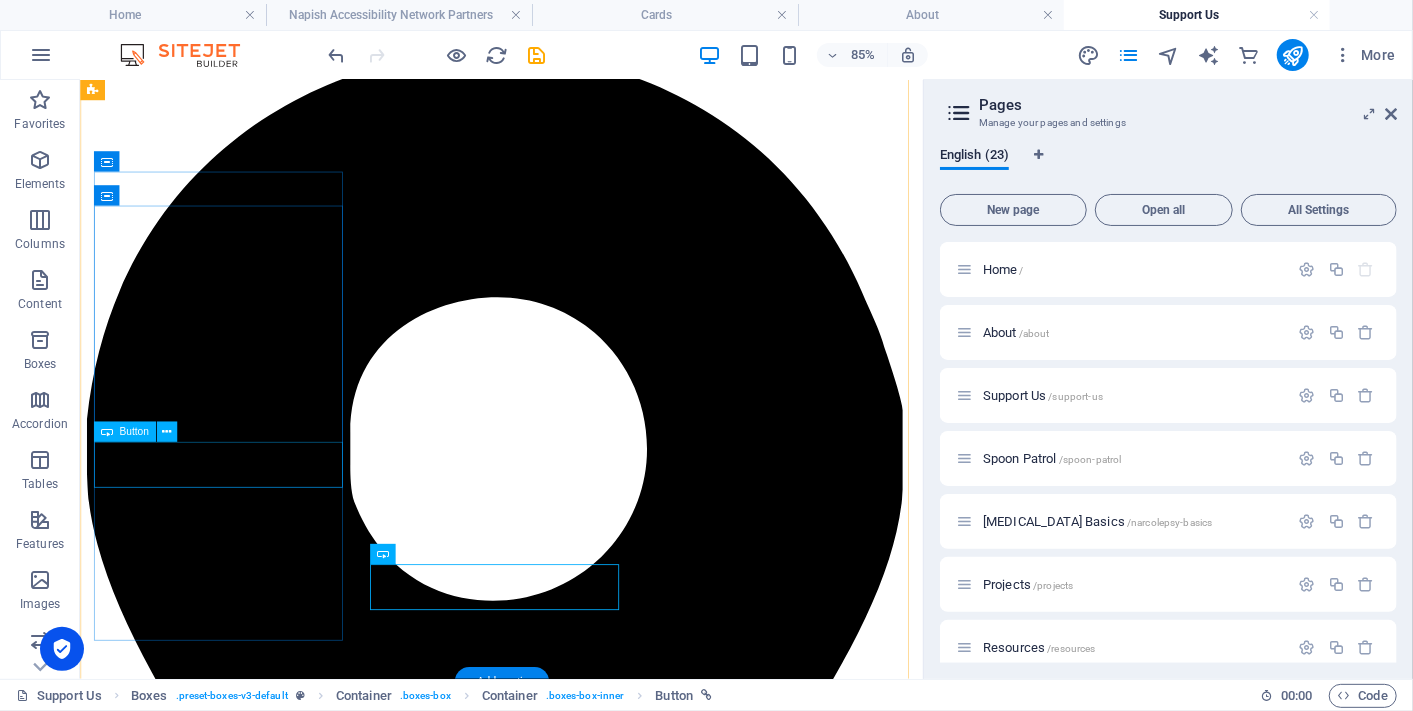 click on "shop now" at bounding box center [575, 8134] 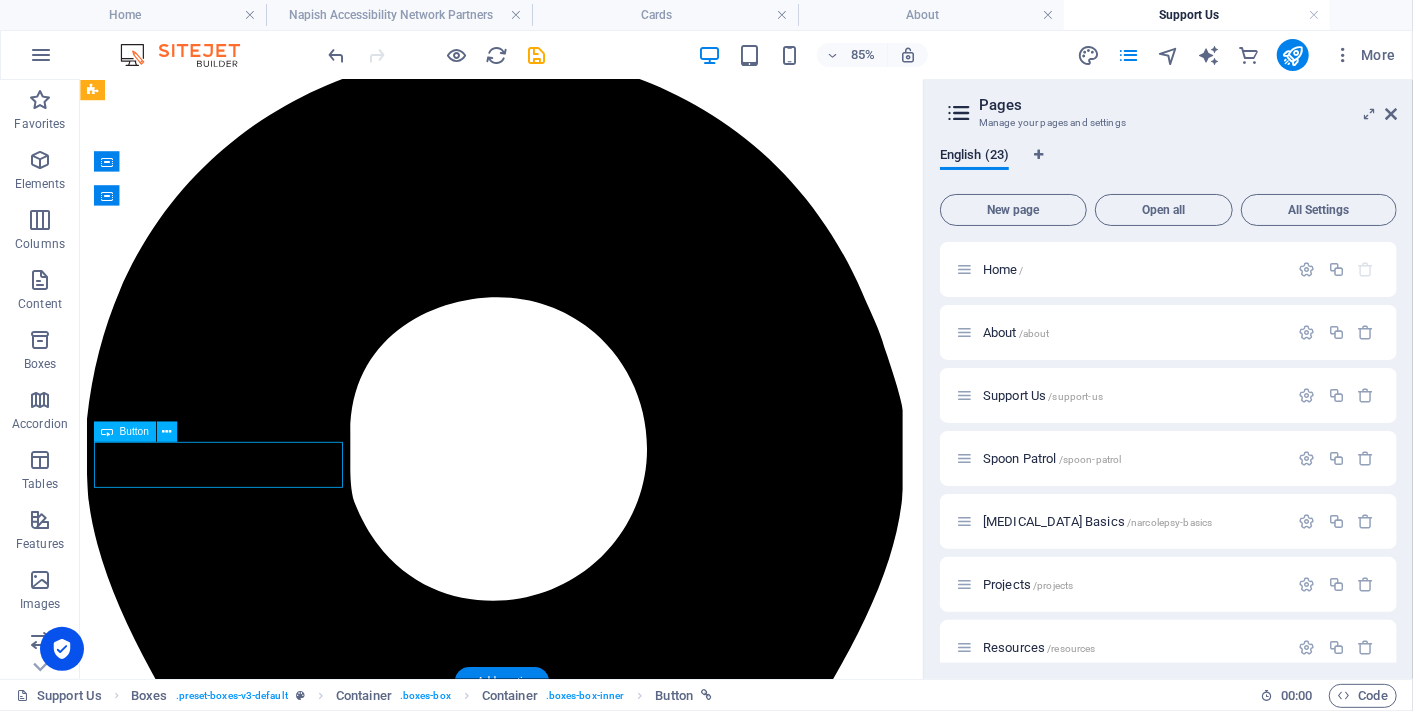 click on "shop now" at bounding box center [575, 8134] 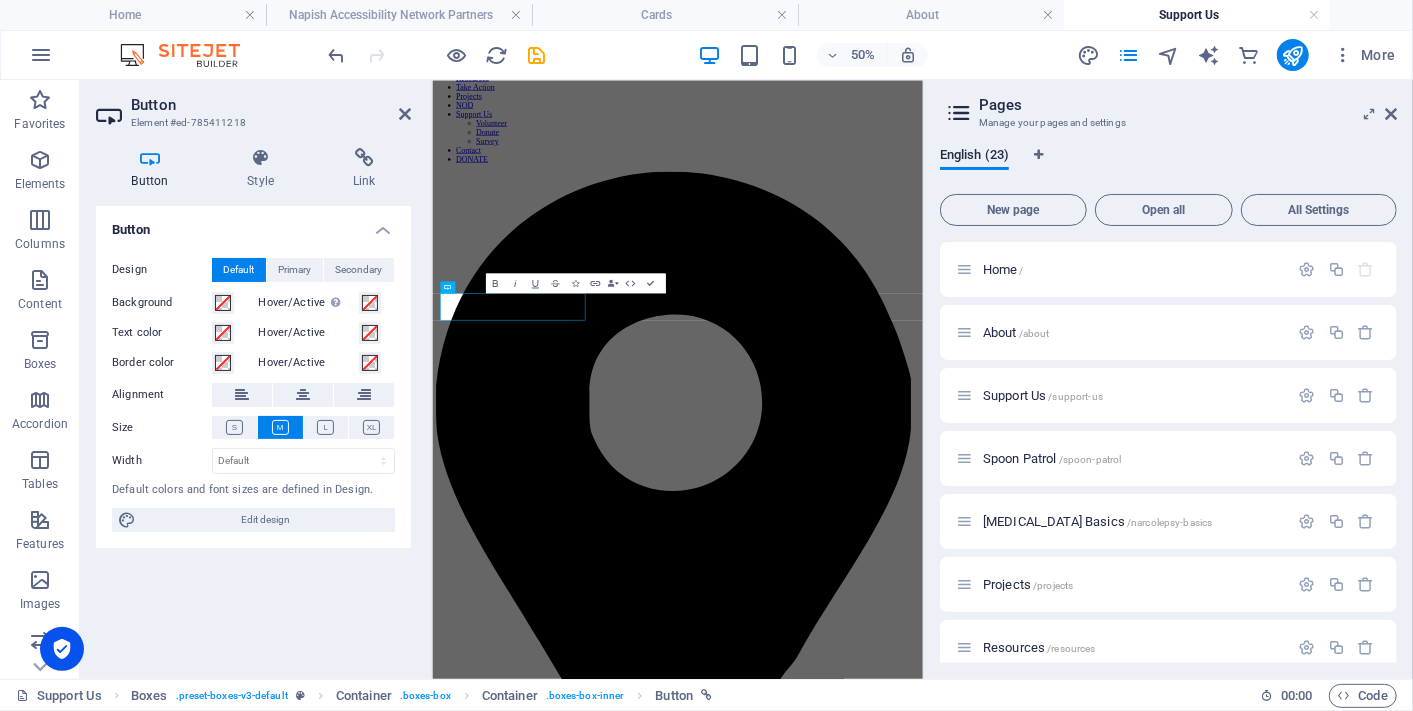 click on "Button Style Link Button Design Default Primary Secondary Background Hover/Active Switch to preview mode to test the active/hover state Text color Hover/Active Border color Hover/Active Alignment Size Width Default px rem % em vh vw Default colors and font sizes are defined in Design. Edit design Boxes Element Layout How this element expands within the layout (Flexbox). Size Default auto px % 1/1 1/2 1/3 1/4 1/5 1/6 1/7 1/8 1/9 1/10 Grow Shrink Order Container layout Visible Visible Opacity 100 % Overflow Spacing Margin Default auto px % rem vw vh Custom Custom auto px % rem vw vh auto px % rem vw vh auto px % rem vw vh auto px % rem vw vh Padding Default px rem % vh vw Custom Custom px rem % vh vw px rem % vh vw px rem % vh vw px rem % vh vw Border Style              - Width 1 auto px rem % vh vw Custom Custom 1 auto px rem % vh vw 1 auto px rem % vh vw 1 auto px rem % vh vw 1 auto px rem % vh vw  - Color Round corners Default px rem % vh vw Custom Custom px rem % vh vw px rem % vh vw px rem % vh %" at bounding box center [253, 405] 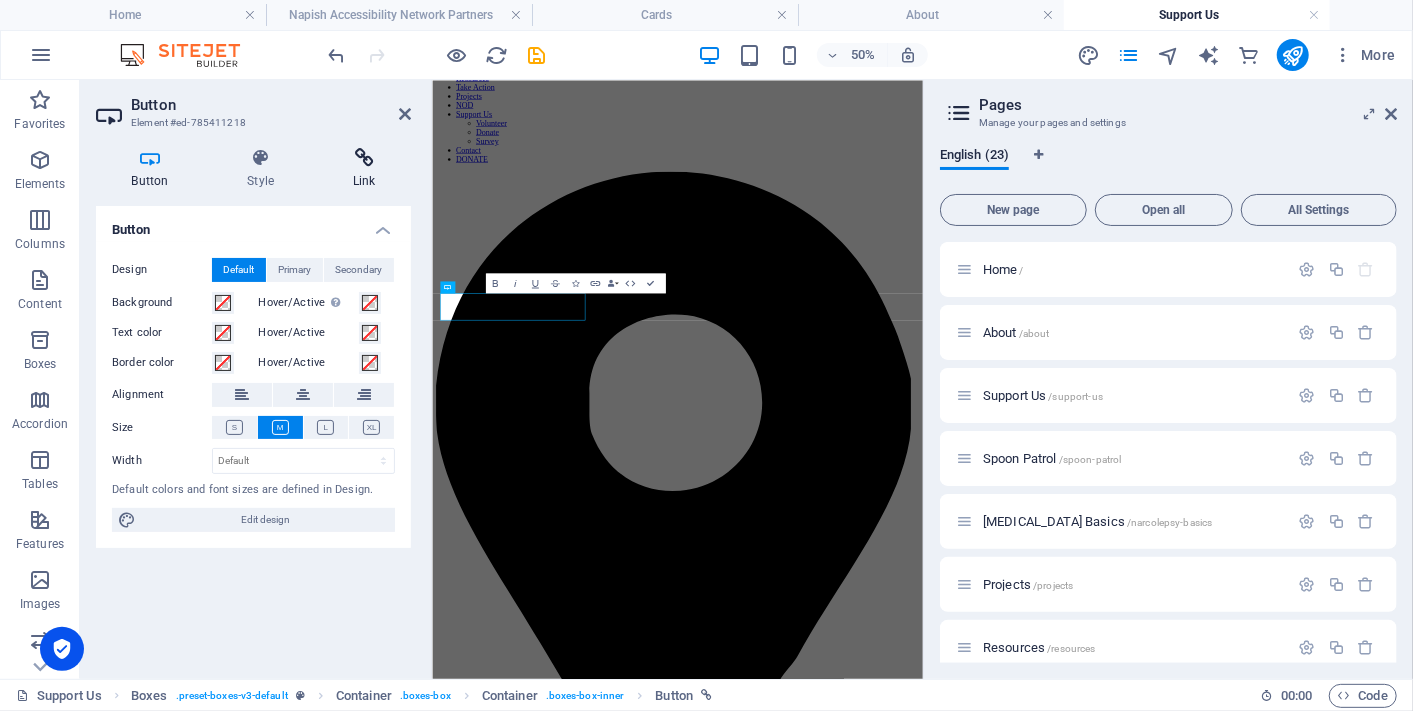 click at bounding box center (364, 158) 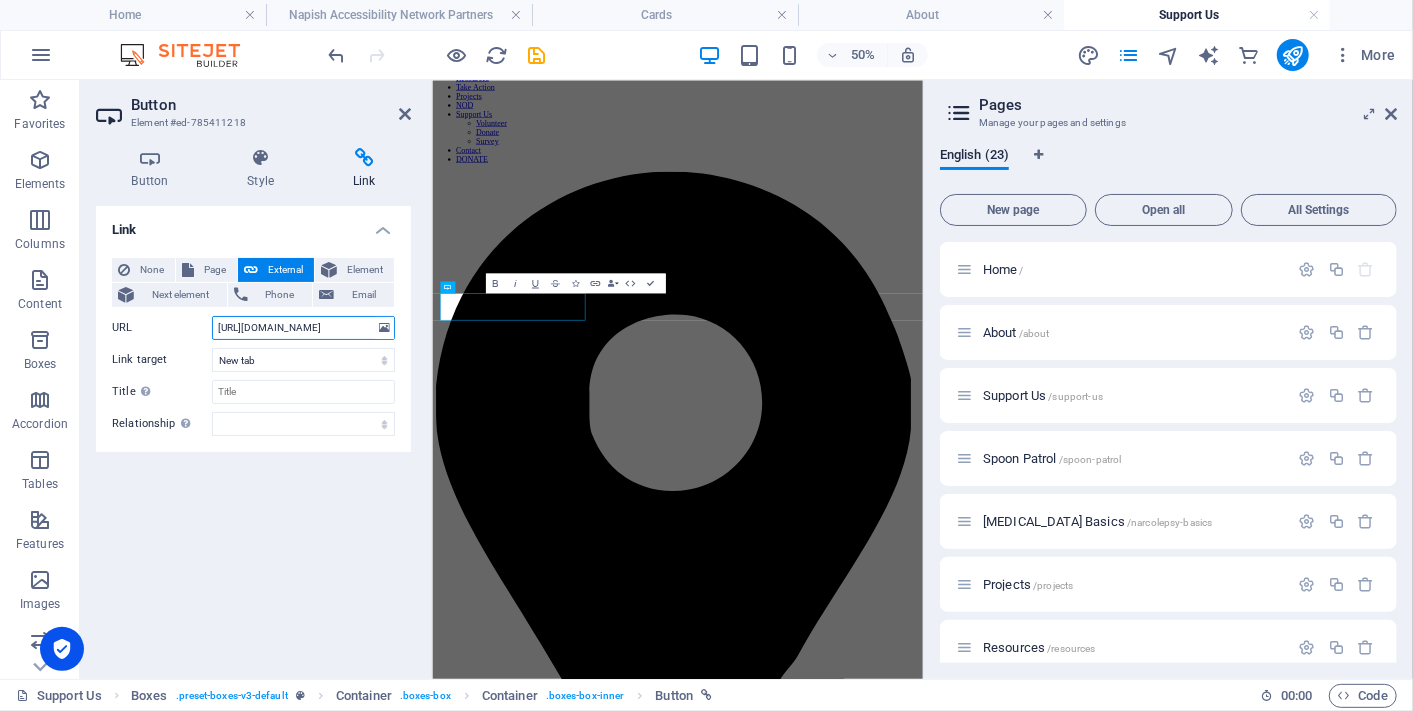 drag, startPoint x: 352, startPoint y: 328, endPoint x: 139, endPoint y: 332, distance: 213.03755 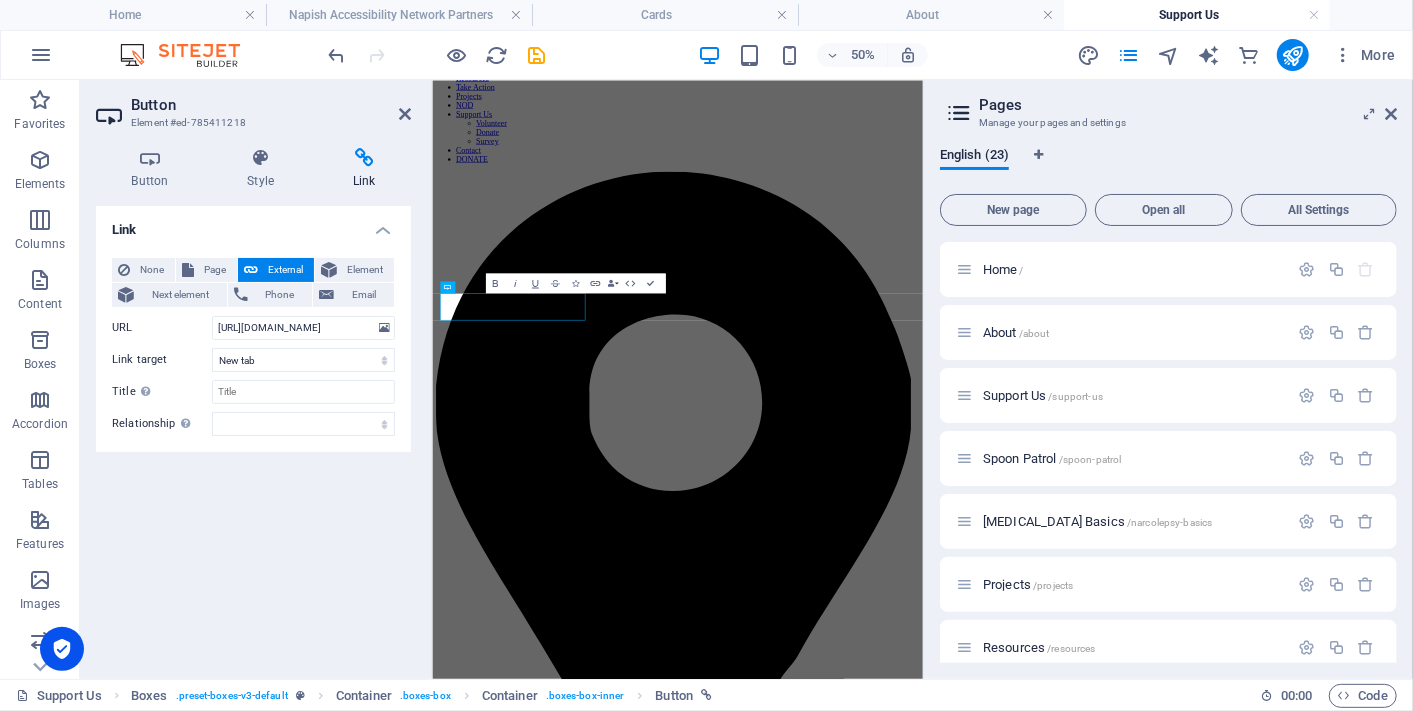 click on "Button" at bounding box center [271, 105] 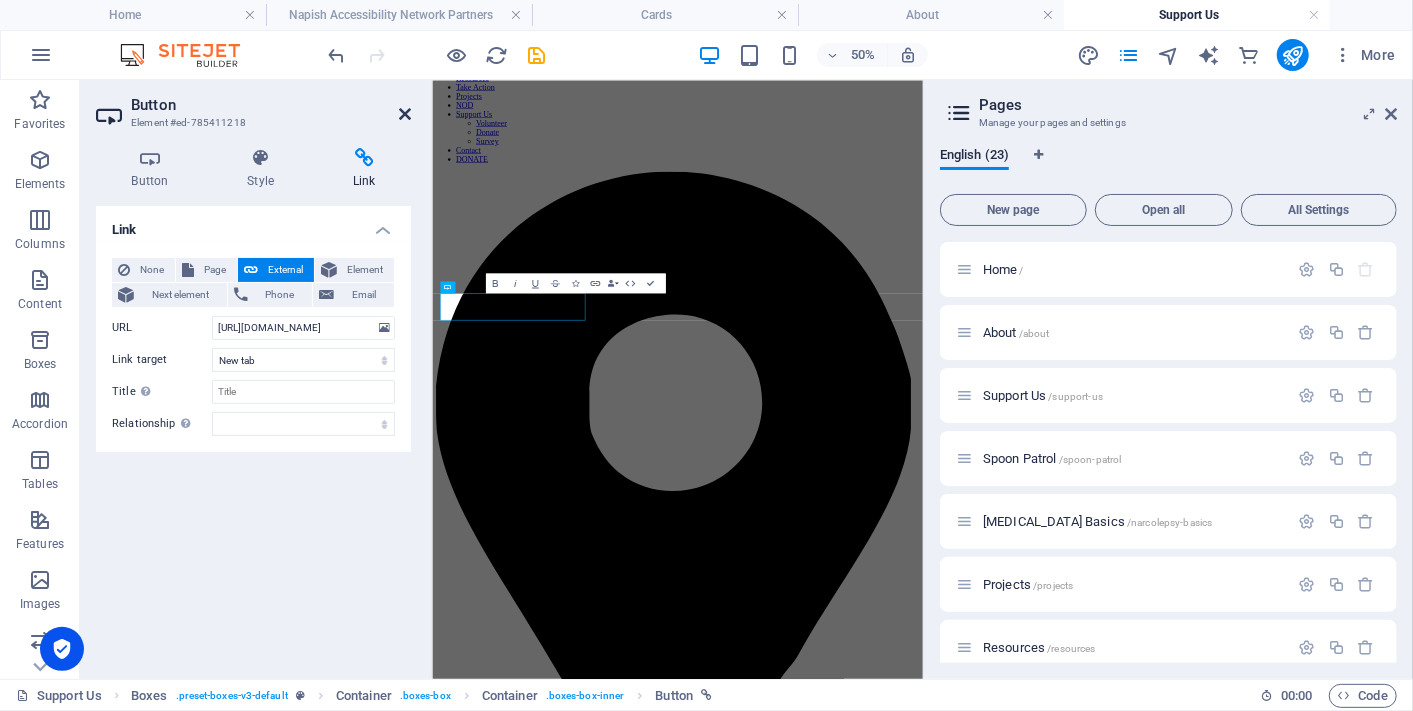 click at bounding box center [405, 114] 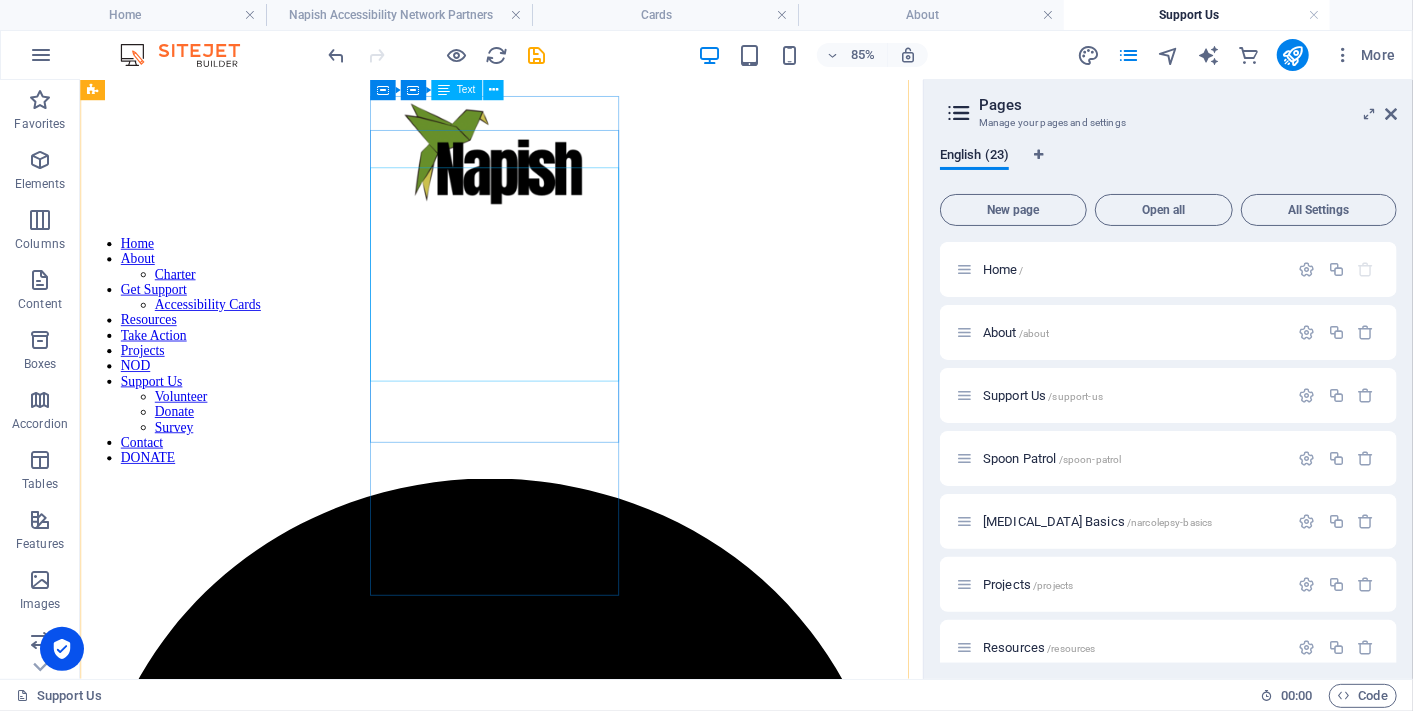 scroll, scrollTop: 548, scrollLeft: 0, axis: vertical 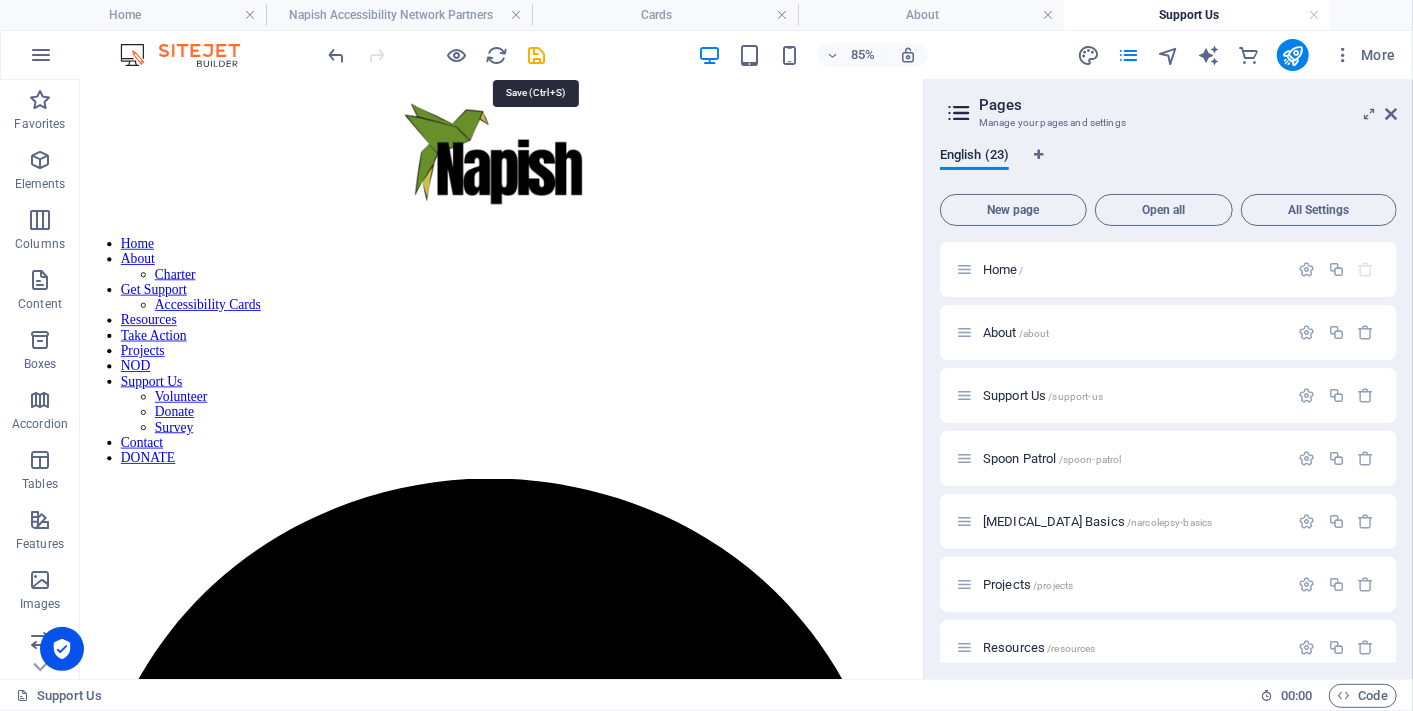 click at bounding box center (537, 55) 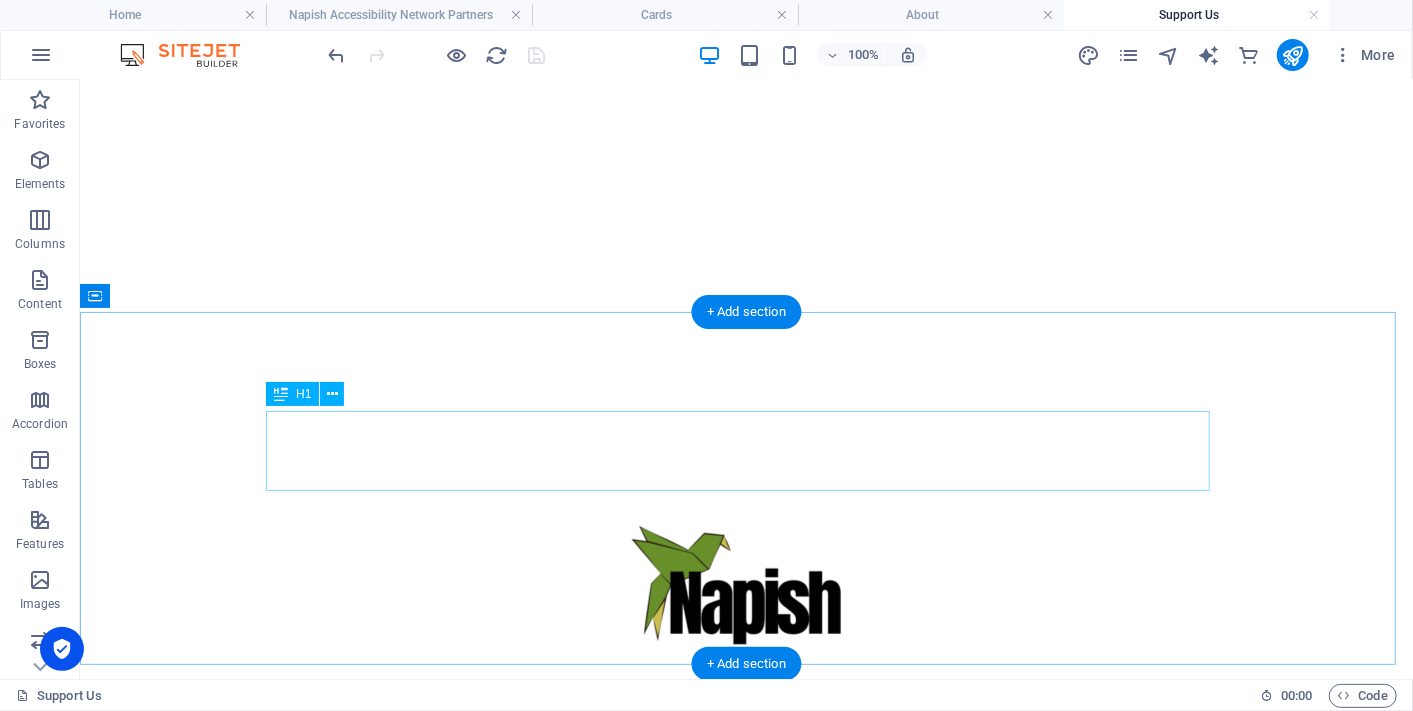 scroll, scrollTop: 0, scrollLeft: 0, axis: both 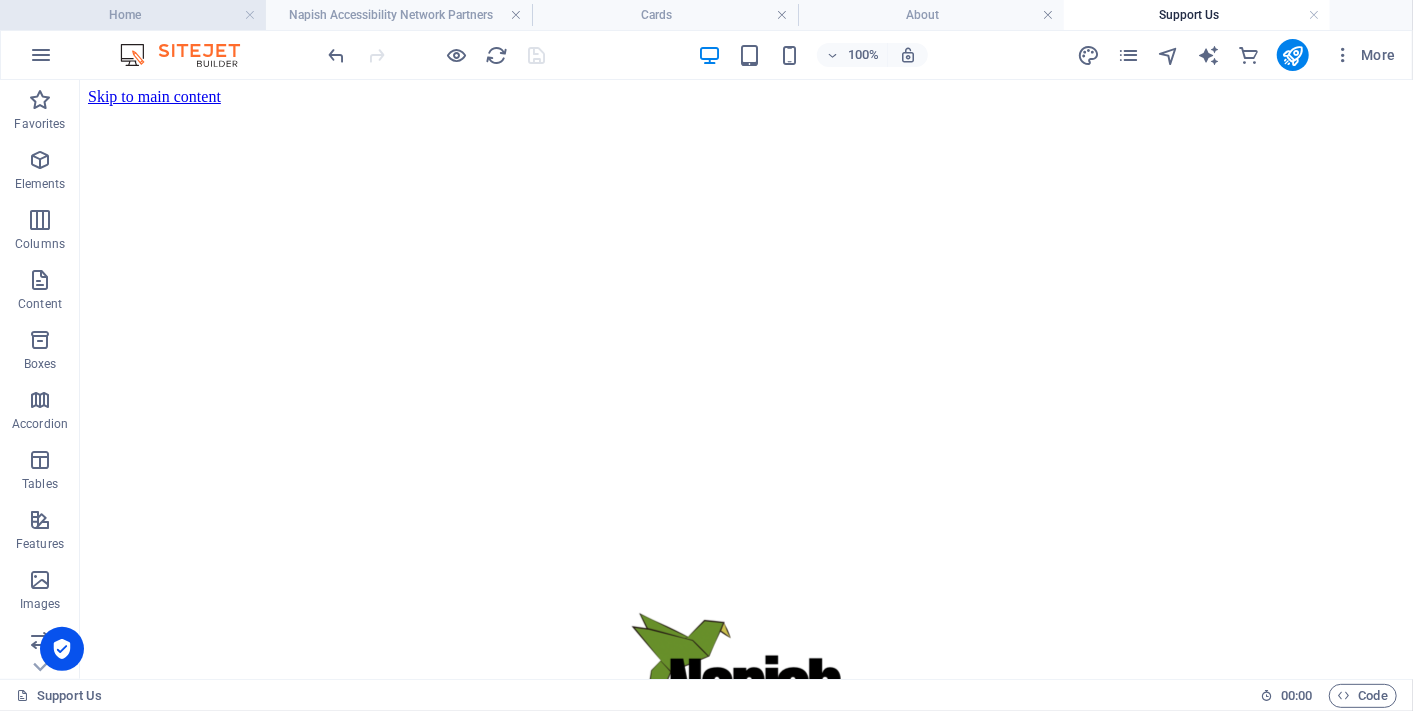 click on "Home" at bounding box center [133, 15] 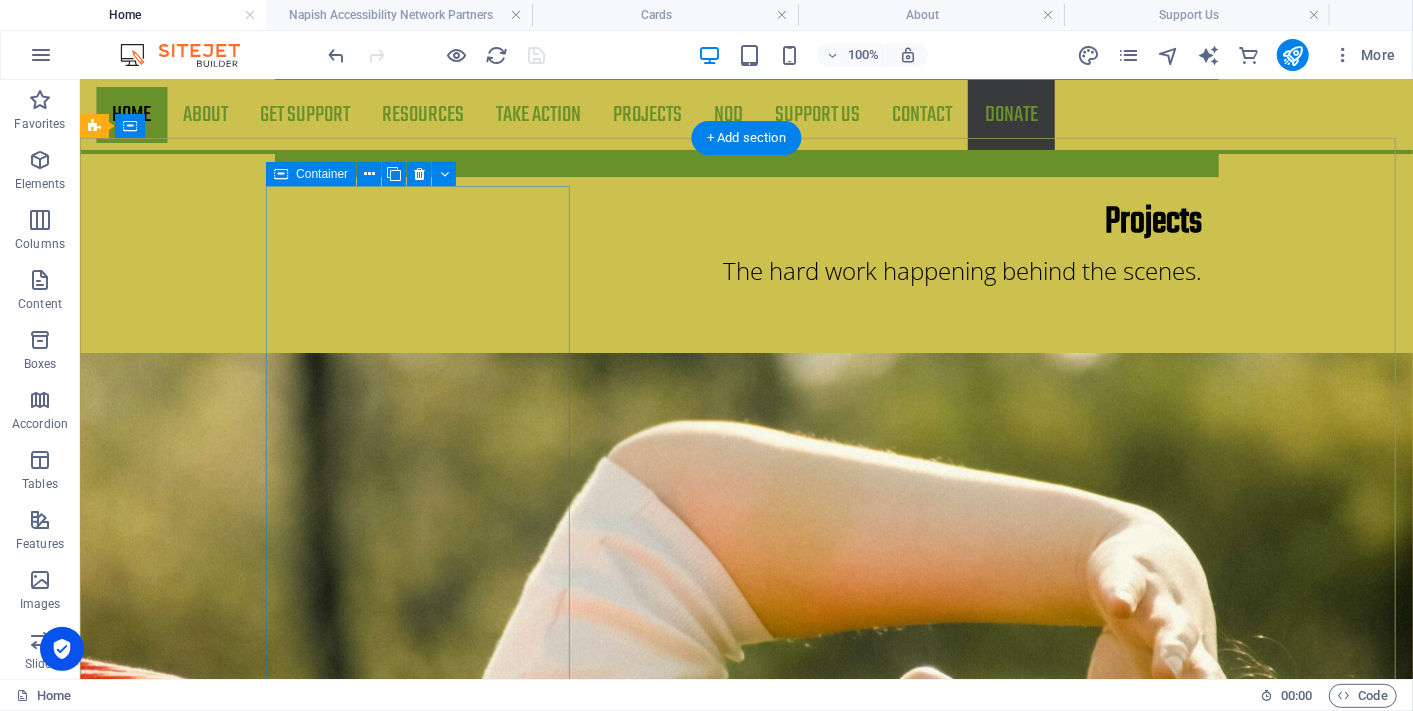 scroll, scrollTop: 3008, scrollLeft: 0, axis: vertical 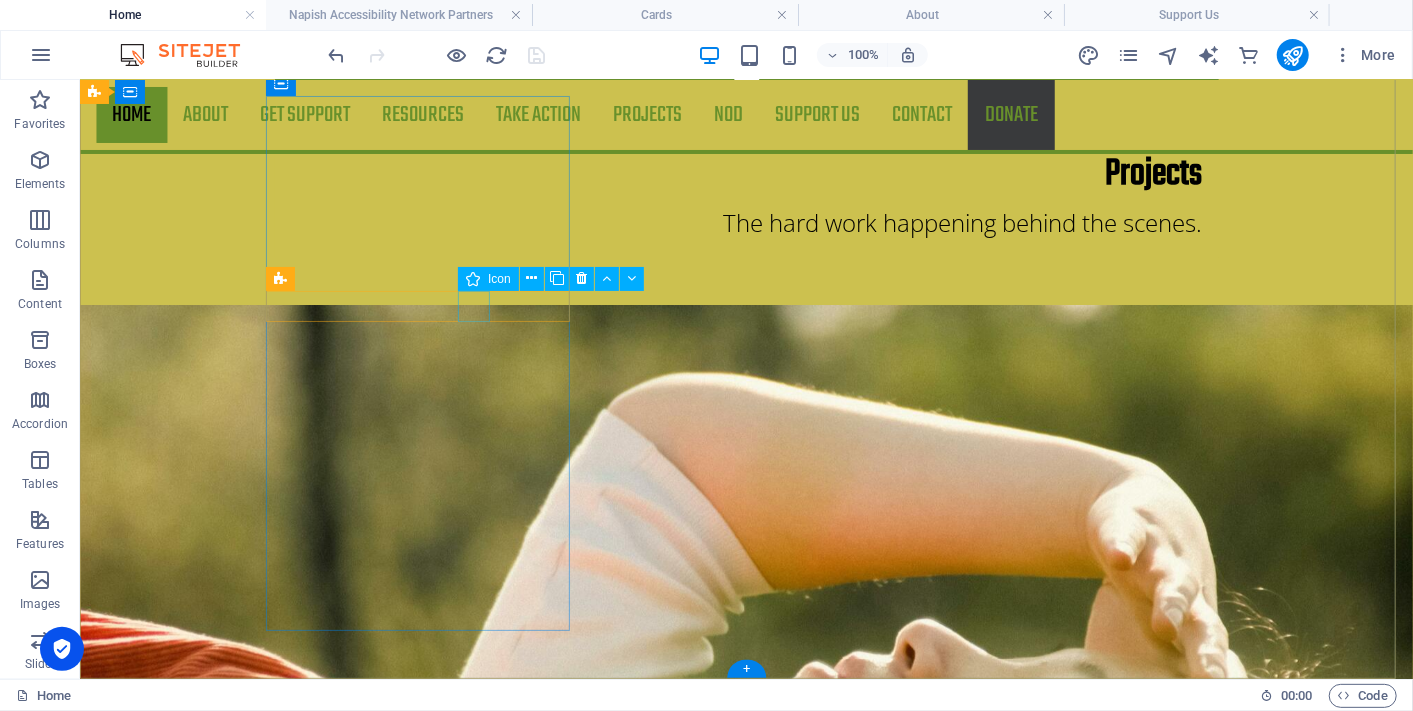 click at bounding box center (567, 3090) 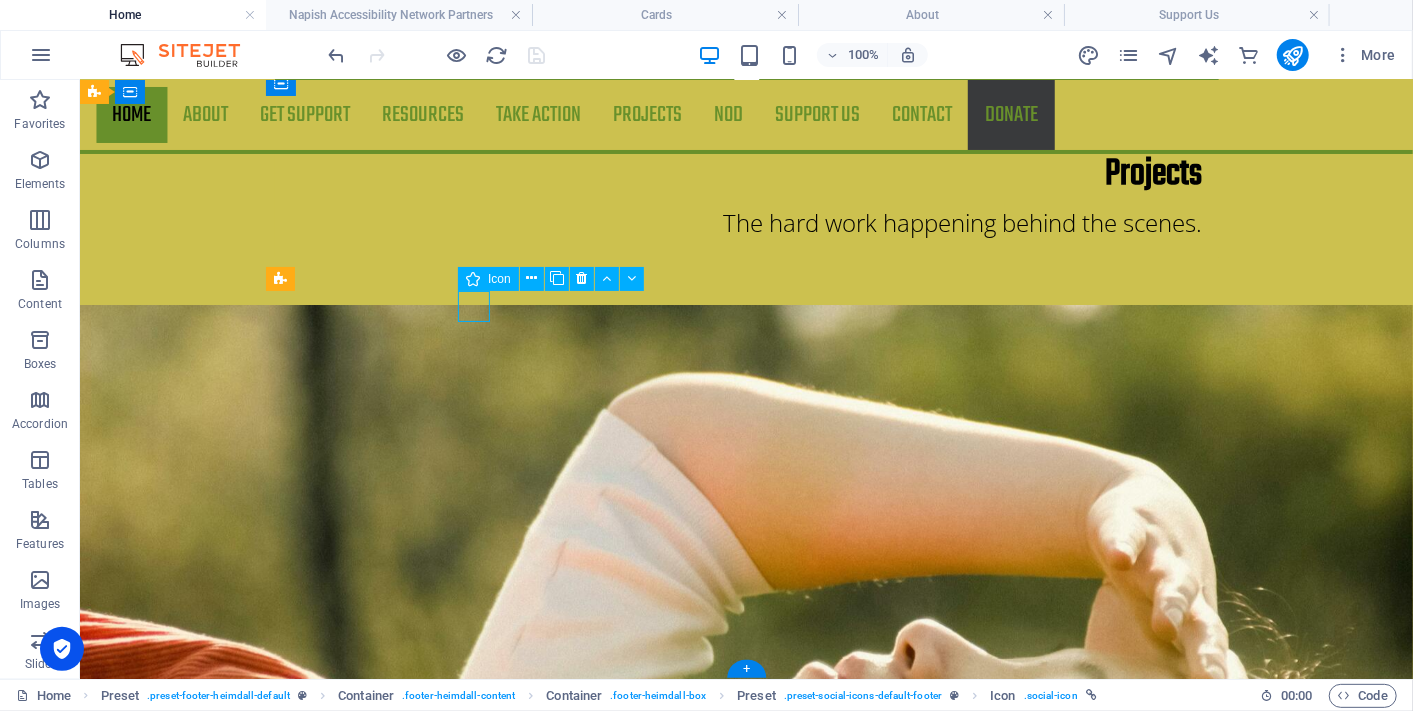 click at bounding box center [567, 3090] 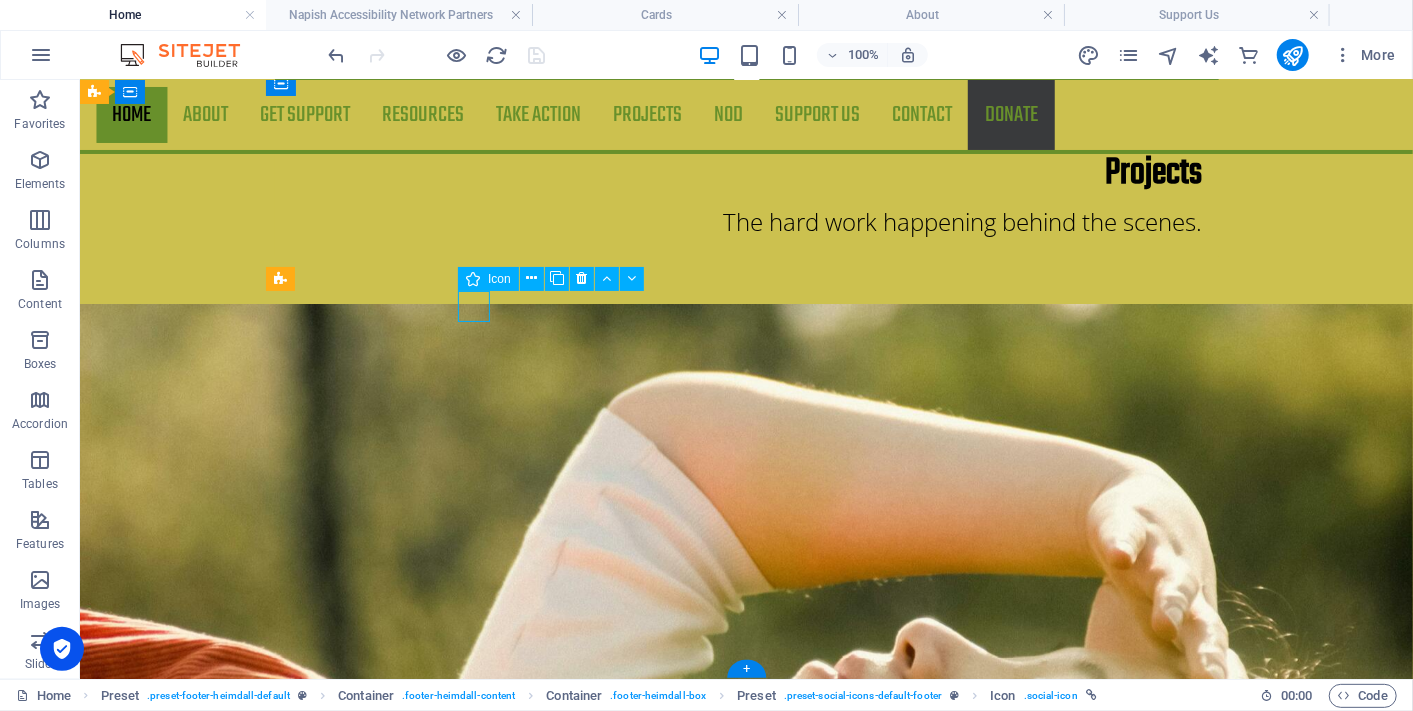 select on "xMidYMid" 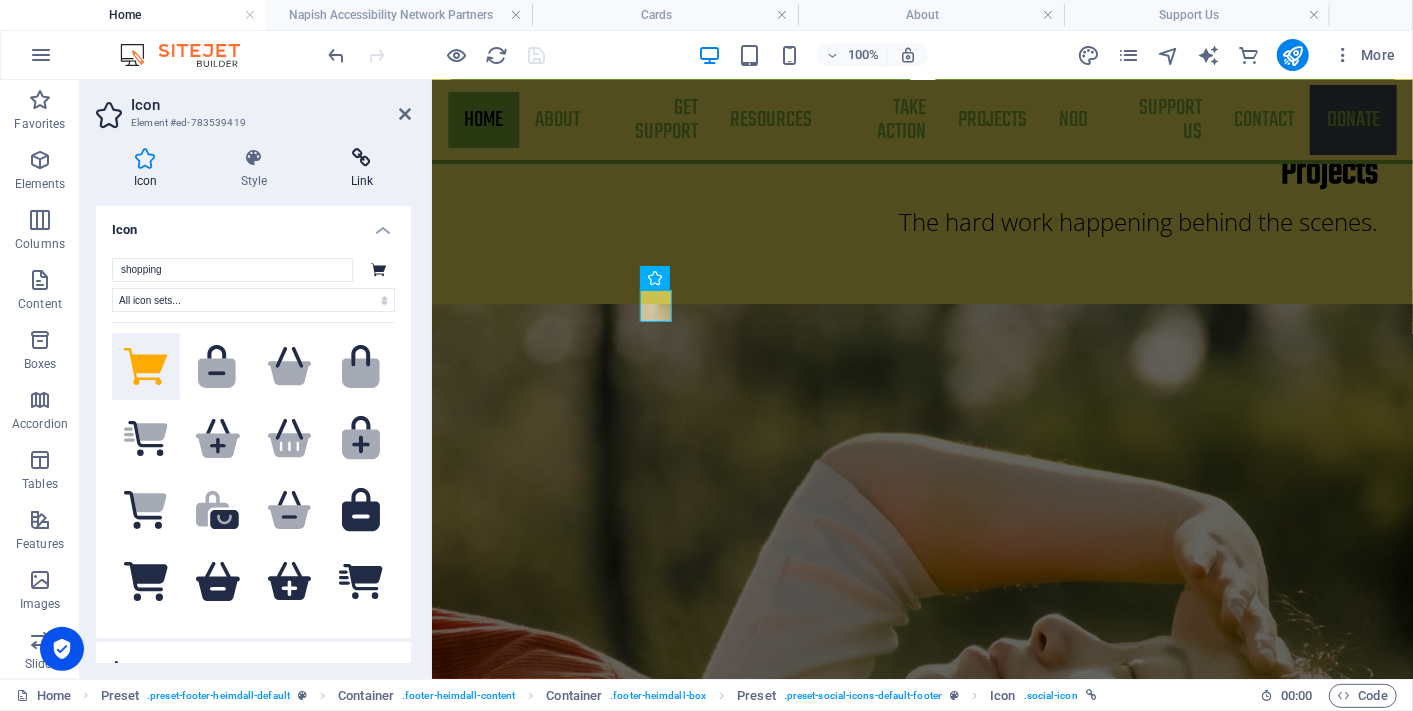 click at bounding box center [362, 158] 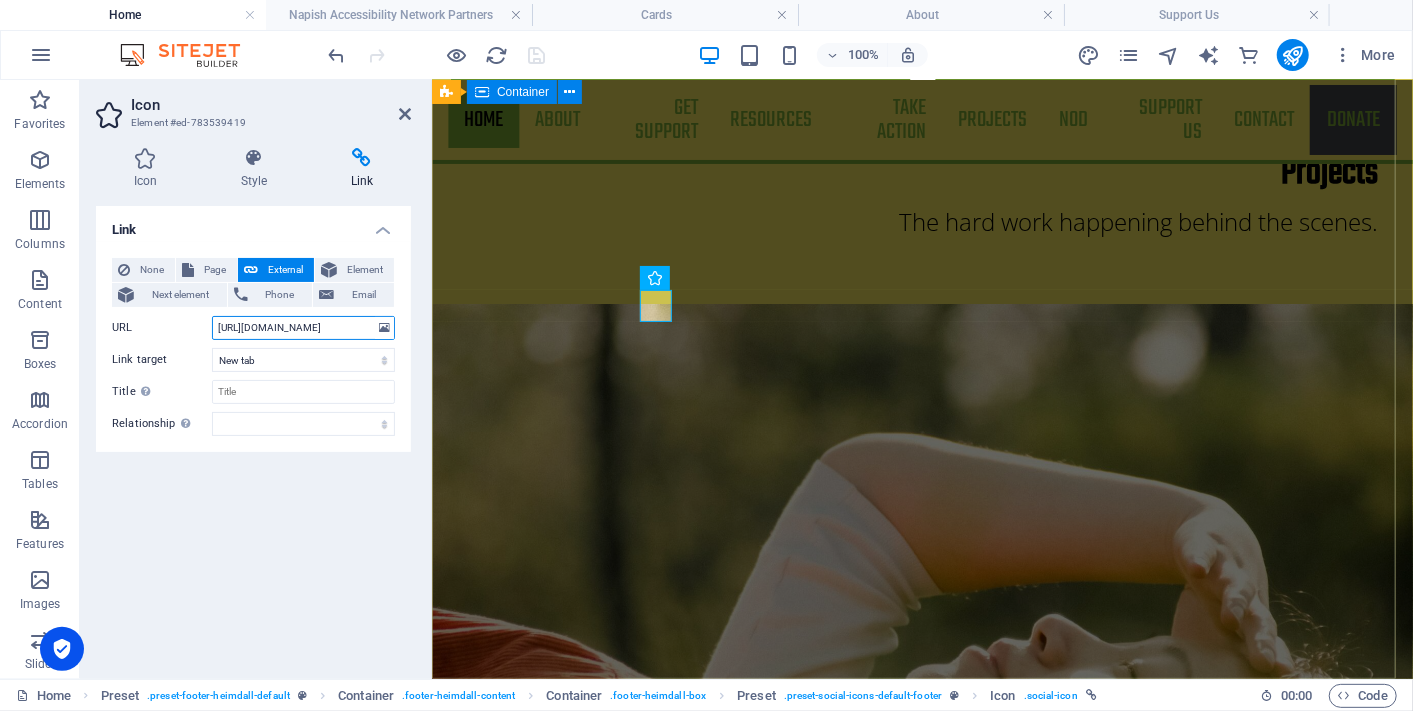 drag, startPoint x: 647, startPoint y: 407, endPoint x: 441, endPoint y: 301, distance: 231.67218 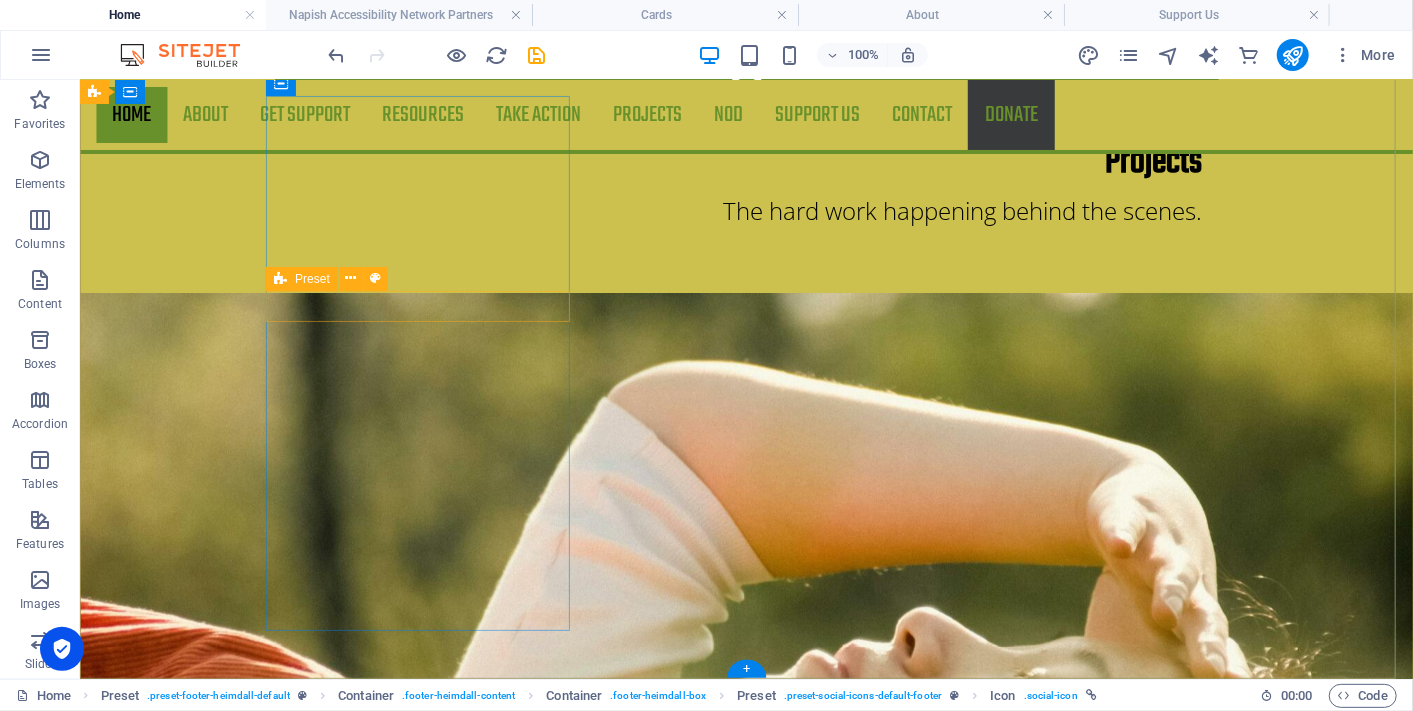 scroll, scrollTop: 3008, scrollLeft: 0, axis: vertical 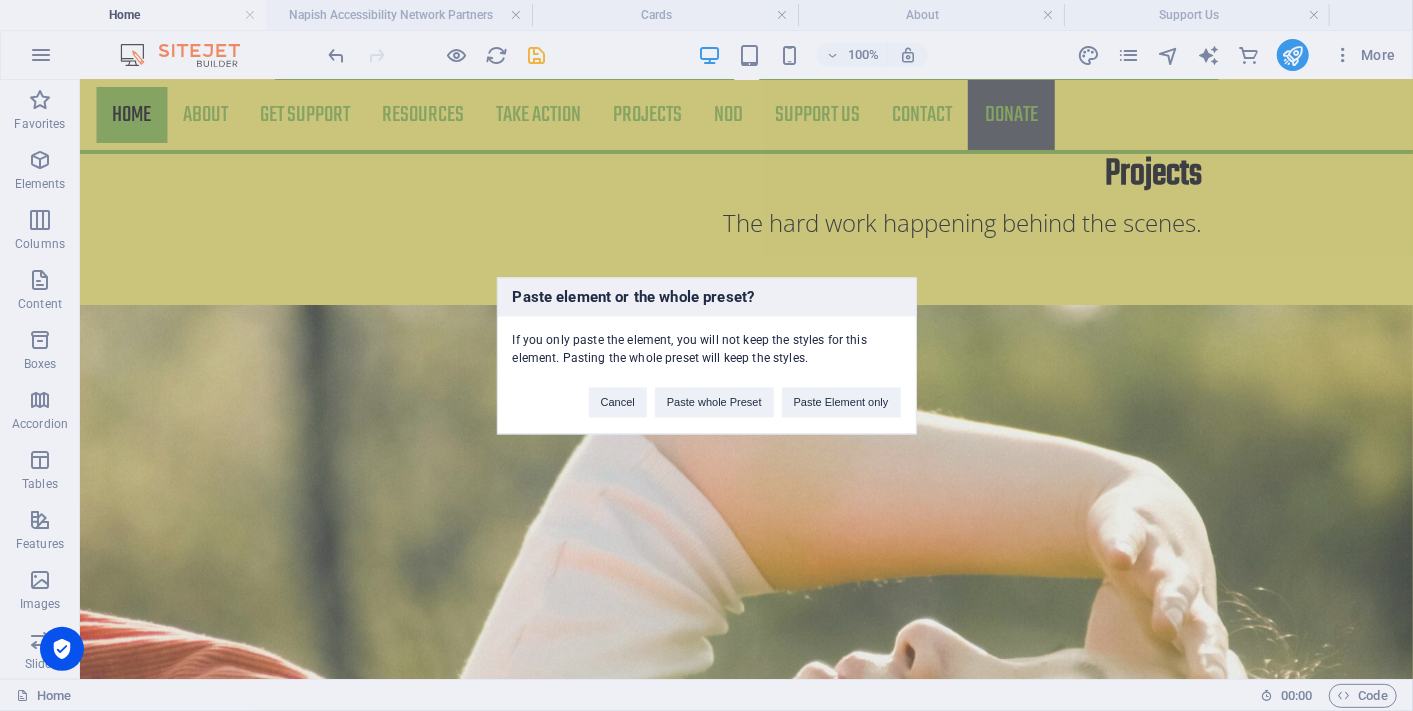 type 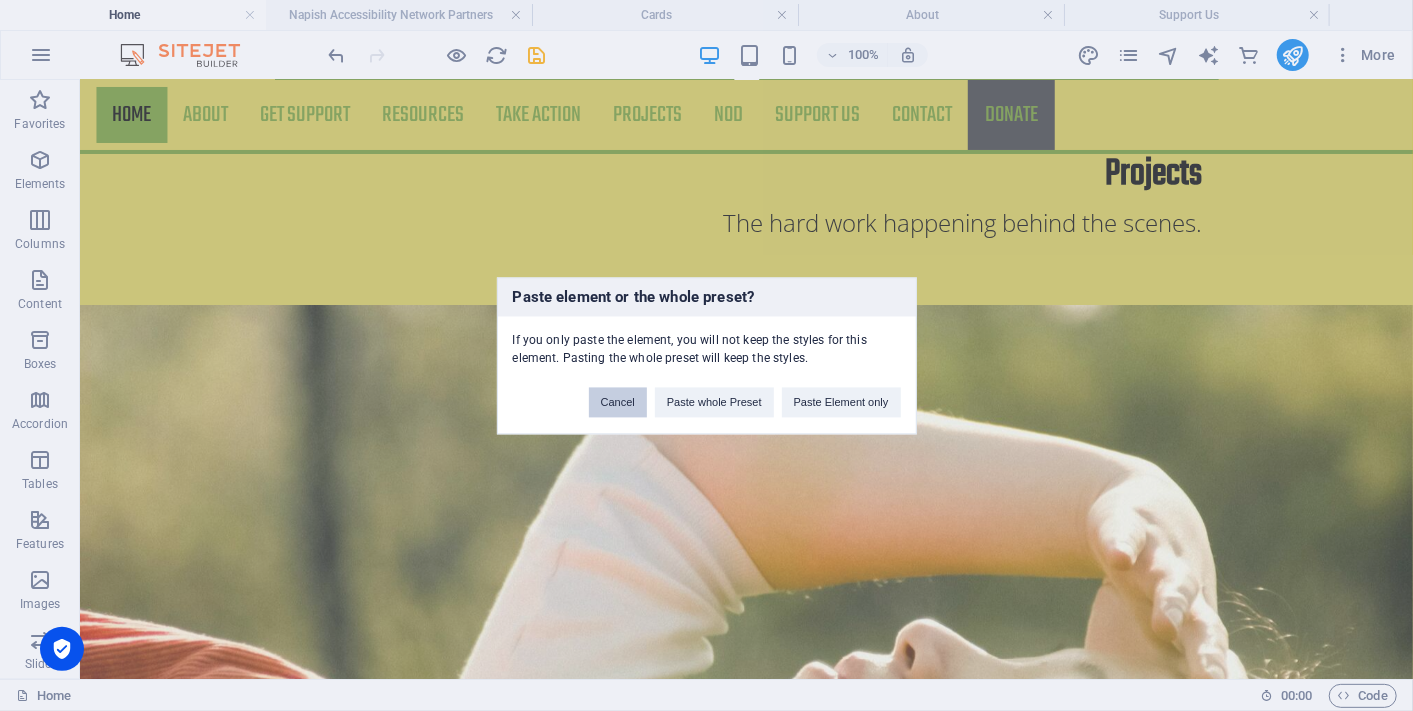 click on "Cancel" at bounding box center [618, 402] 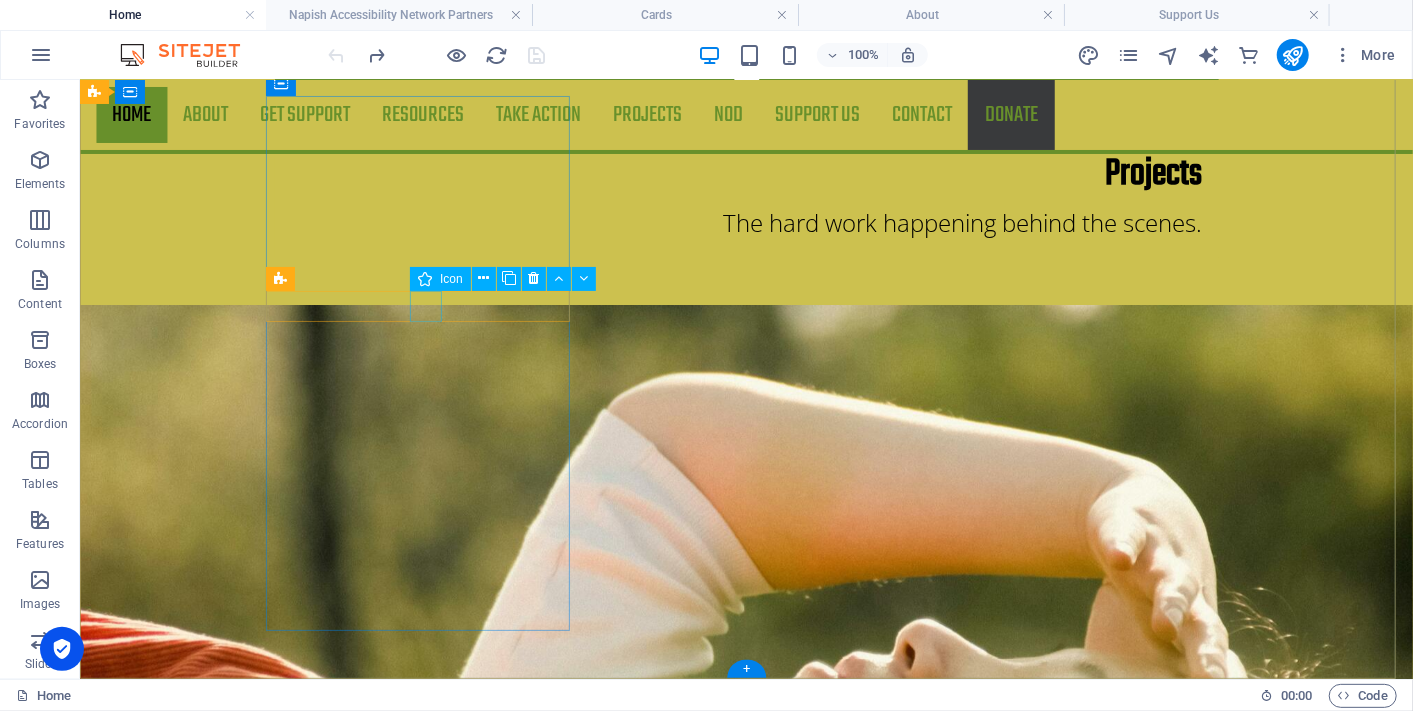 click at bounding box center [567, 3050] 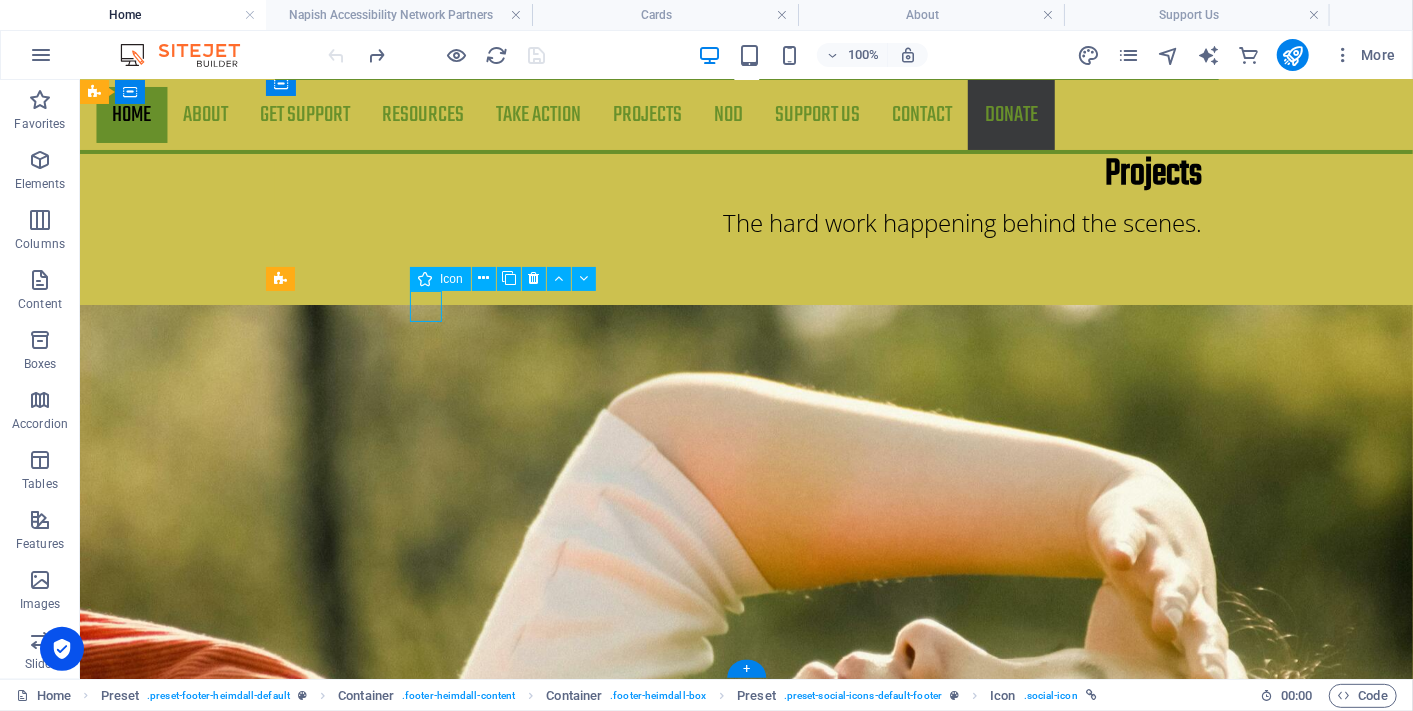 click at bounding box center [567, 3050] 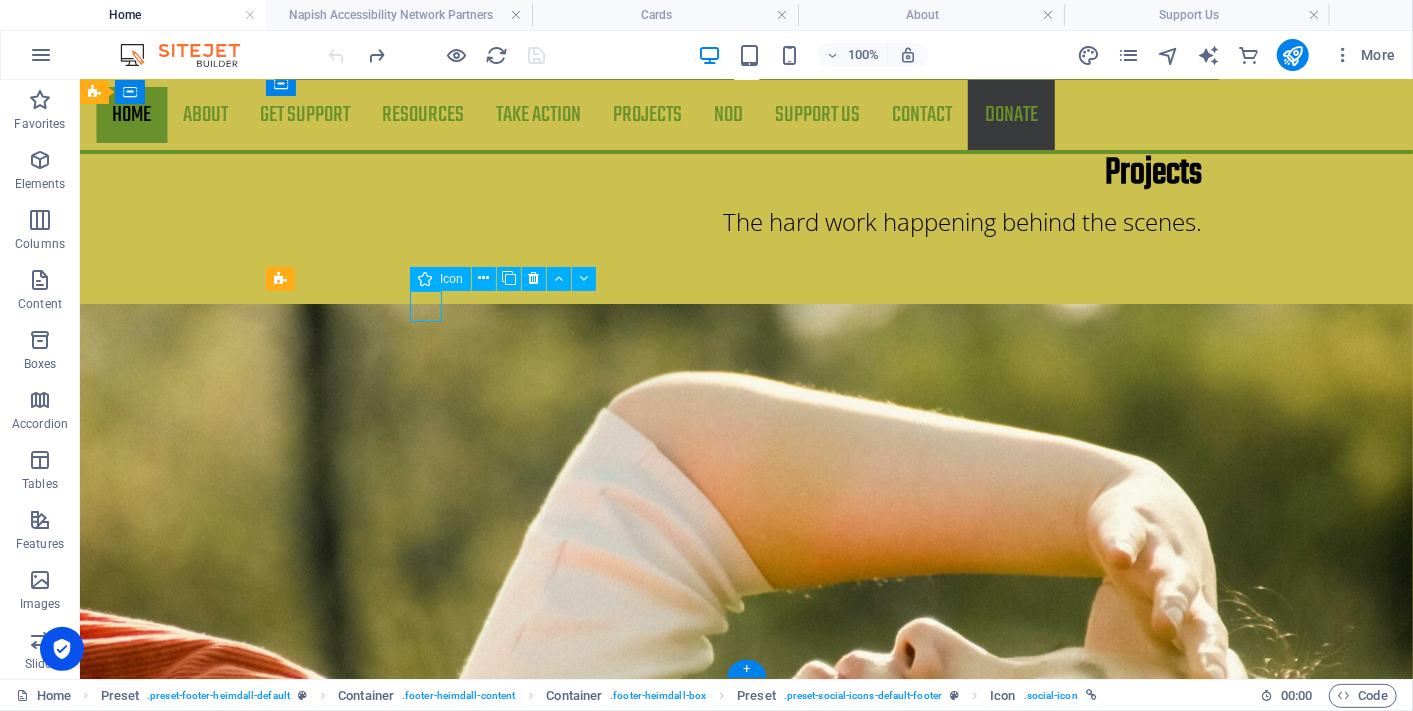 select on "xMidYMid" 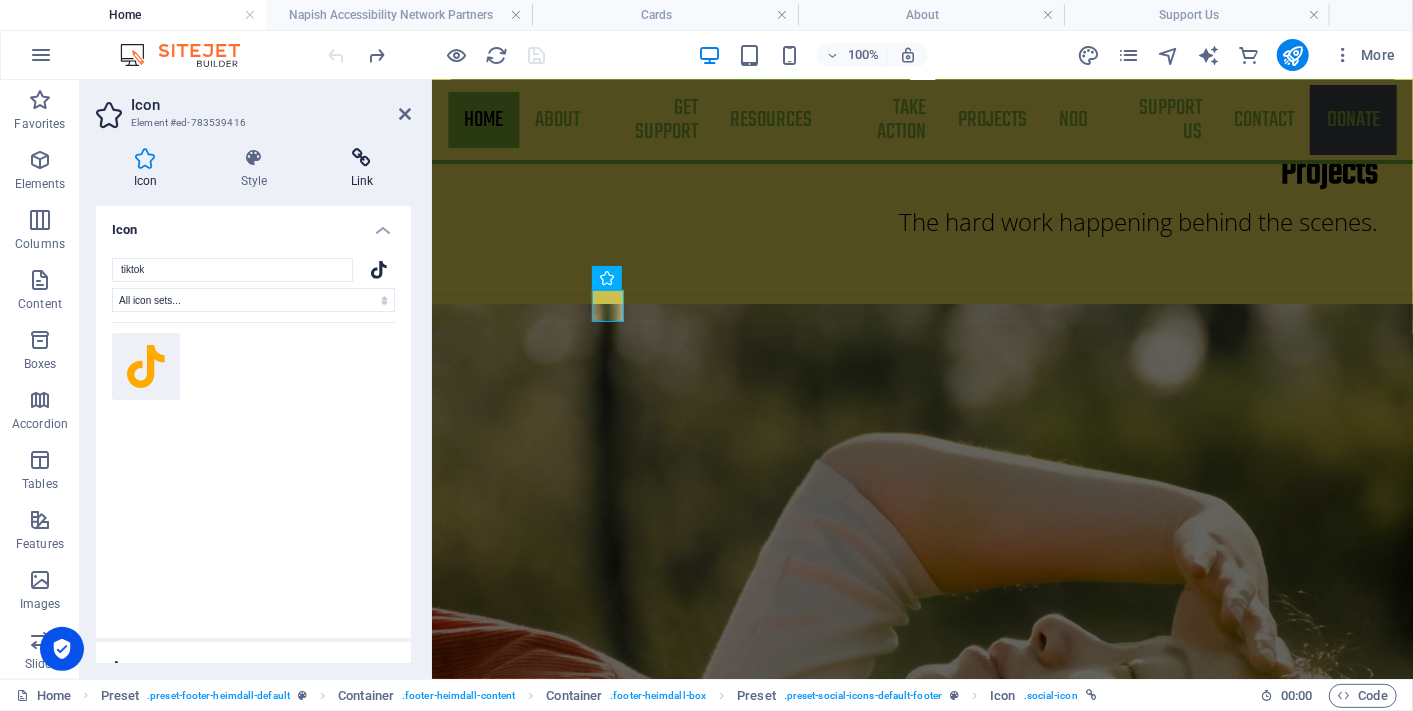 click at bounding box center (362, 158) 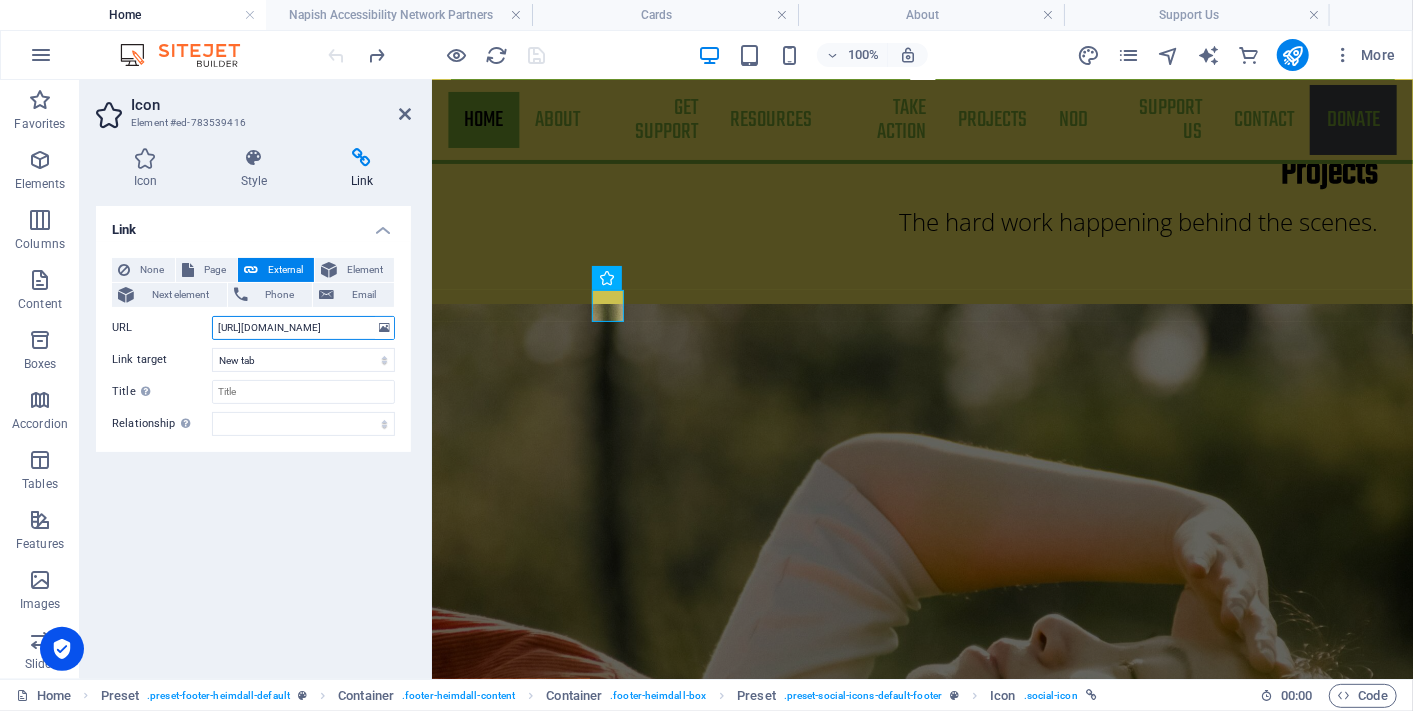 click on "https://www.tiktok.com/@napishaotearoa?_t=ZS-8xTjTYDM9De&_r=1" at bounding box center [303, 328] 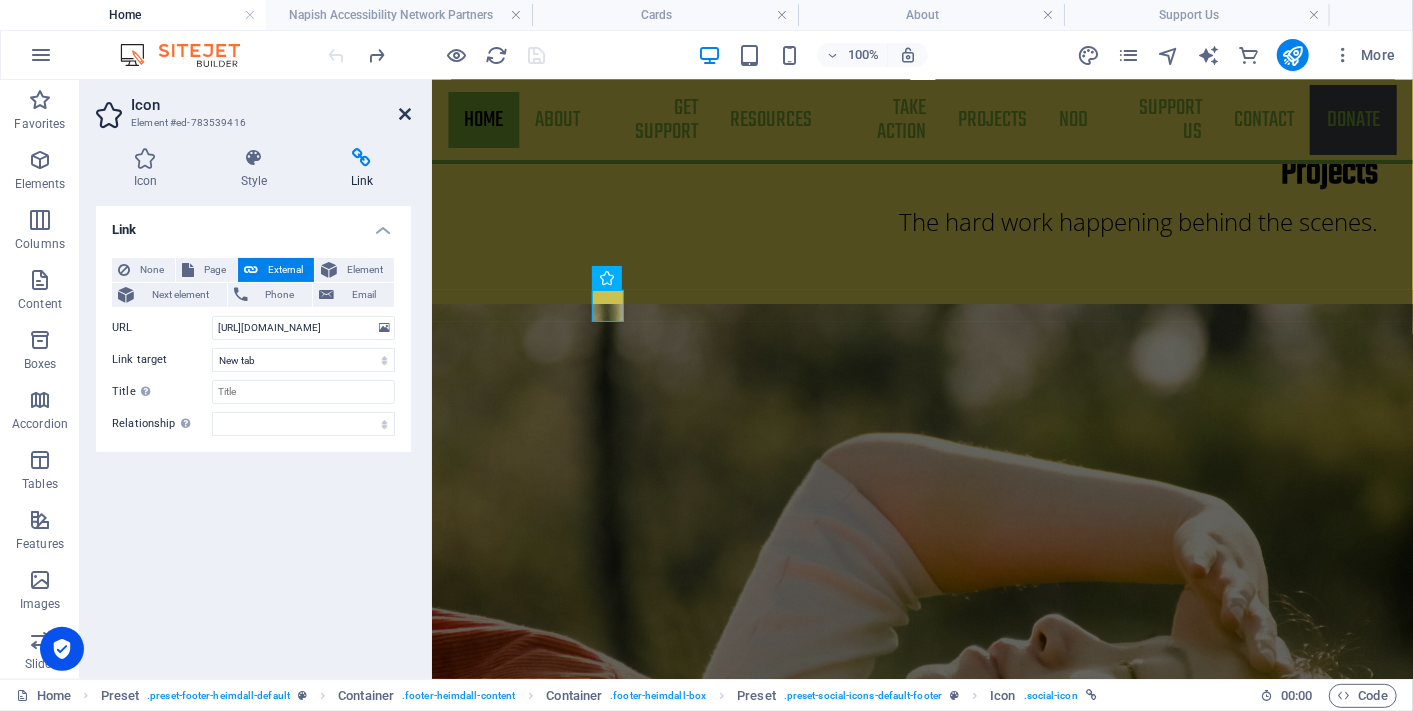 click at bounding box center (405, 114) 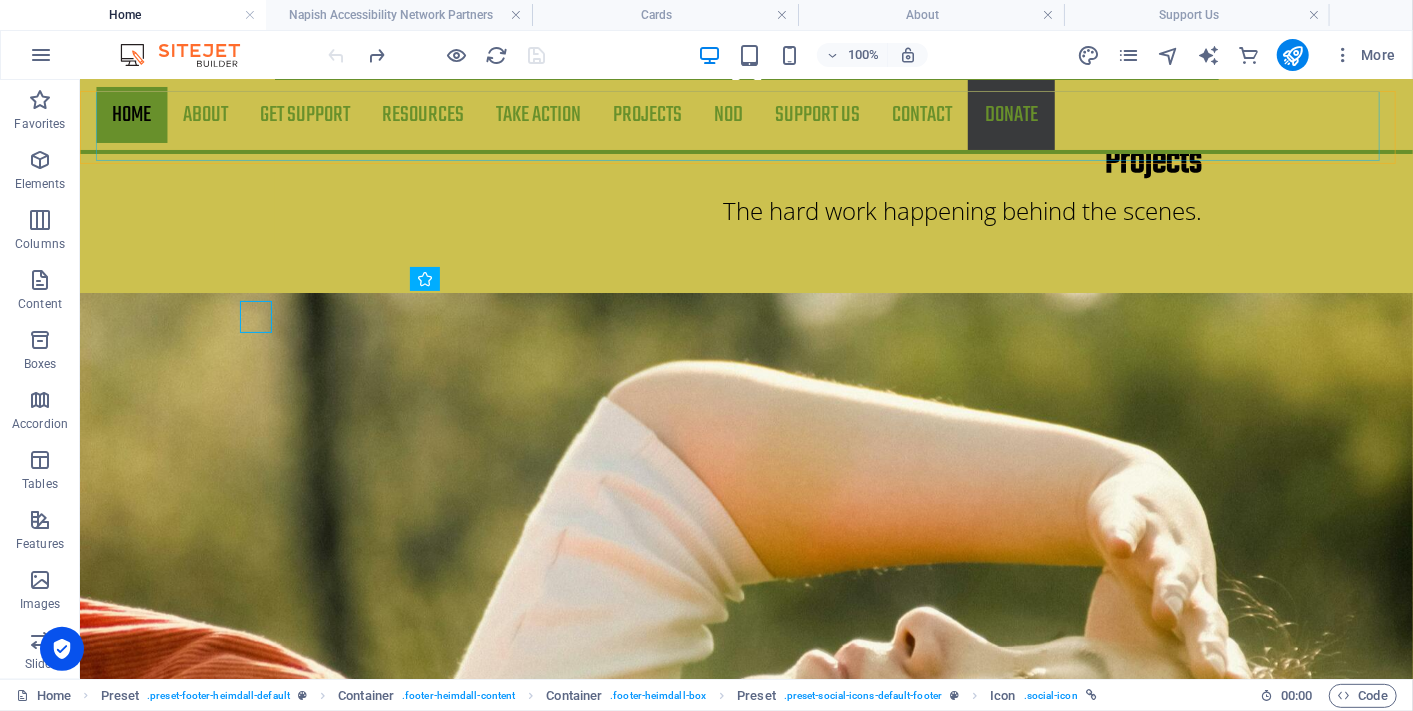 scroll, scrollTop: 3008, scrollLeft: 0, axis: vertical 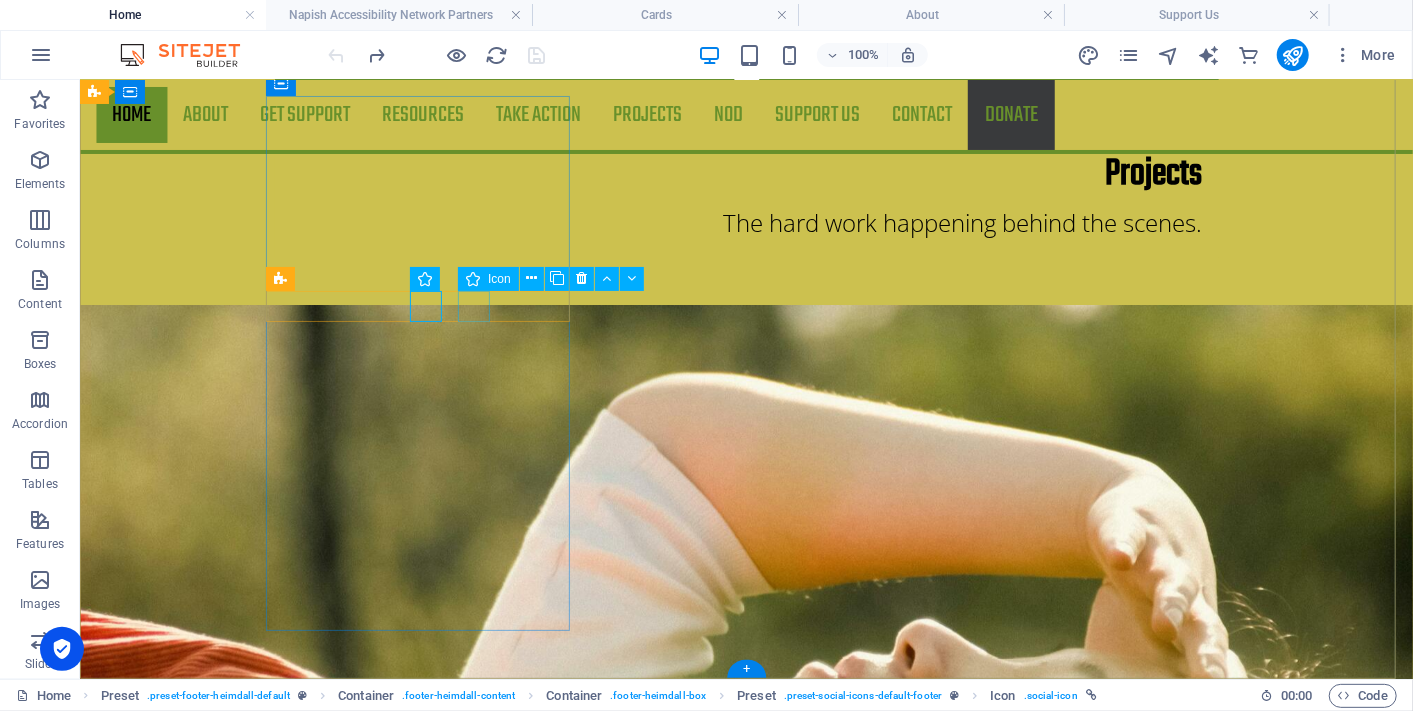 click at bounding box center [567, 3090] 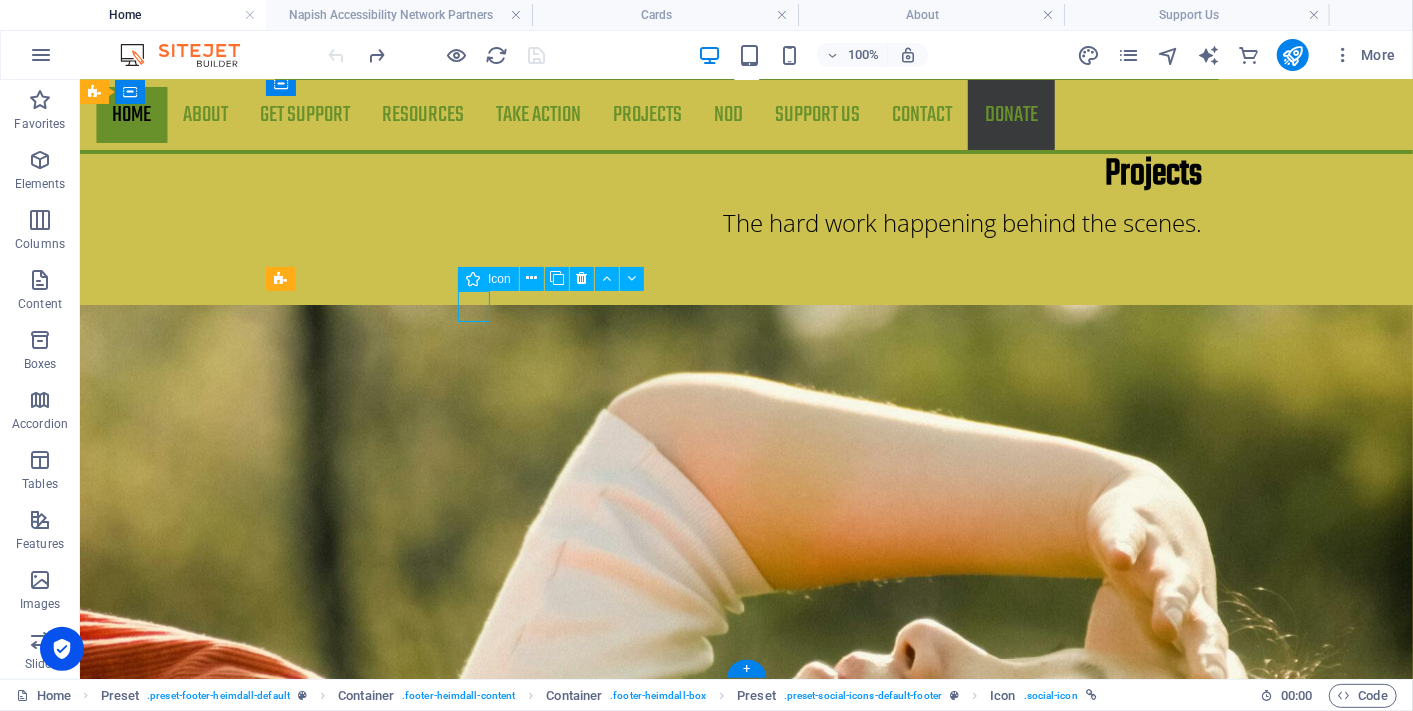 click at bounding box center (567, 3090) 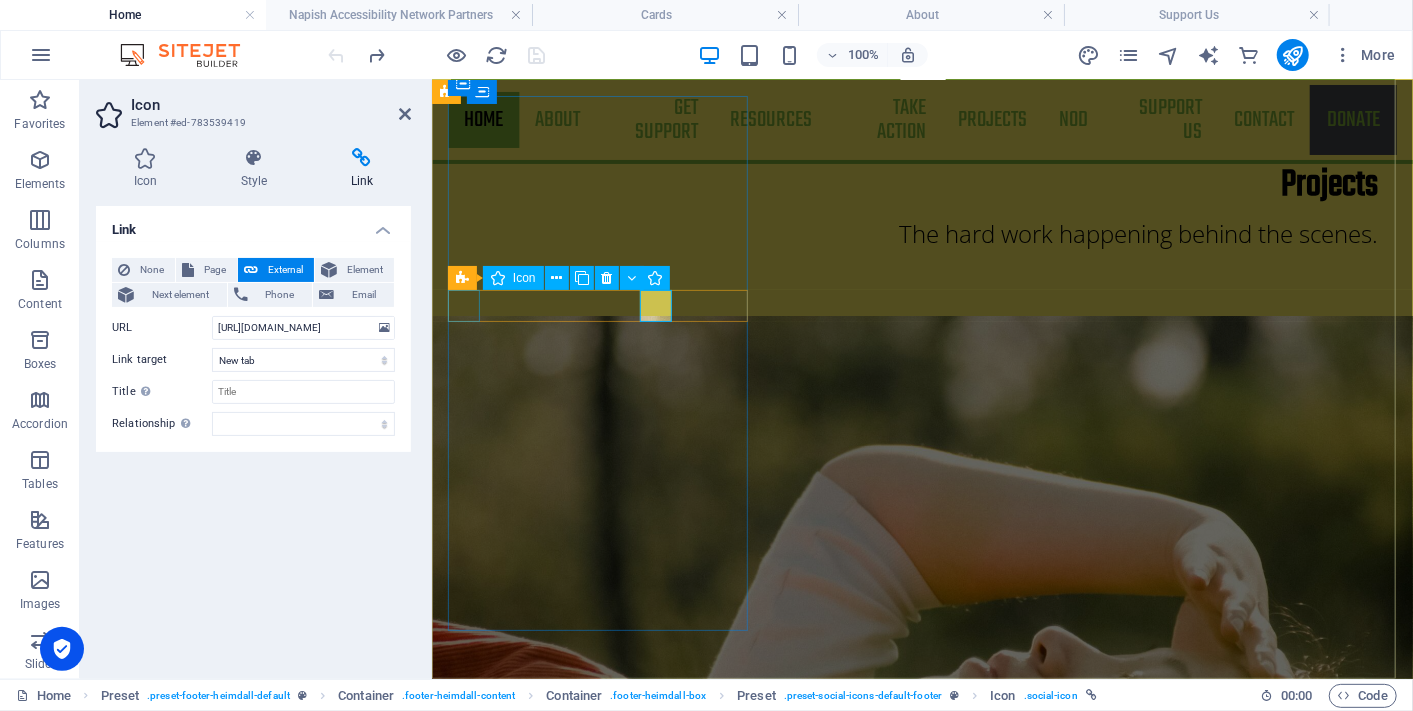 scroll, scrollTop: 3020, scrollLeft: 0, axis: vertical 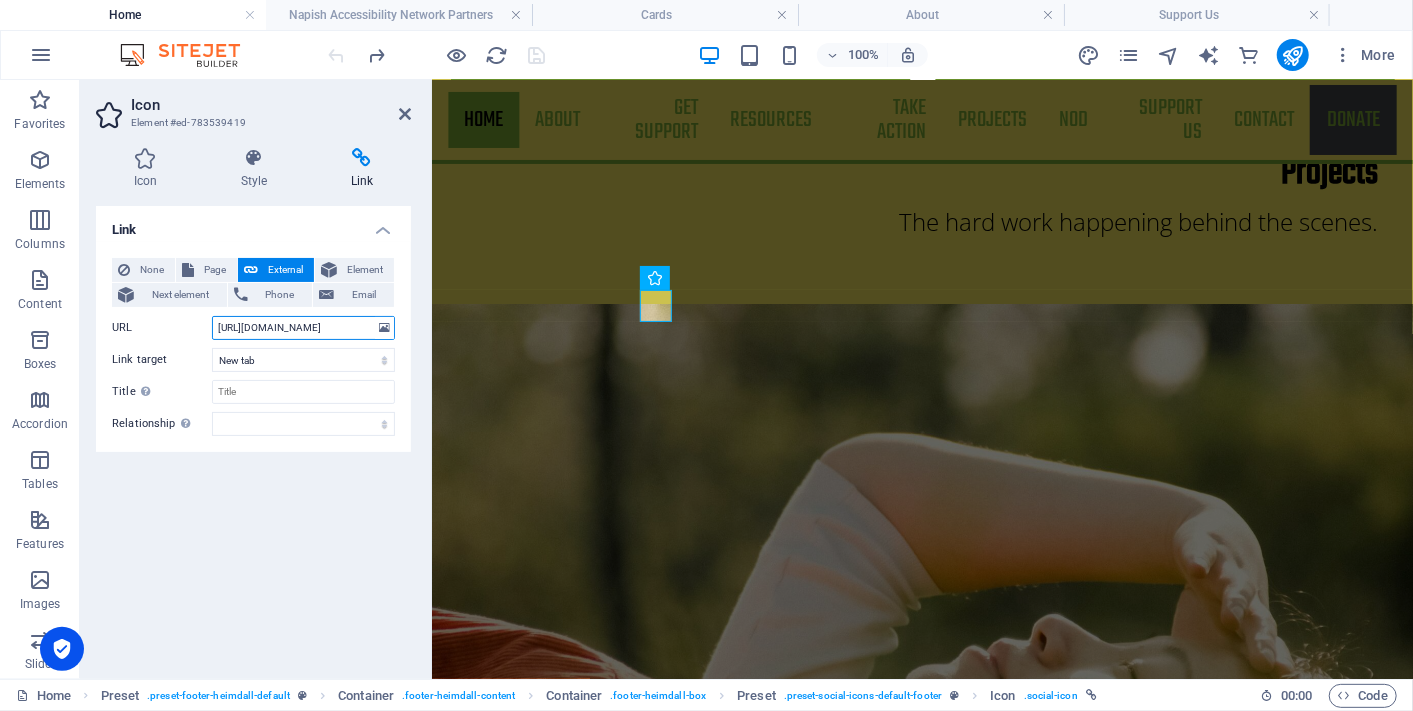 click on "https://www.napish.digitees.co.nz" at bounding box center [303, 328] 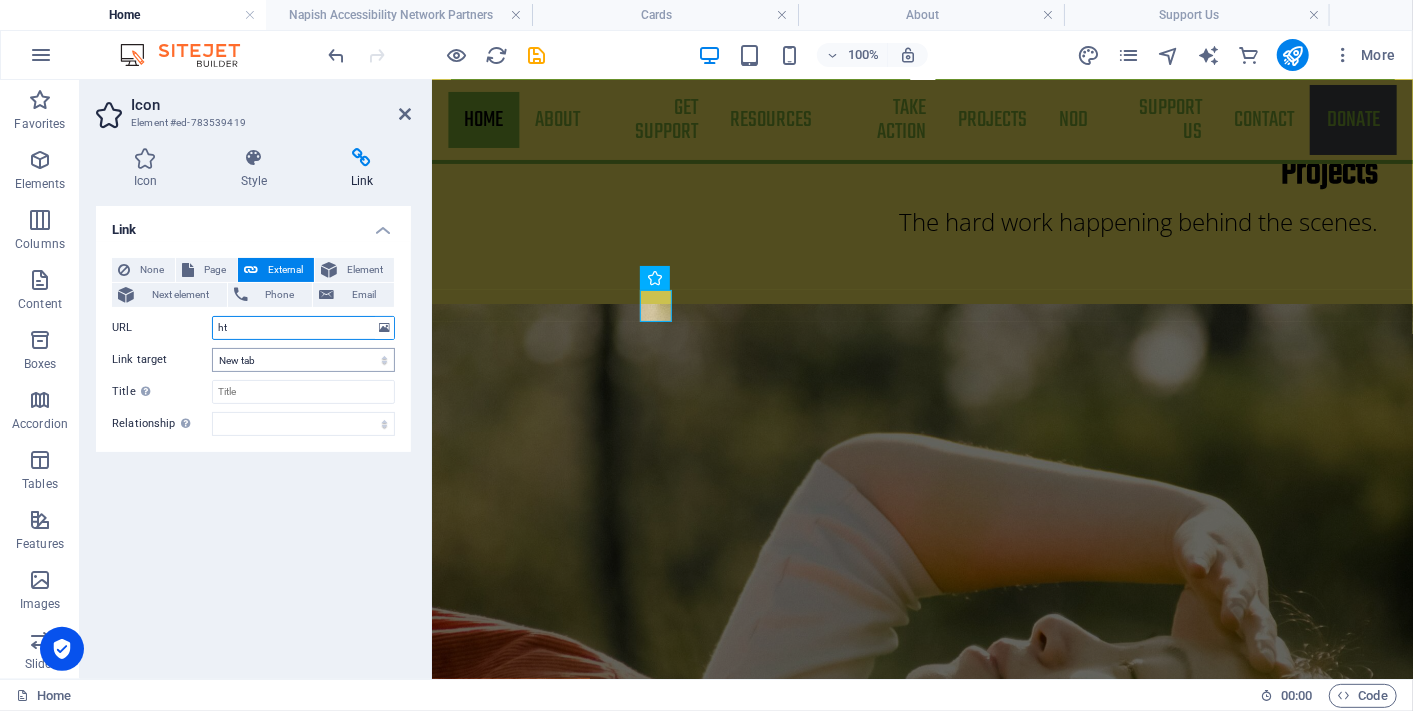 type on "h" 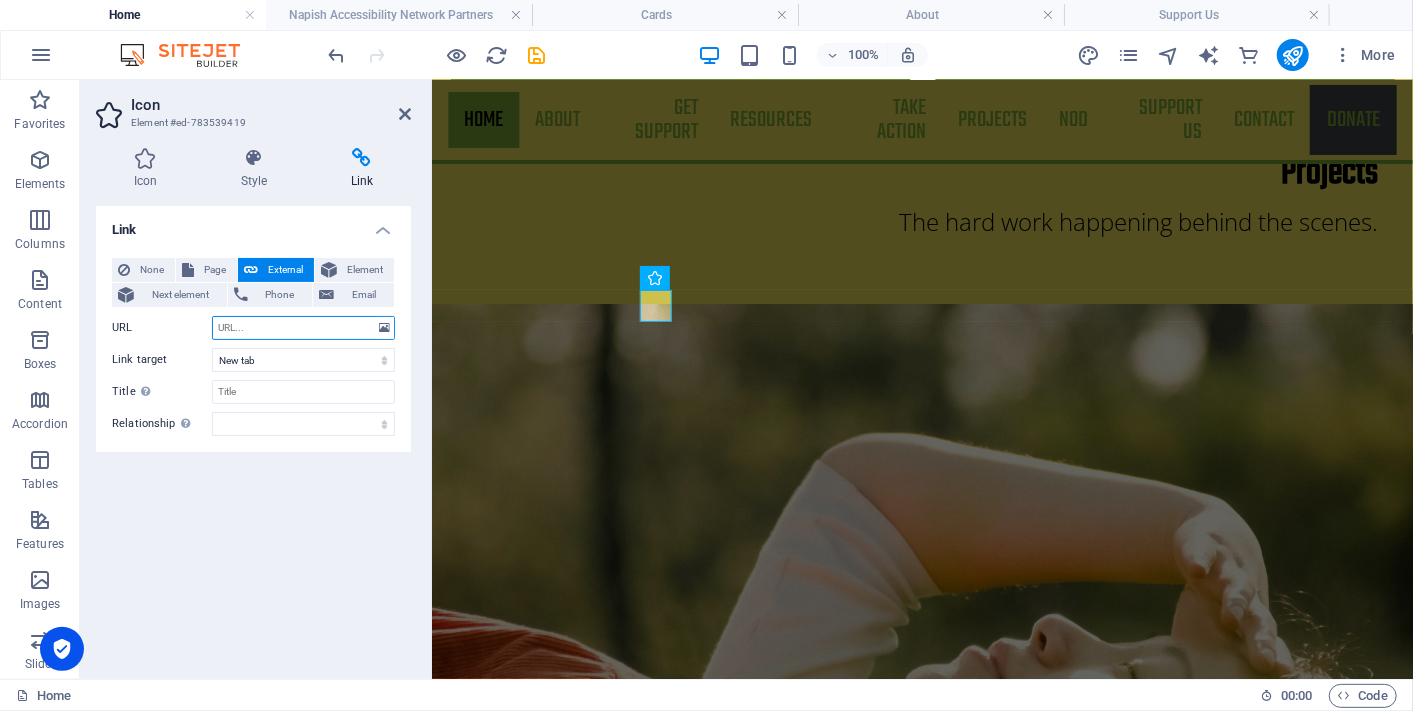 paste on "https://napish.digitees.co.nz/" 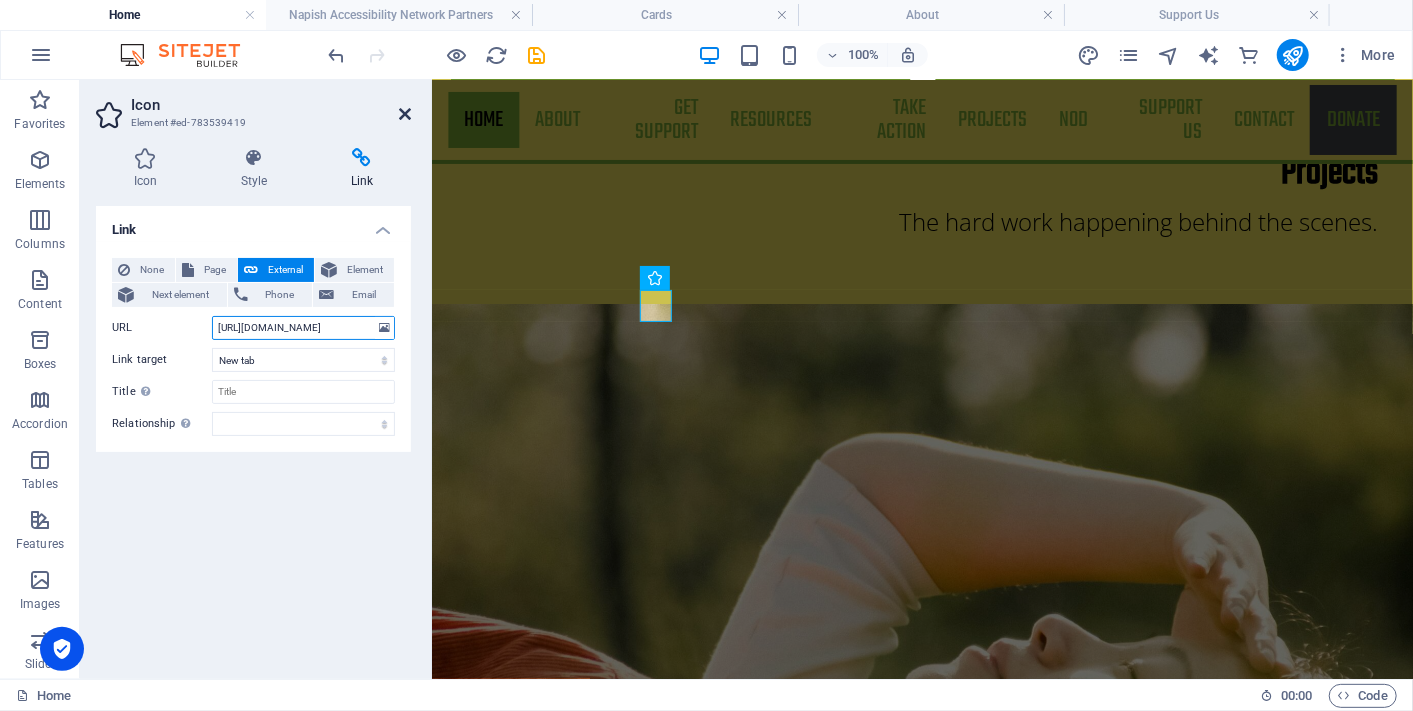 type on "https://napish.digitees.co.nz/" 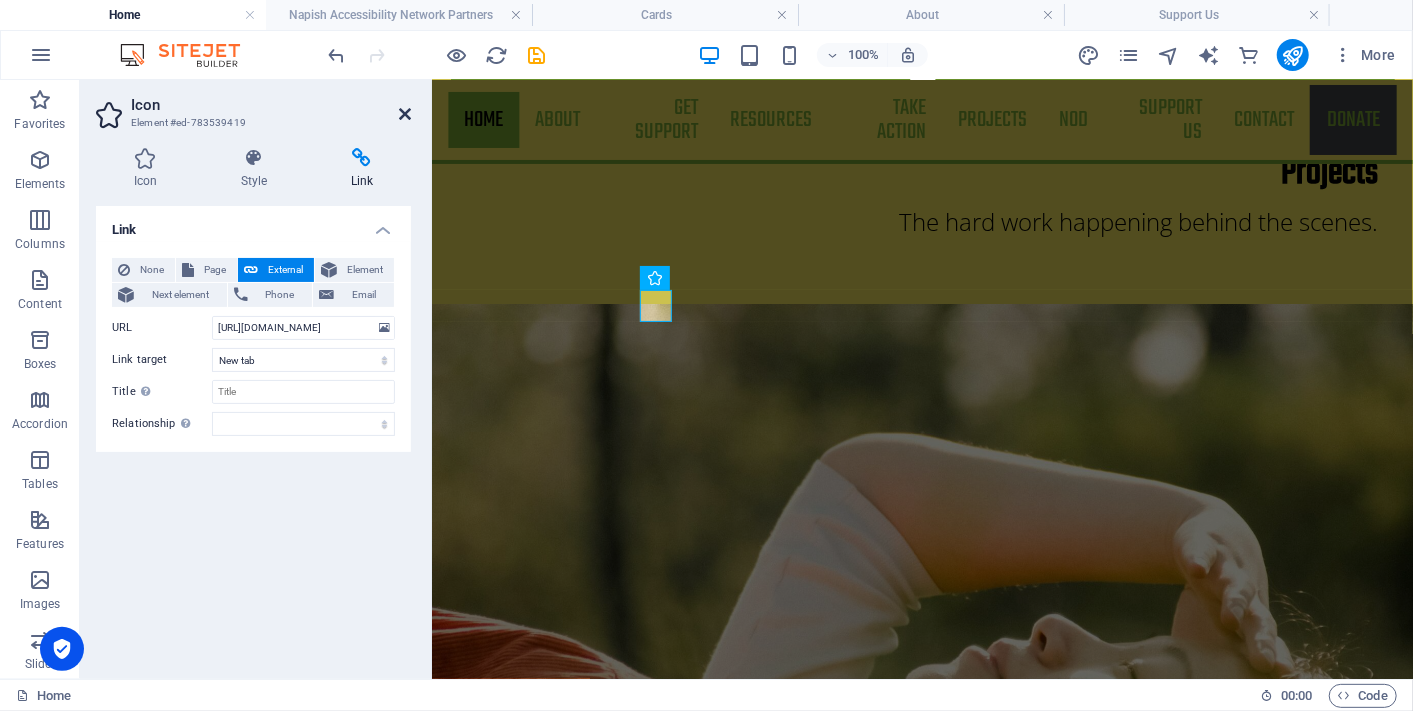 click at bounding box center [405, 114] 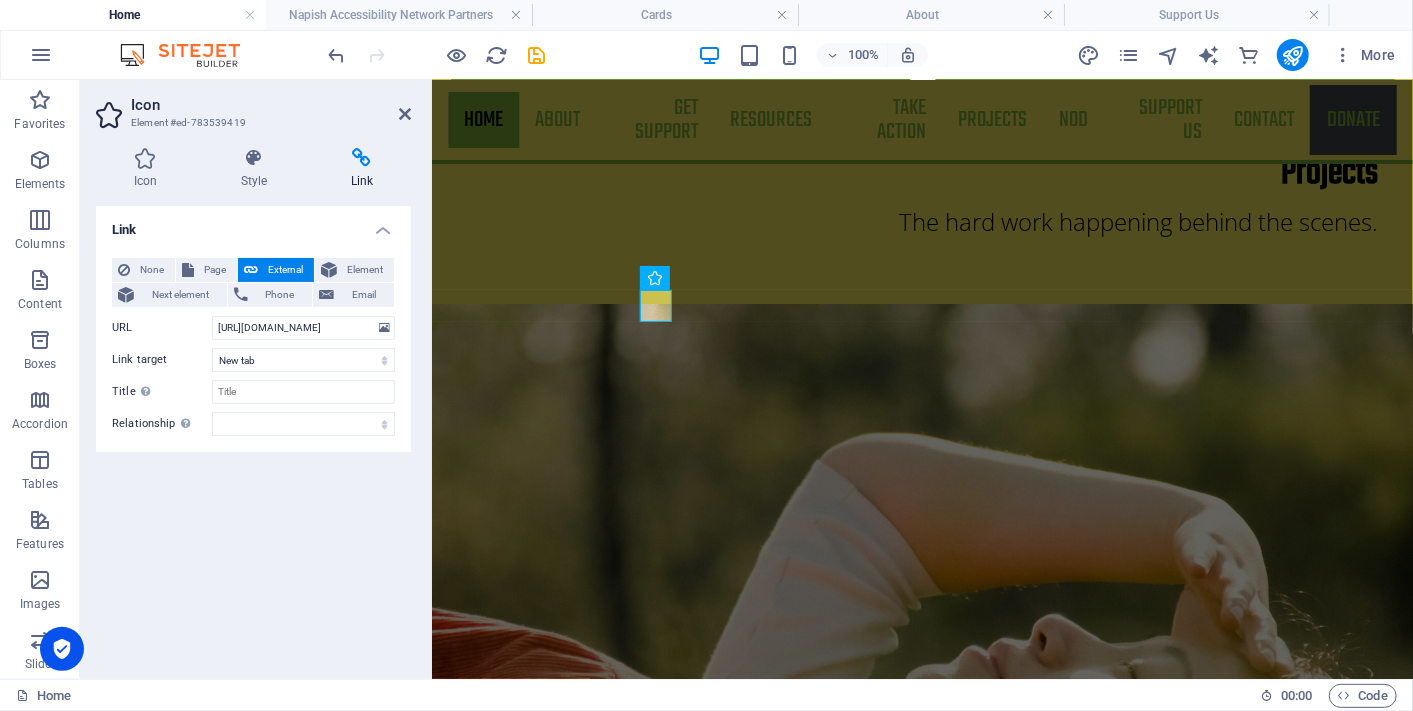 scroll, scrollTop: 3008, scrollLeft: 0, axis: vertical 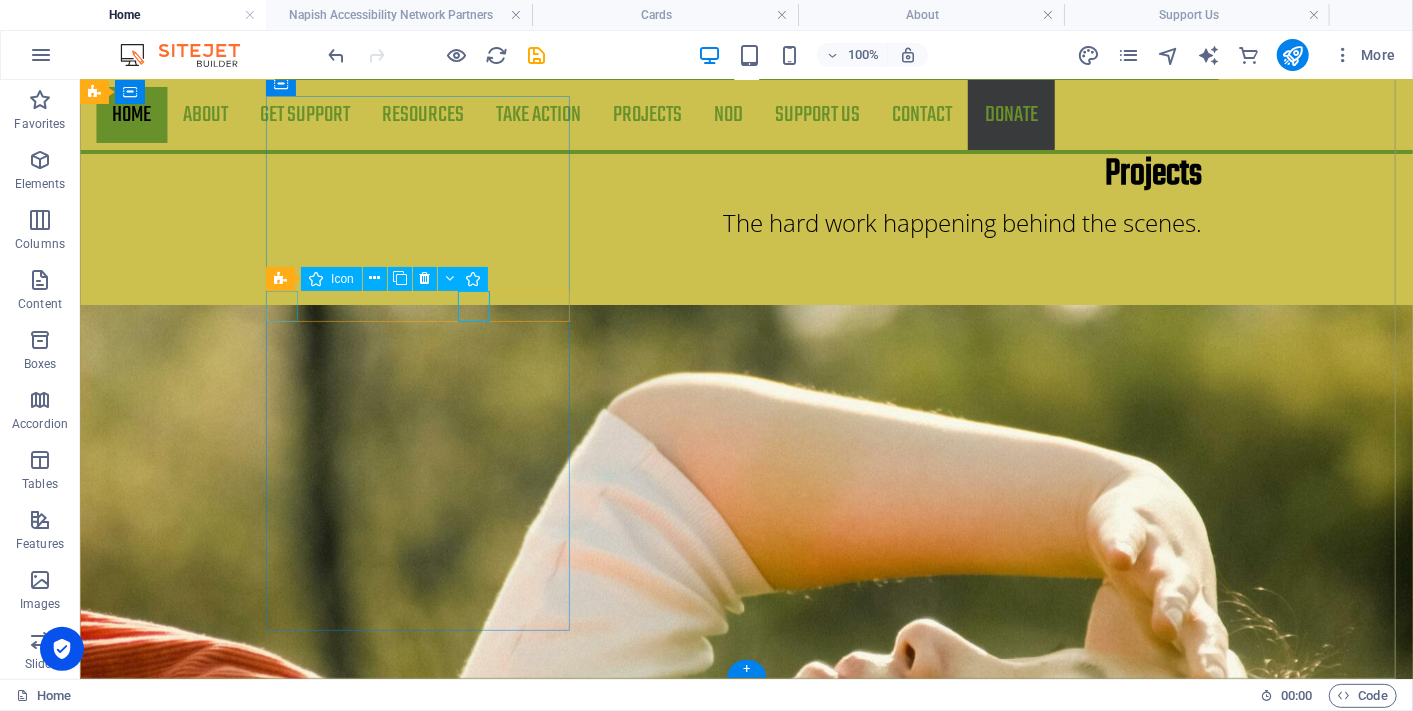 click at bounding box center [567, 2930] 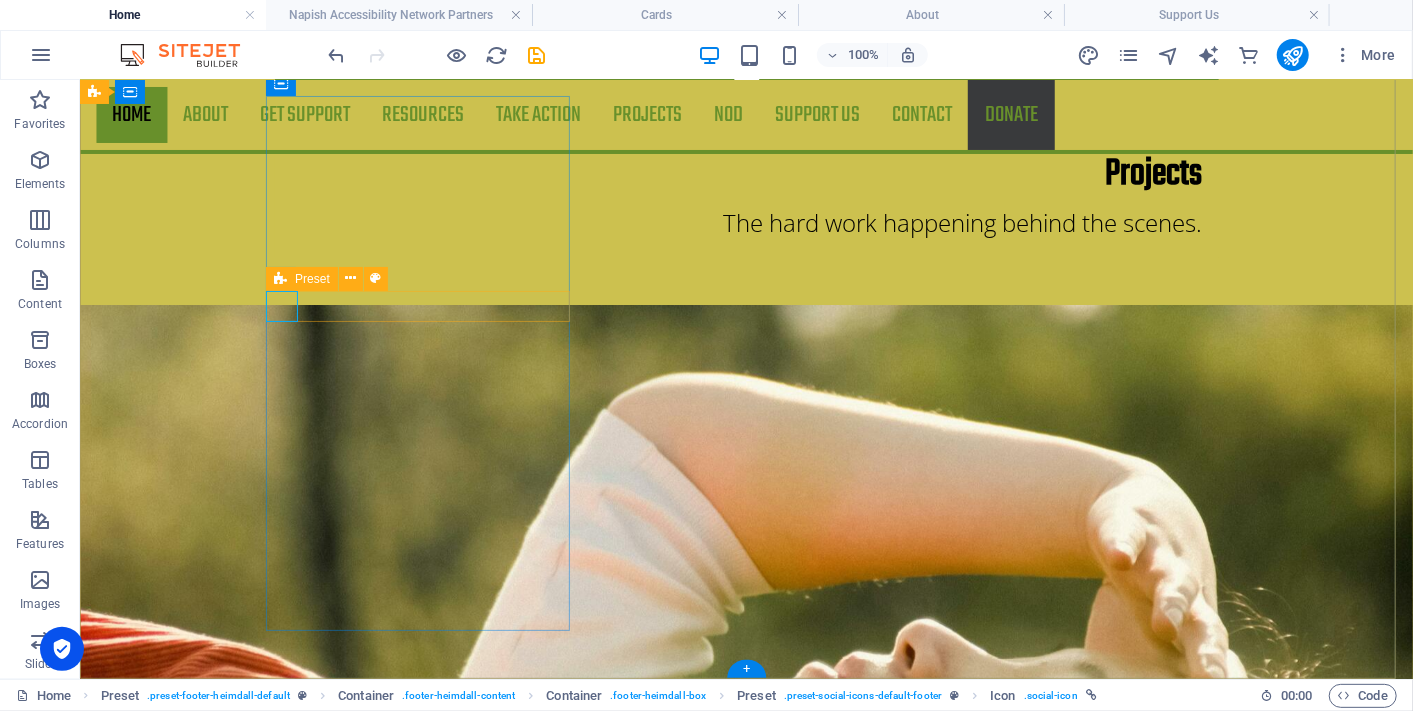 click at bounding box center (567, 3030) 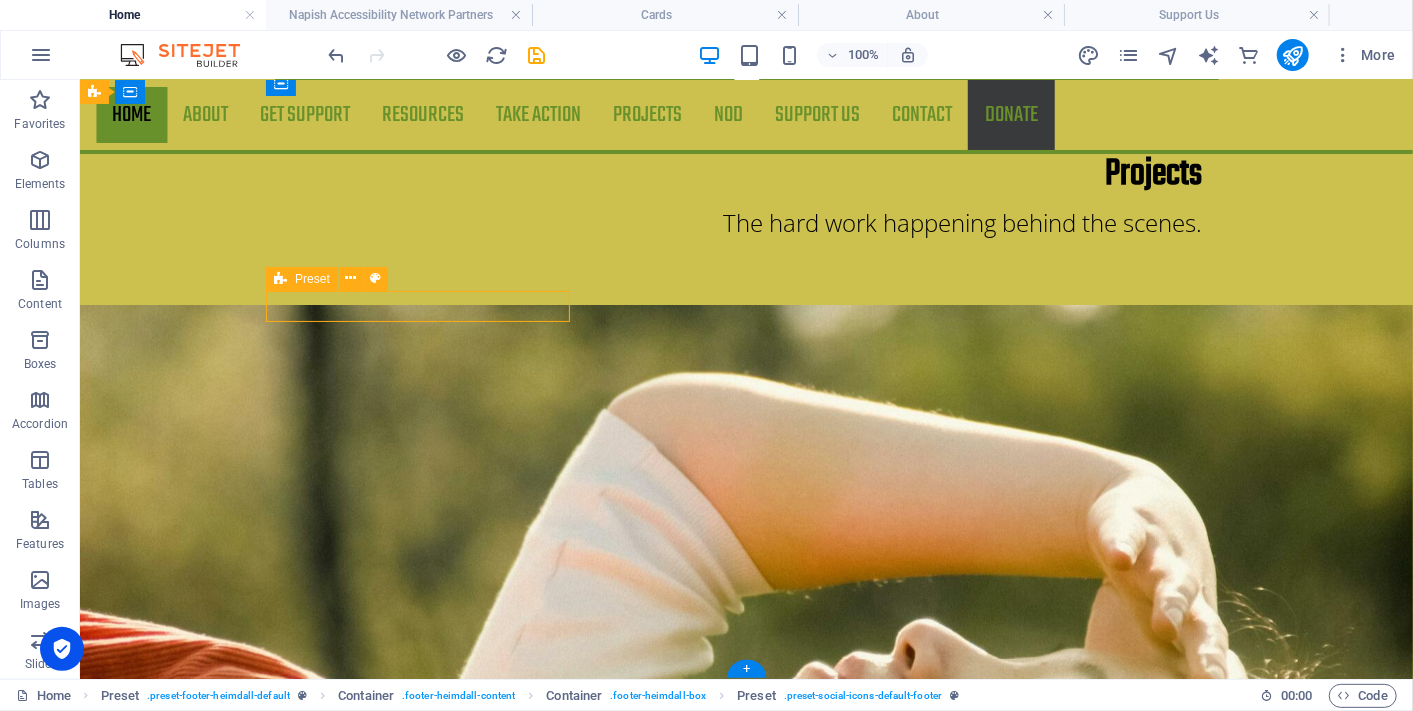 click at bounding box center (567, 3030) 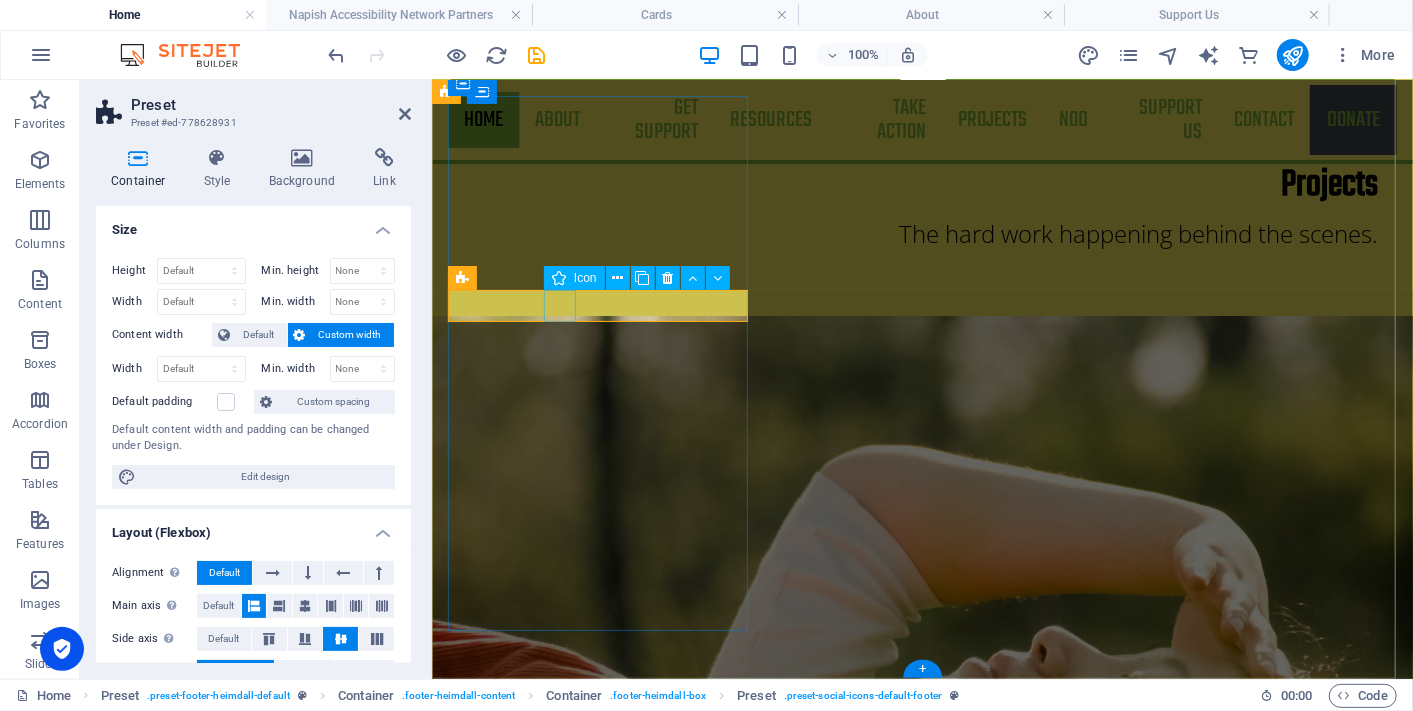 scroll, scrollTop: 3020, scrollLeft: 0, axis: vertical 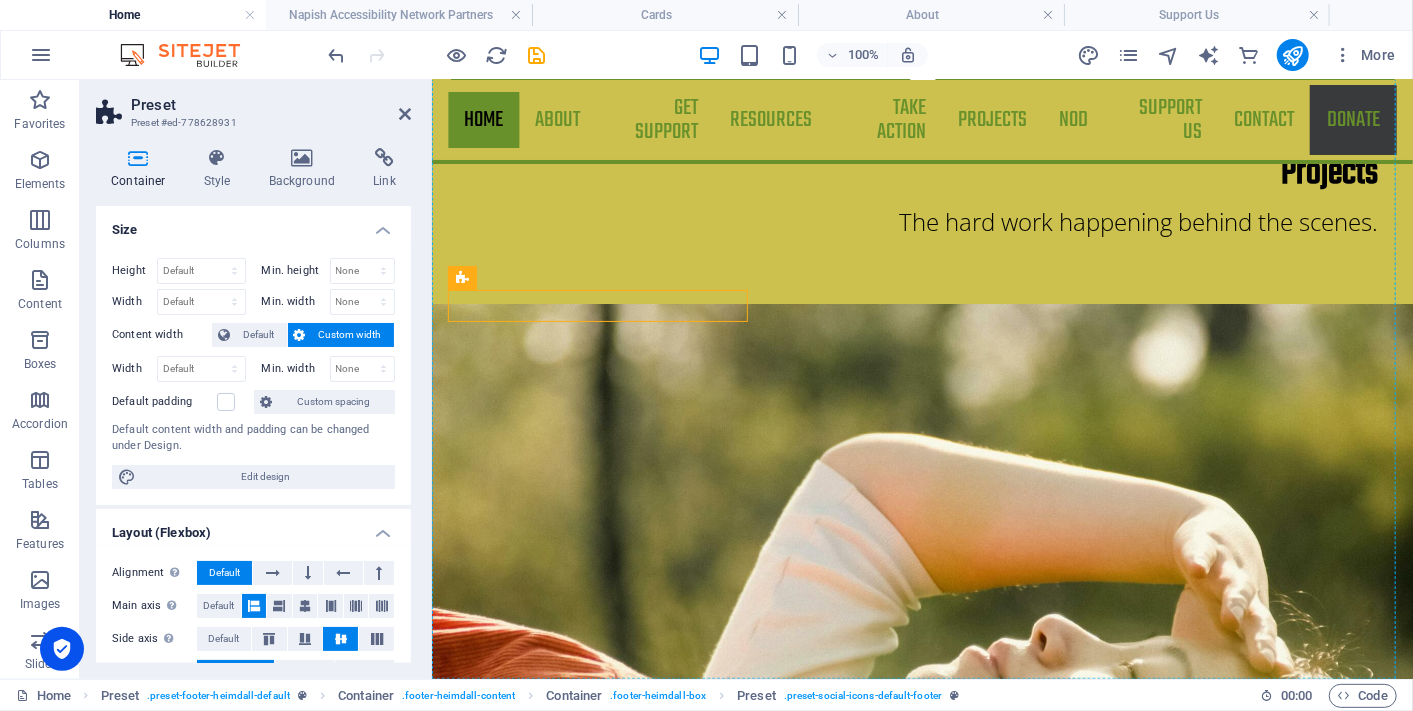 drag, startPoint x: 741, startPoint y: 318, endPoint x: 748, endPoint y: 330, distance: 13.892444 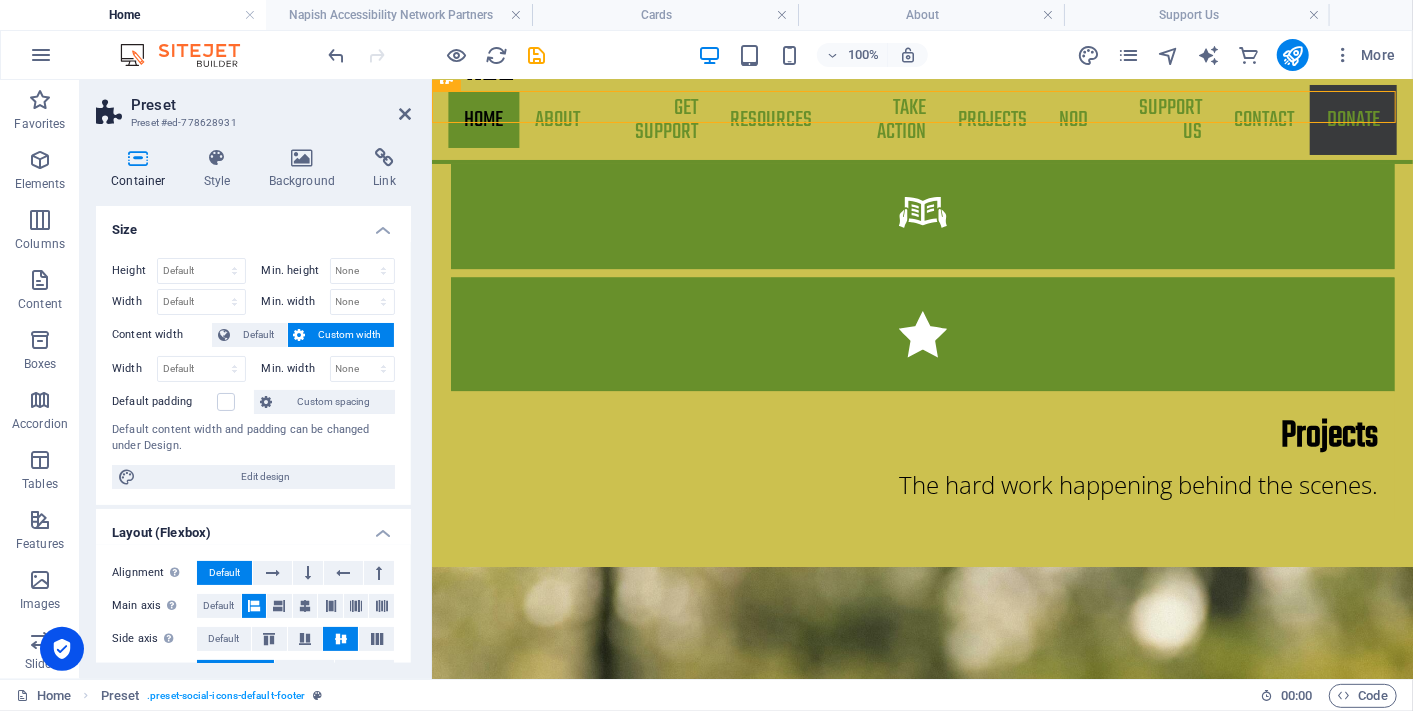 scroll, scrollTop: 2705, scrollLeft: 0, axis: vertical 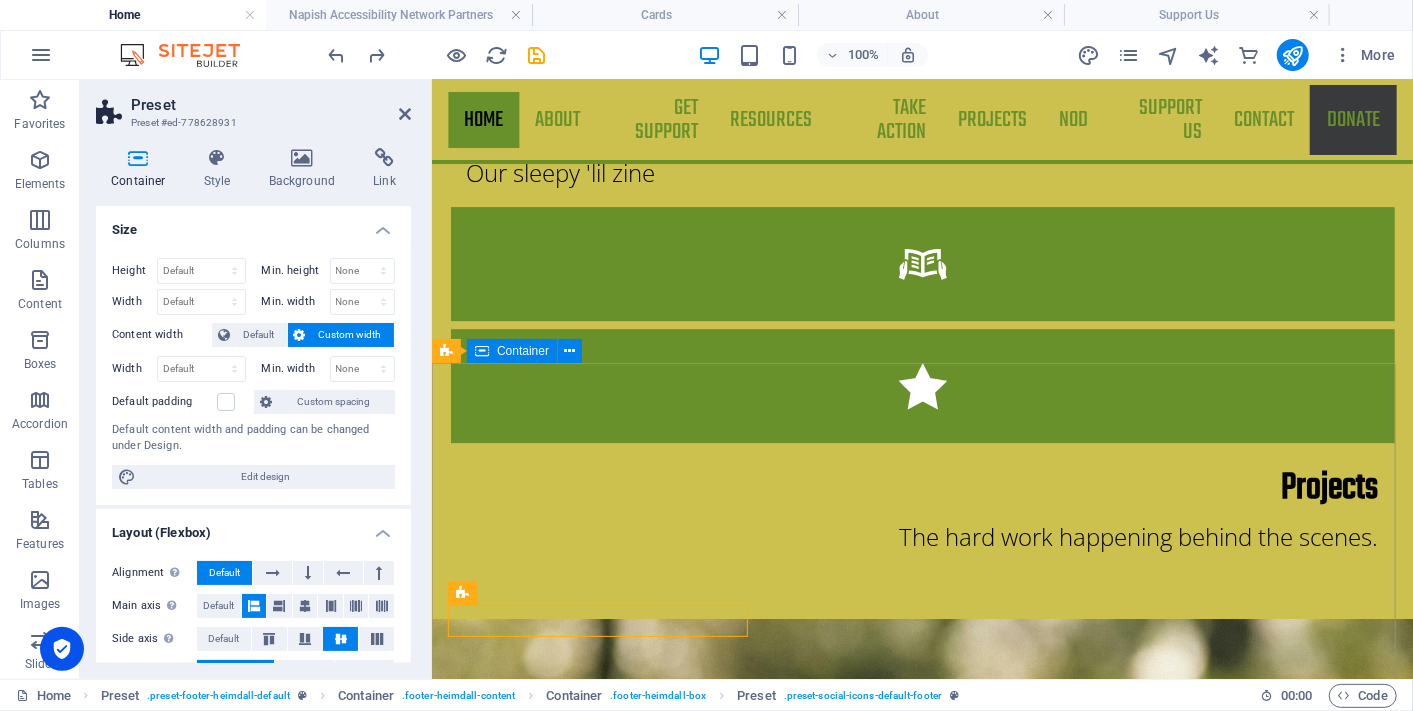 click on "Give us a like and a follow on the socials, browse our snoozy little merch shop, or drop us a line. Nurtured By Sign up for  The Nudge  Newlsletter E-mail   Yes, I’d like to receive the Napish newsletter in my inbox — gentle updates, useful things, and zero spam. I know I can unsubscribe any time if it’s not my vibe. Unreadable? Regenerate Send" at bounding box center (921, 3601) 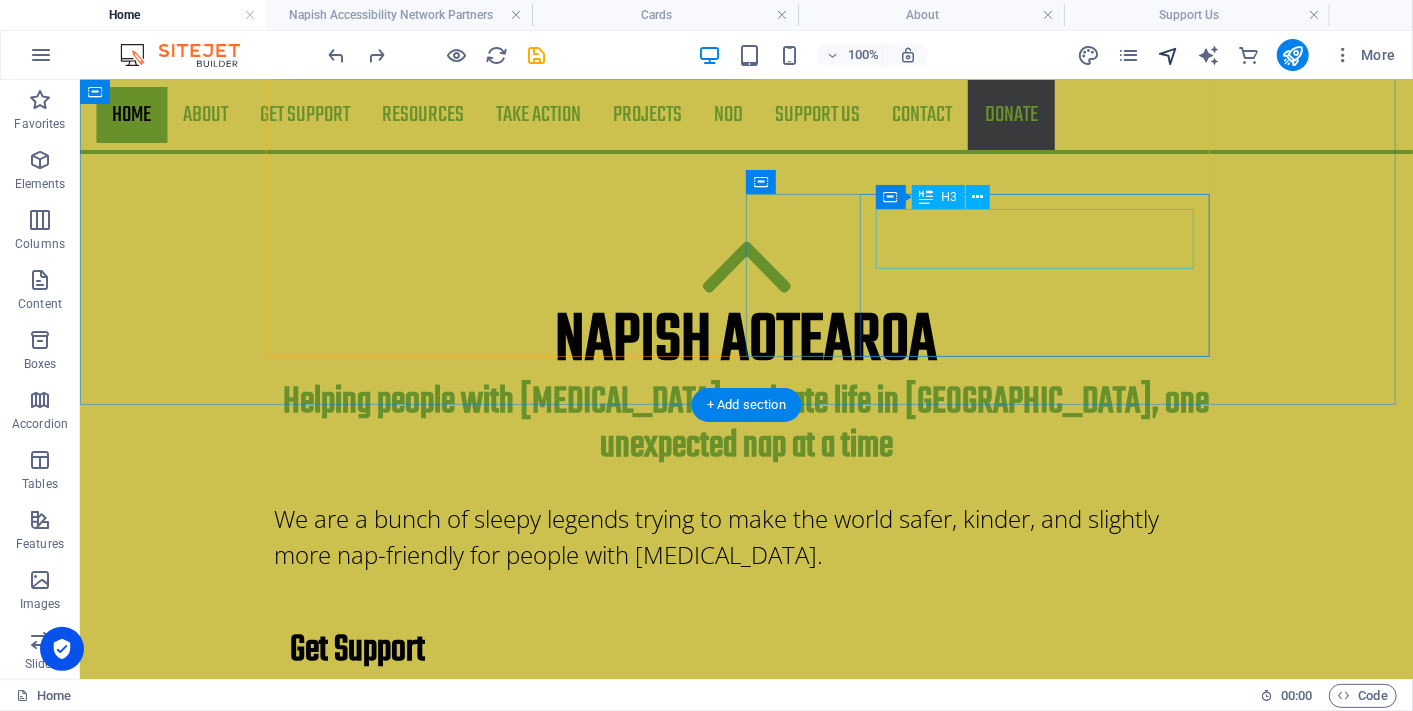 scroll, scrollTop: 1120, scrollLeft: 0, axis: vertical 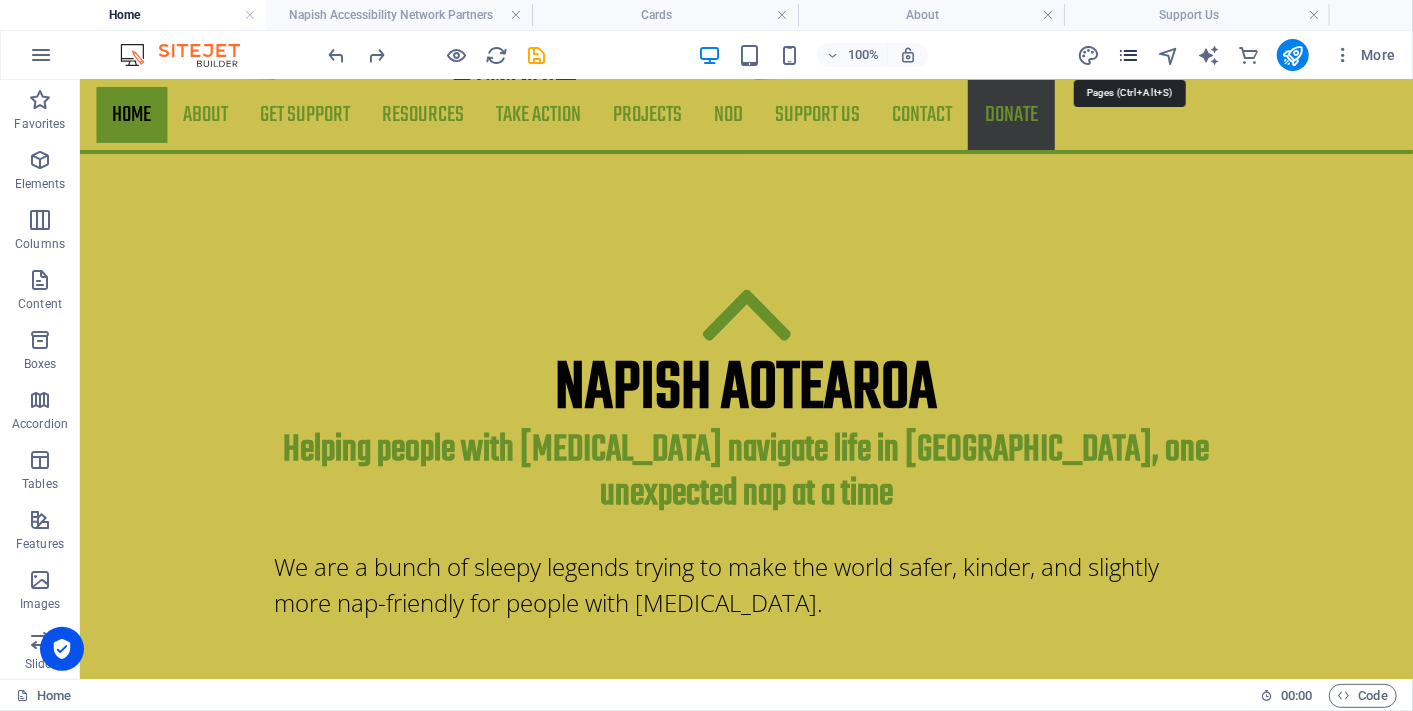 click at bounding box center (1128, 55) 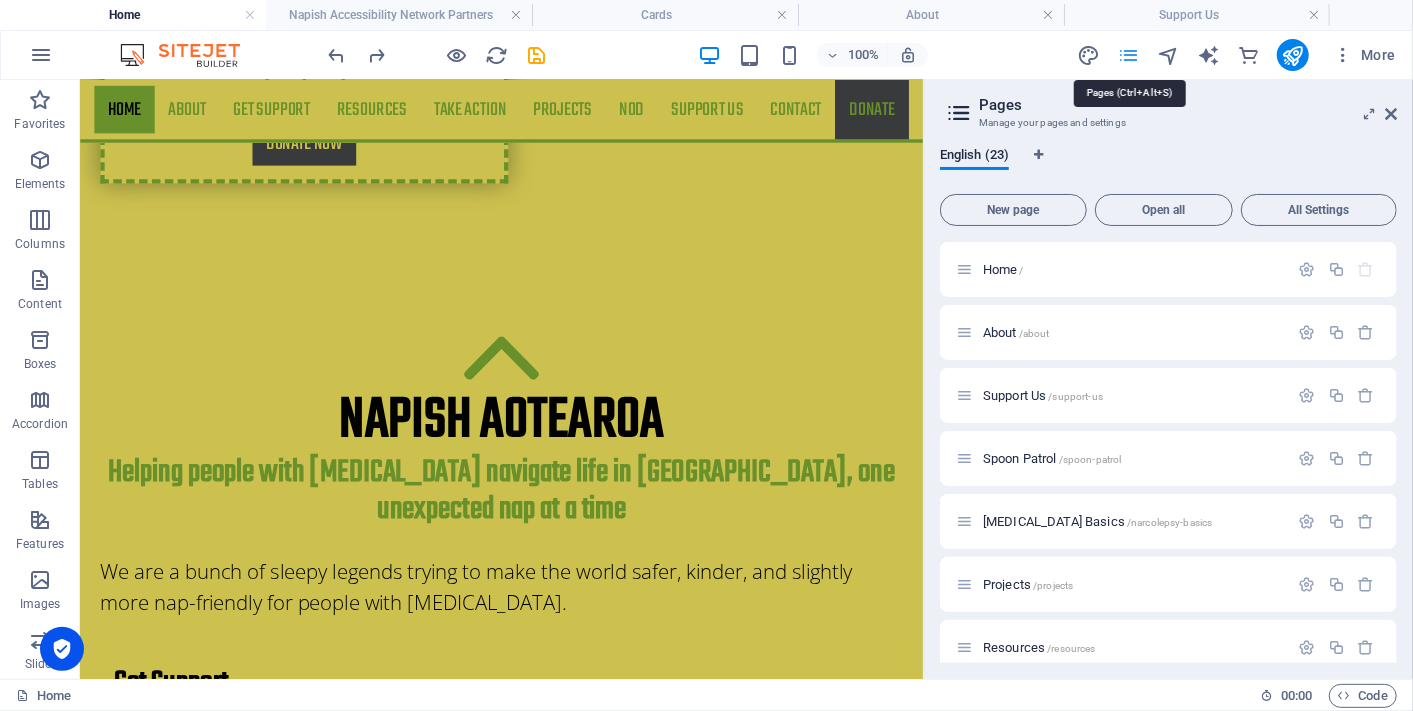 scroll, scrollTop: 1194, scrollLeft: 0, axis: vertical 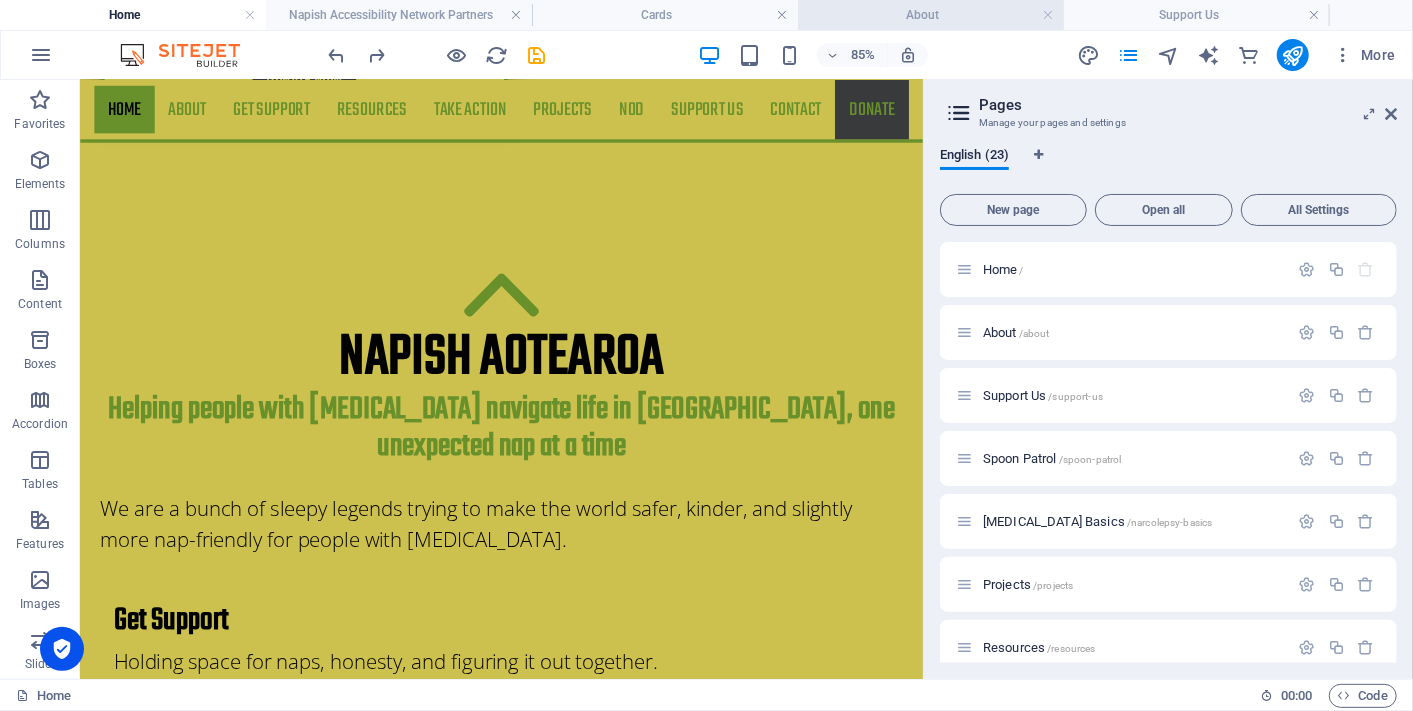 click on "About" at bounding box center (931, 15) 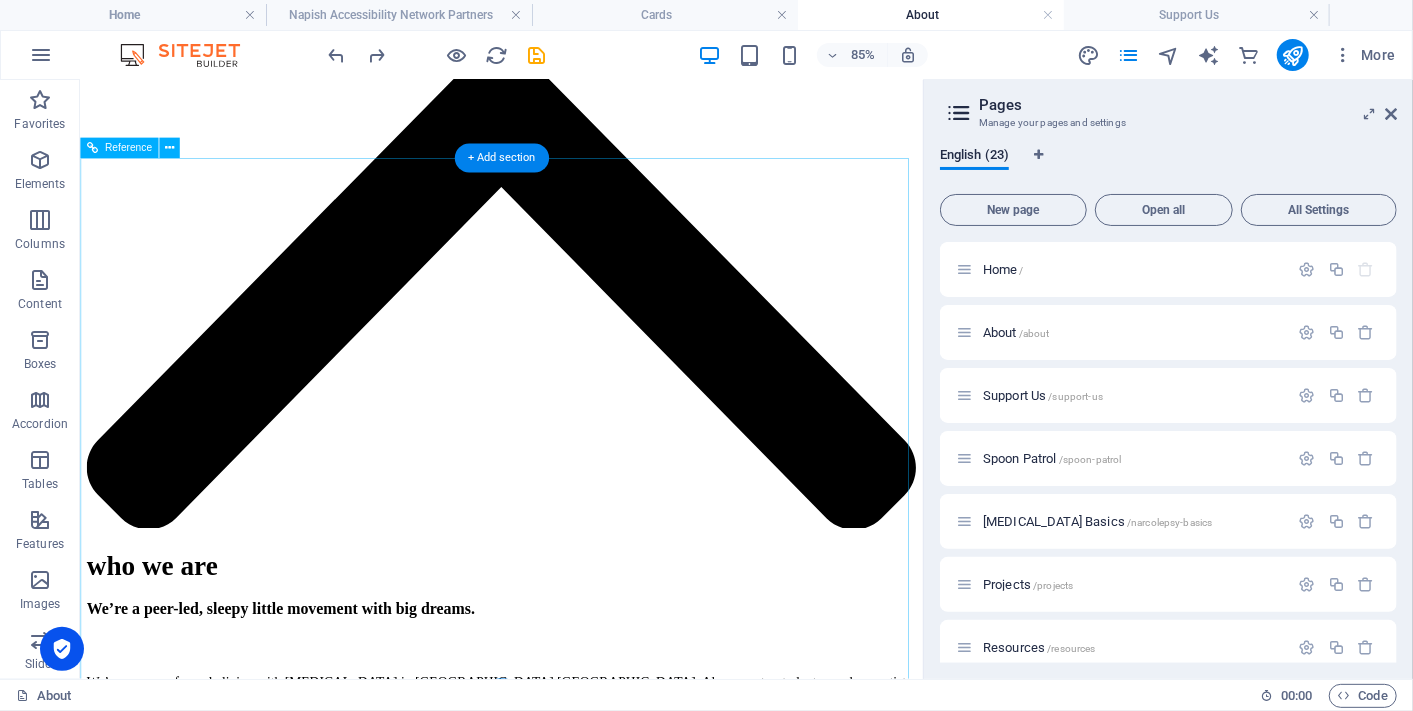 scroll, scrollTop: 3996, scrollLeft: 0, axis: vertical 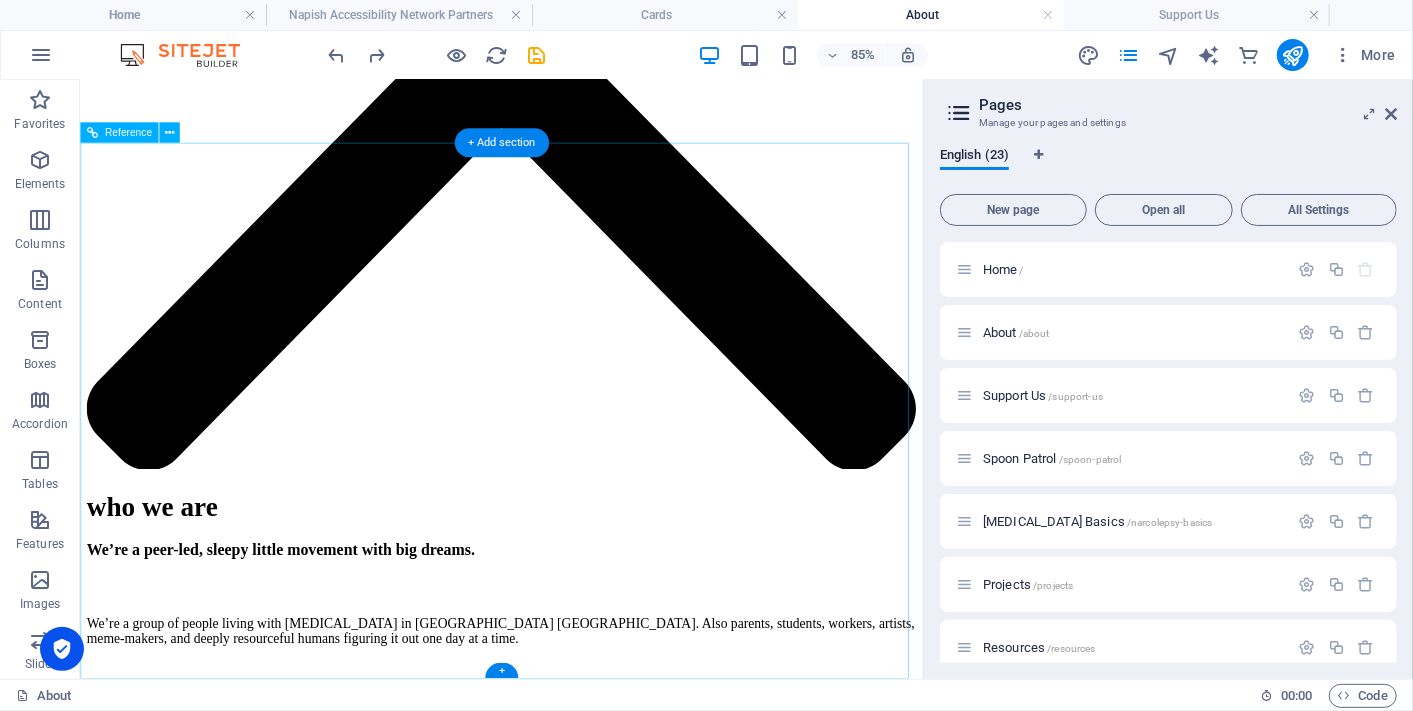 click at bounding box center (575, 9224) 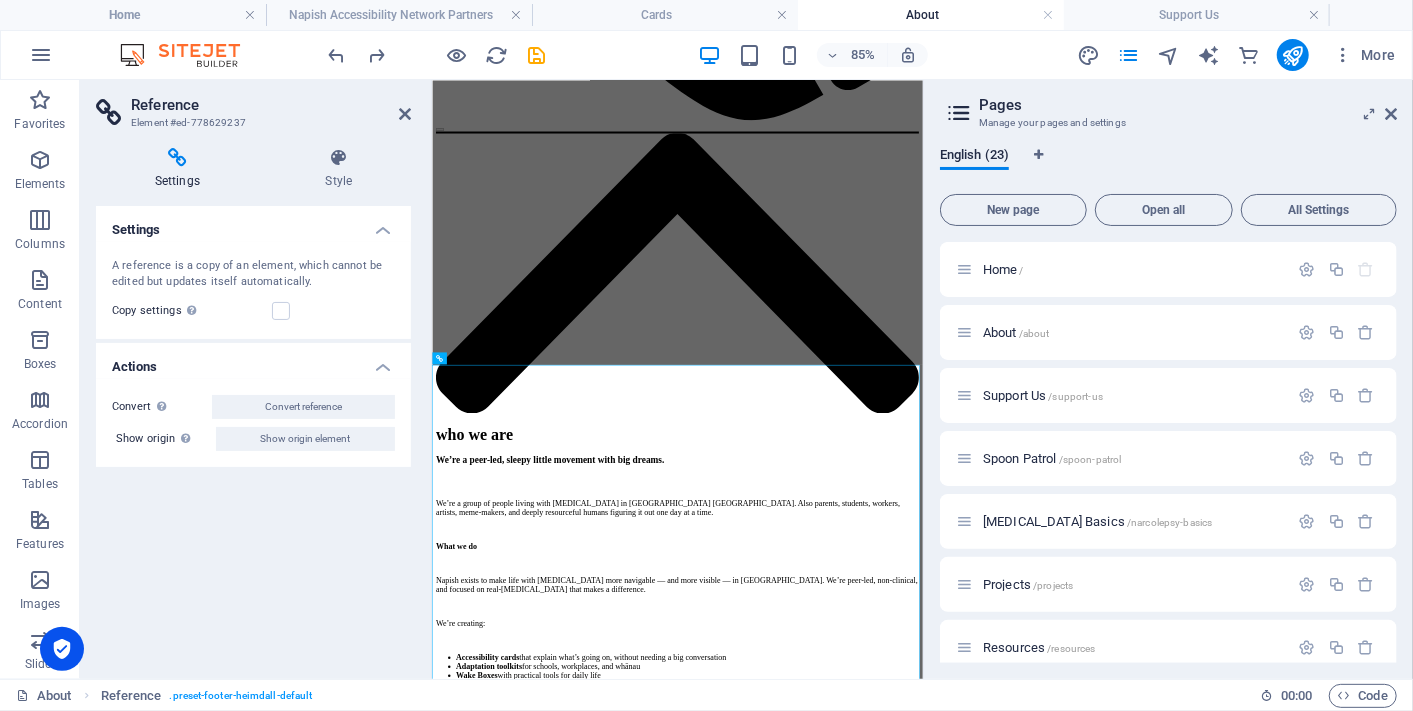 scroll, scrollTop: 3501, scrollLeft: 0, axis: vertical 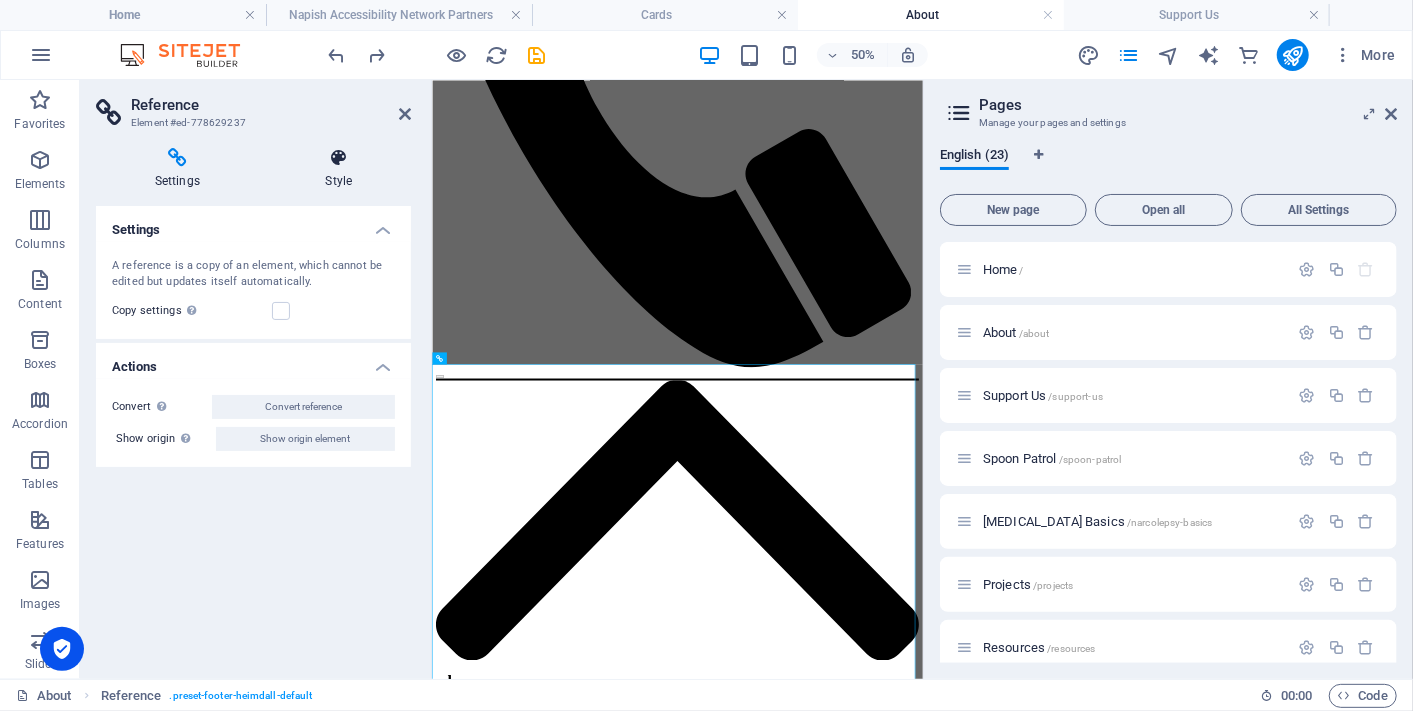 click at bounding box center [339, 158] 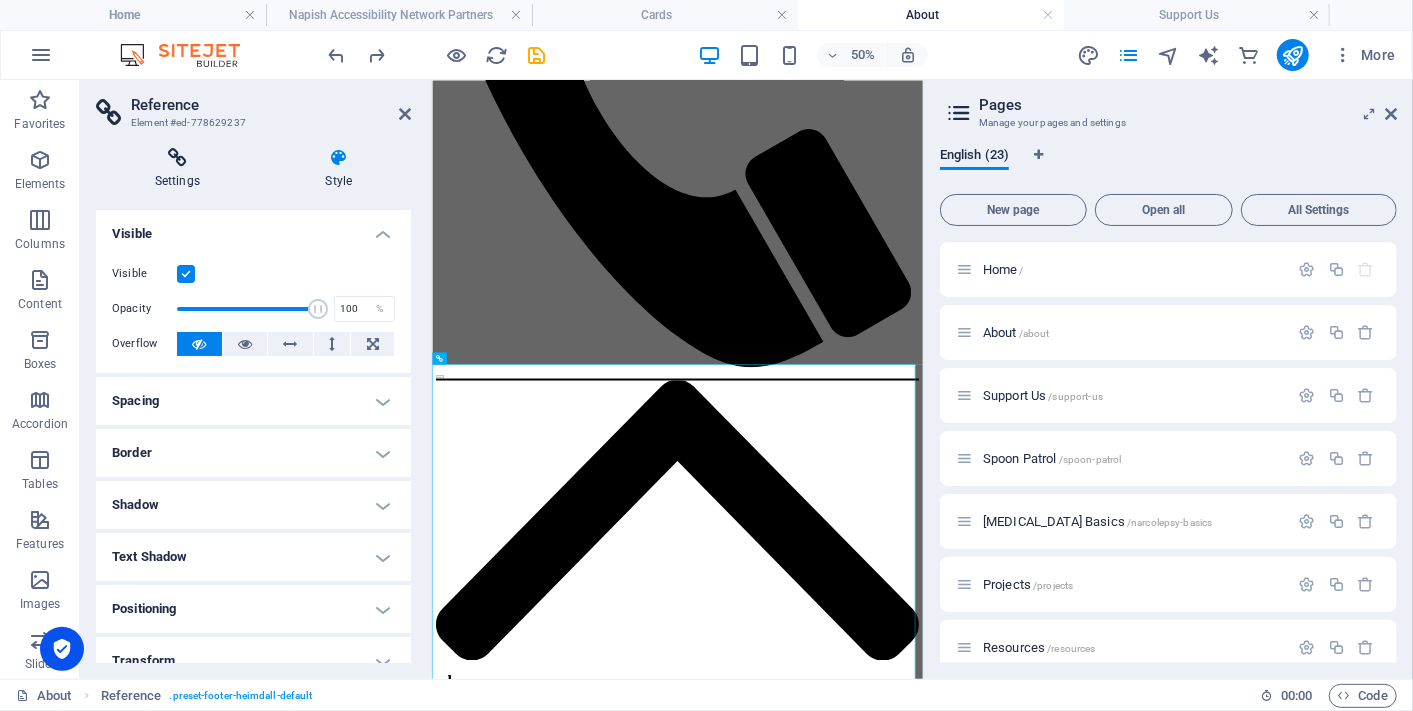 click at bounding box center [177, 158] 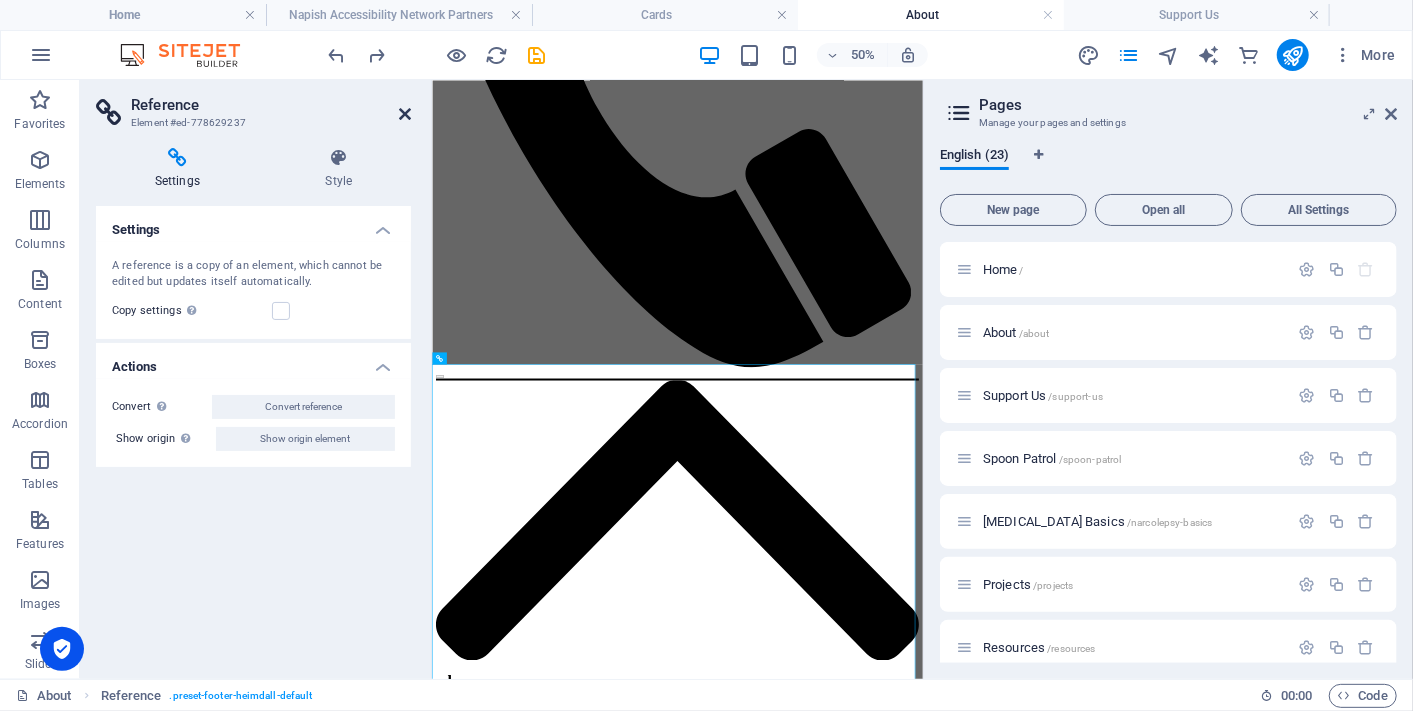 click at bounding box center [405, 114] 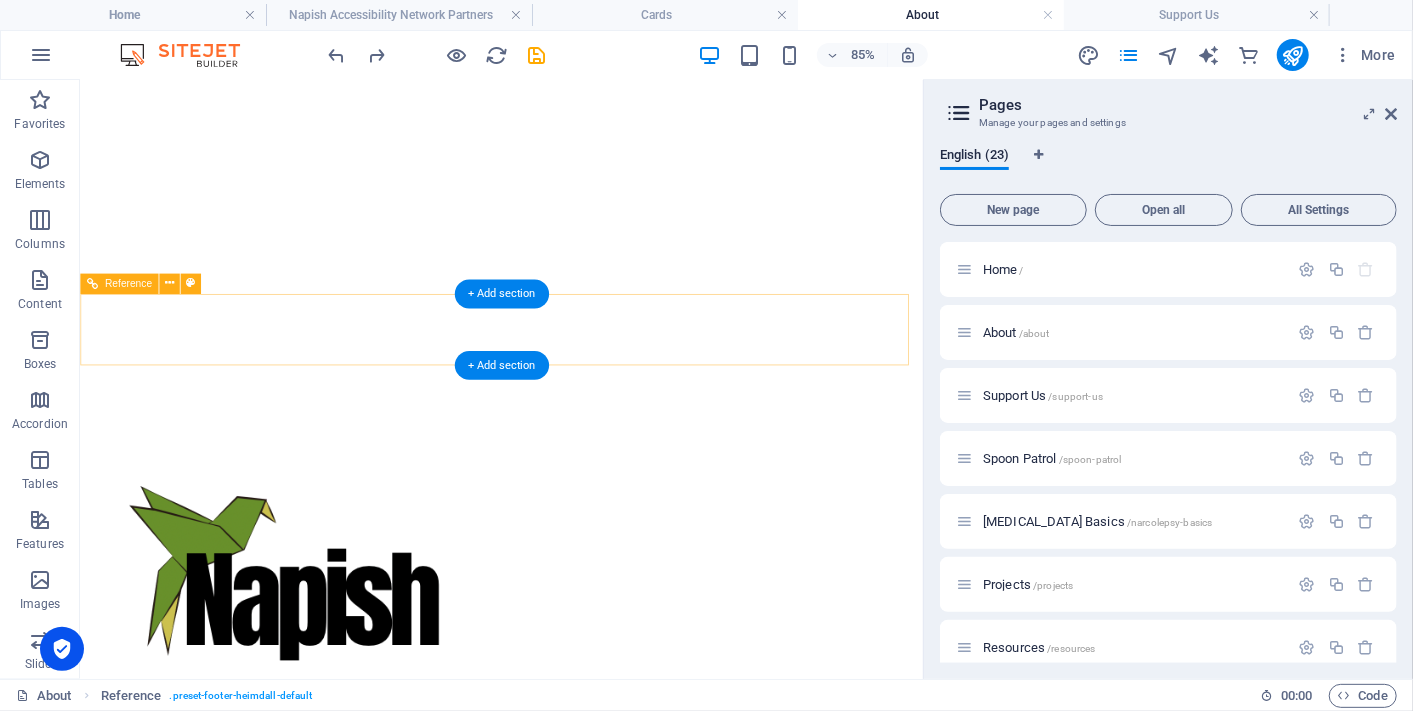 scroll, scrollTop: 0, scrollLeft: 0, axis: both 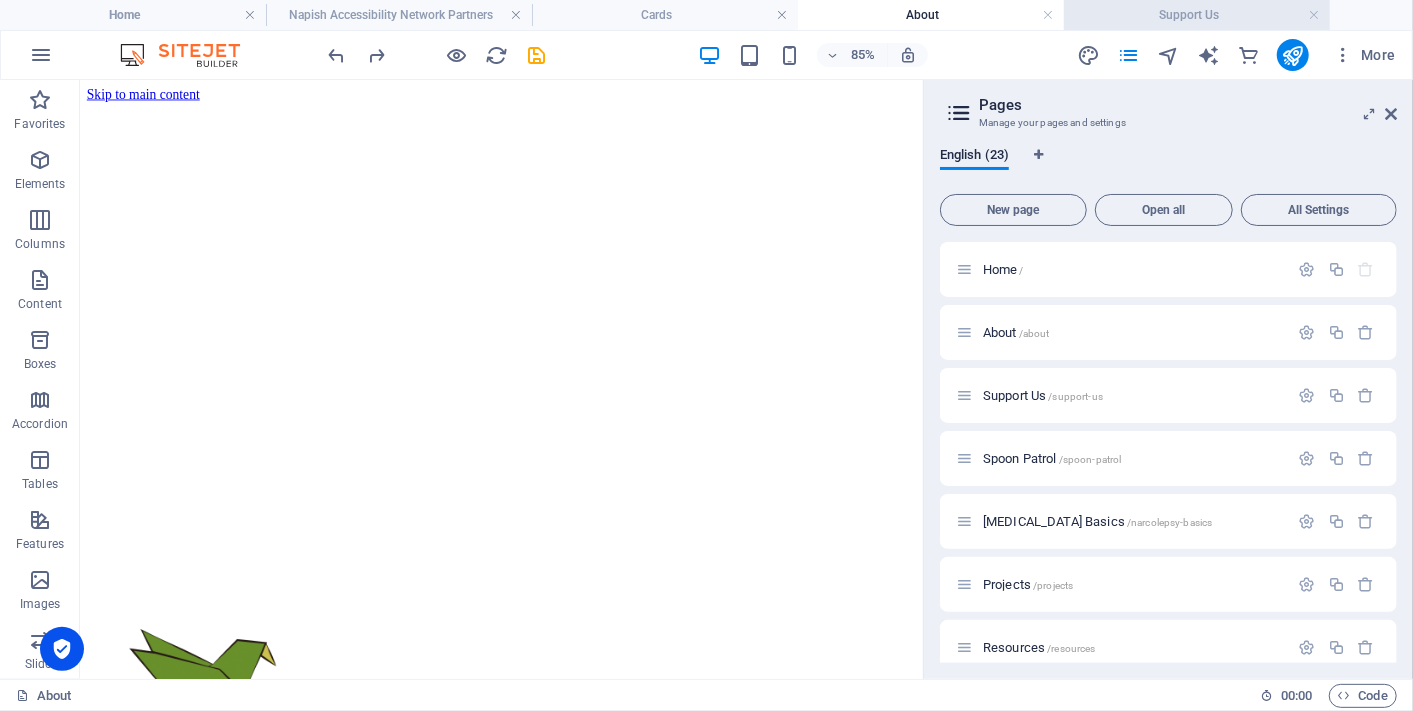 click on "Support Us" at bounding box center [1197, 15] 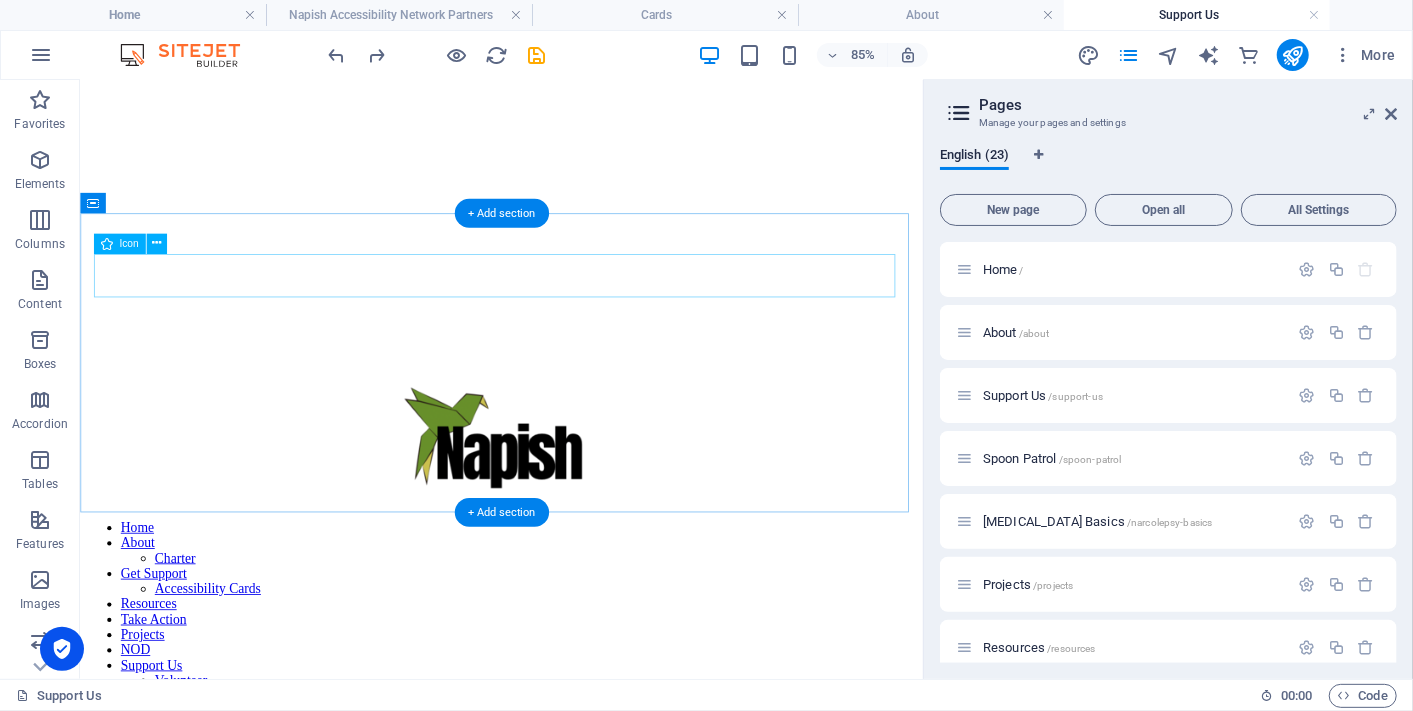 scroll, scrollTop: 0, scrollLeft: 0, axis: both 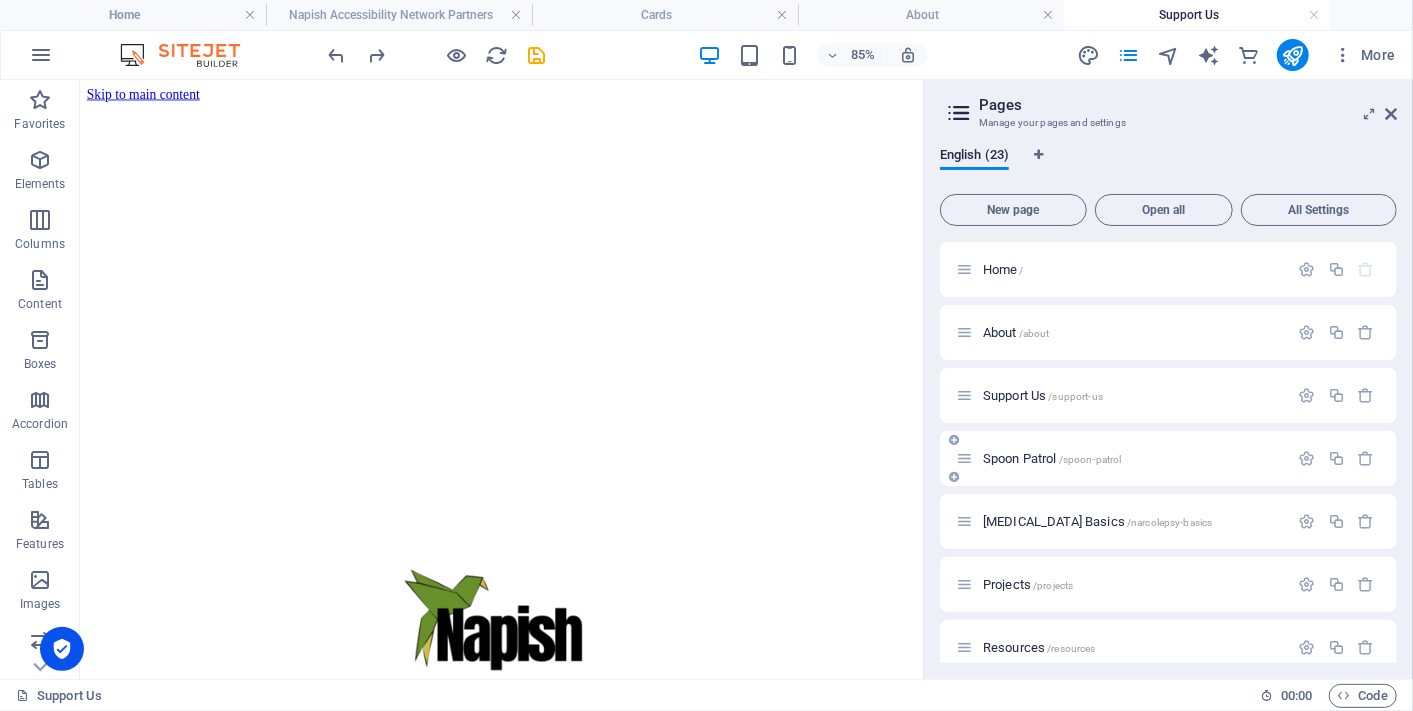 click on "Spoon Patrol /spoon-patrol" at bounding box center (1052, 458) 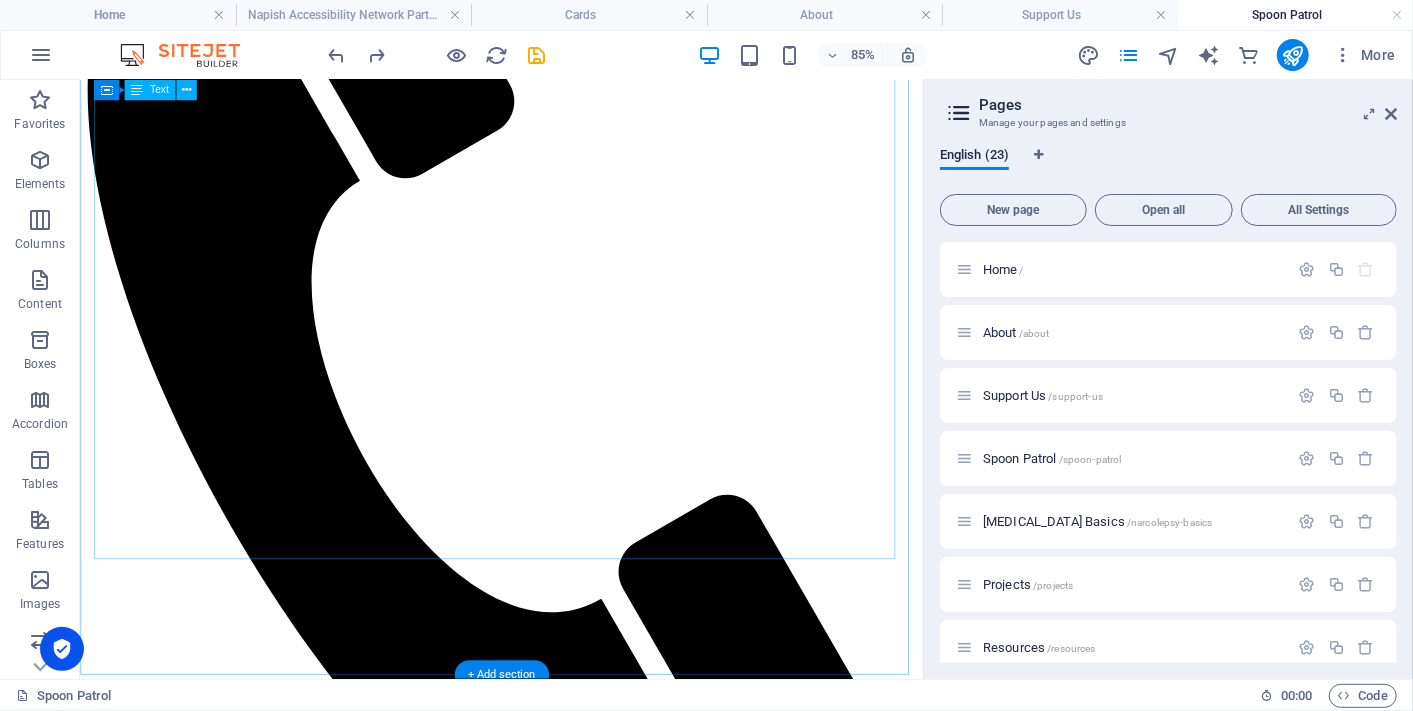 scroll, scrollTop: 2580, scrollLeft: 0, axis: vertical 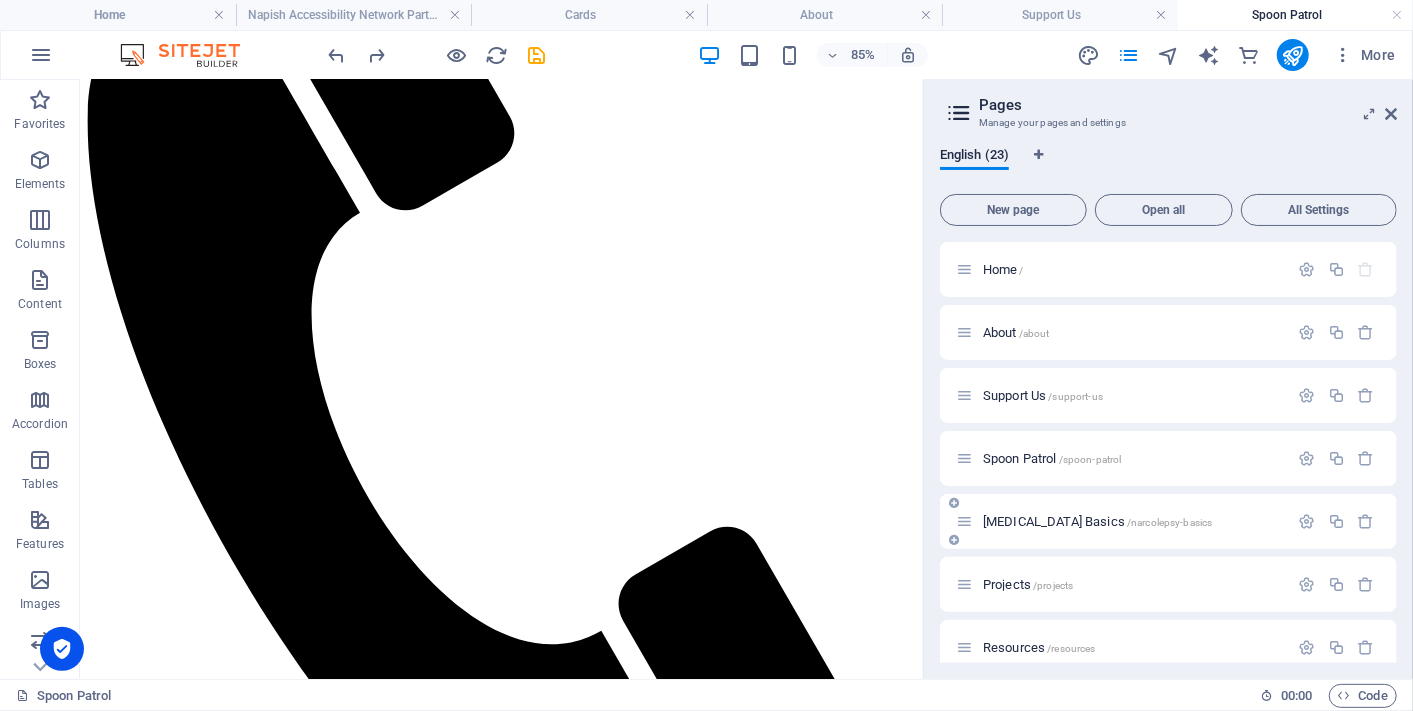 click on "Narcolepsy Basics /narcolepsy-basics" at bounding box center [1097, 521] 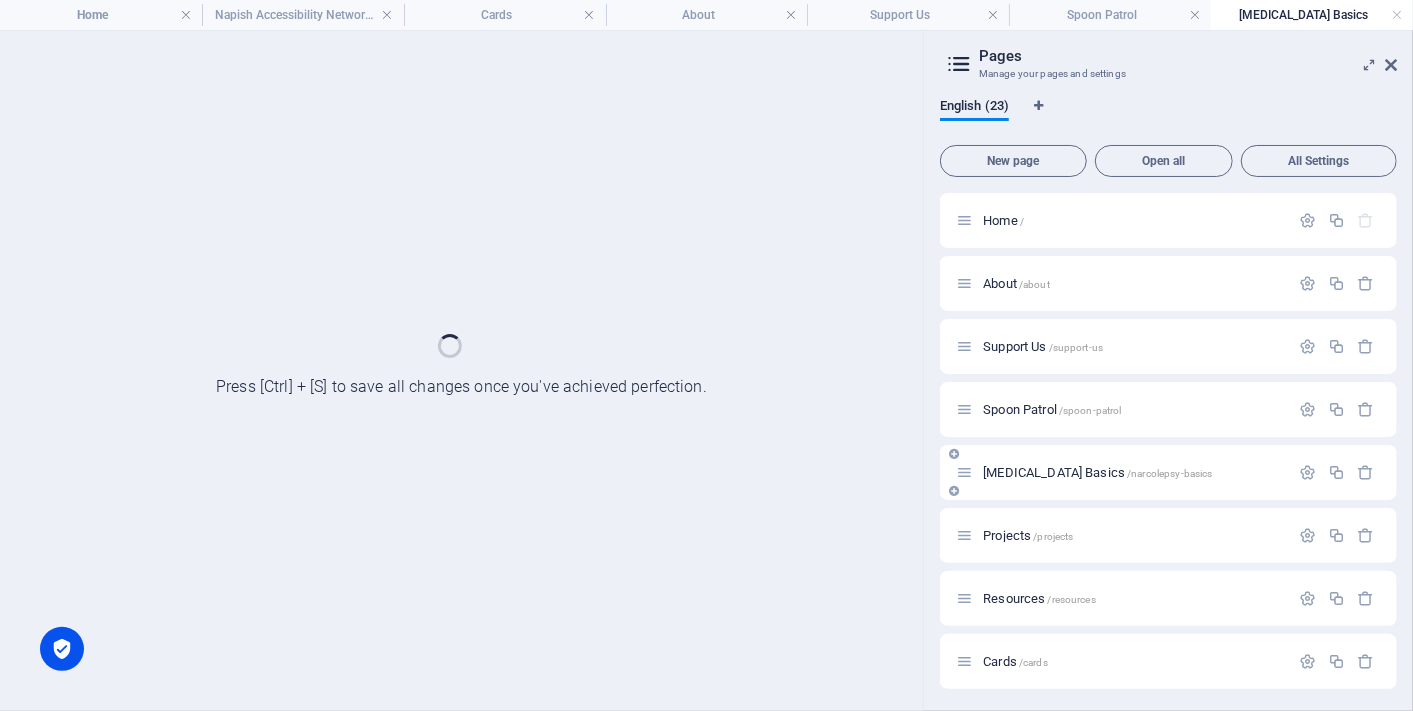 scroll, scrollTop: 0, scrollLeft: 0, axis: both 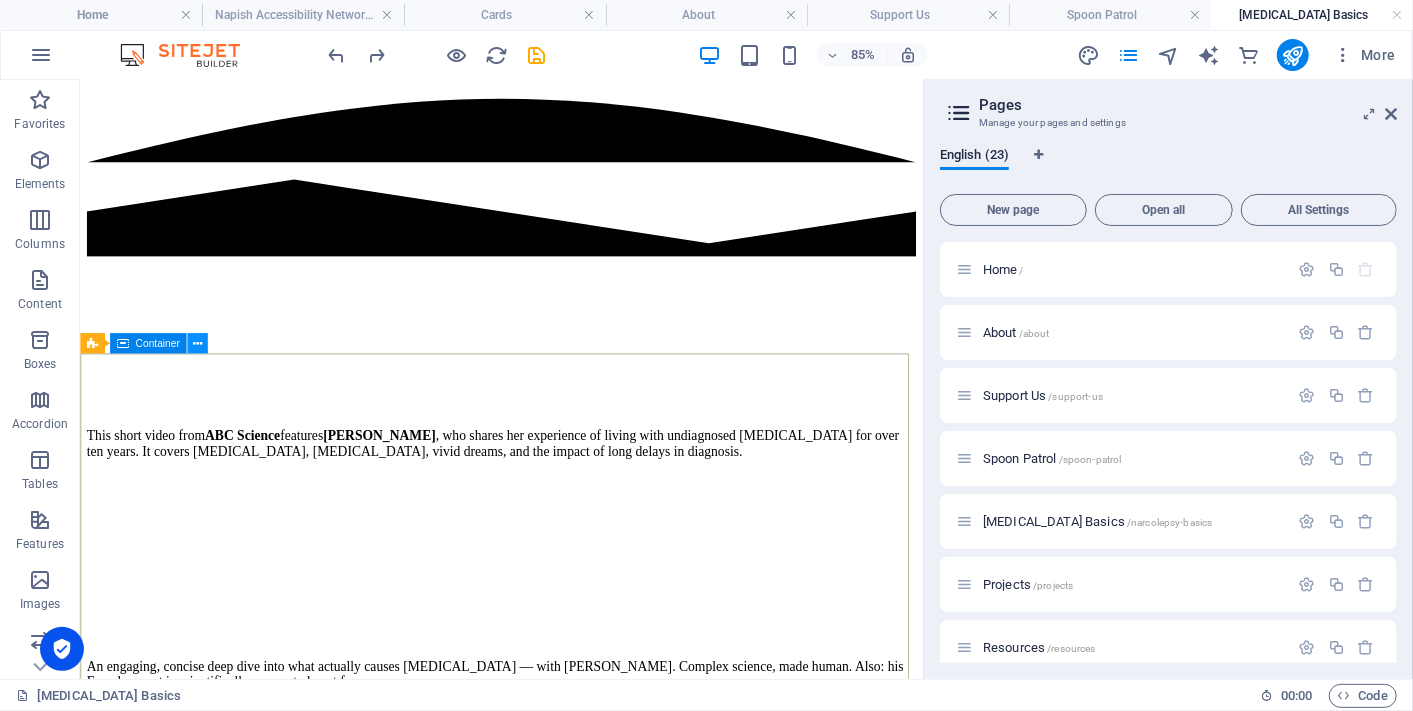 click at bounding box center (197, 344) 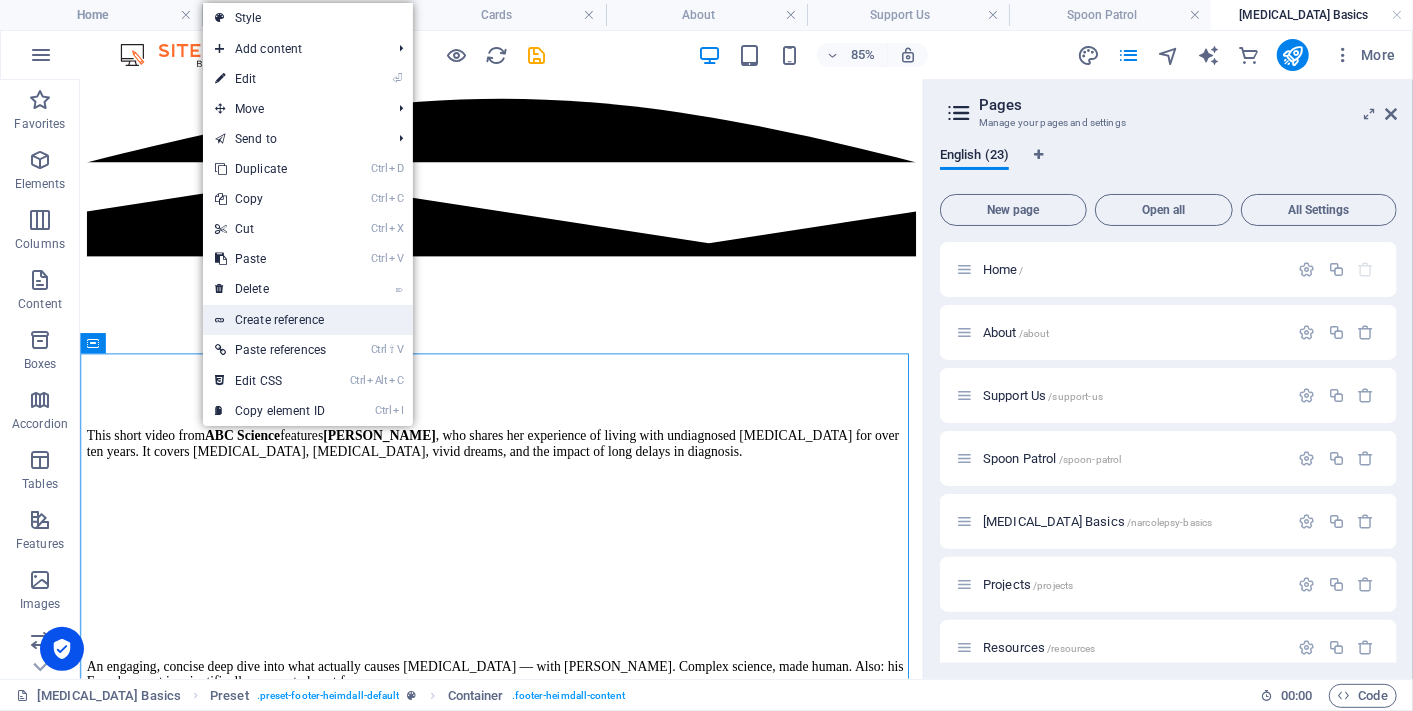 click on "Create reference" at bounding box center (308, 320) 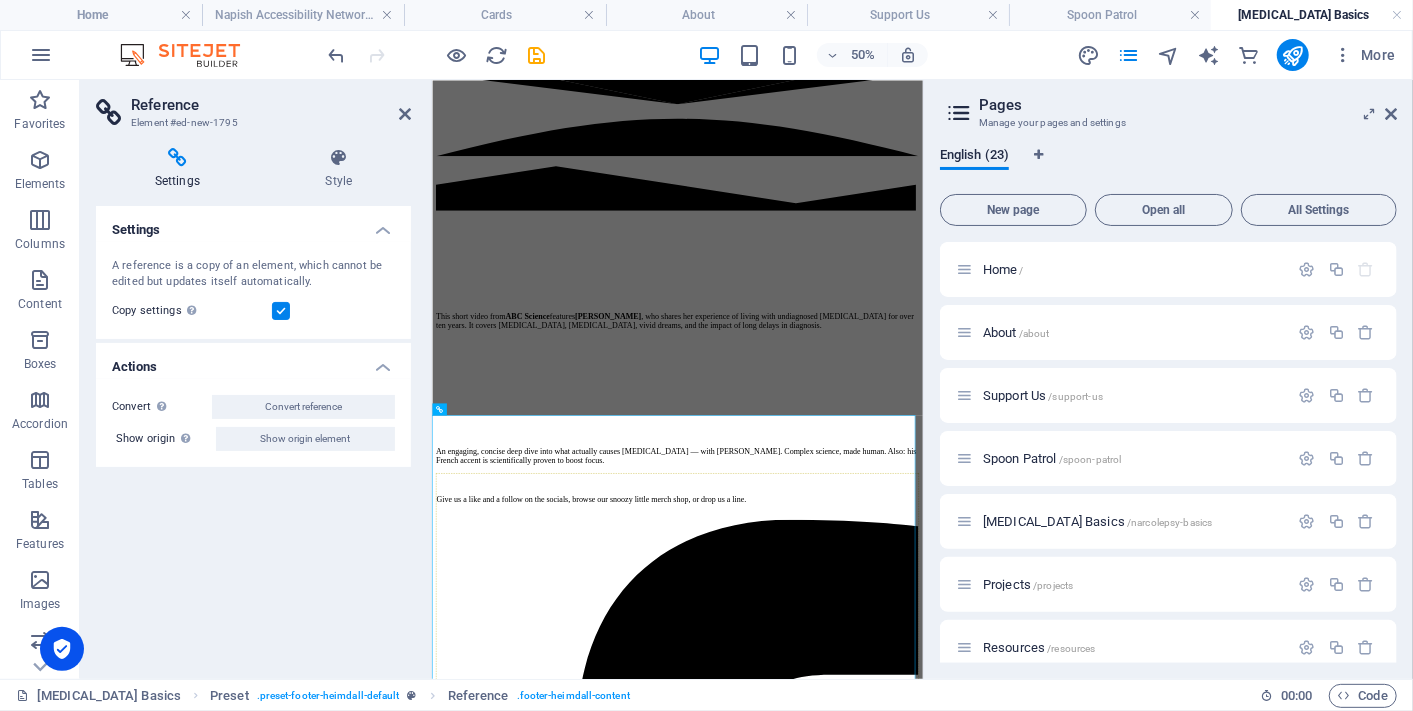 scroll, scrollTop: 10042, scrollLeft: 0, axis: vertical 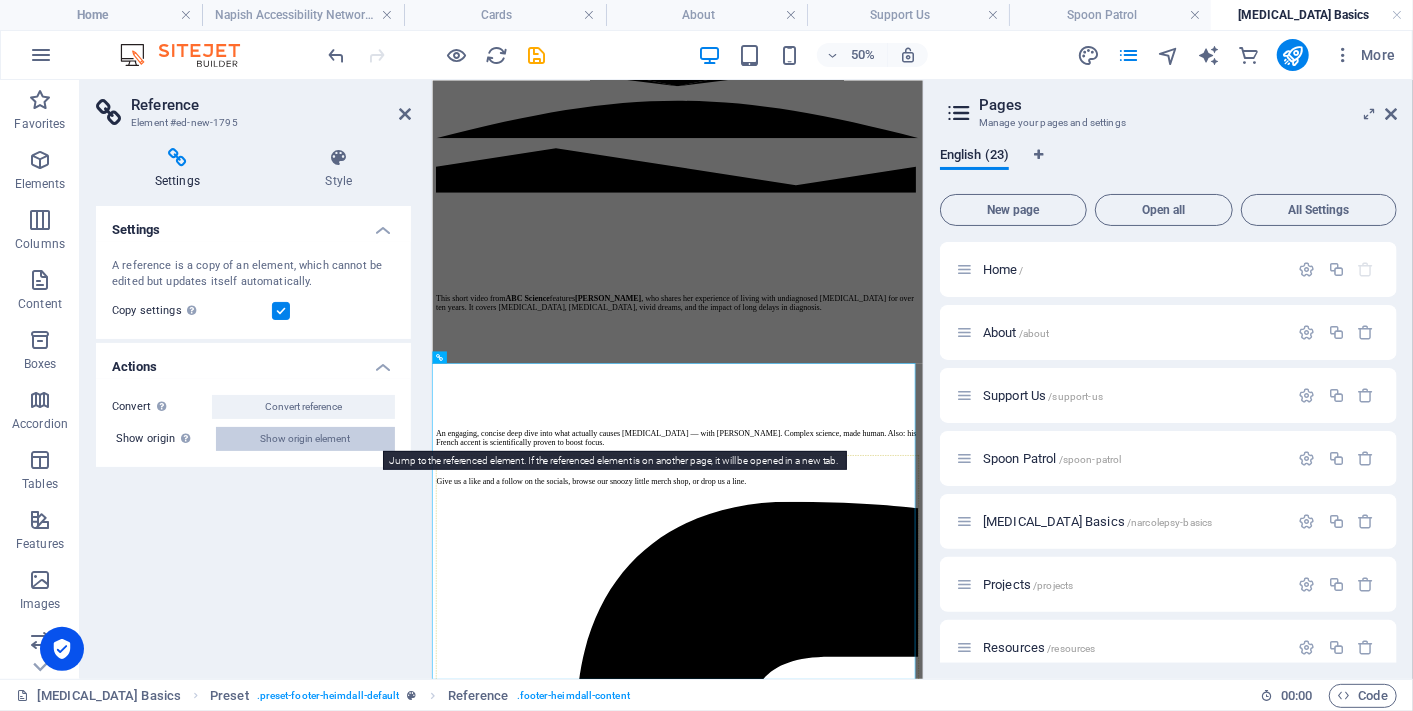 click on "Show origin element" at bounding box center (306, 439) 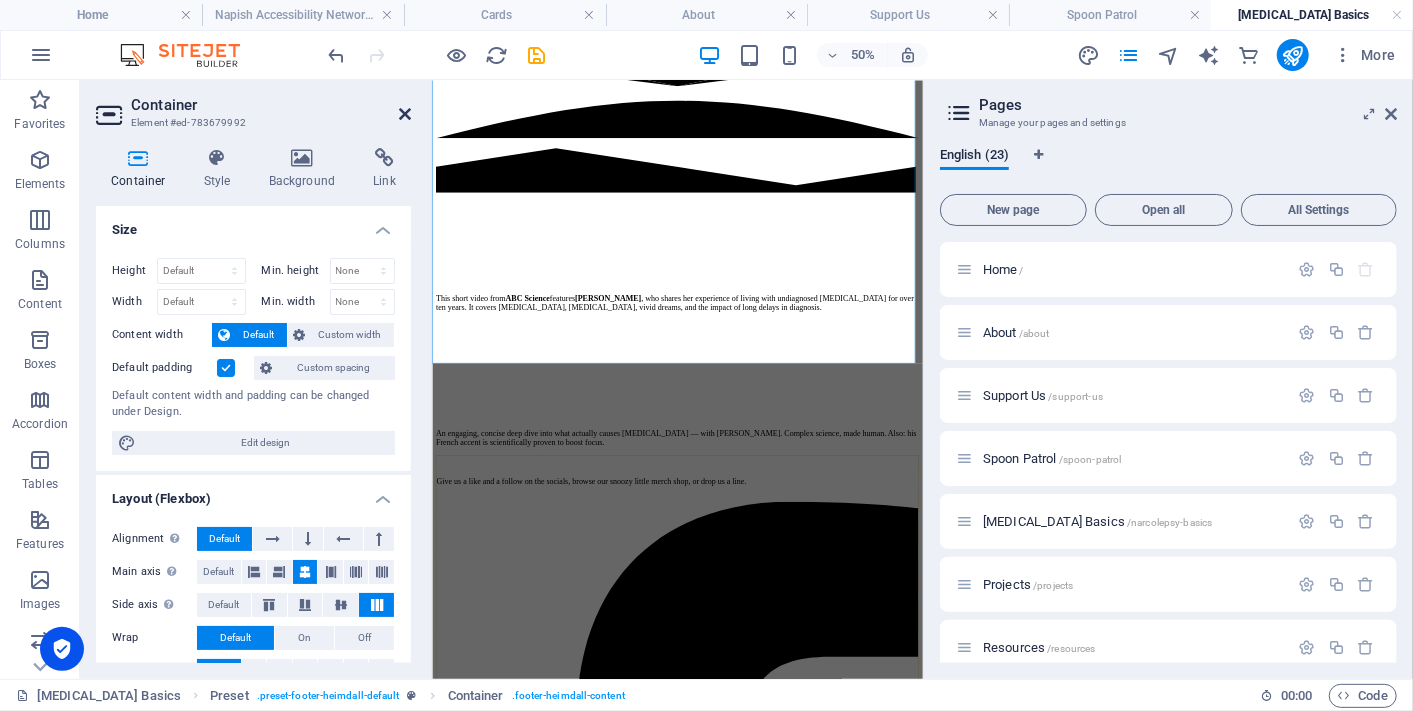 click at bounding box center [405, 114] 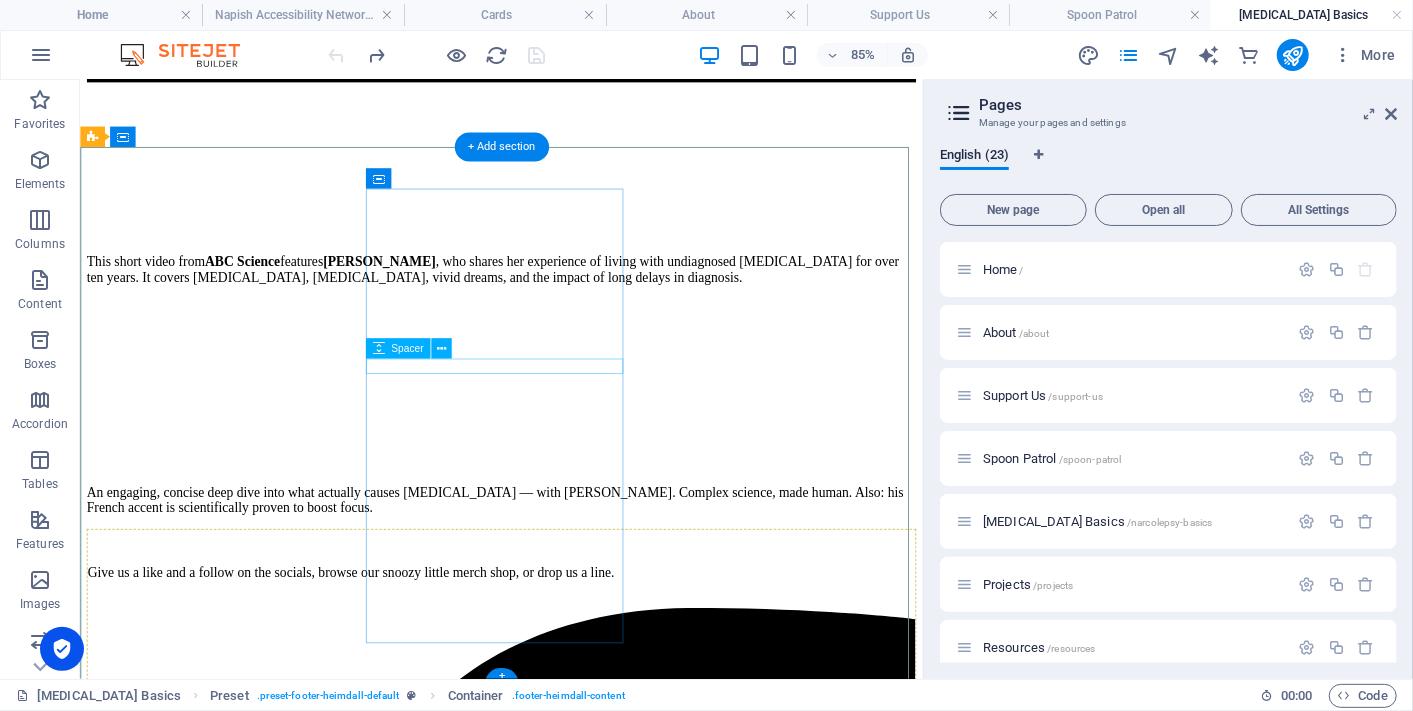 scroll, scrollTop: 9917, scrollLeft: 0, axis: vertical 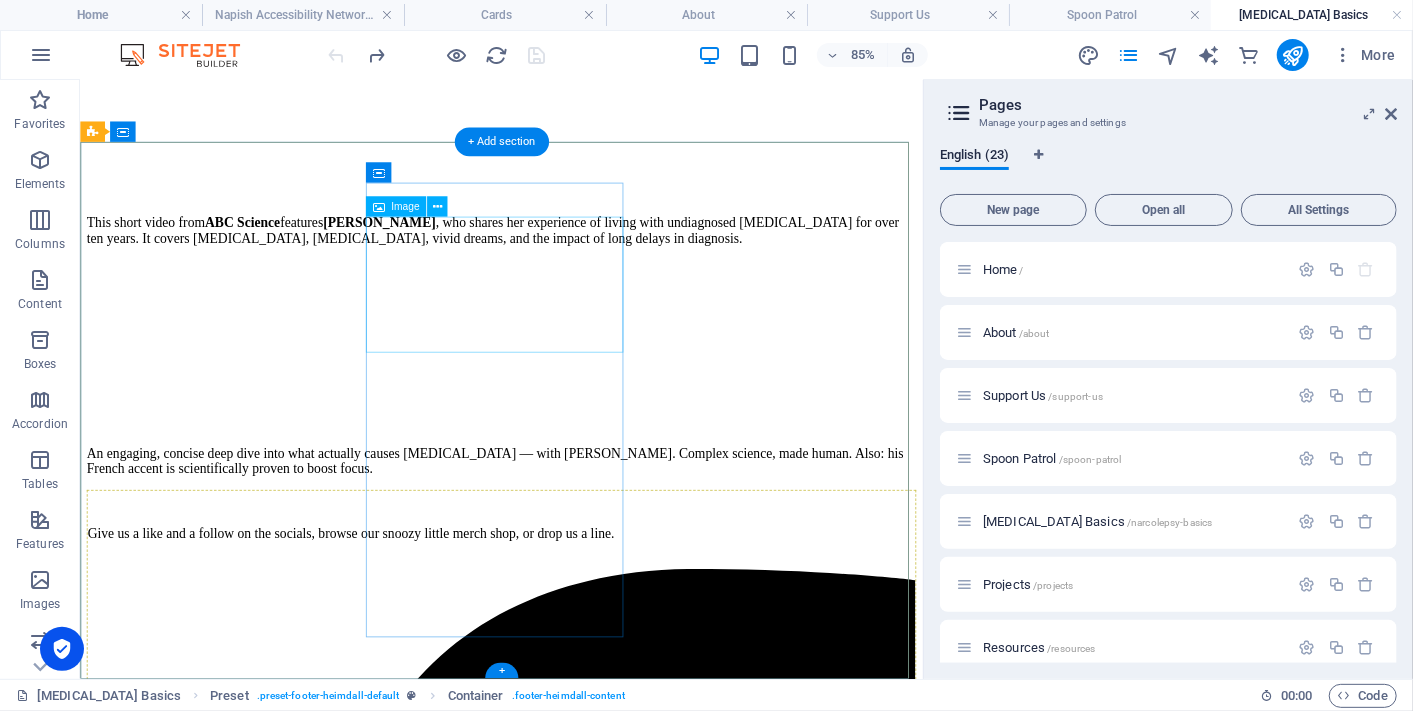 click at bounding box center (575, 6968) 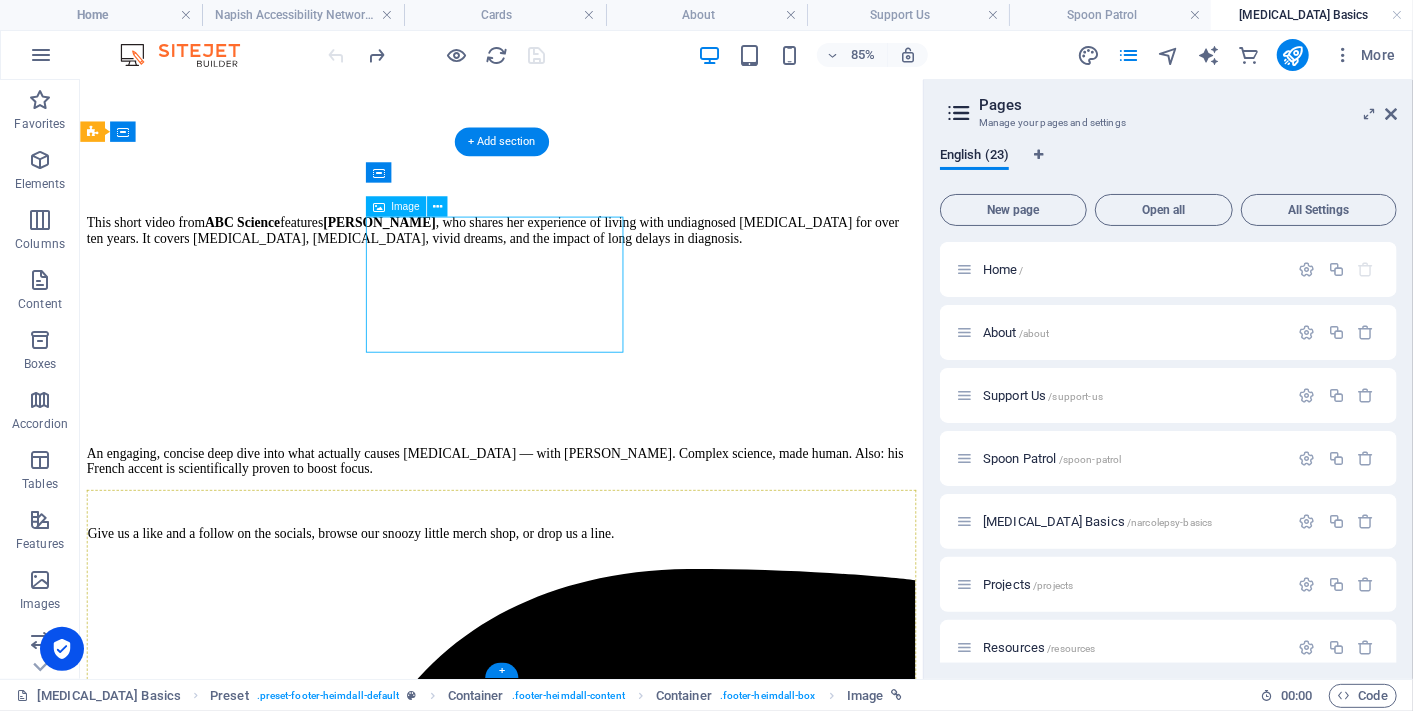 click at bounding box center [575, 6968] 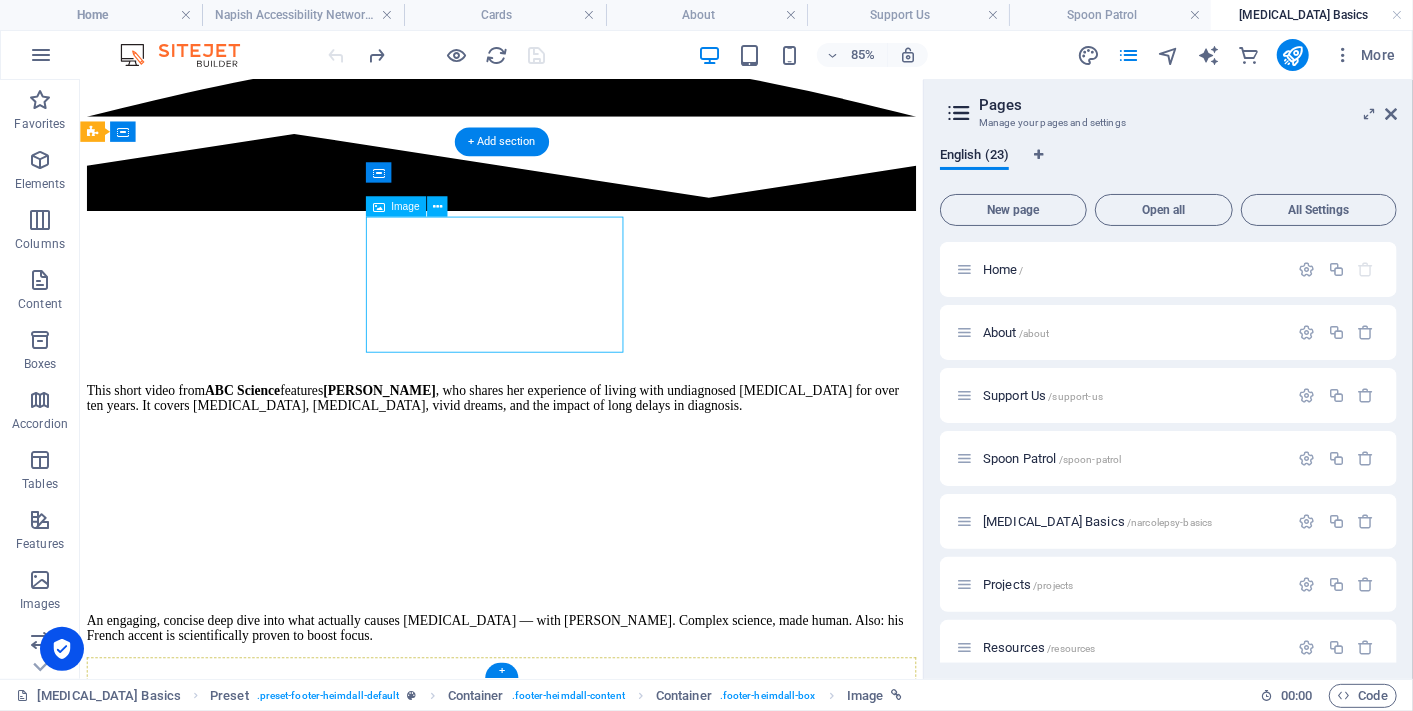 scroll, scrollTop: 9409, scrollLeft: 0, axis: vertical 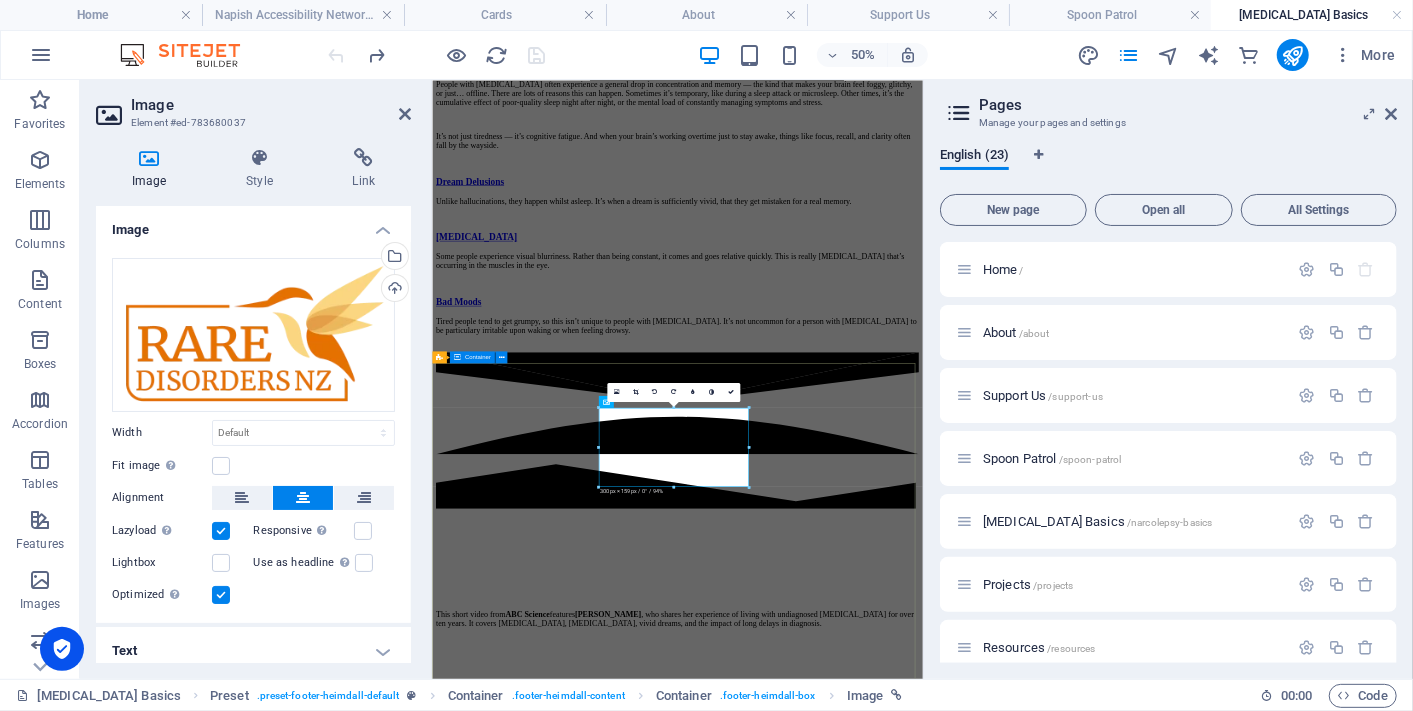 click on "Give us a like and a follow on the socials, browse our snoozy little merch shop, or drop us a line. Nurtured By Sign up for  The Nudge  Newlsletter   Yes, I’d like to receive the Napish newsletter in my inbox — gentle updates, useful things, and zero spam. I know I can unsubscribe any time if it’s not my vibe. Unreadable? Regenerate Send" at bounding box center [922, 4872] 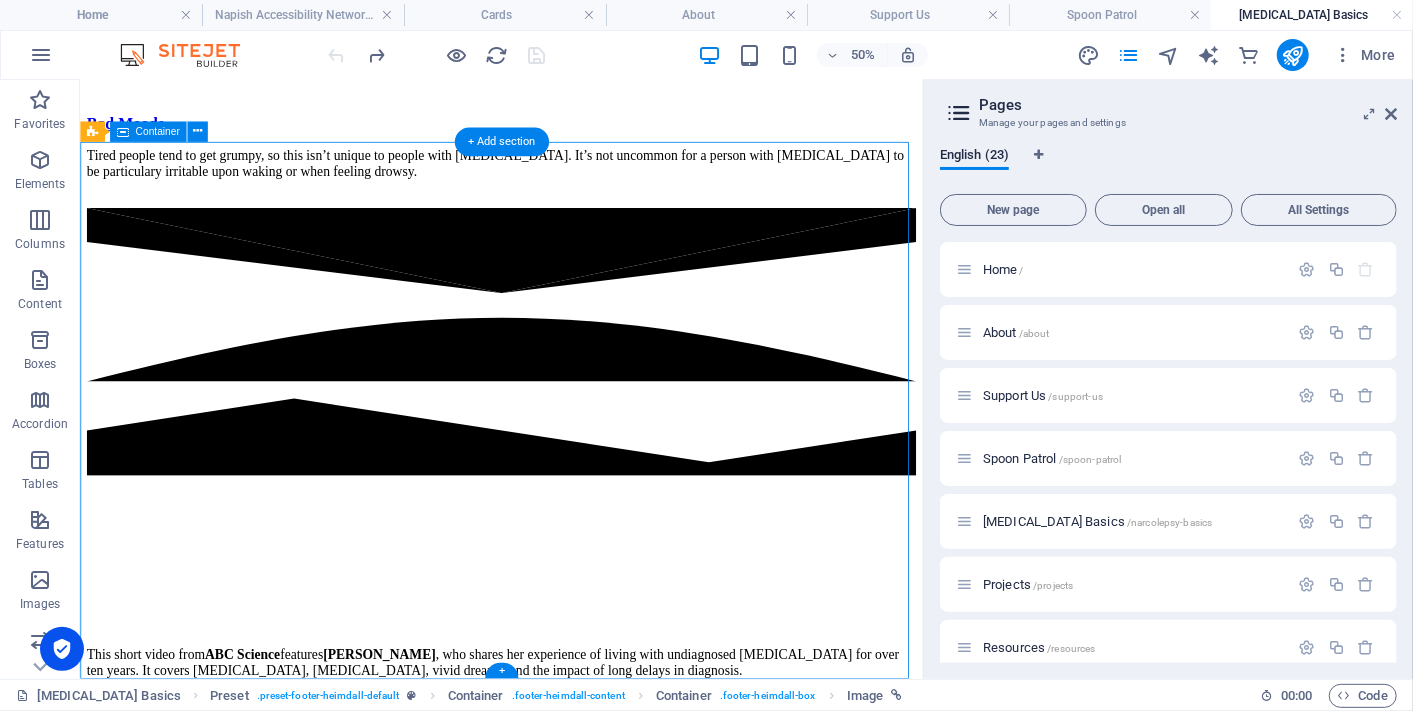 scroll, scrollTop: 9917, scrollLeft: 0, axis: vertical 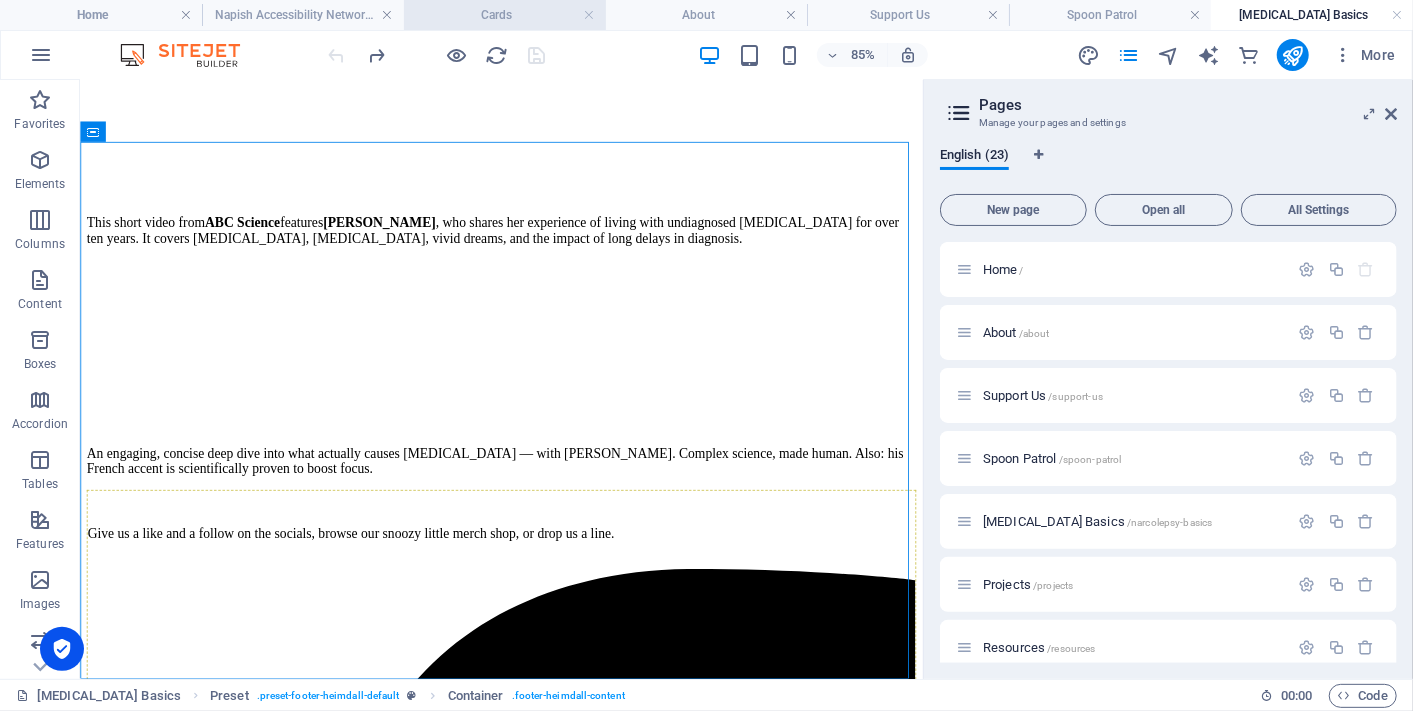 click on "Cards" at bounding box center (505, 15) 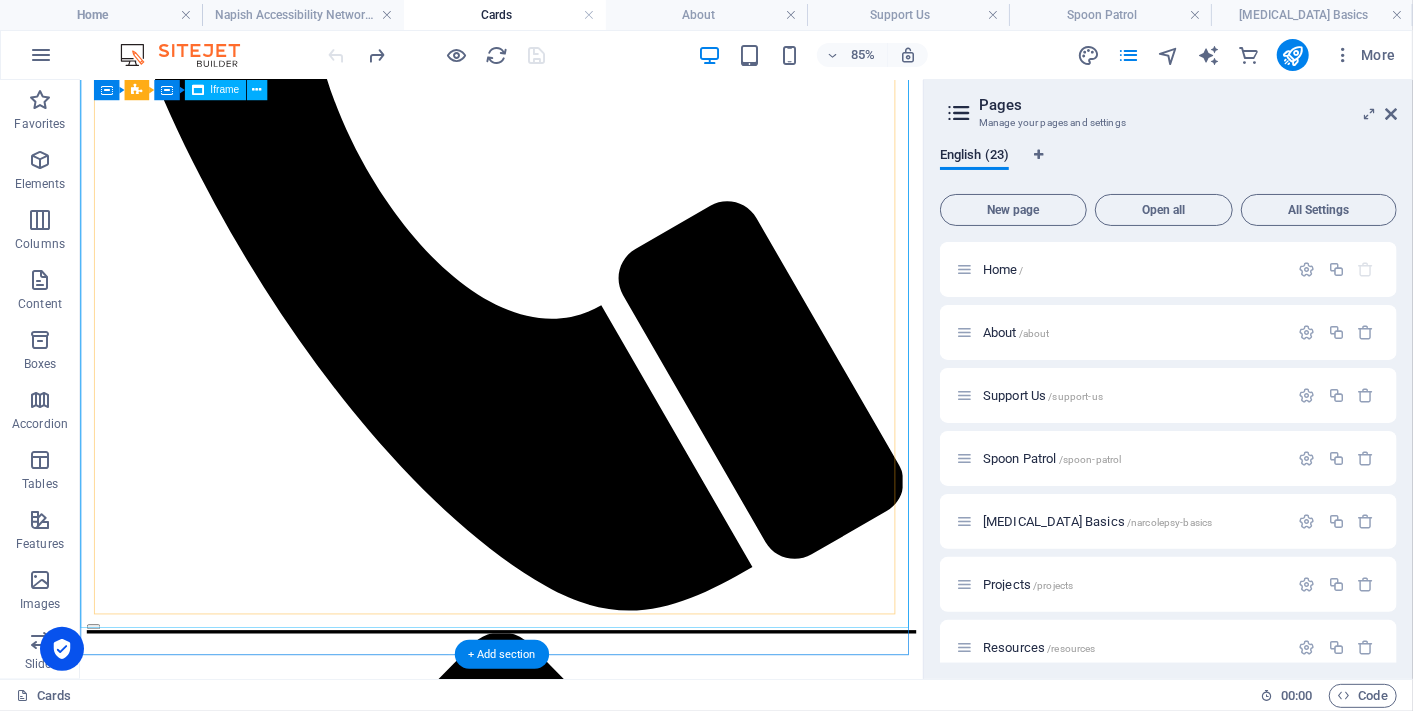 scroll, scrollTop: 3933, scrollLeft: 0, axis: vertical 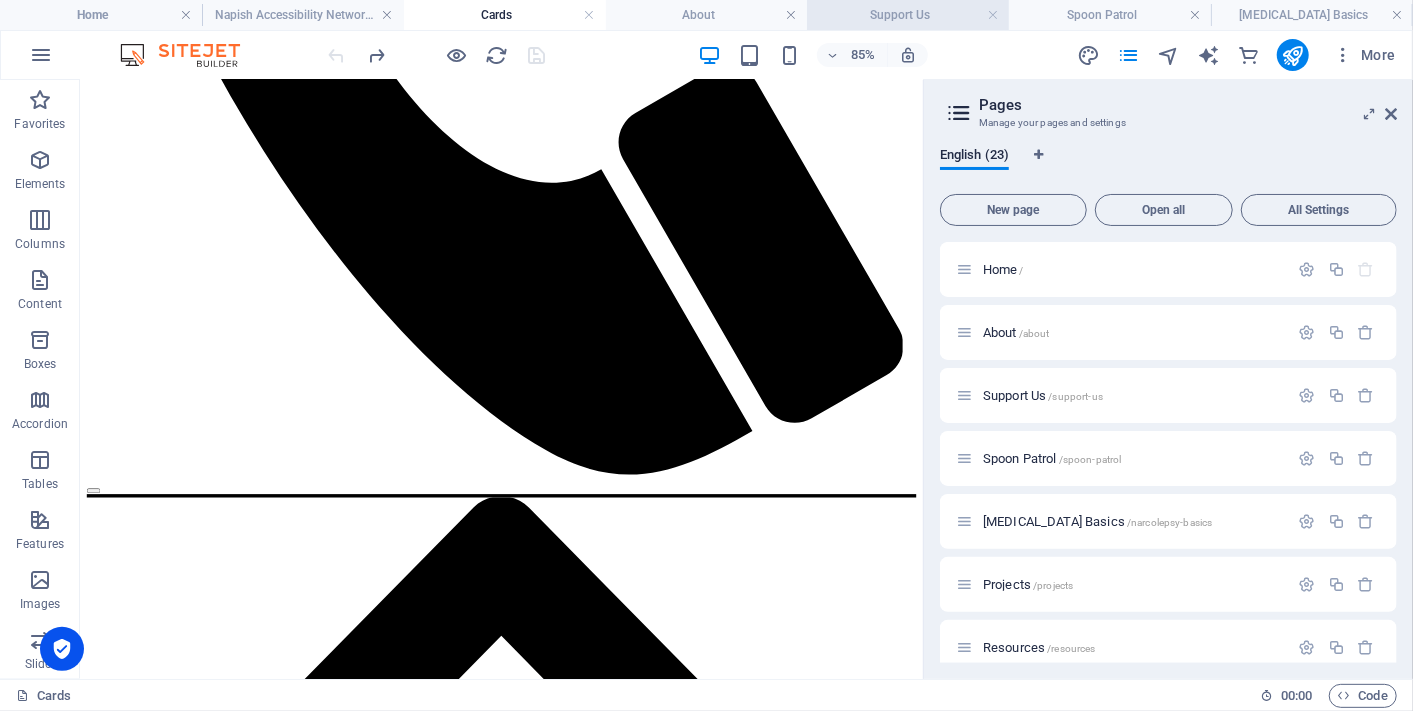 click on "Support Us" at bounding box center [908, 15] 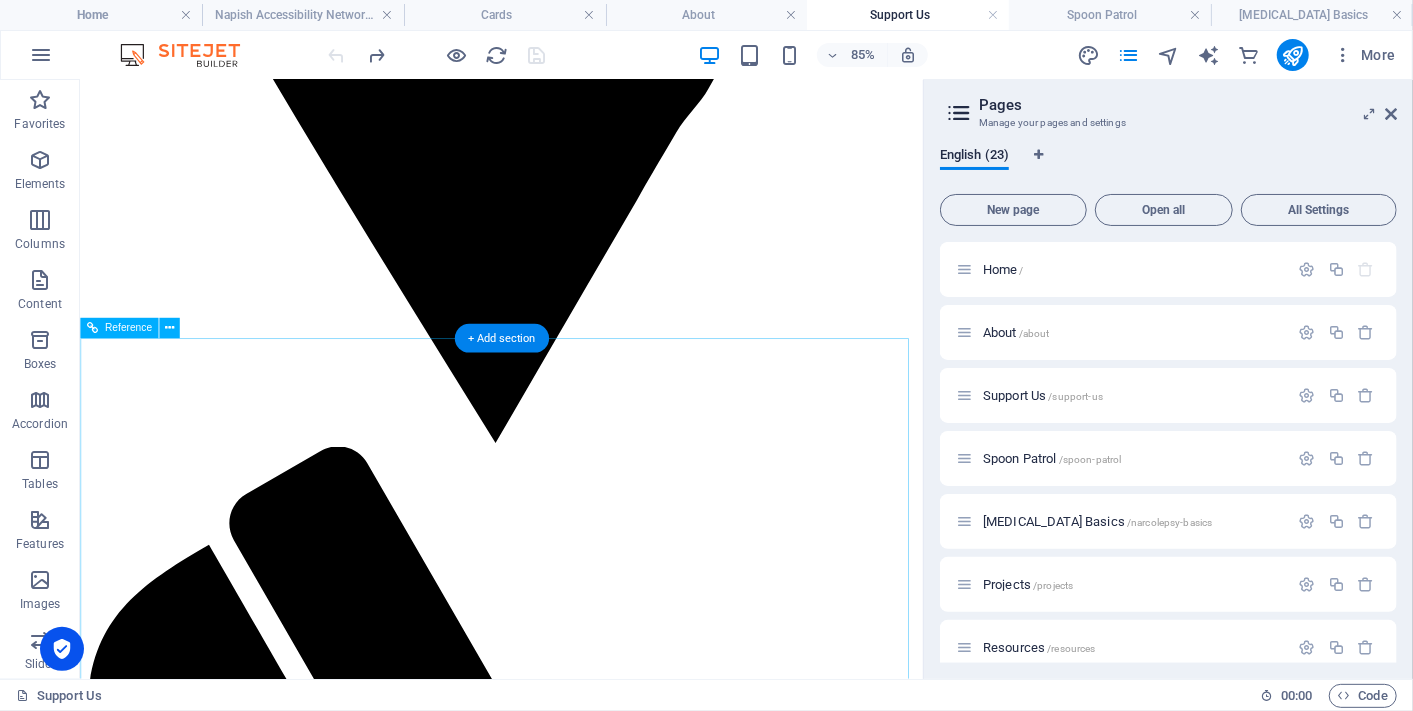 scroll, scrollTop: 2214, scrollLeft: 0, axis: vertical 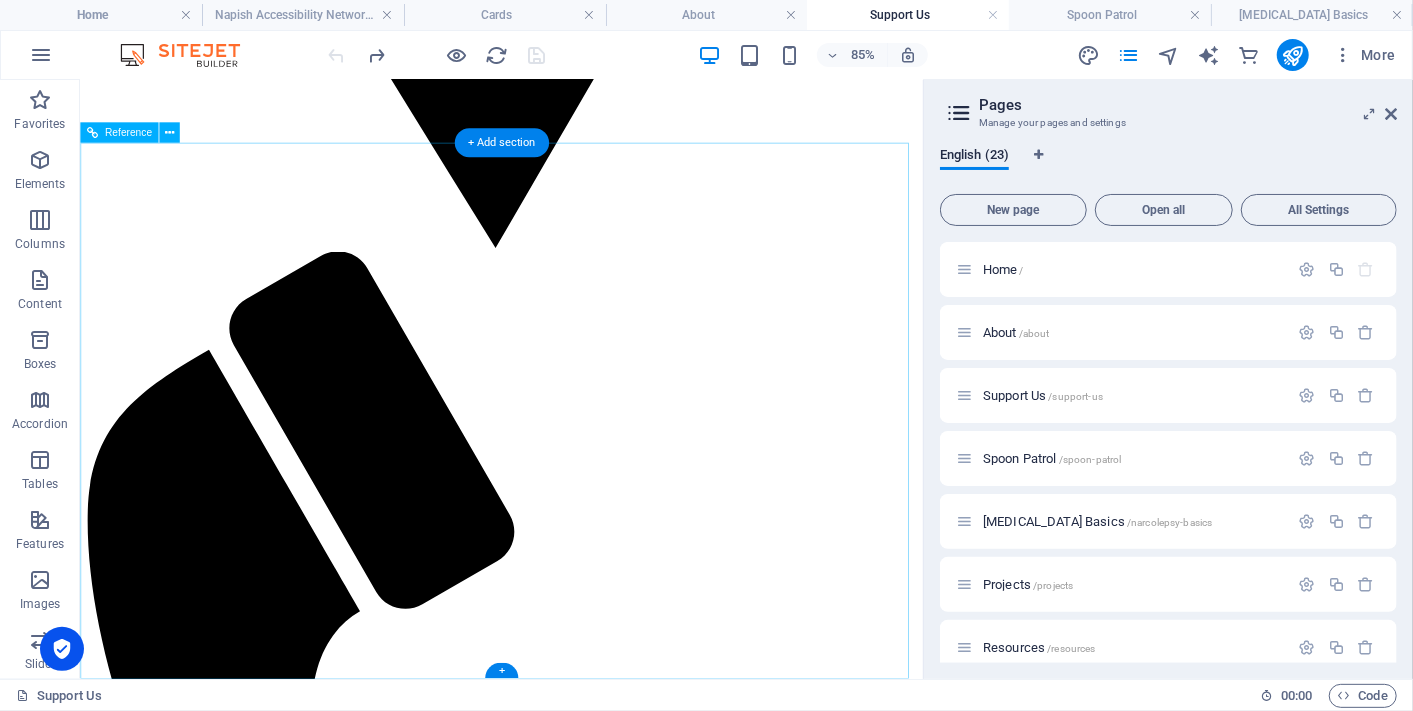 click at bounding box center [575, 11467] 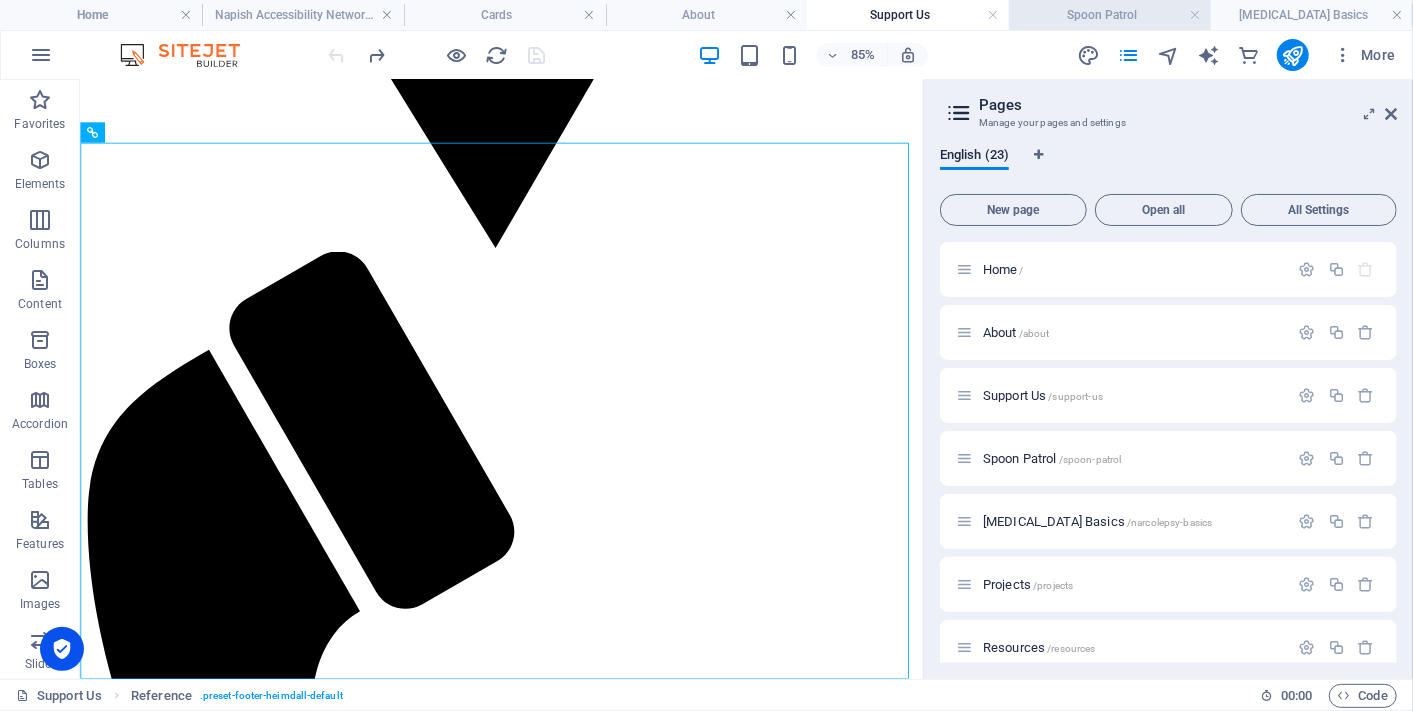 click on "Spoon Patrol" at bounding box center (1110, 15) 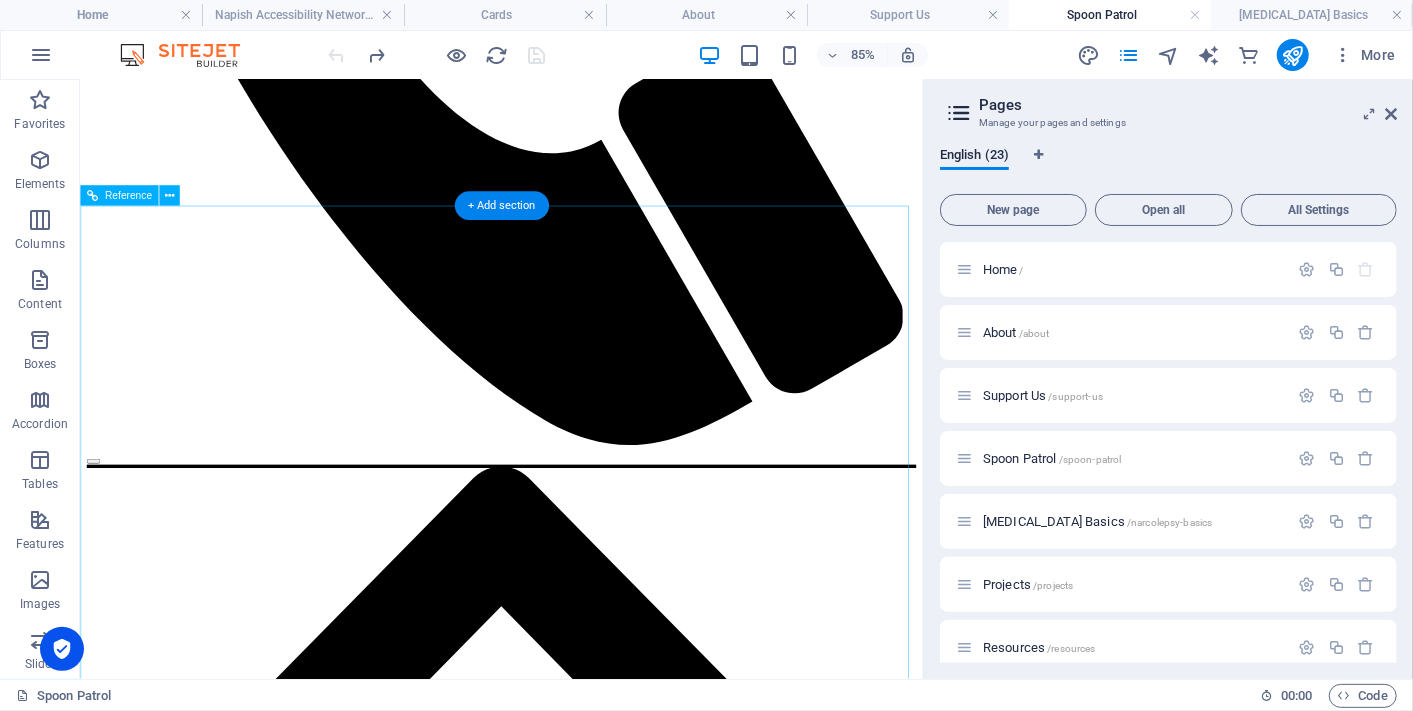 scroll, scrollTop: 3205, scrollLeft: 0, axis: vertical 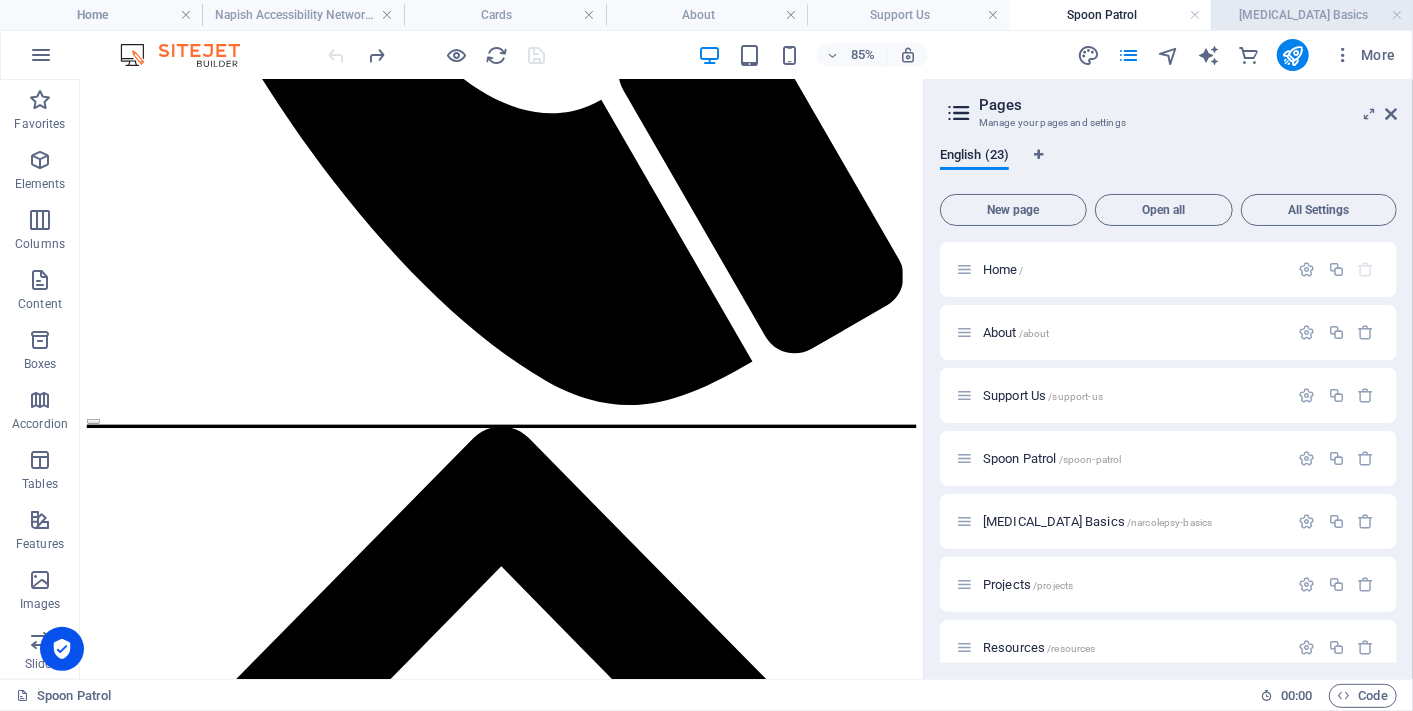 click on "Narcolepsy Basics" at bounding box center [1312, 15] 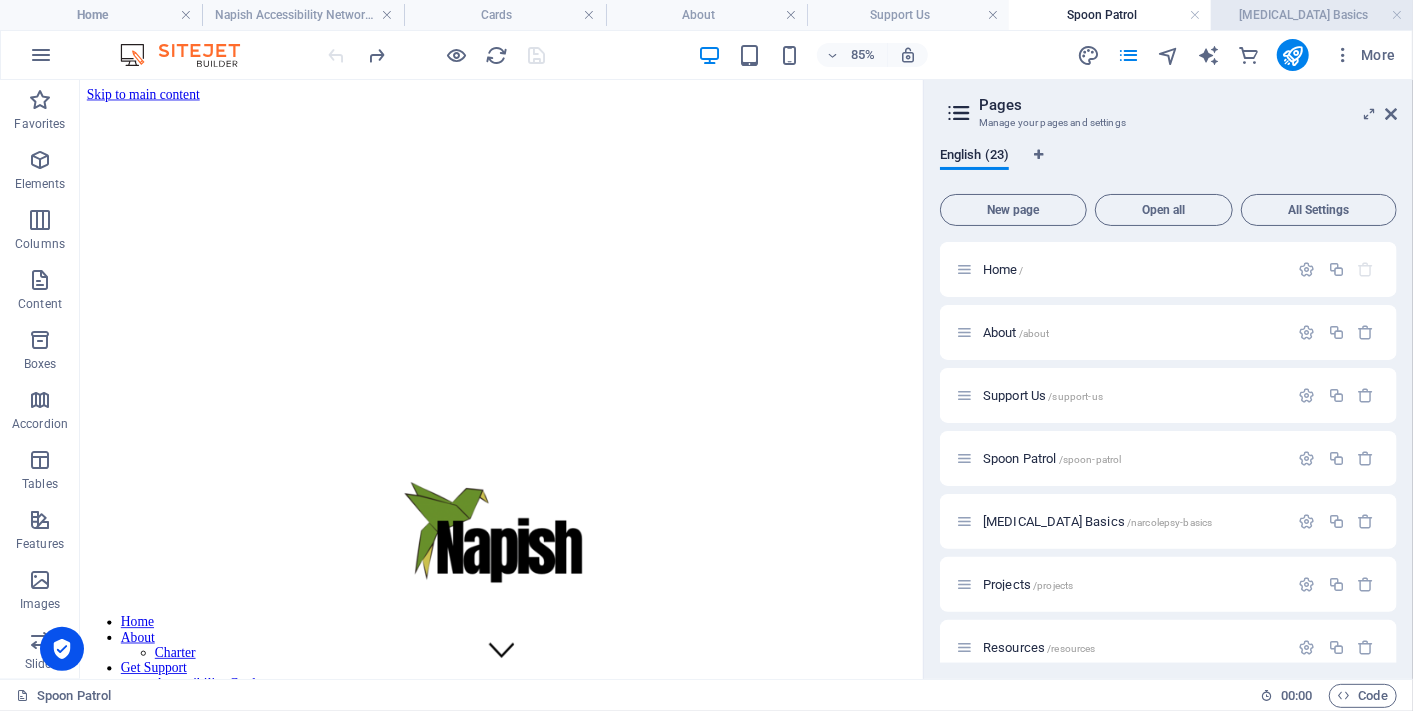 scroll, scrollTop: 9916, scrollLeft: 0, axis: vertical 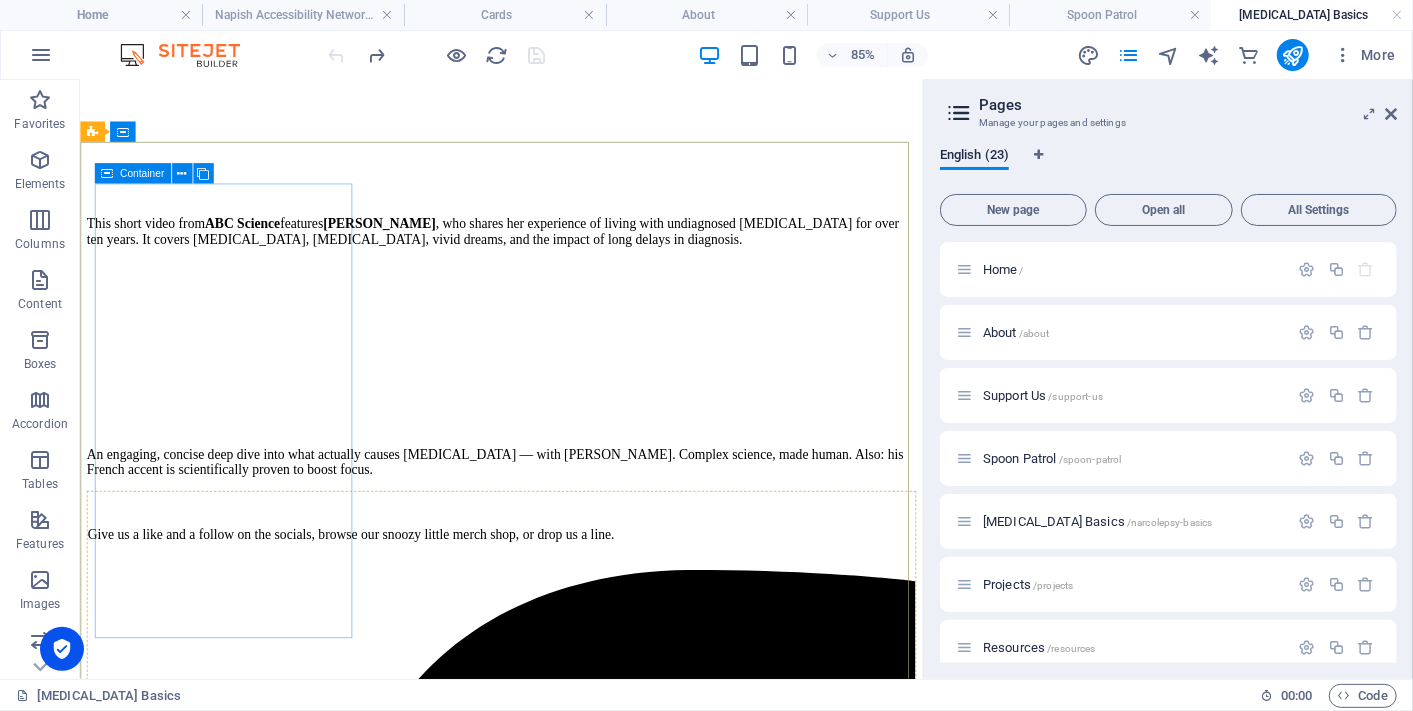 click on "Container" at bounding box center (142, 173) 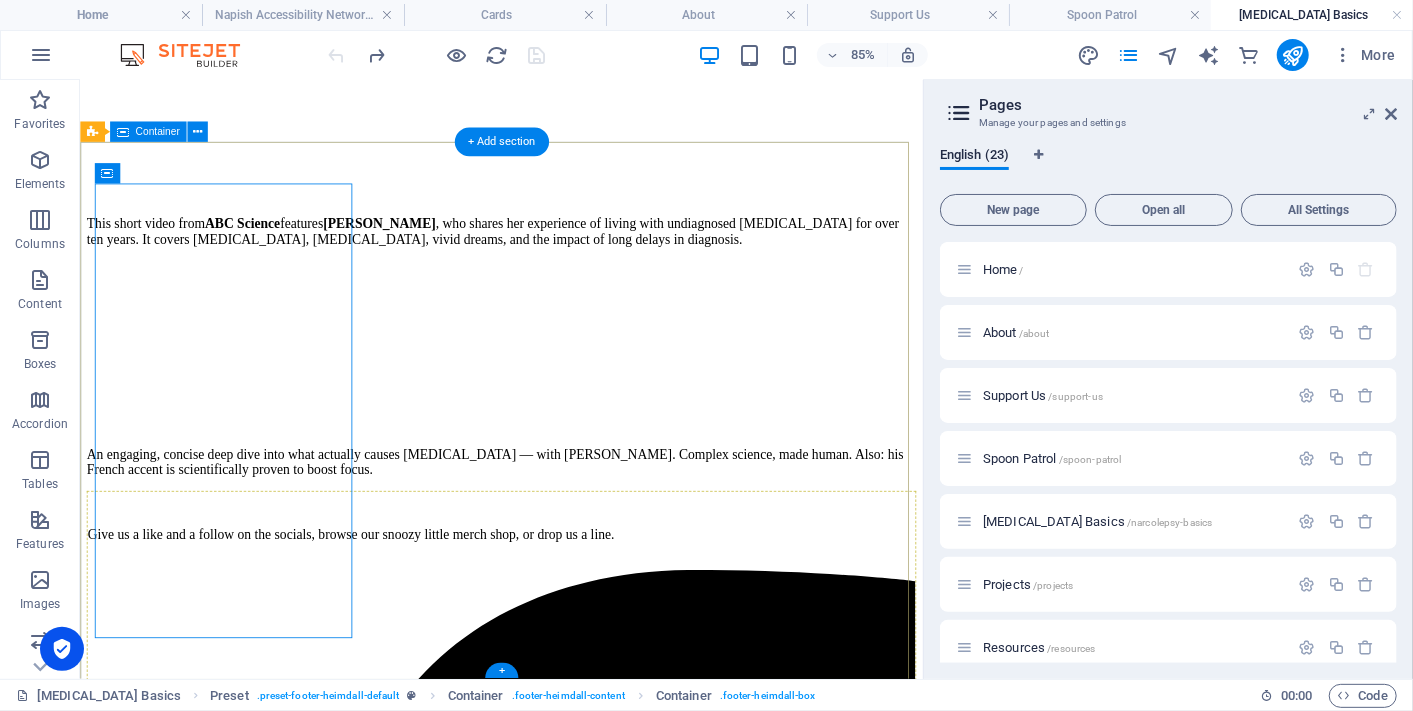 click on "Give us a like and a follow on the socials, browse our snoozy little merch shop, or drop us a line. Nurtured By Sign up for  The Nudge  Newlsletter   Yes, I’d like to receive the Napish newsletter in my inbox — gentle updates, useful things, and zero spam. I know I can unsubscribe any time if it’s not my vibe. Unreadable? Regenerate Send" at bounding box center [575, 4006] 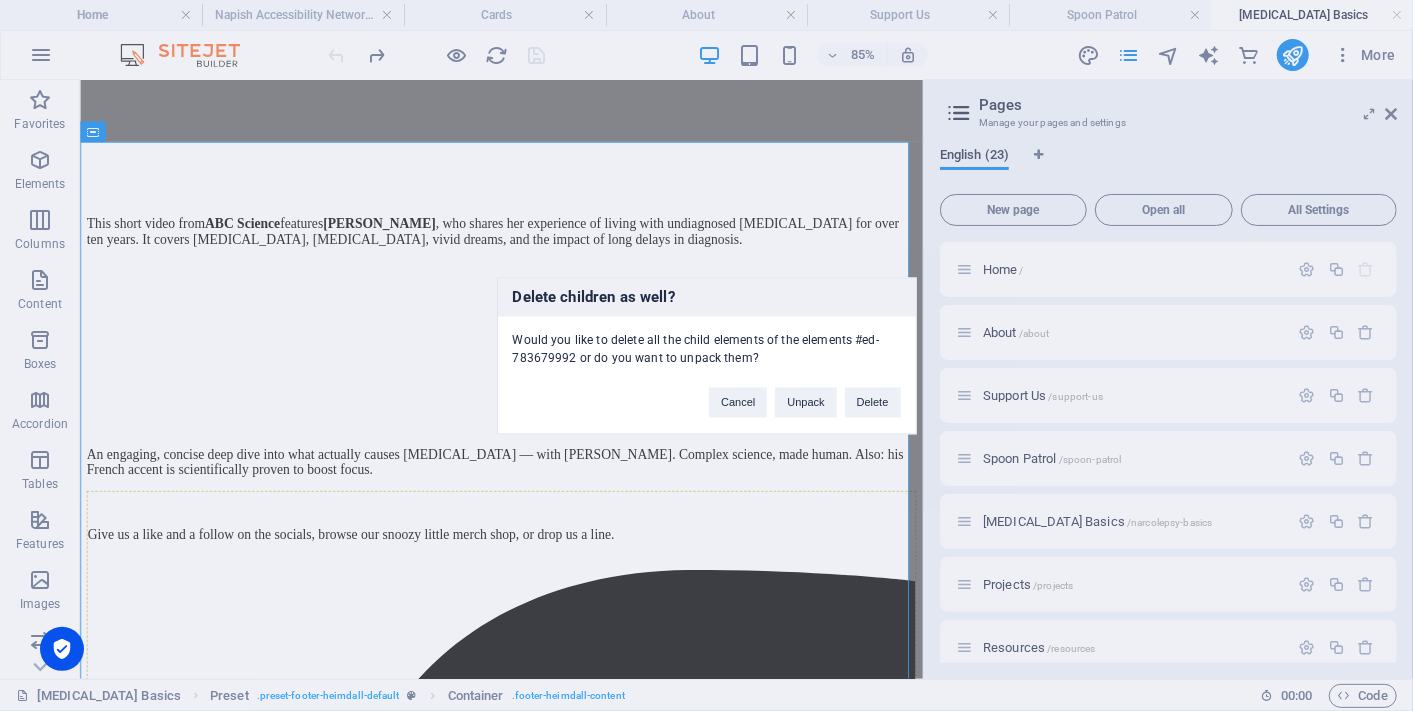 type 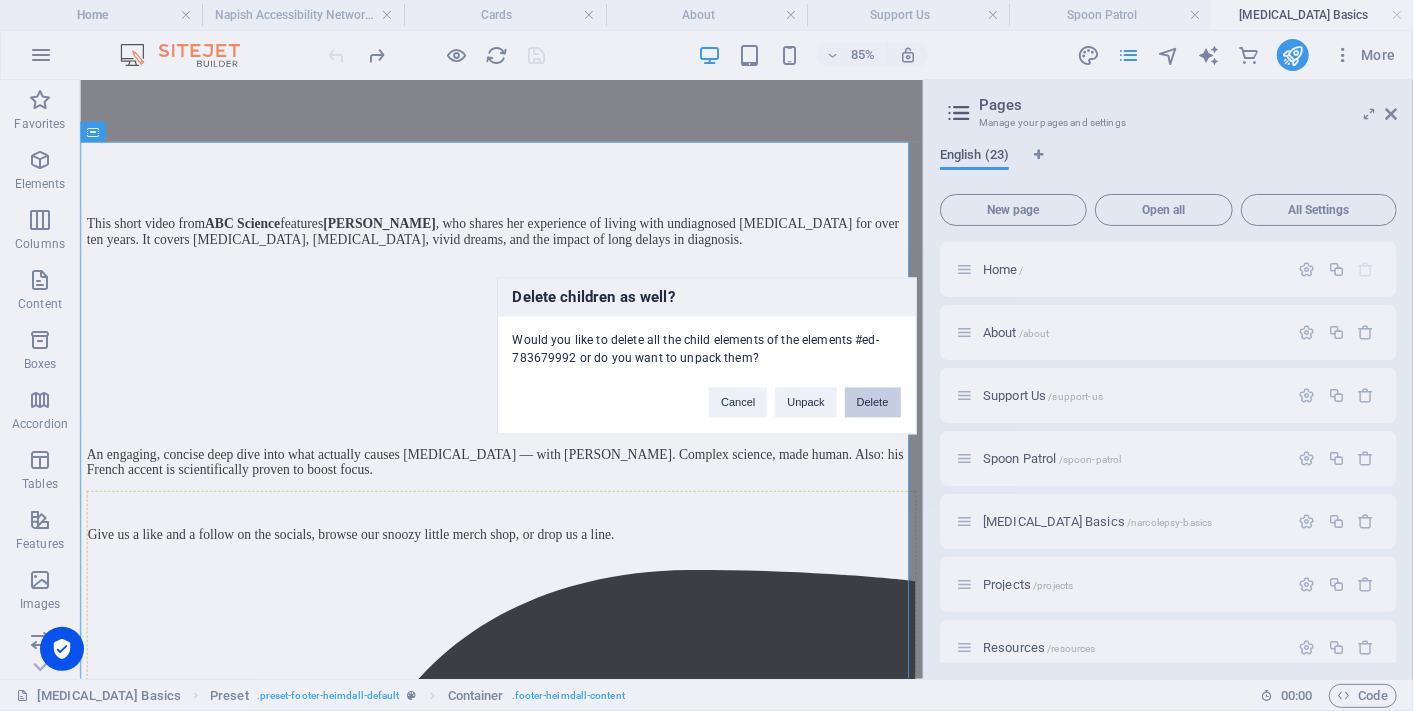 click on "Delete" at bounding box center [873, 402] 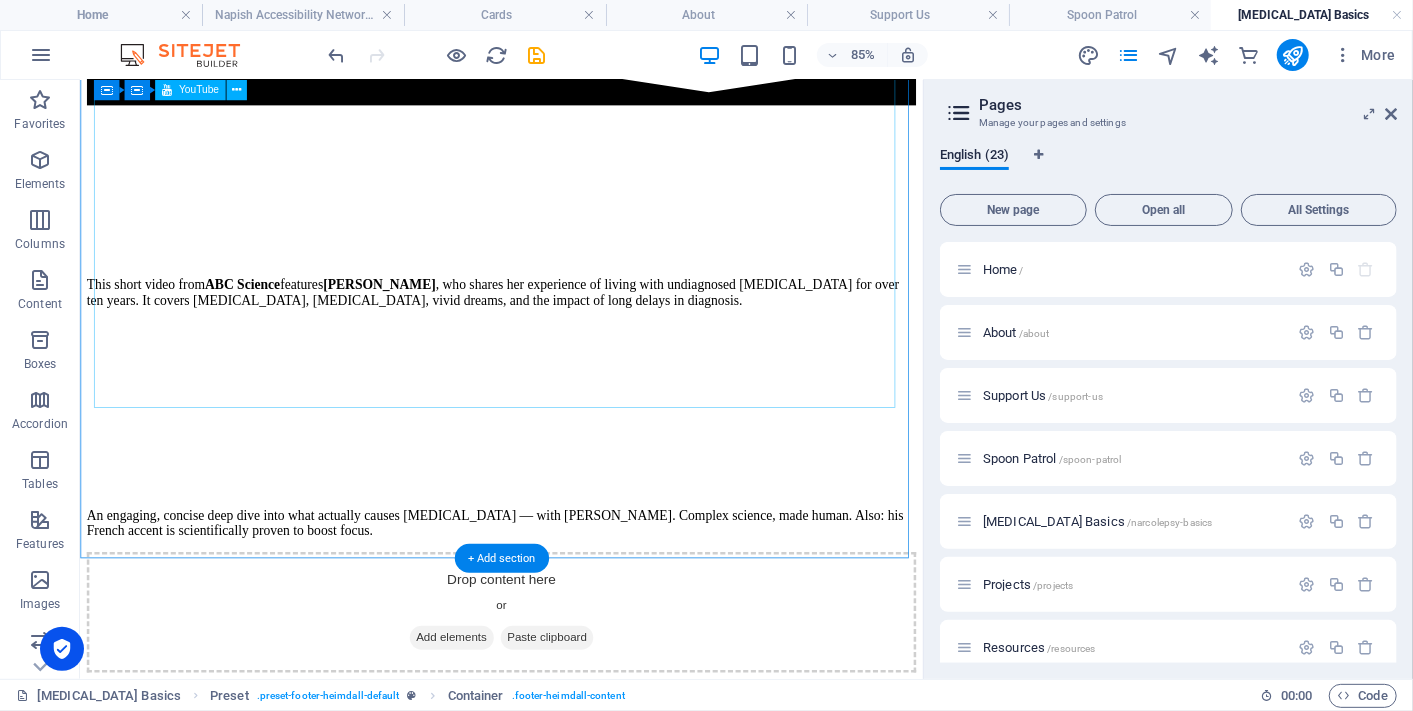 scroll, scrollTop: 9426, scrollLeft: 0, axis: vertical 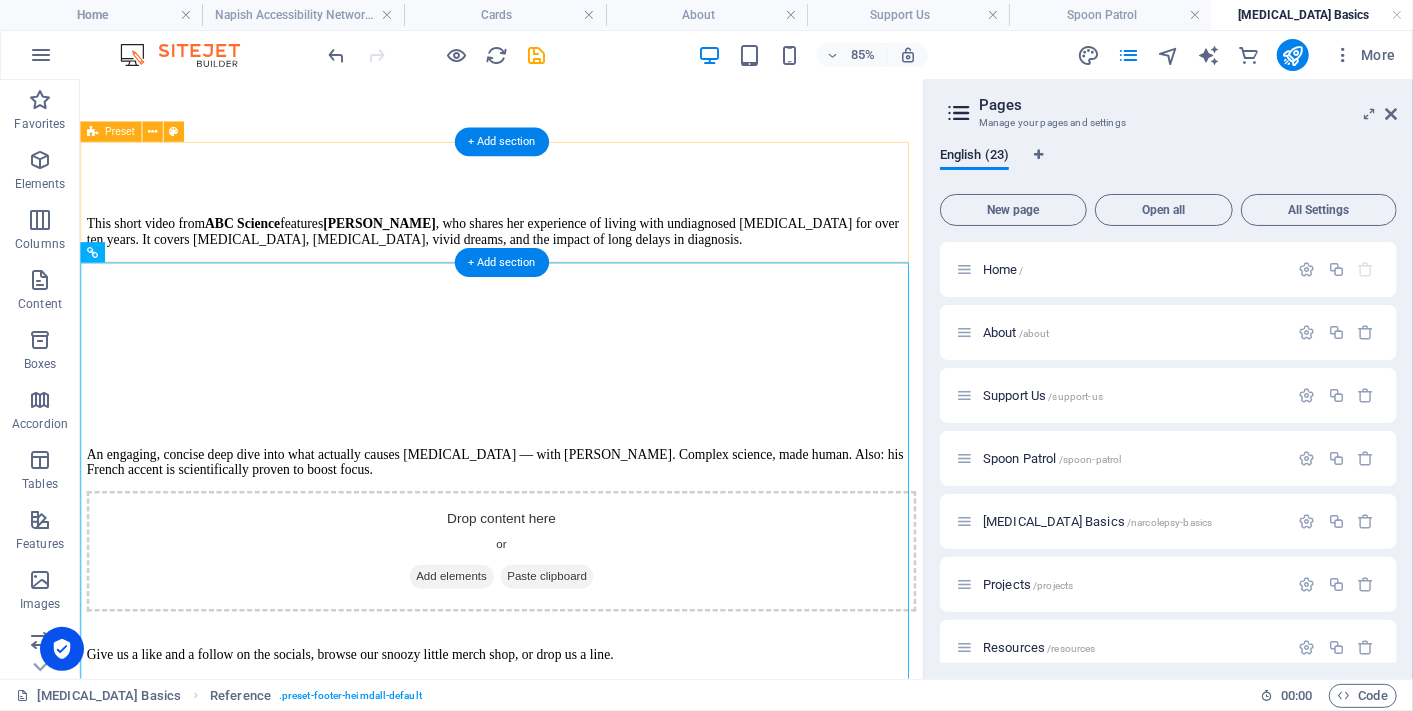 click on "Drop content here or  Add elements  Paste clipboard" at bounding box center [575, 635] 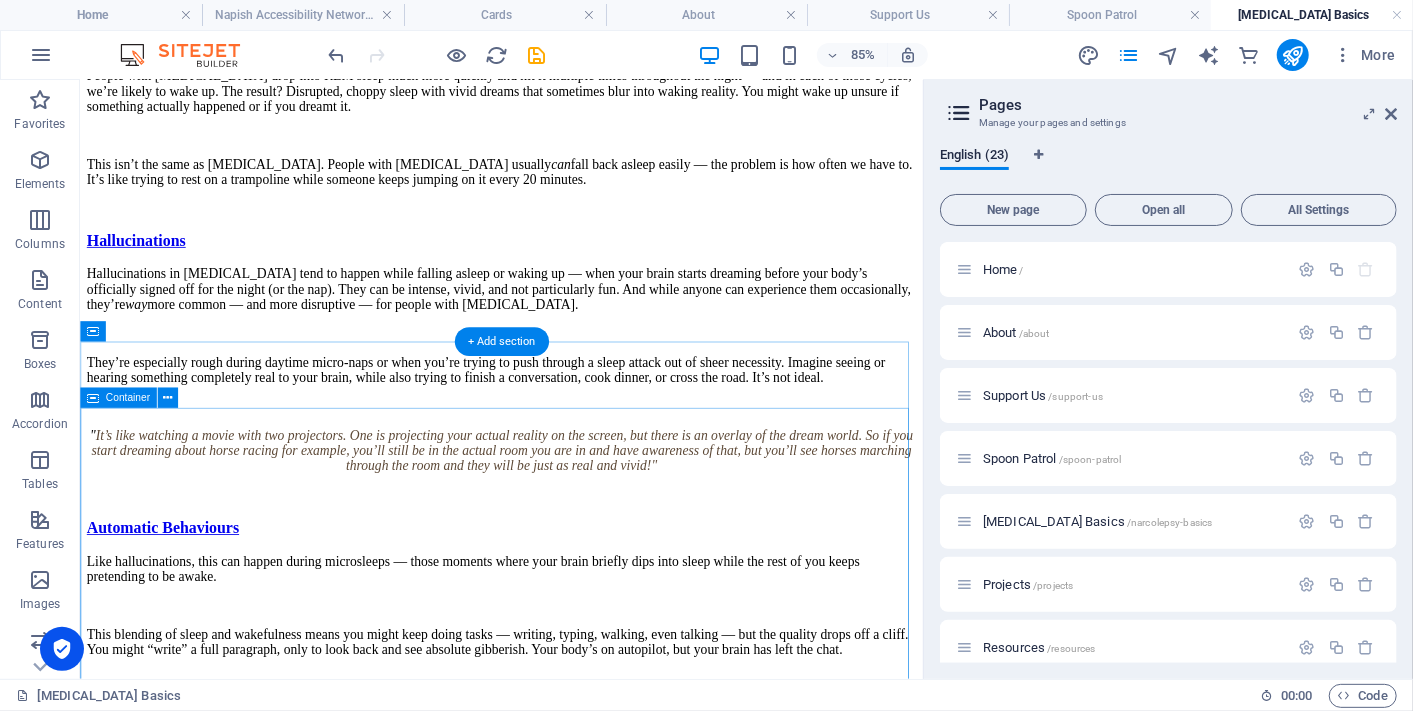 scroll, scrollTop: 8137, scrollLeft: 0, axis: vertical 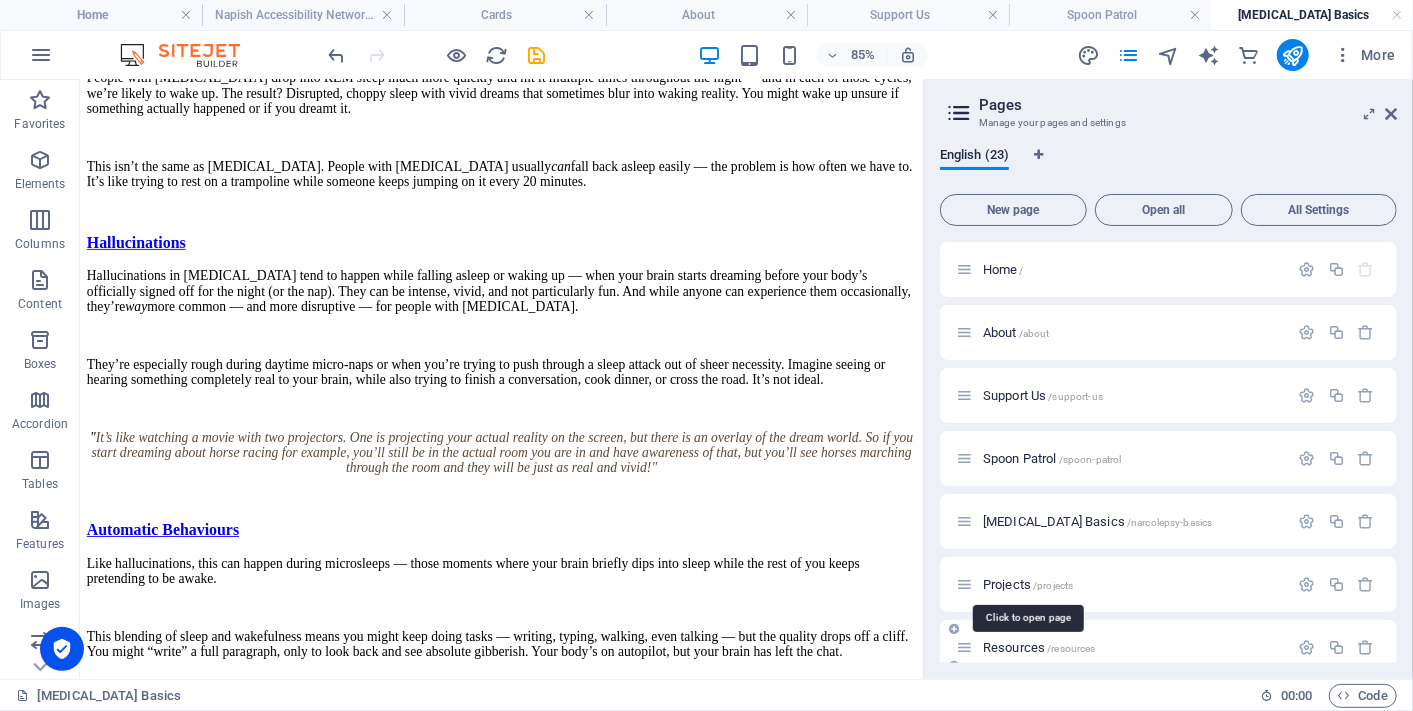 click on "Projects /projects" at bounding box center [1028, 584] 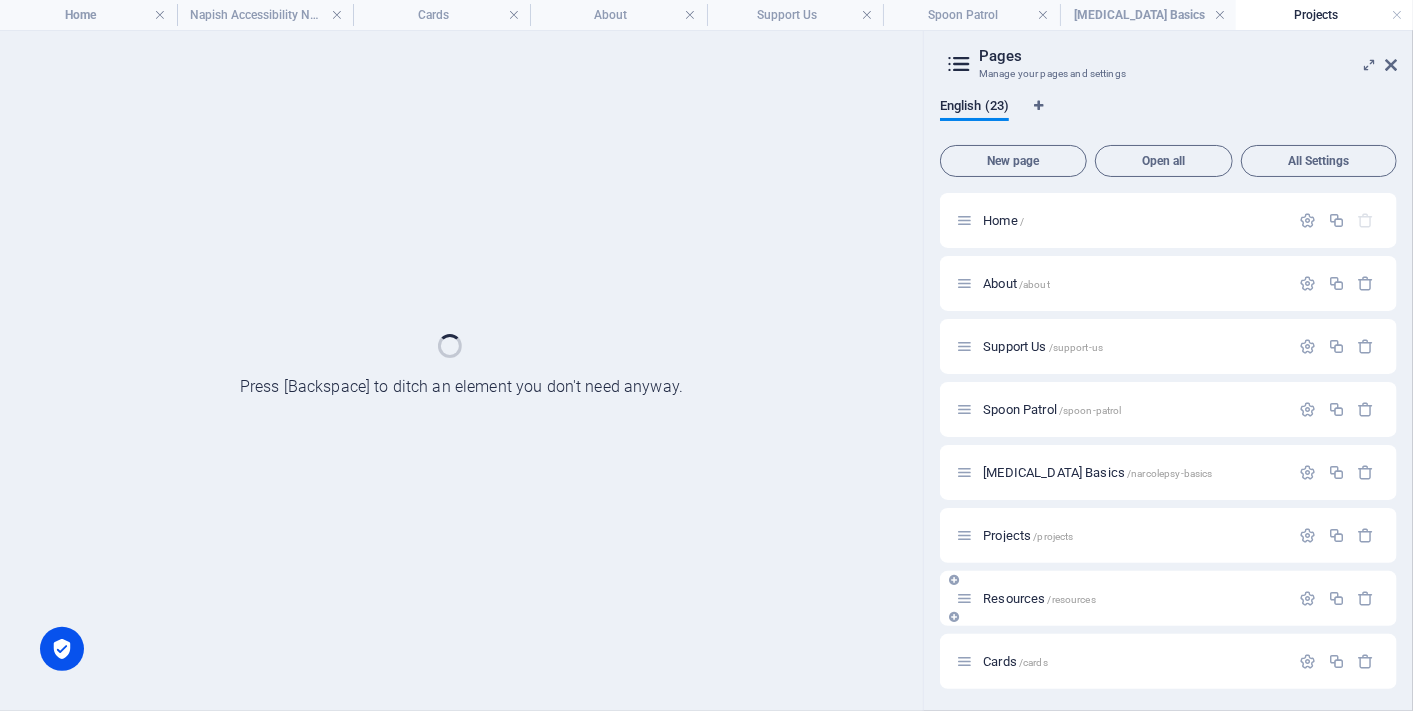 scroll, scrollTop: 0, scrollLeft: 0, axis: both 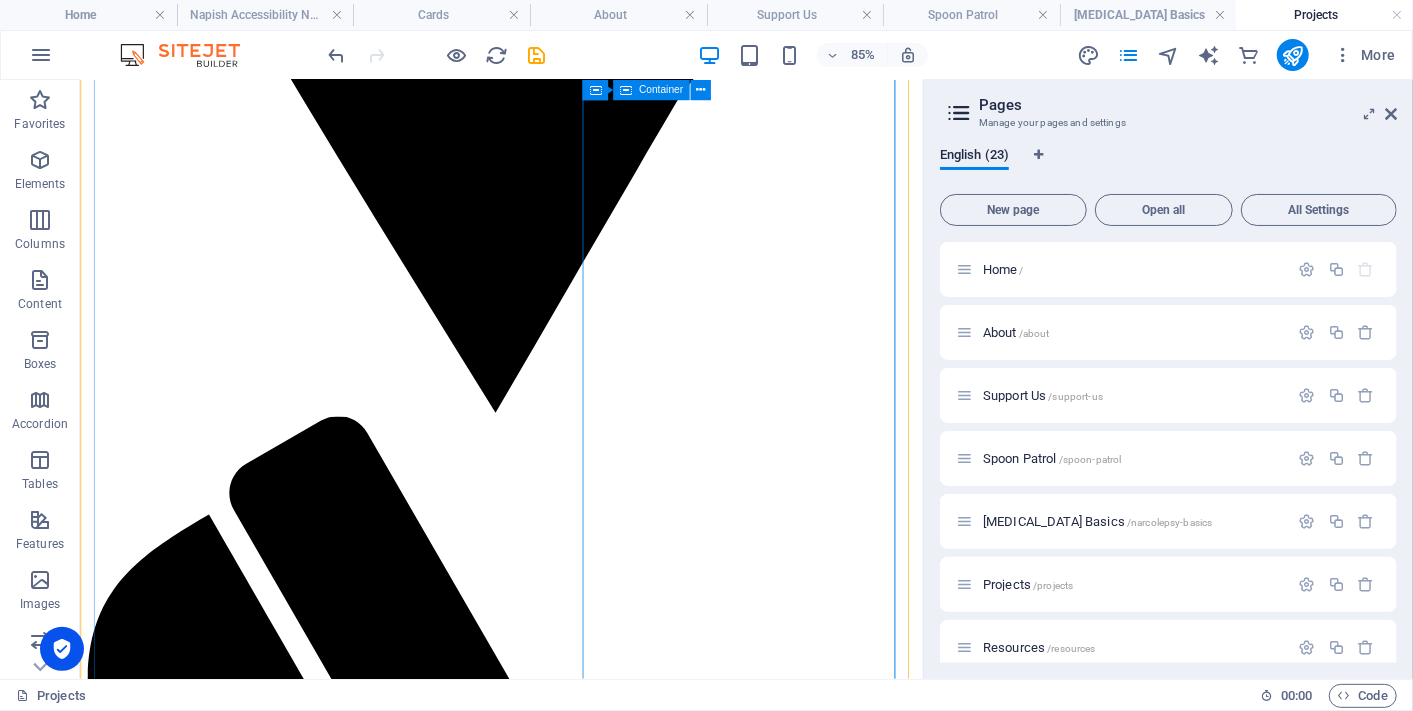 click on "Want to discuss partnering with us? Unreadable? Load new Let's talk!" at bounding box center (575, 6320) 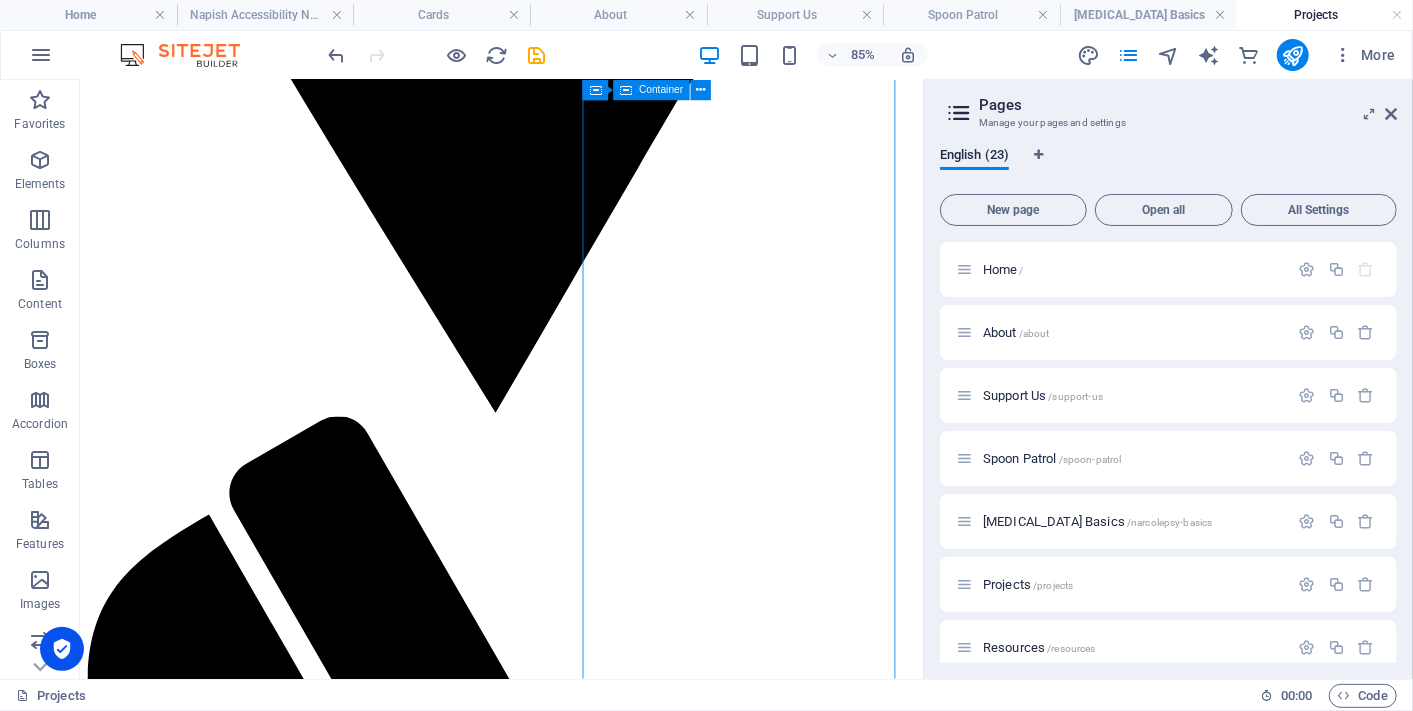 click on "Want to discuss partnering with us? Unreadable? Load new Let's talk!" at bounding box center [575, 6320] 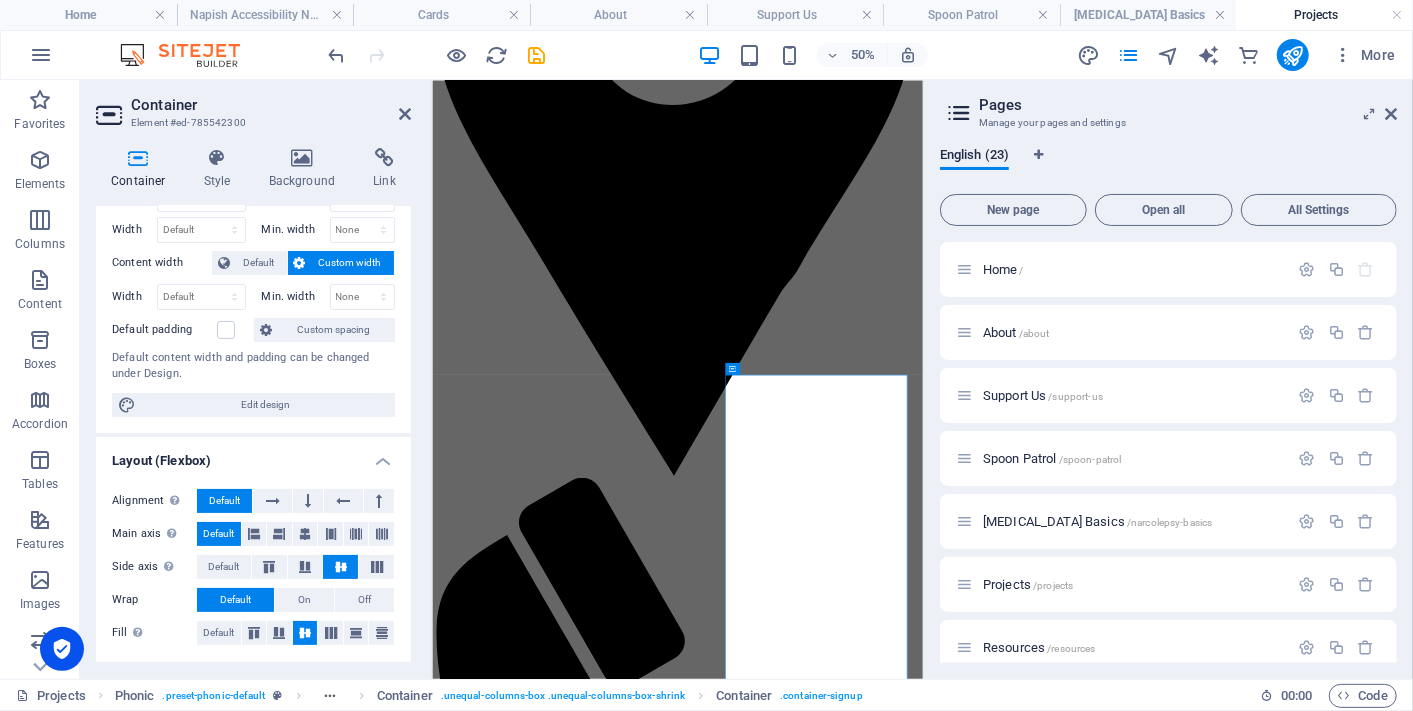 scroll, scrollTop: 0, scrollLeft: 0, axis: both 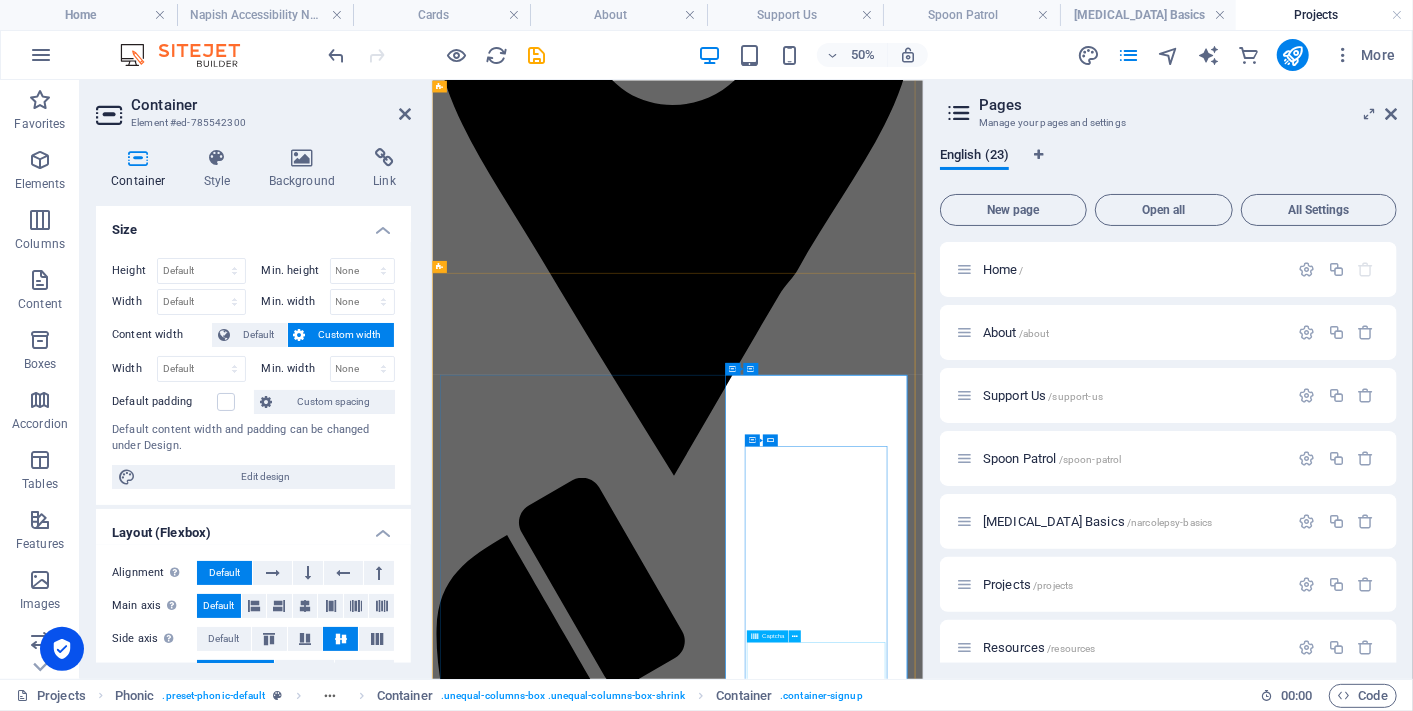 click on "Unreadable? Load new" at bounding box center (922, 7248) 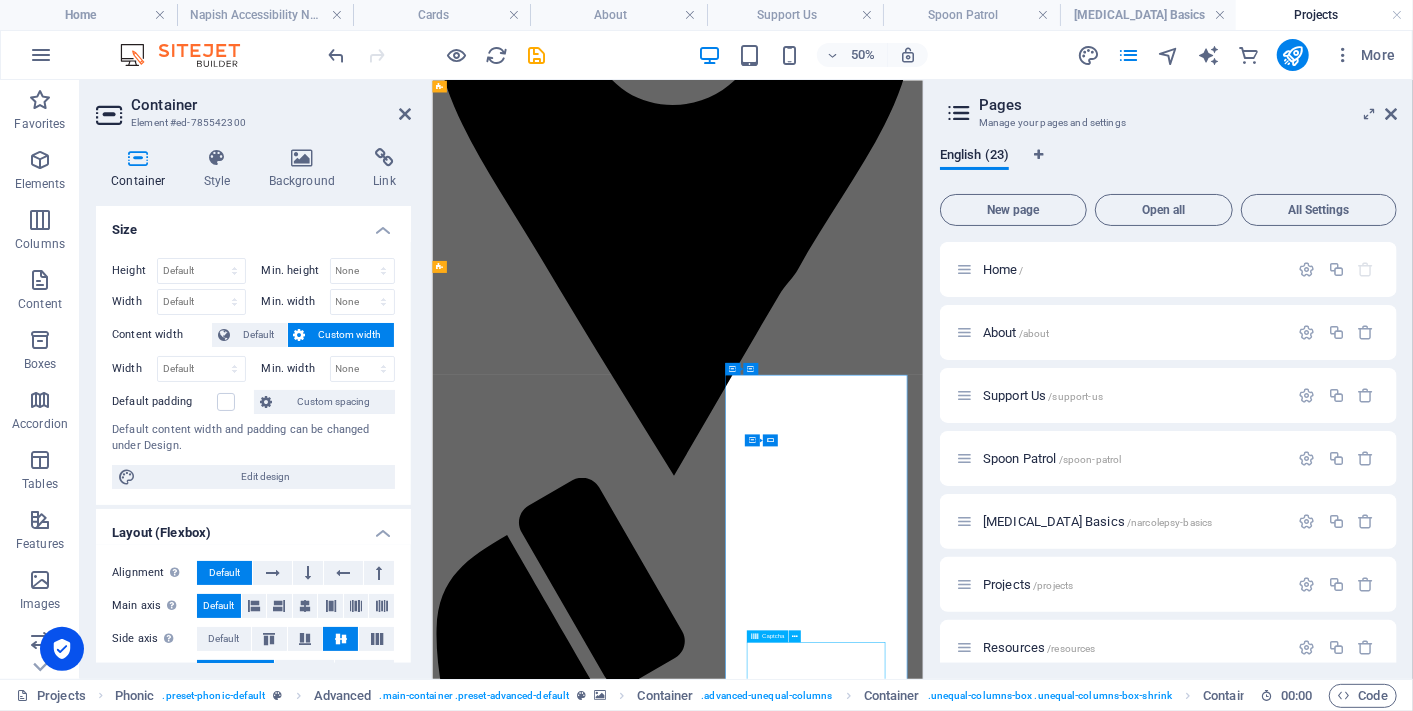 click on "Unreadable? Load new" at bounding box center (922, 7248) 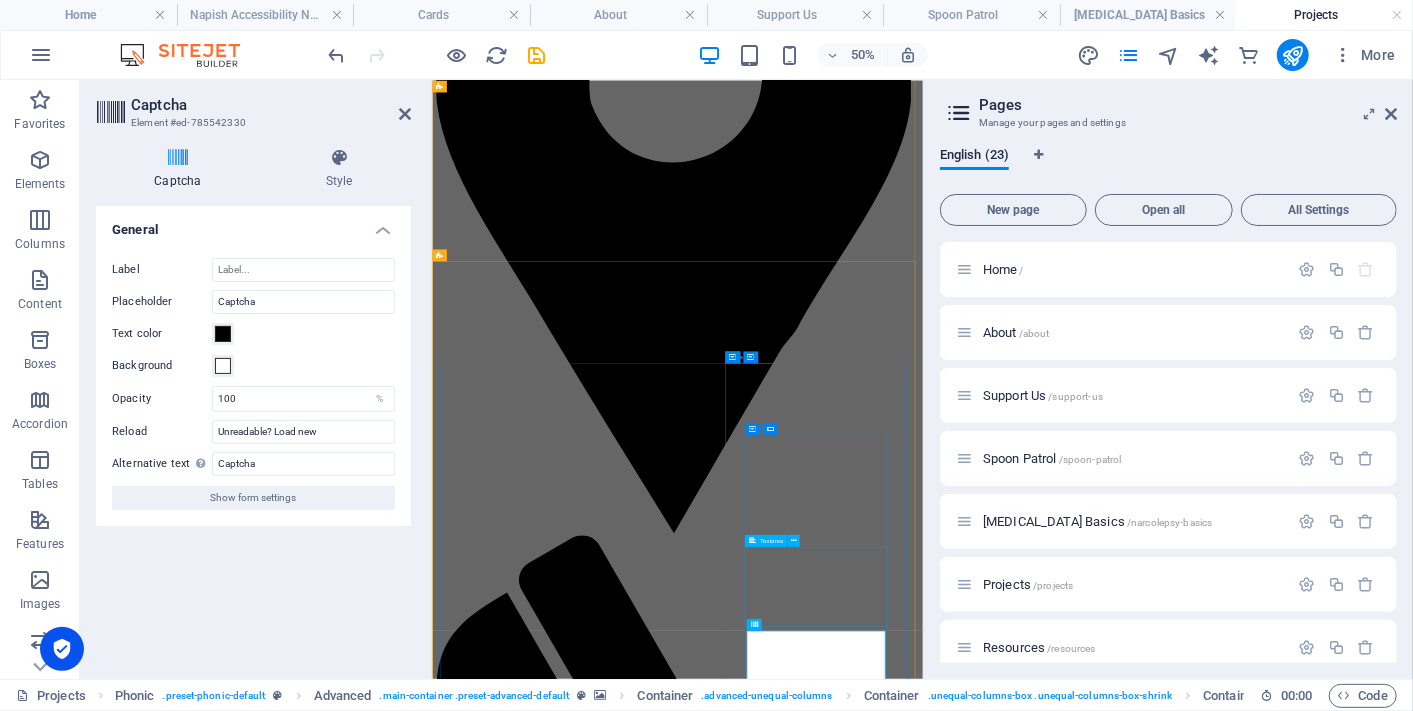 scroll, scrollTop: 2676, scrollLeft: 0, axis: vertical 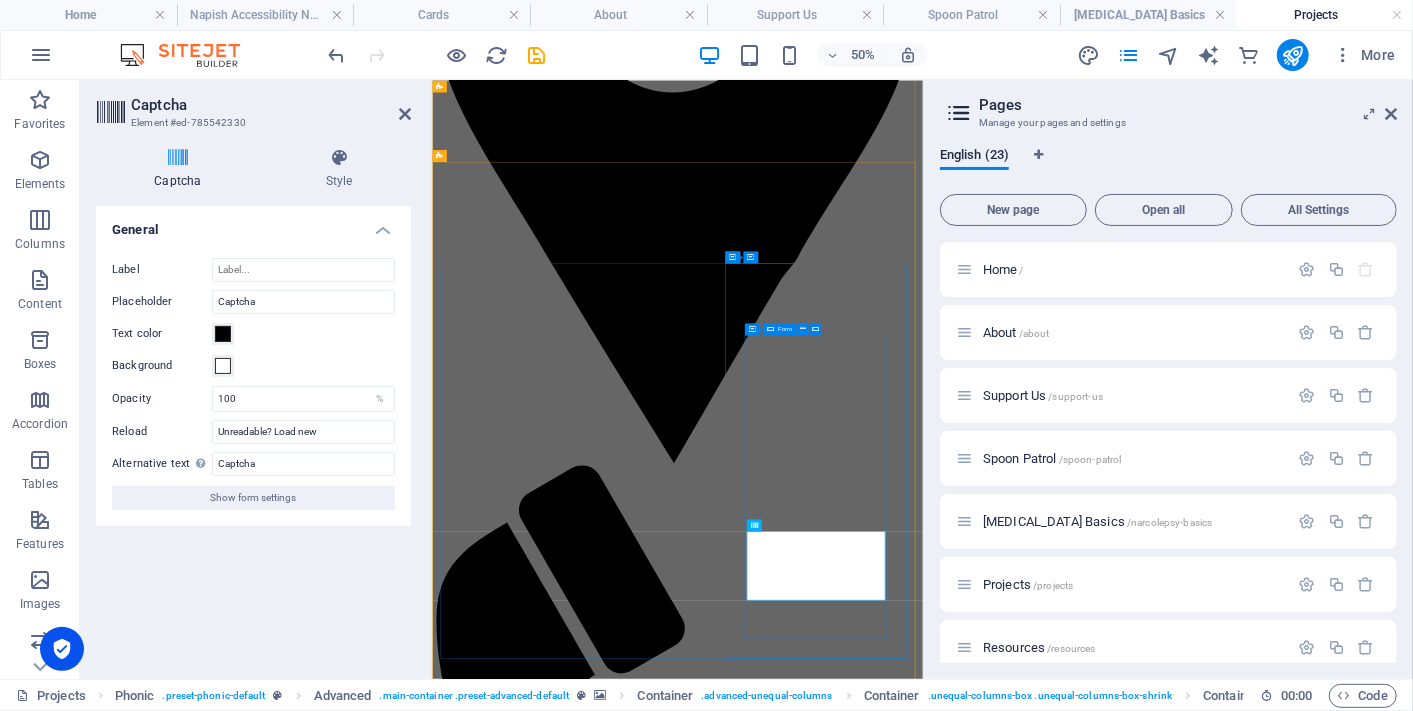click on "Unreadable? Load new Let's talk!" at bounding box center [922, 7783] 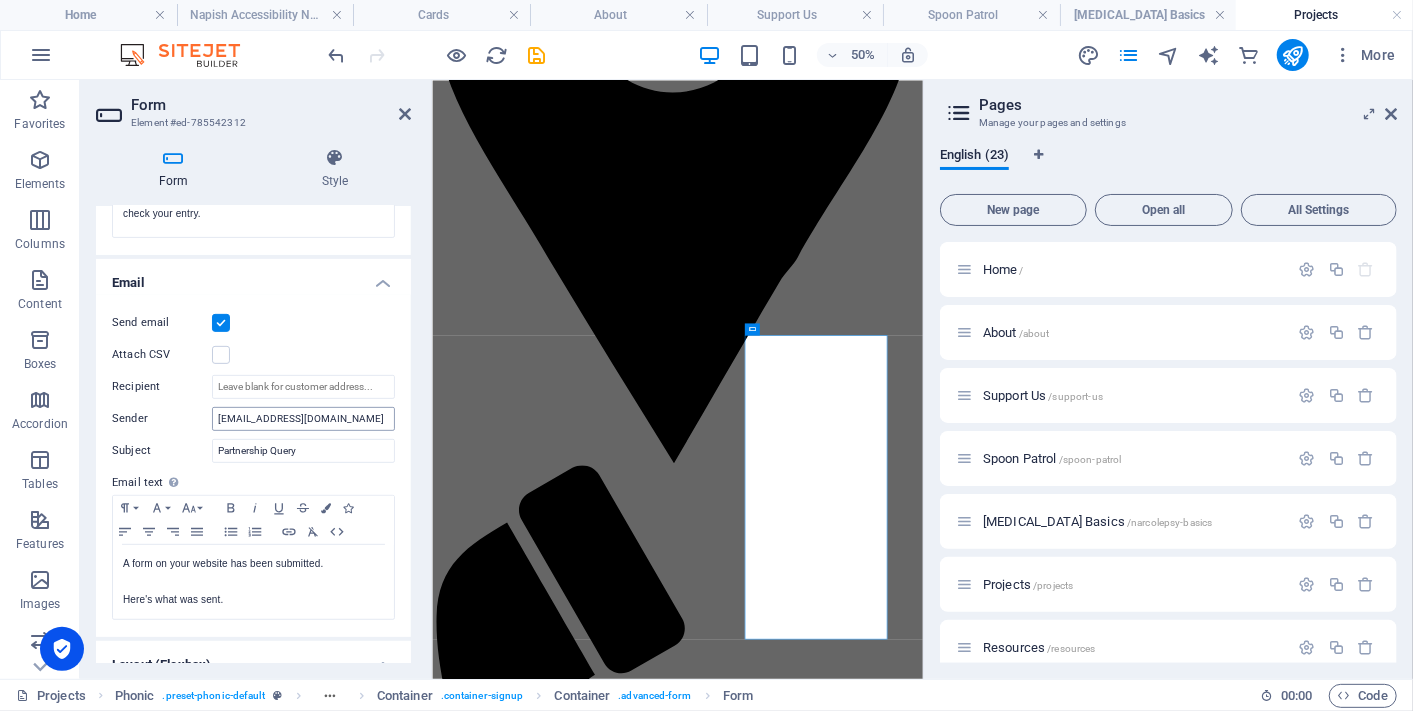 scroll, scrollTop: 437, scrollLeft: 0, axis: vertical 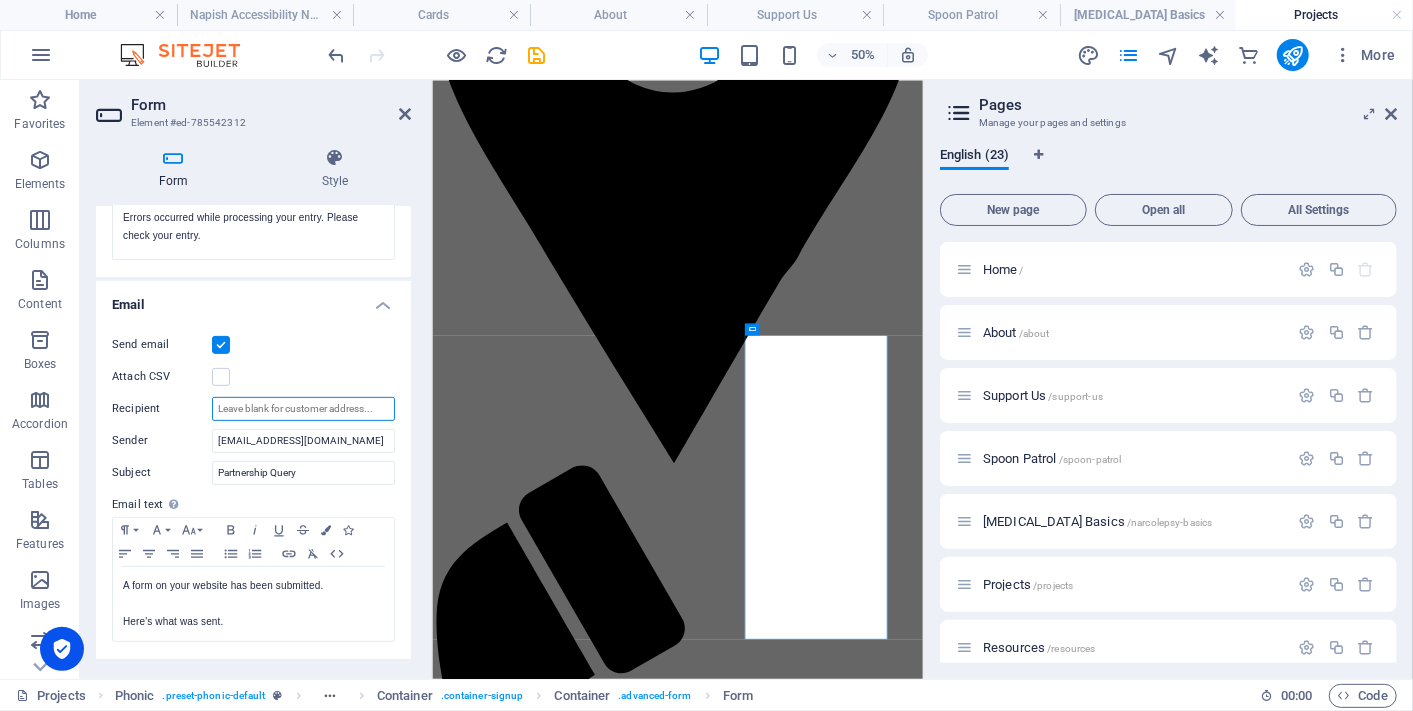 click on "Recipient" at bounding box center (303, 409) 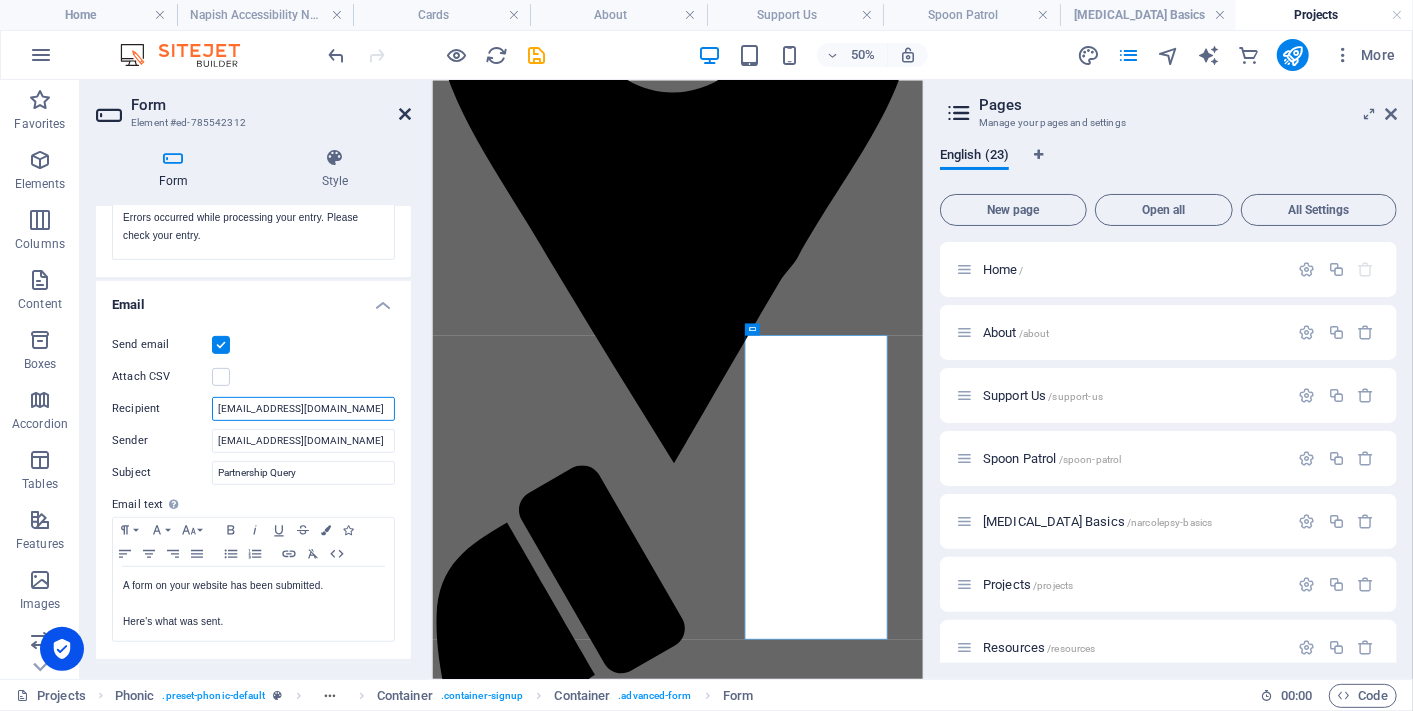type on "info@napish.org.nz" 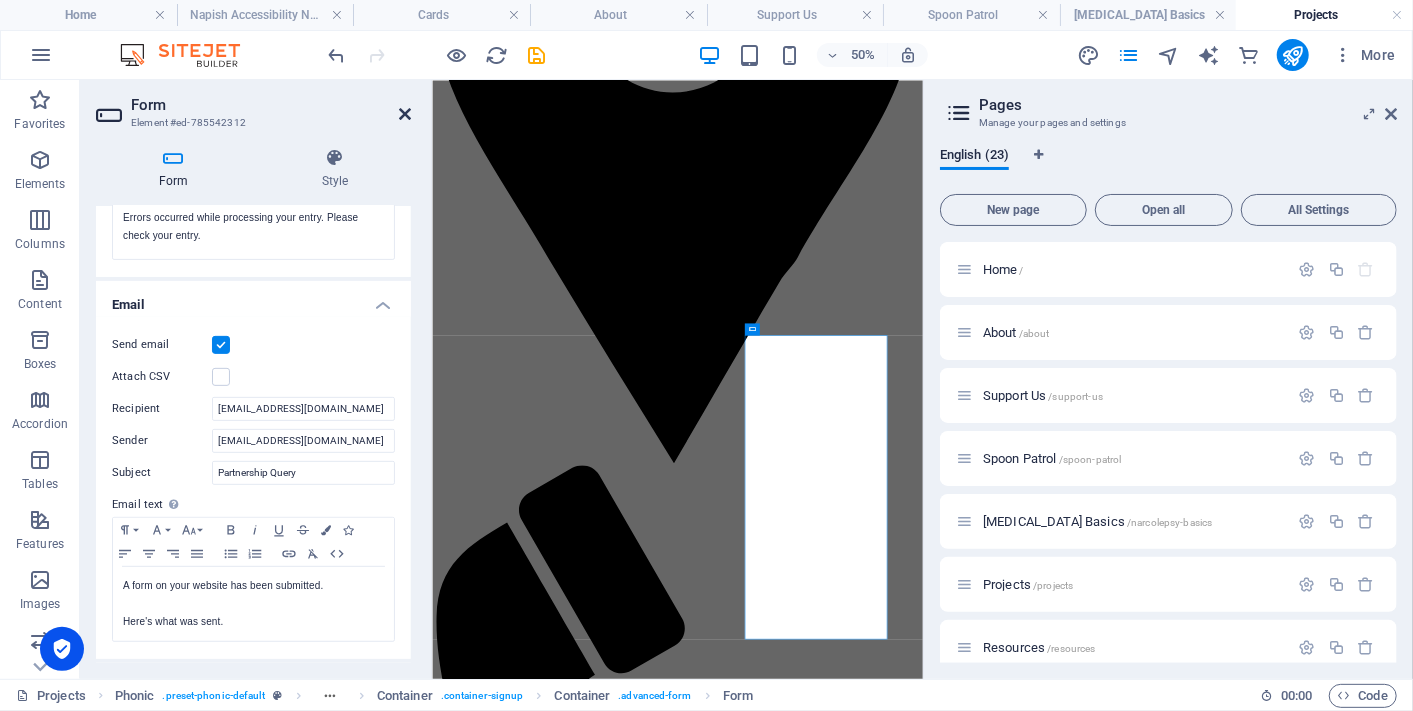 click at bounding box center [405, 114] 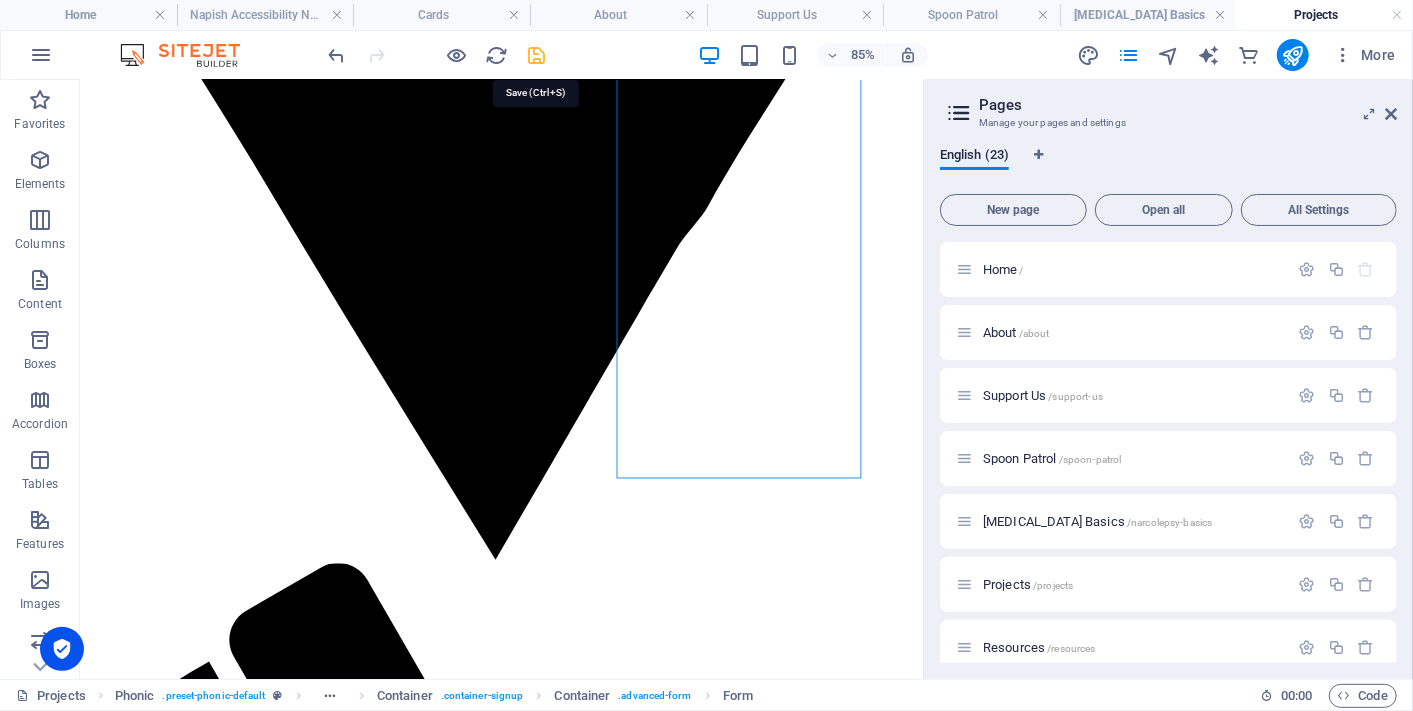 click at bounding box center [537, 55] 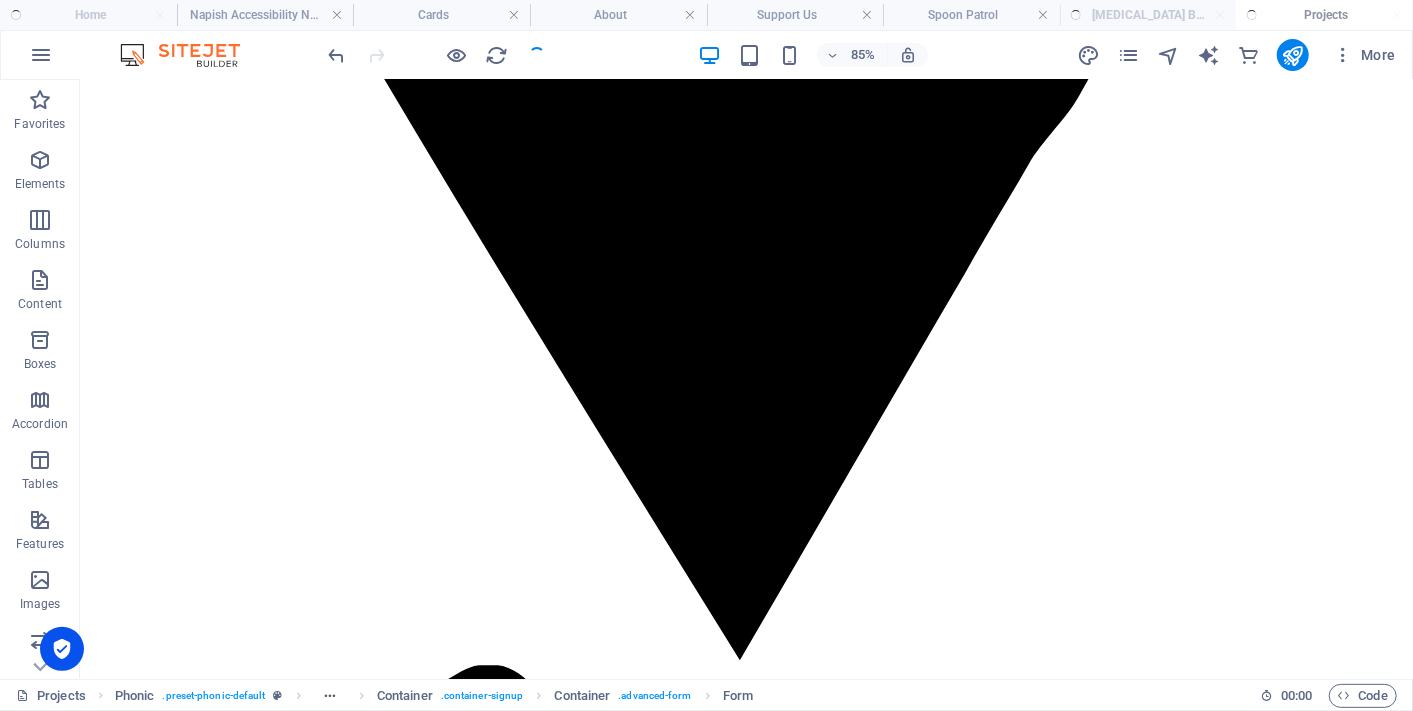 scroll, scrollTop: 2665, scrollLeft: 0, axis: vertical 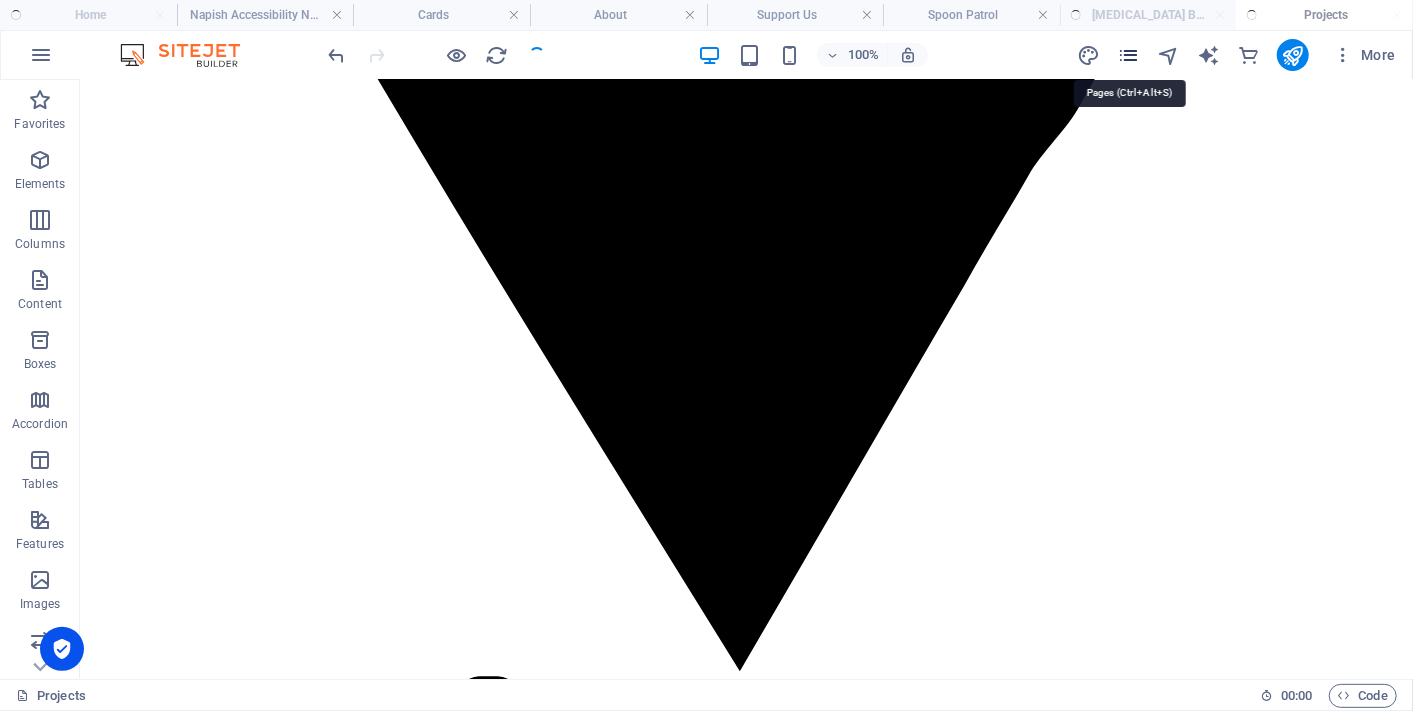 click at bounding box center [1128, 55] 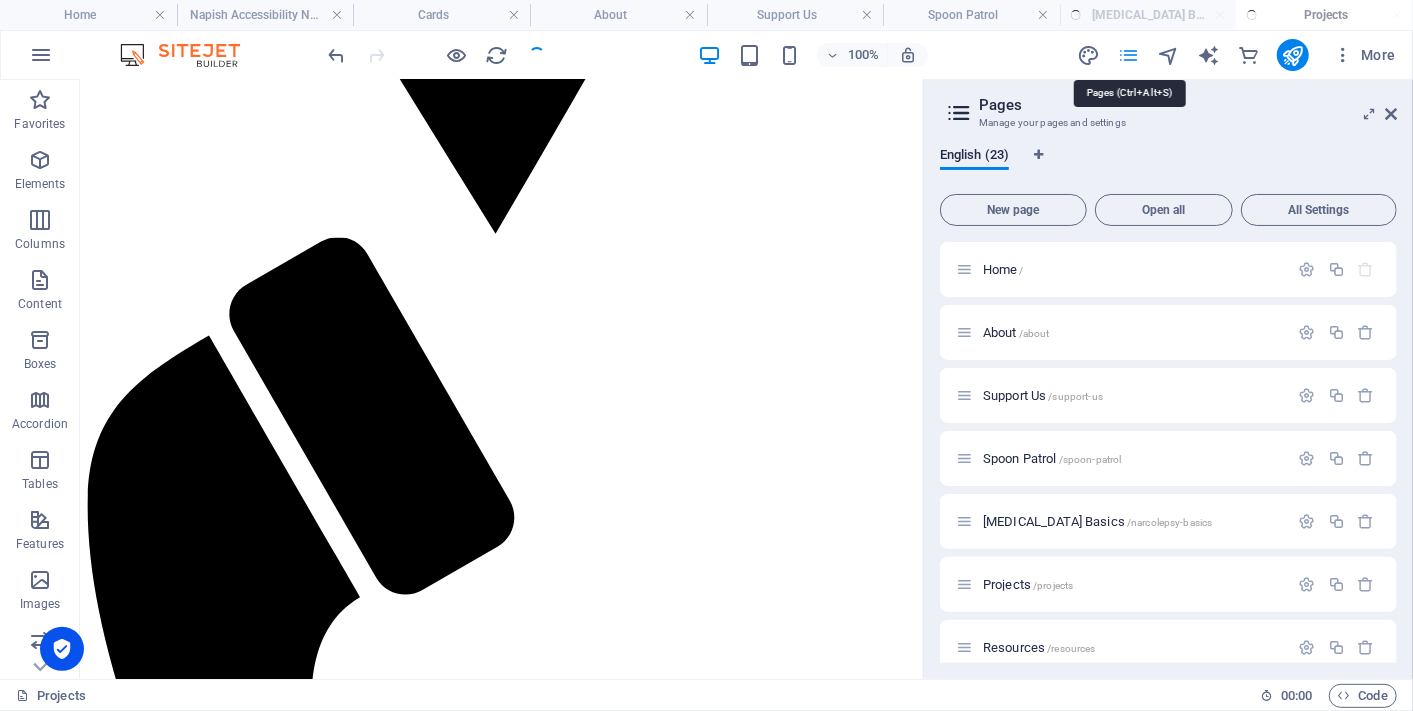 scroll, scrollTop: 2676, scrollLeft: 0, axis: vertical 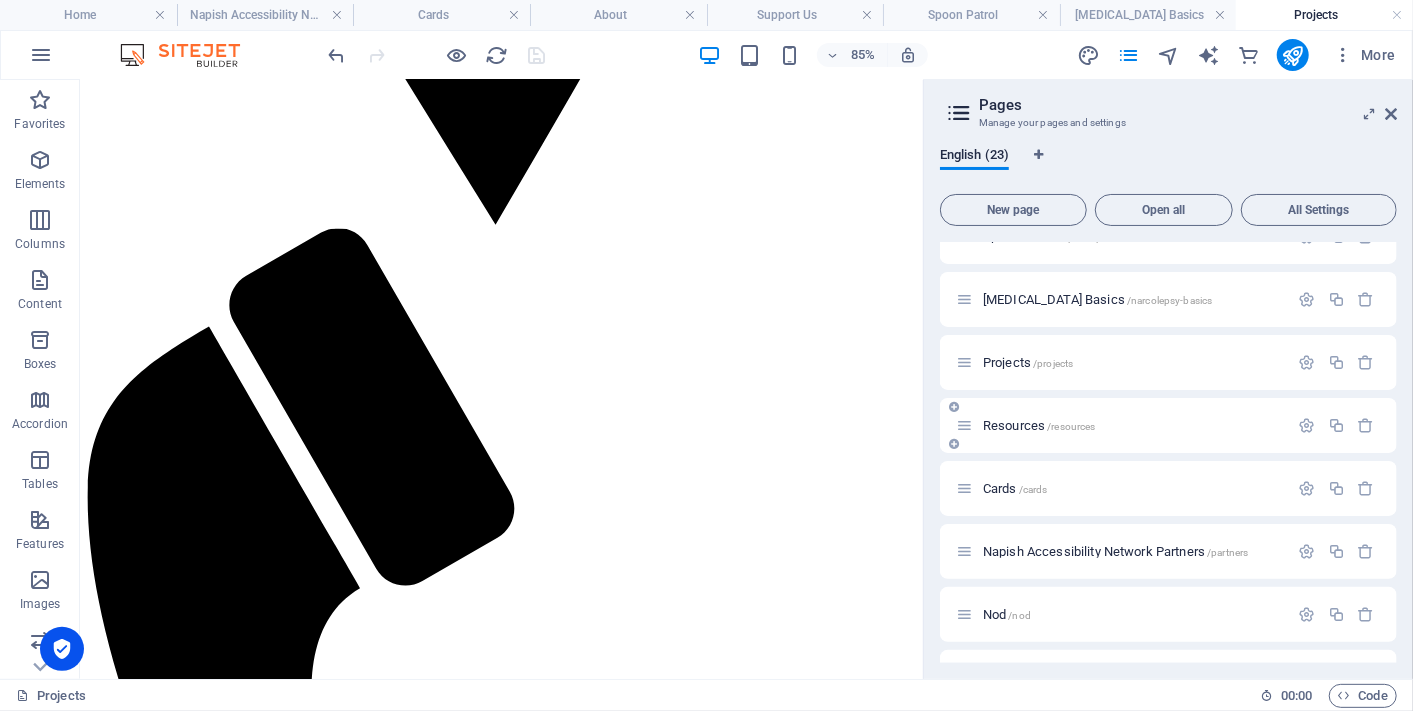 click on "Resources /resources" at bounding box center (1039, 425) 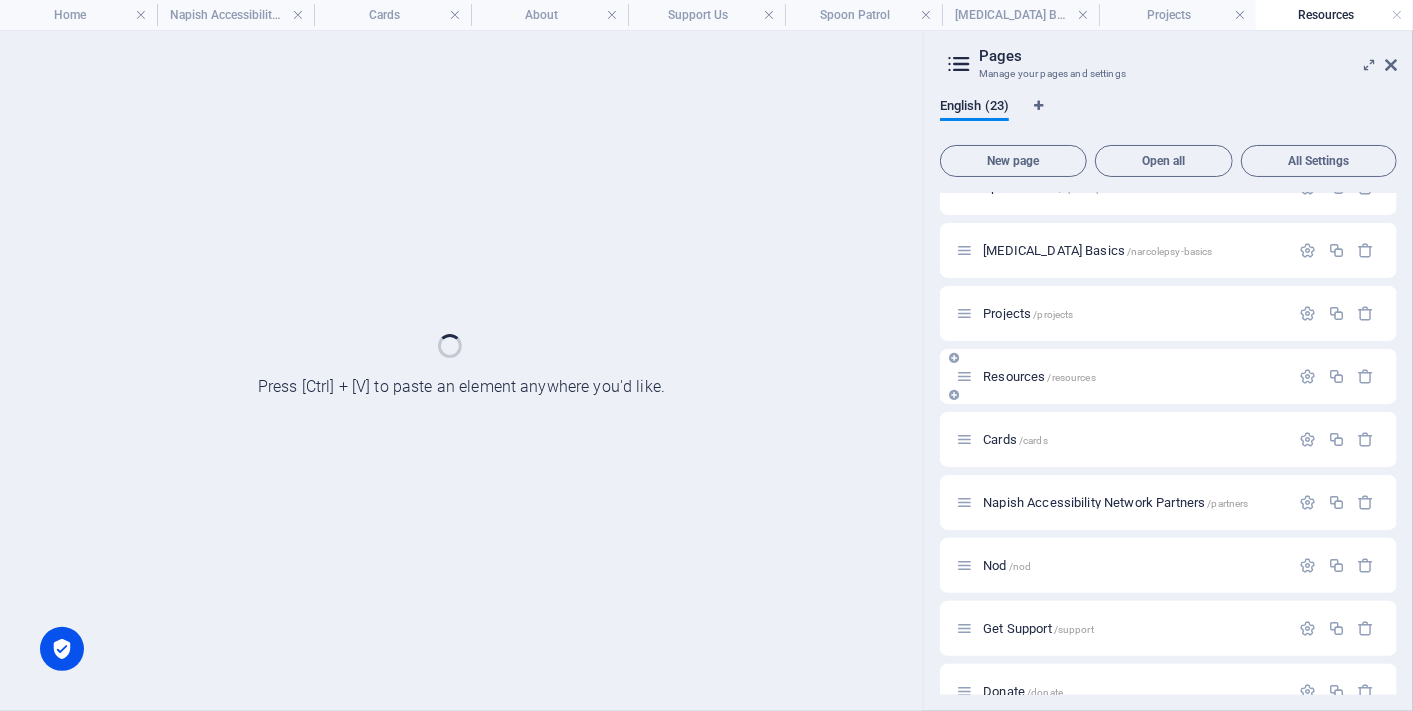 scroll, scrollTop: 0, scrollLeft: 0, axis: both 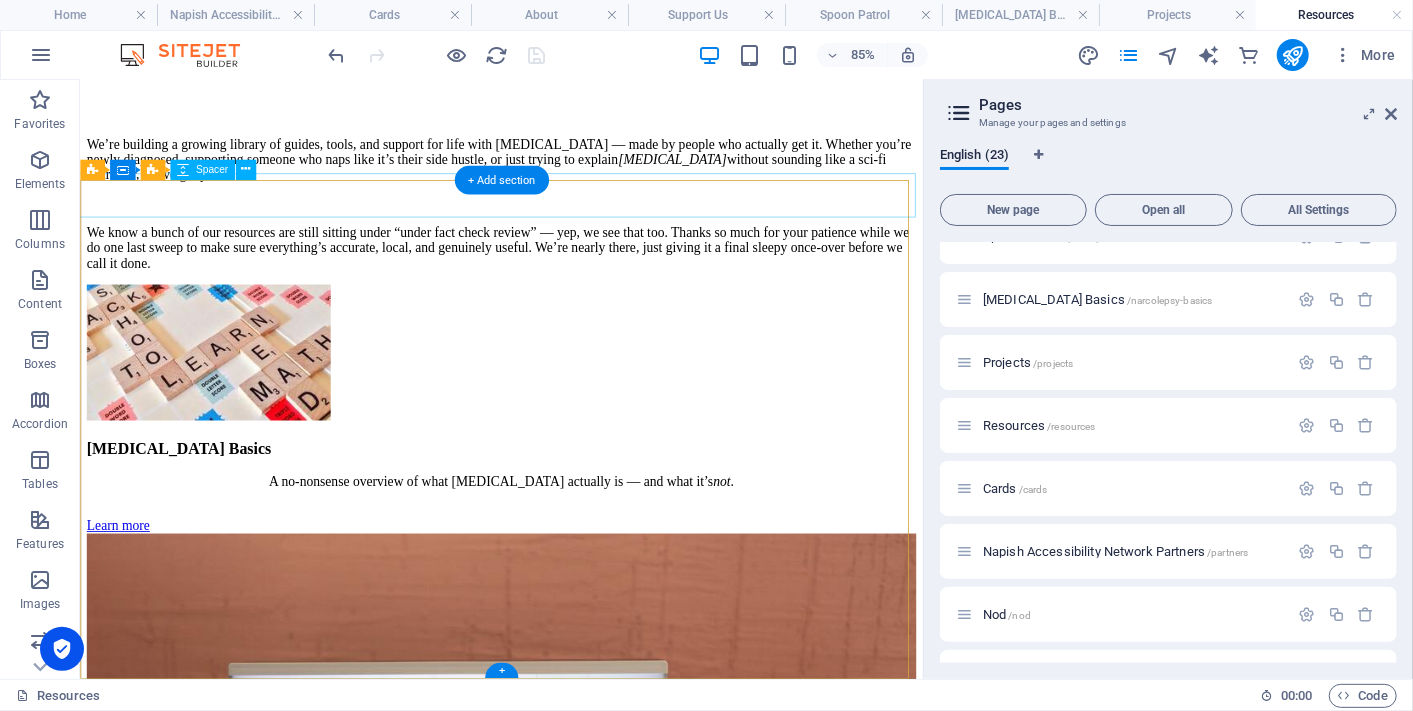 click at bounding box center (575, 11420) 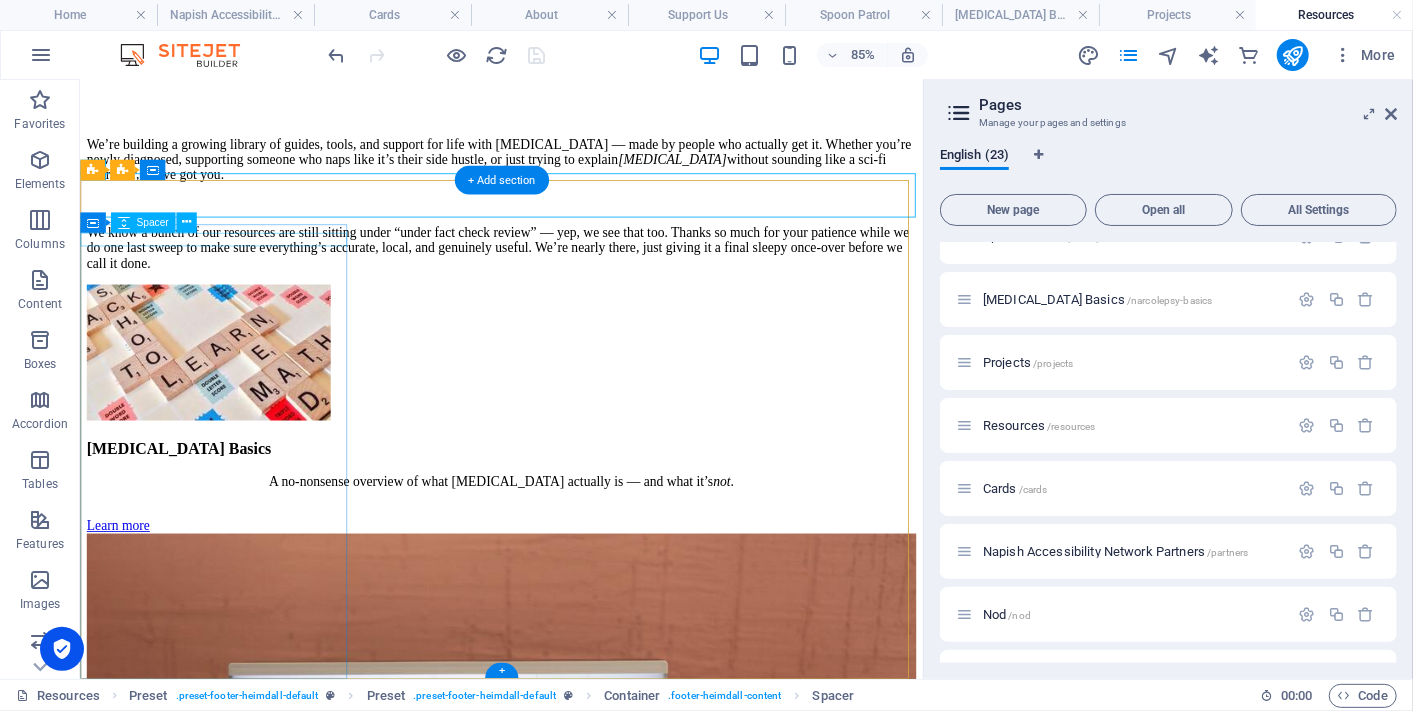 click at bounding box center (575, 11464) 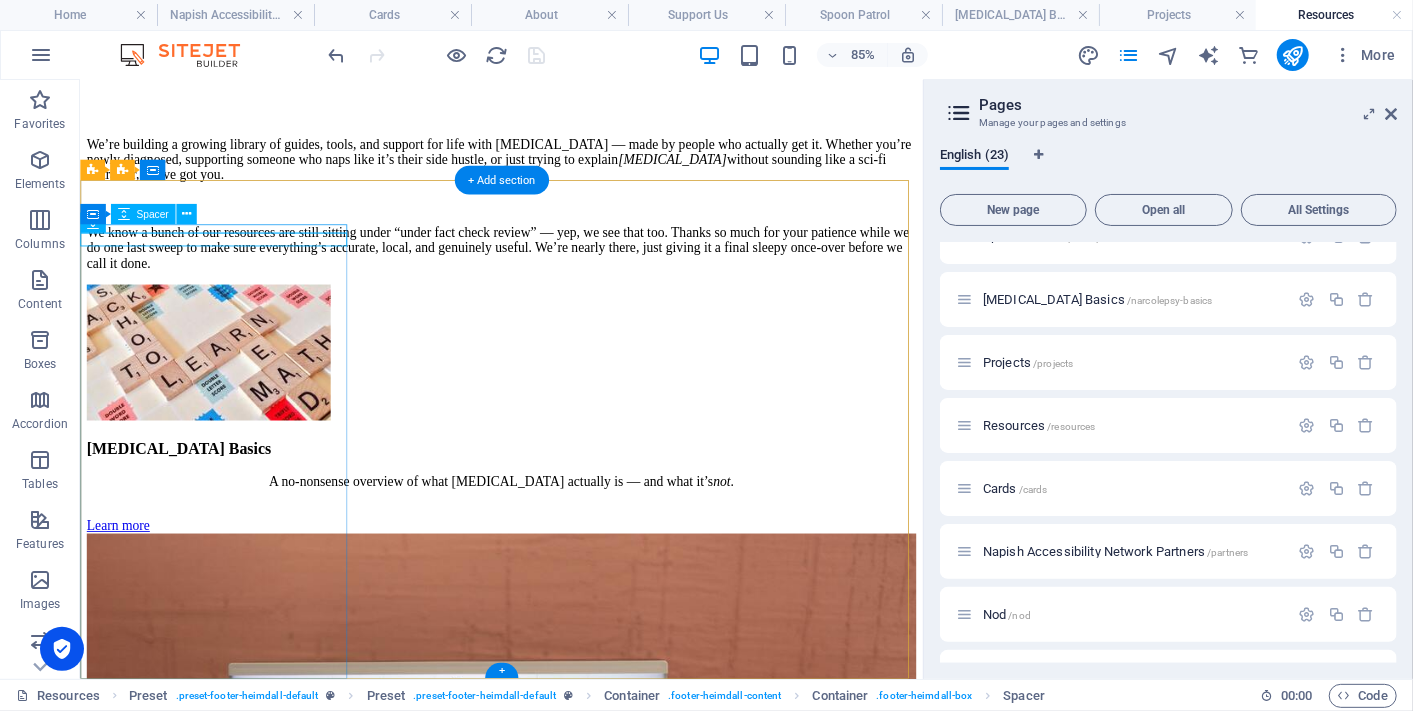 click at bounding box center [575, 11451] 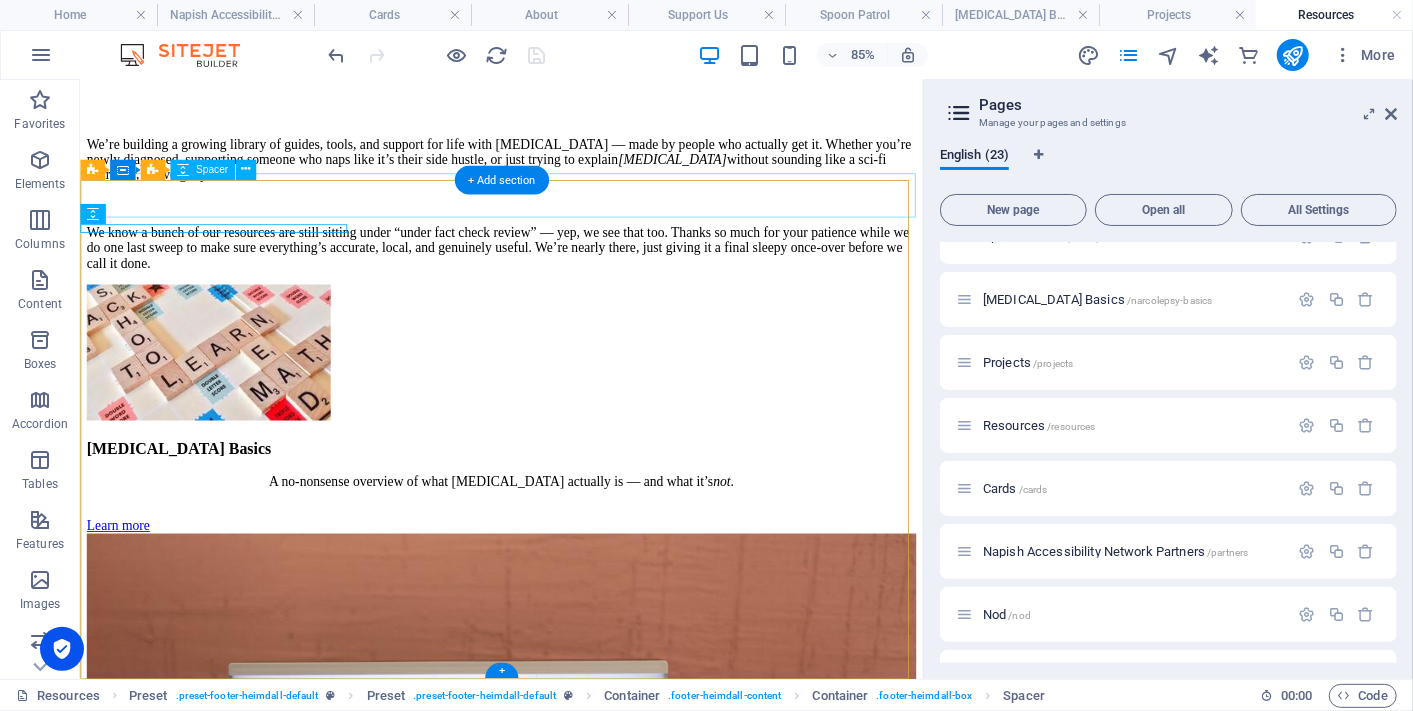 click at bounding box center [575, 11420] 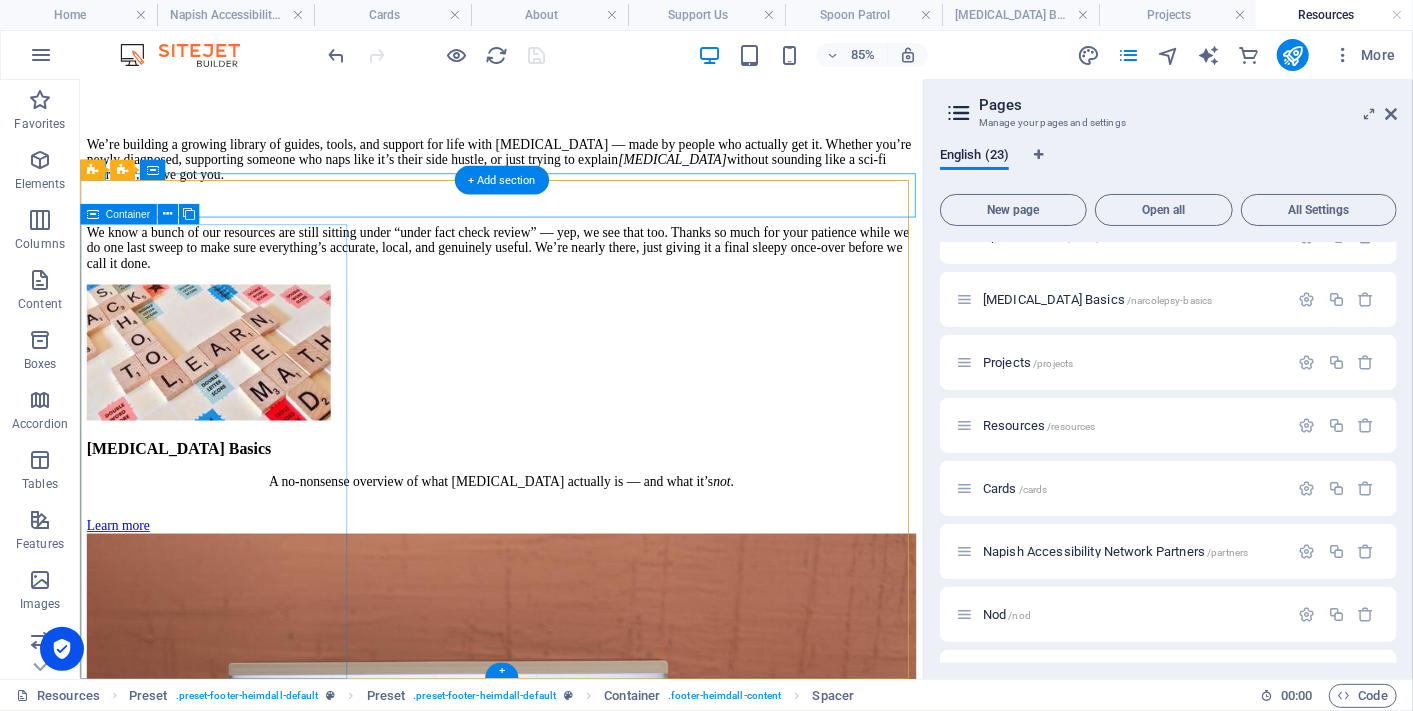 click on "Give us a like and a follow on the socials, browse our snoozy little merch shop, or drop us a line." at bounding box center [575, 14581] 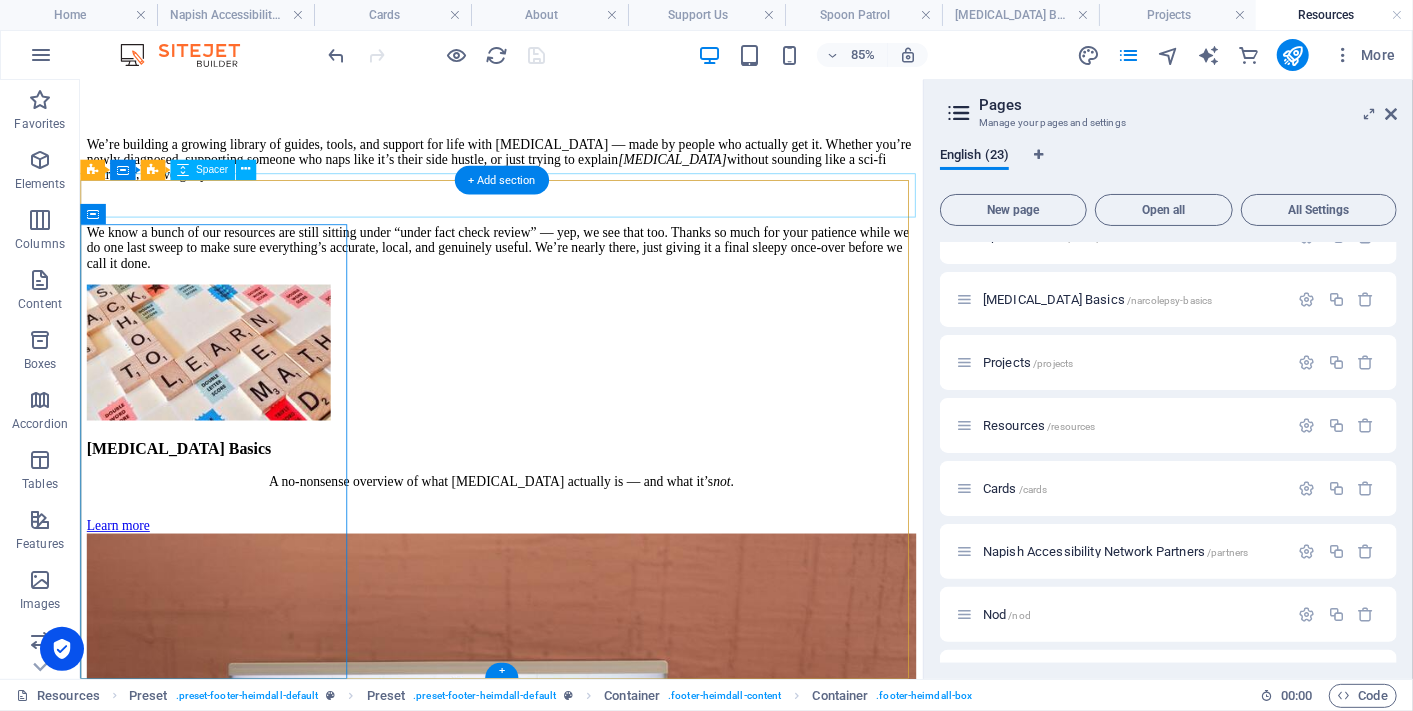 click at bounding box center (575, 11420) 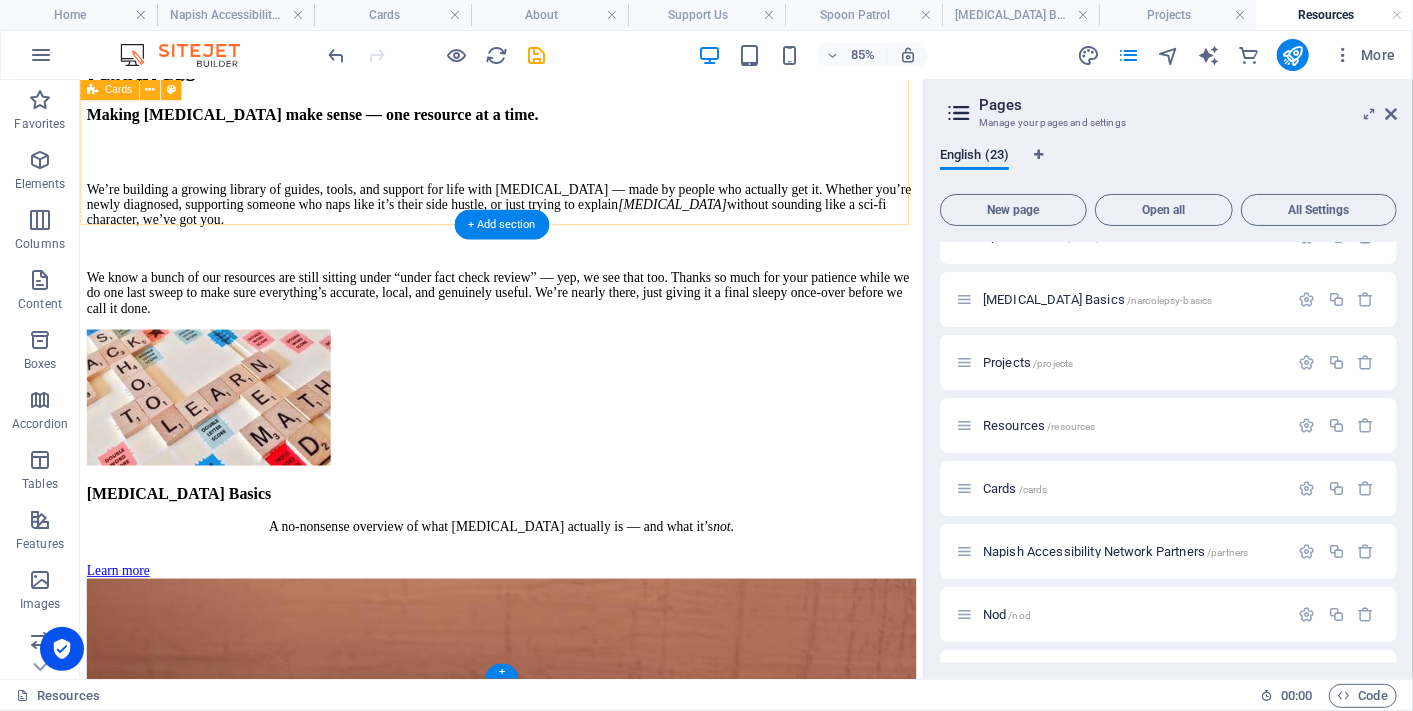 scroll, scrollTop: 4822, scrollLeft: 0, axis: vertical 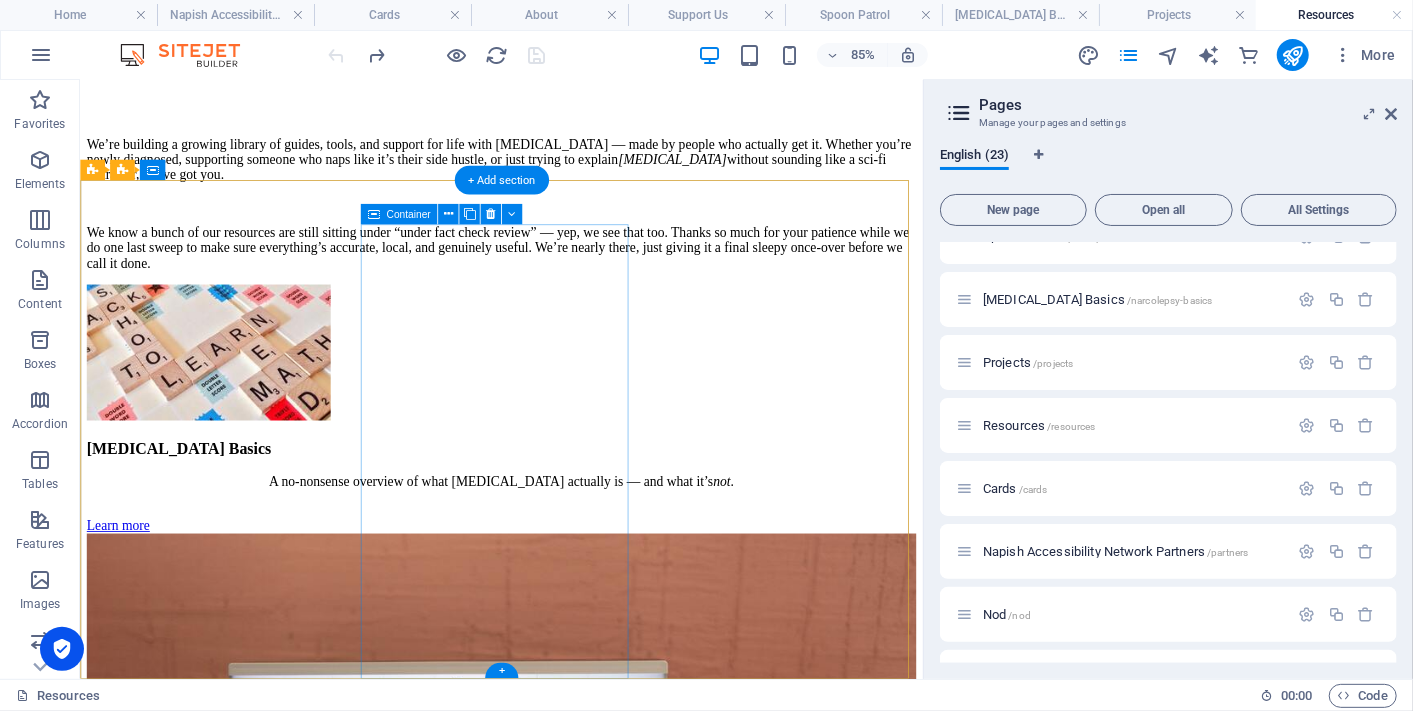 click on "Nurtured By" at bounding box center [575, 17834] 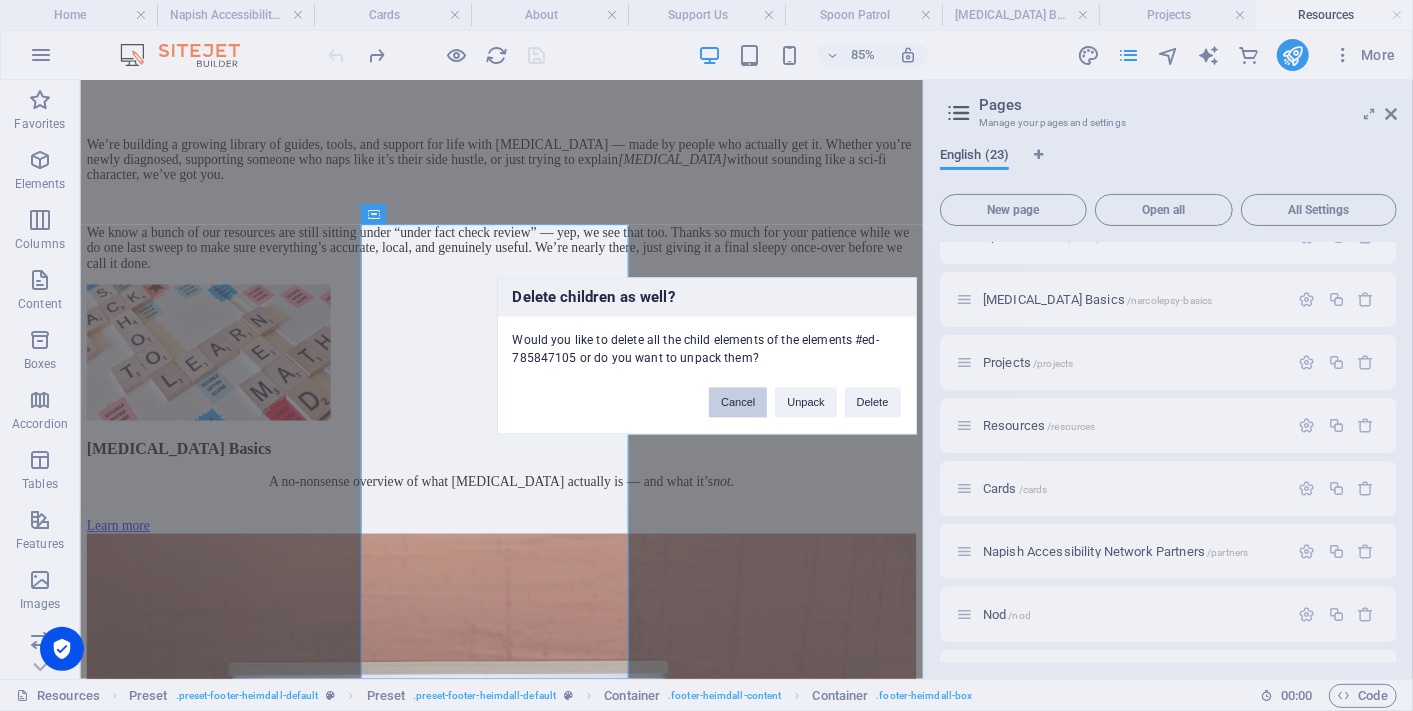 click on "Cancel" at bounding box center [738, 402] 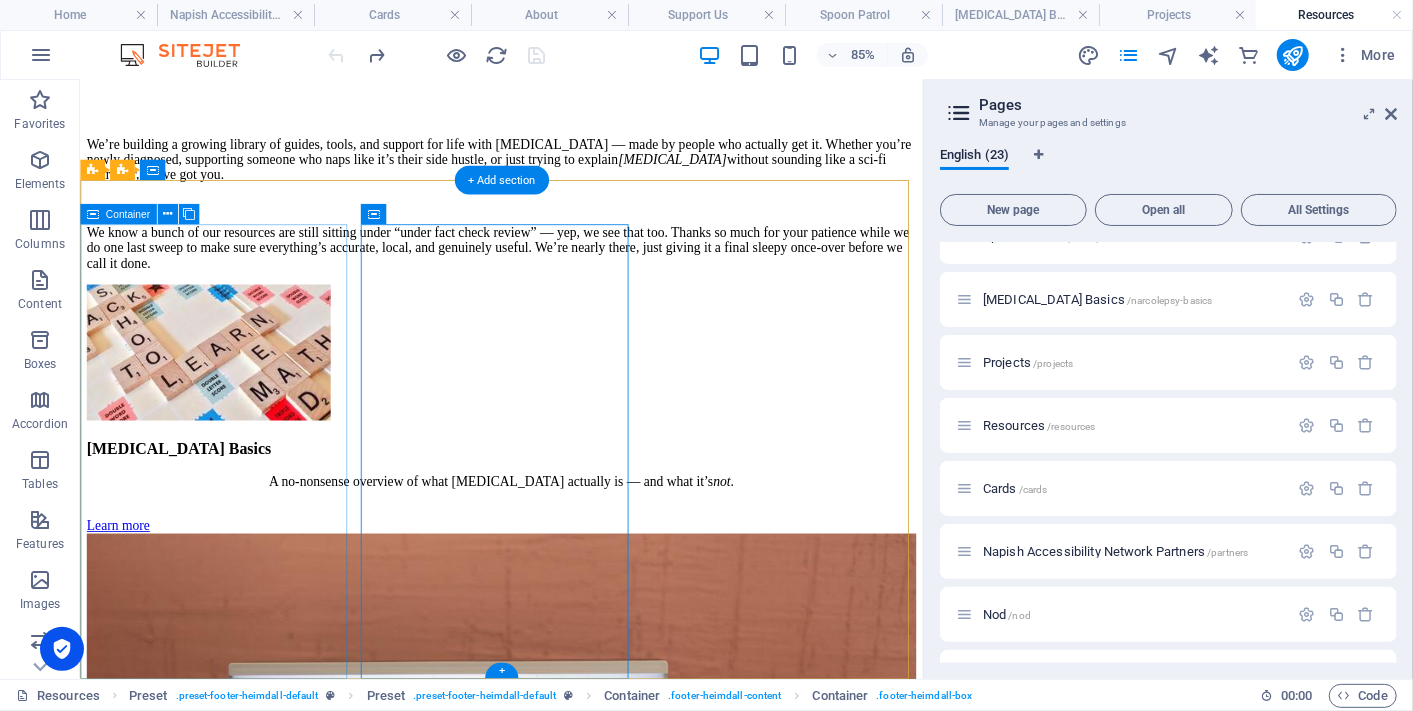 click on "Give us a like and a follow on the socials, browse our snoozy little merch shop, or drop us a line." at bounding box center [575, 14581] 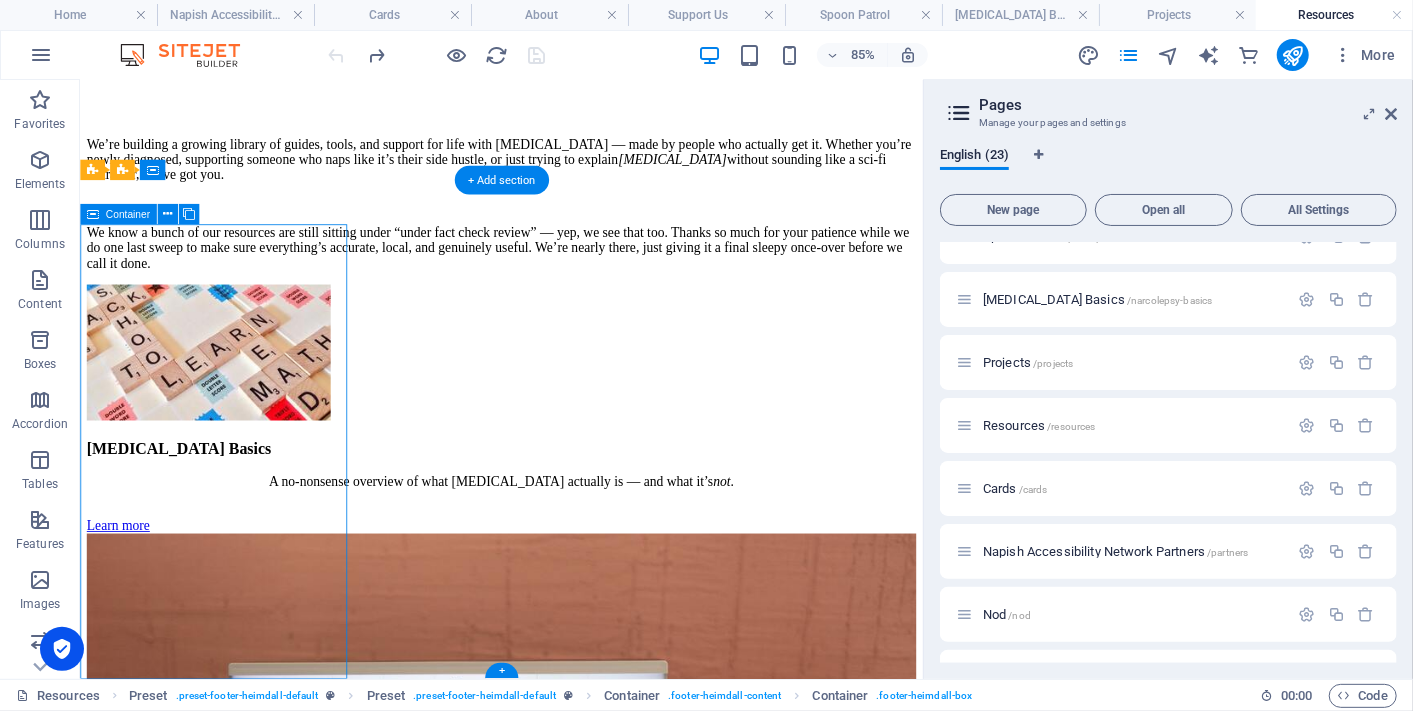 click on "Give us a like and a follow on the socials, browse our snoozy little merch shop, or drop us a line." at bounding box center (575, 14581) 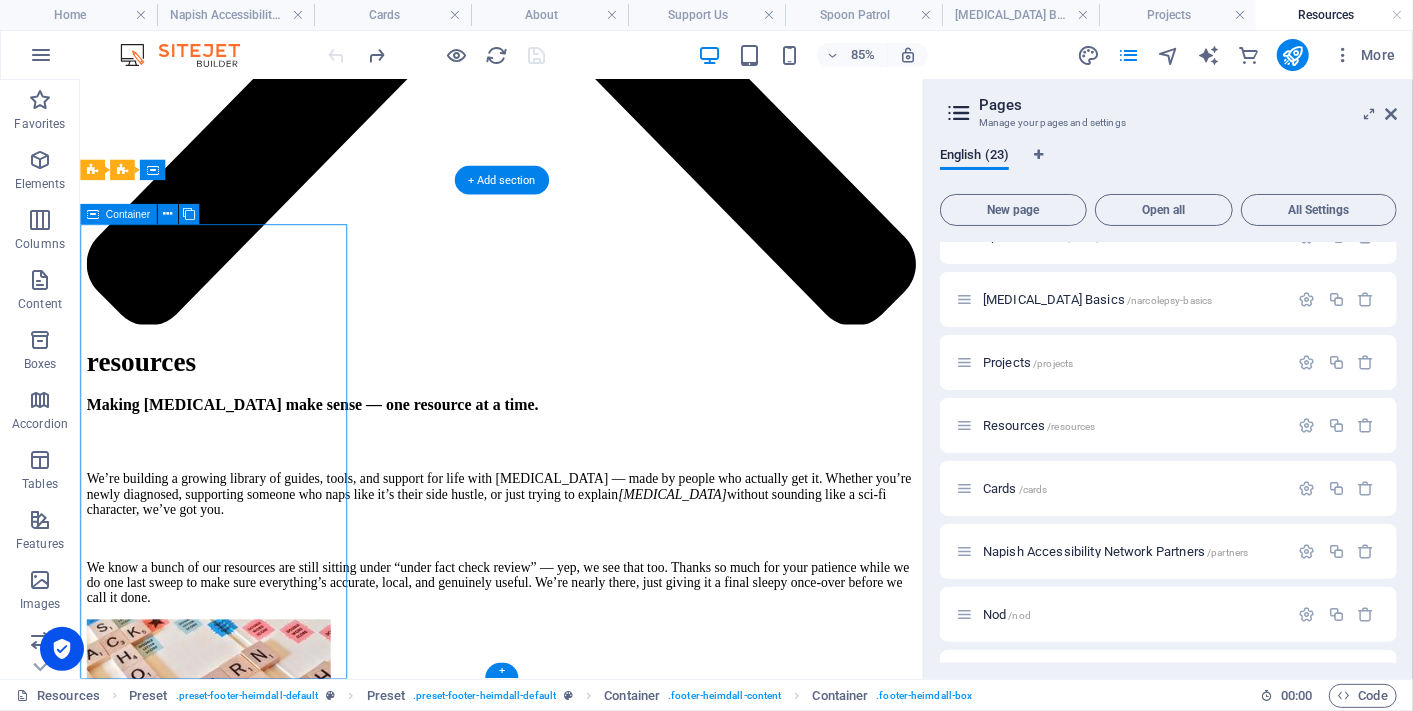 scroll, scrollTop: 4354, scrollLeft: 0, axis: vertical 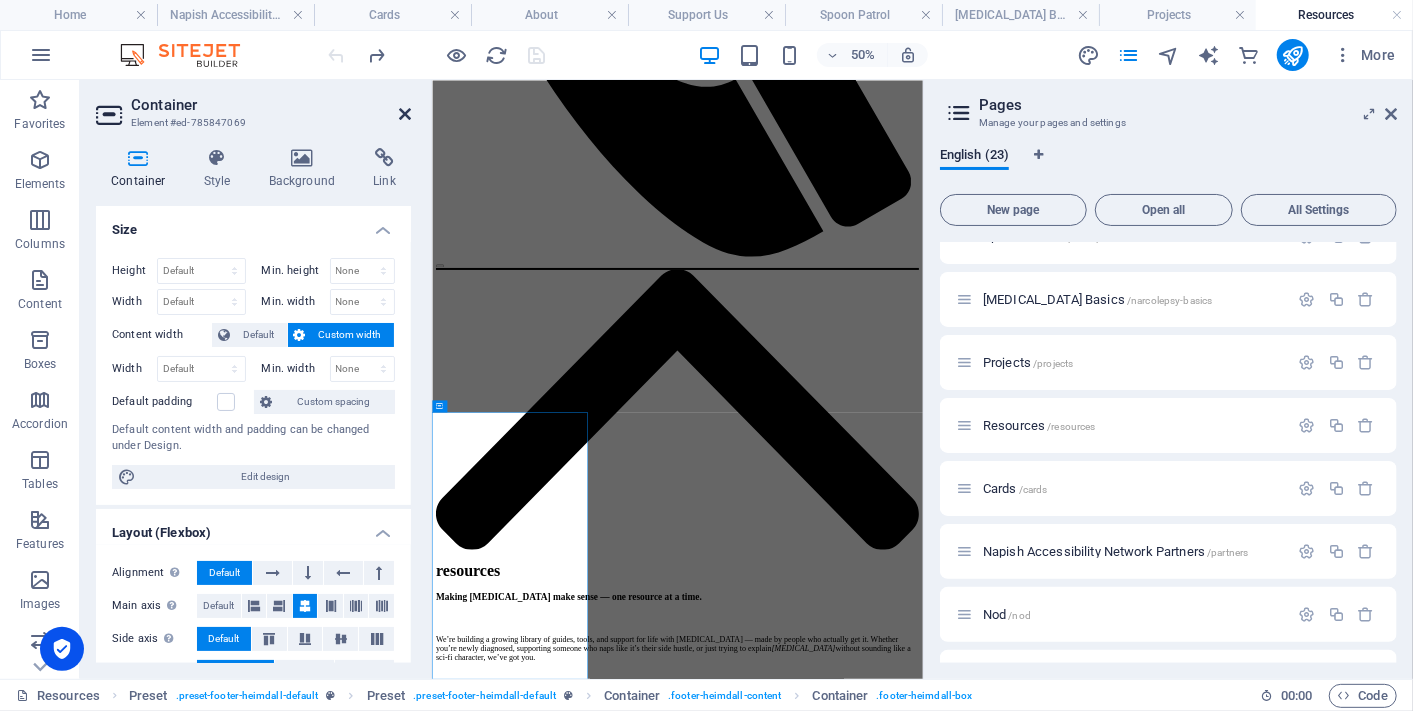 click at bounding box center (405, 114) 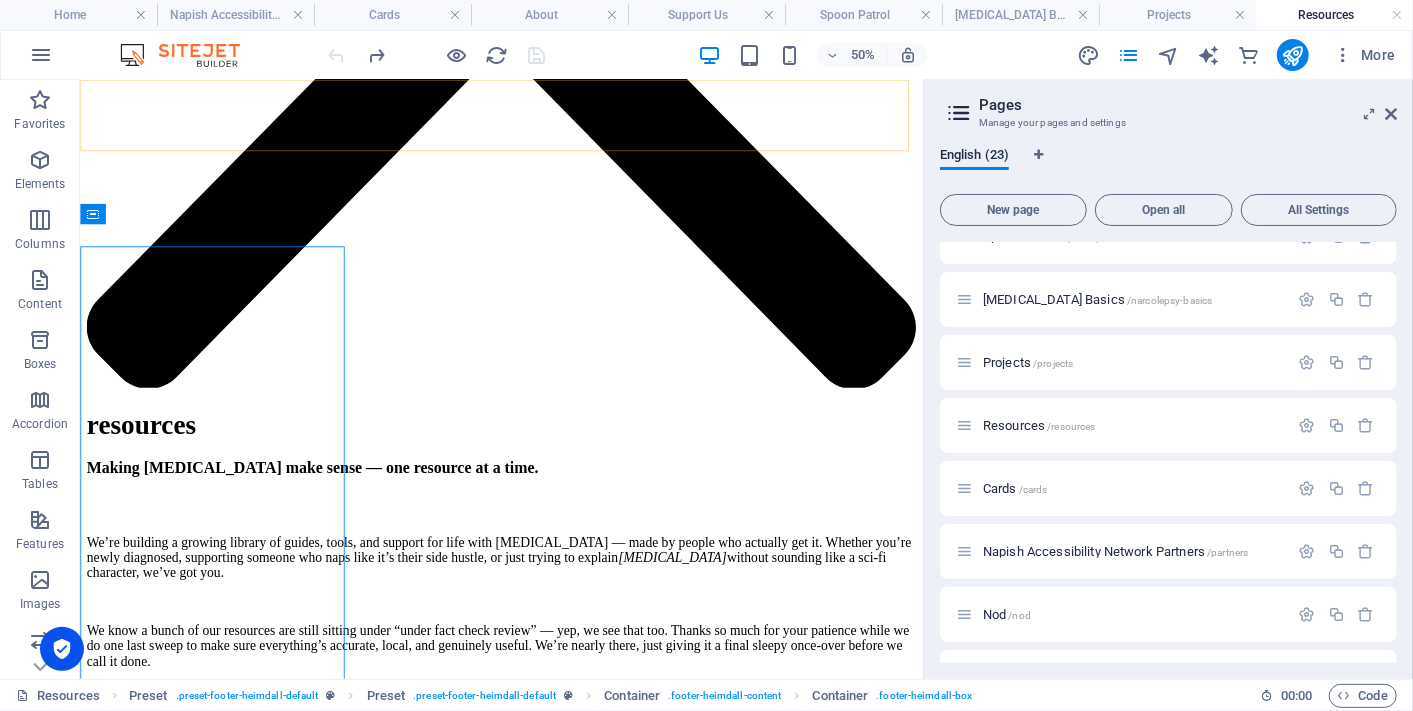 scroll, scrollTop: 4822, scrollLeft: 0, axis: vertical 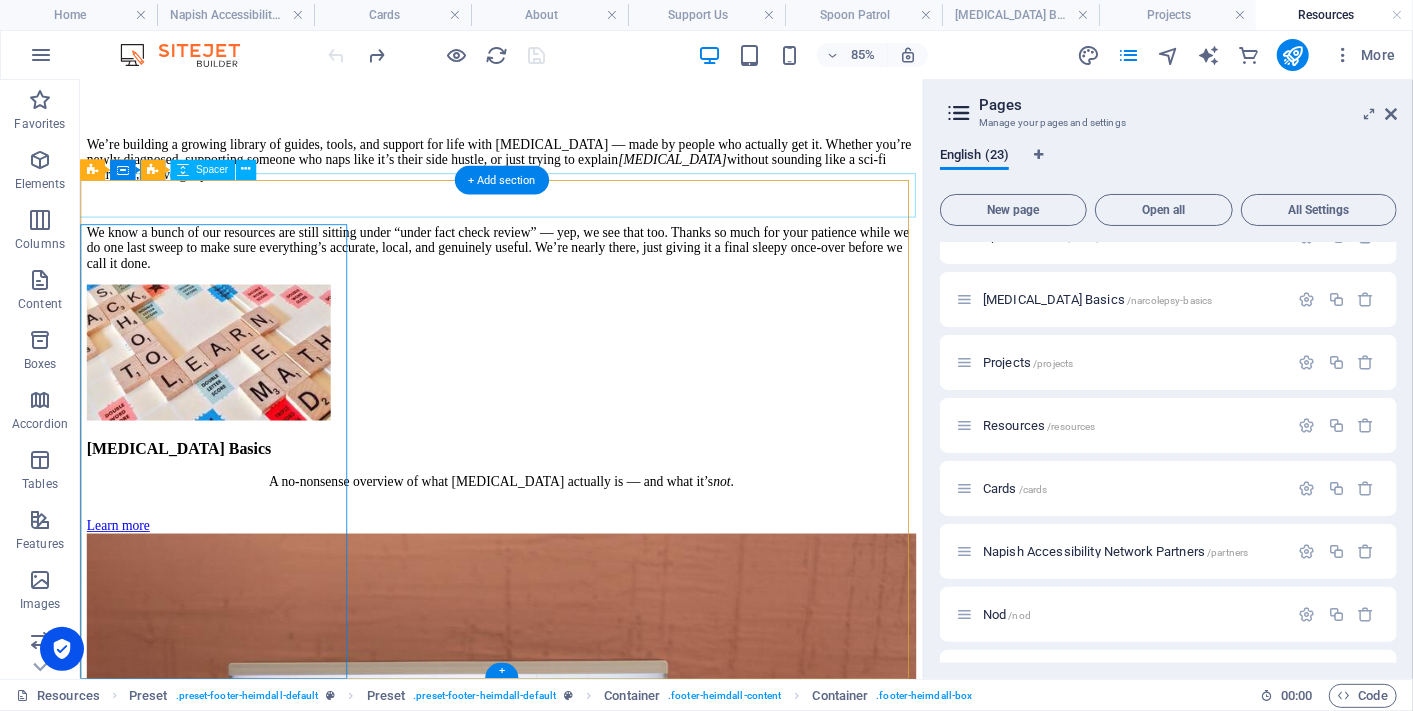click at bounding box center [575, 11420] 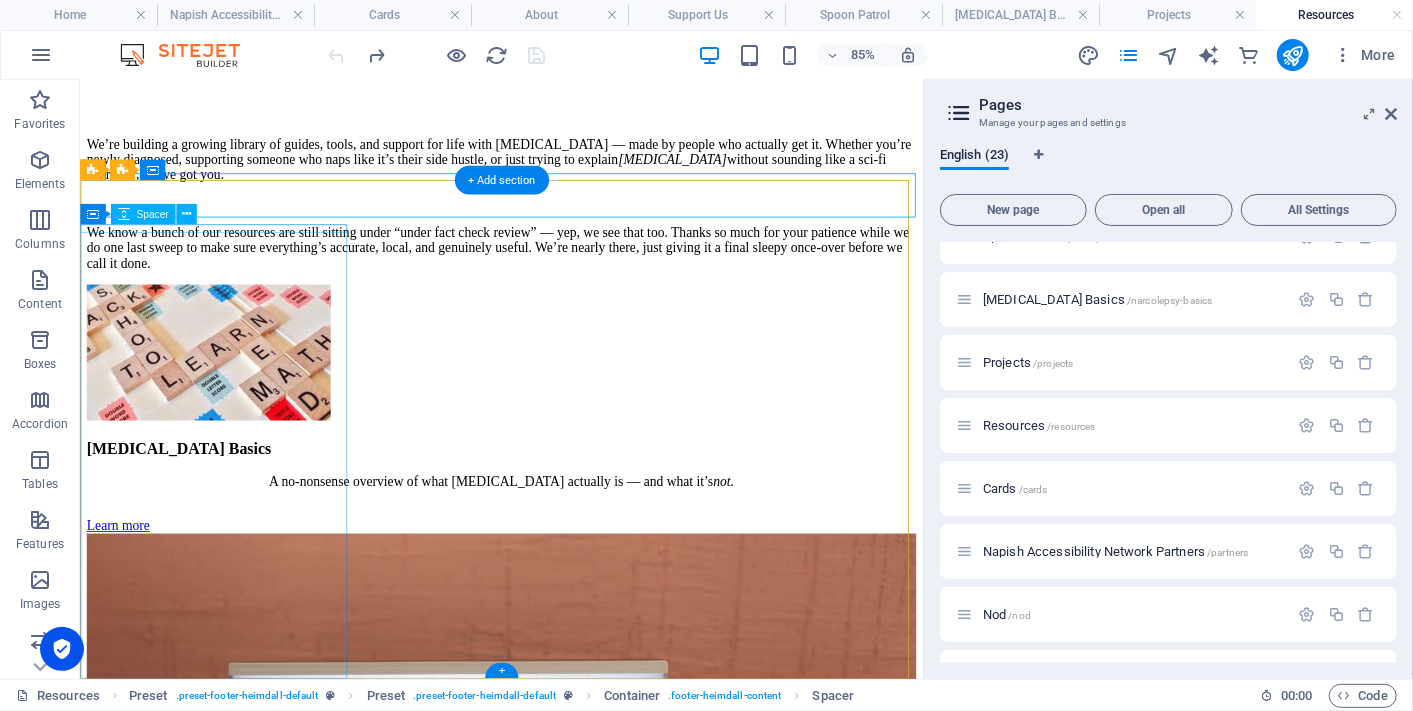 click at bounding box center [575, 11451] 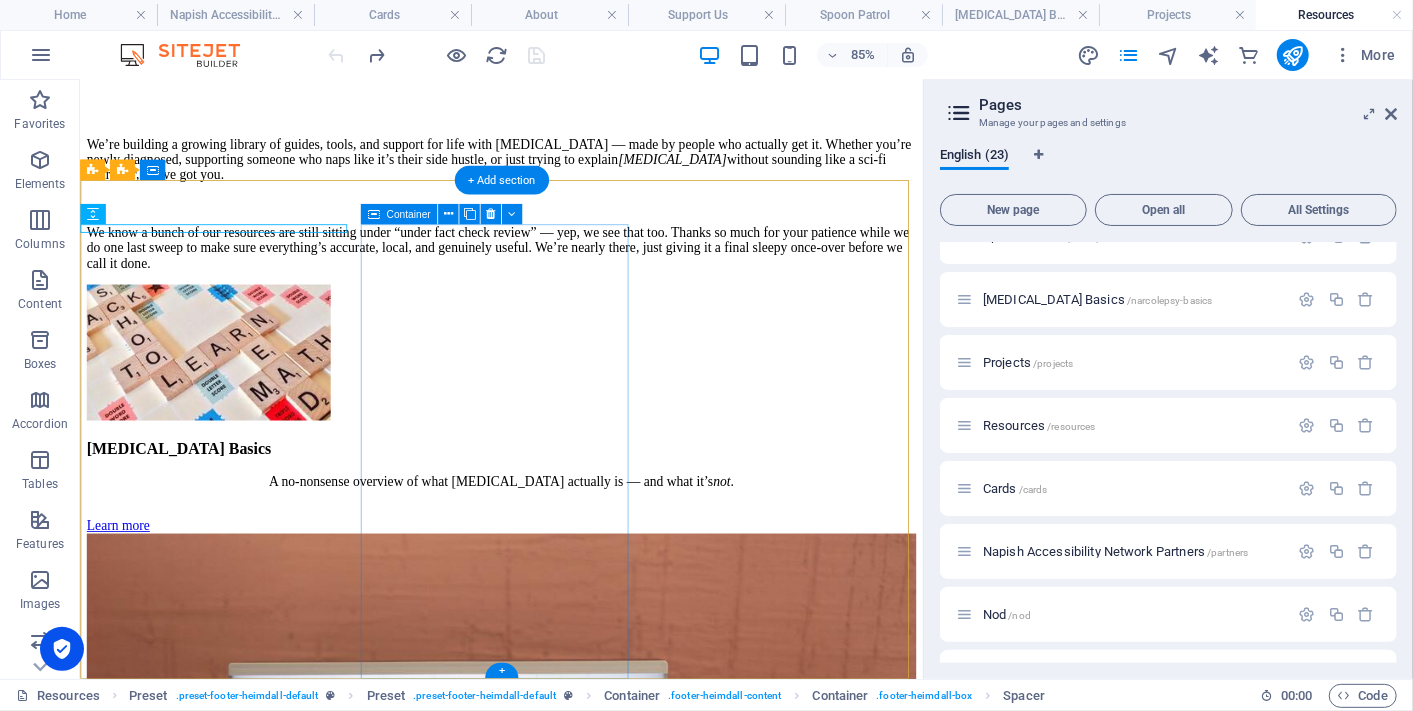 click on "Nurtured By" at bounding box center (575, 17834) 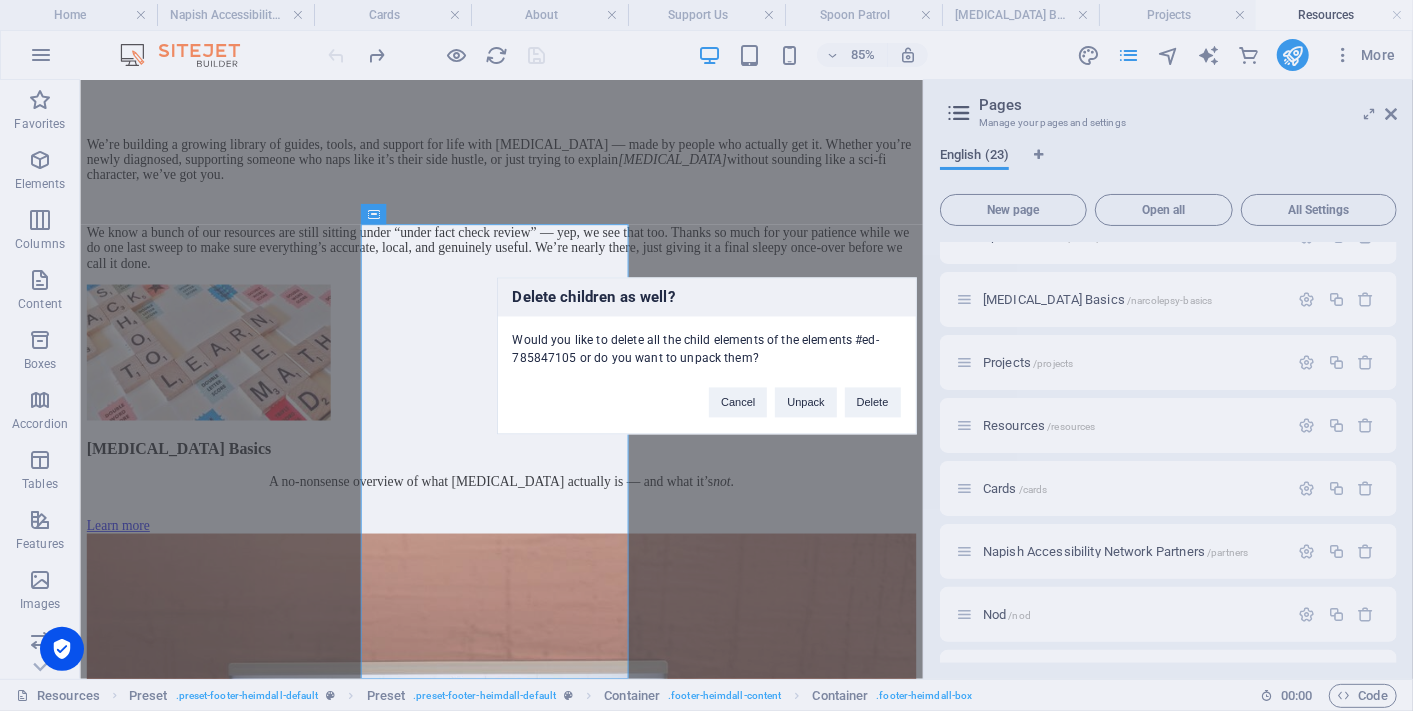 type 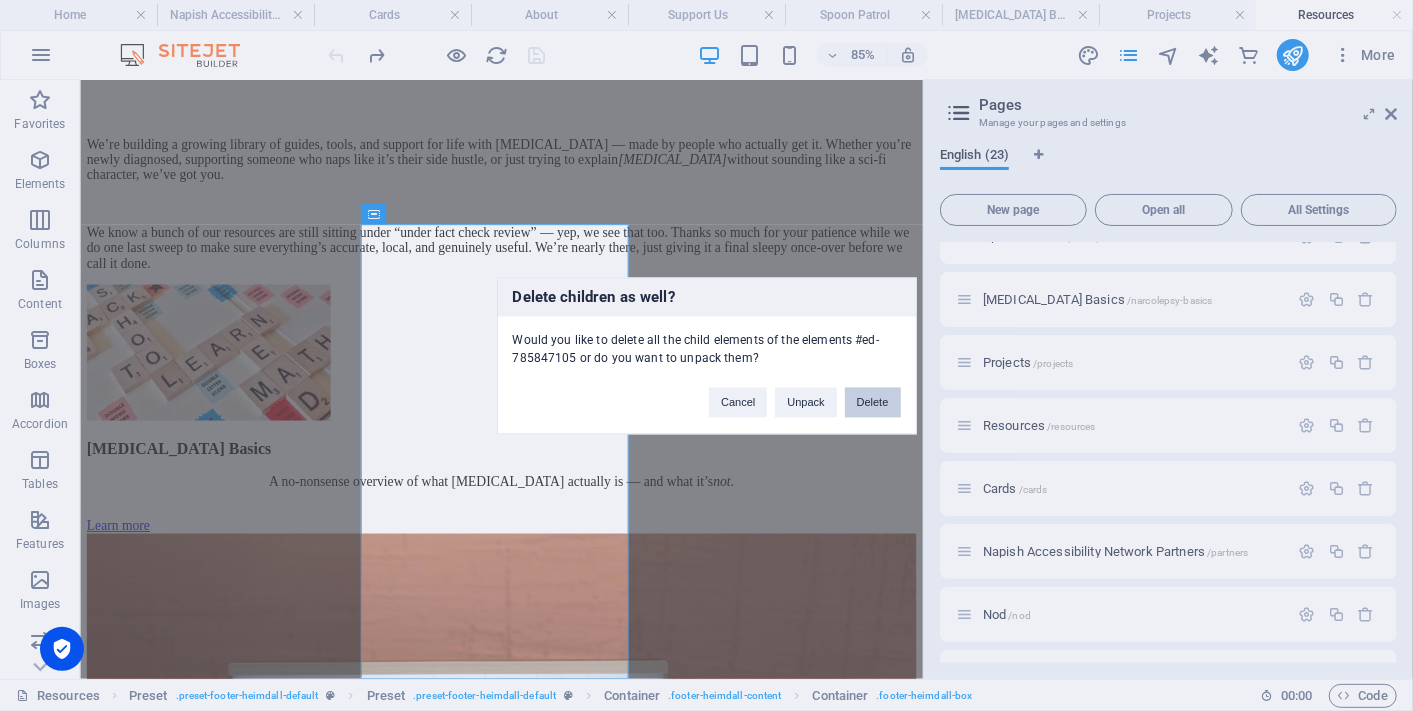 click on "Delete" at bounding box center [873, 402] 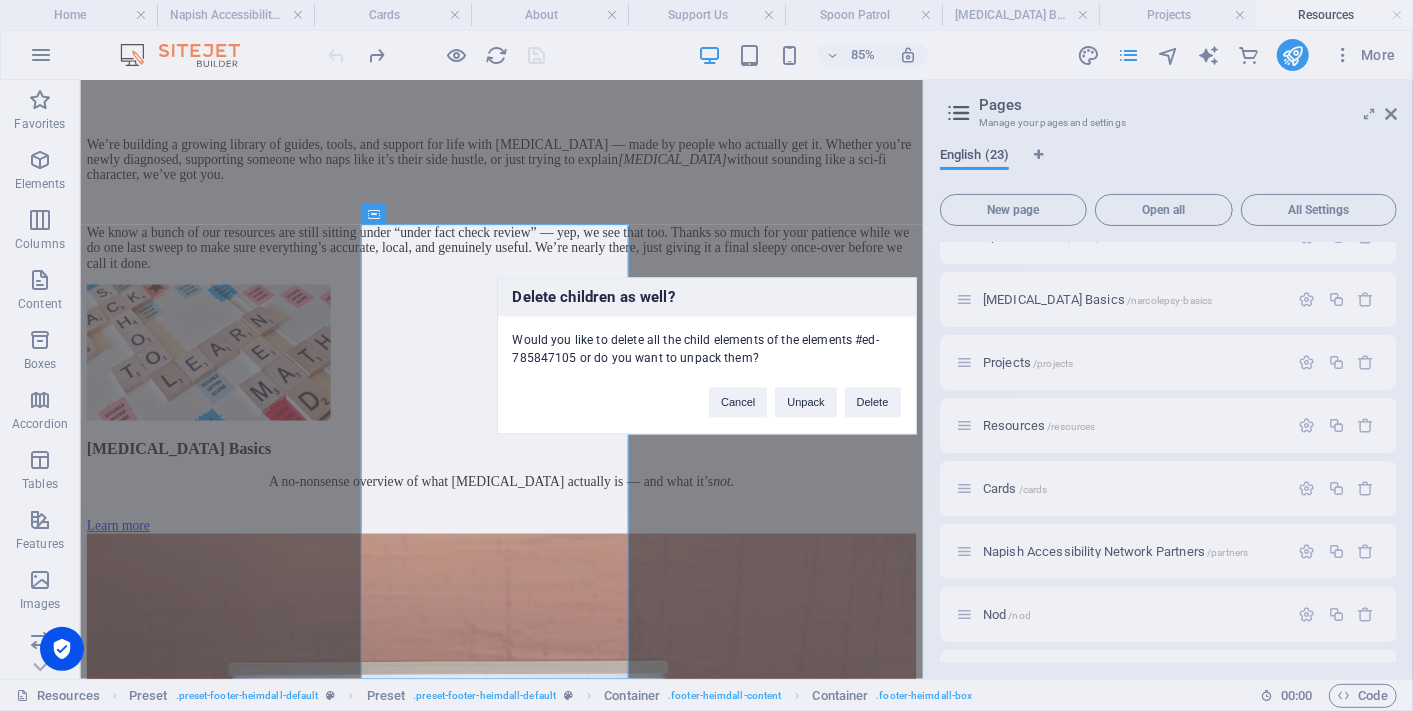 scroll, scrollTop: 4714, scrollLeft: 0, axis: vertical 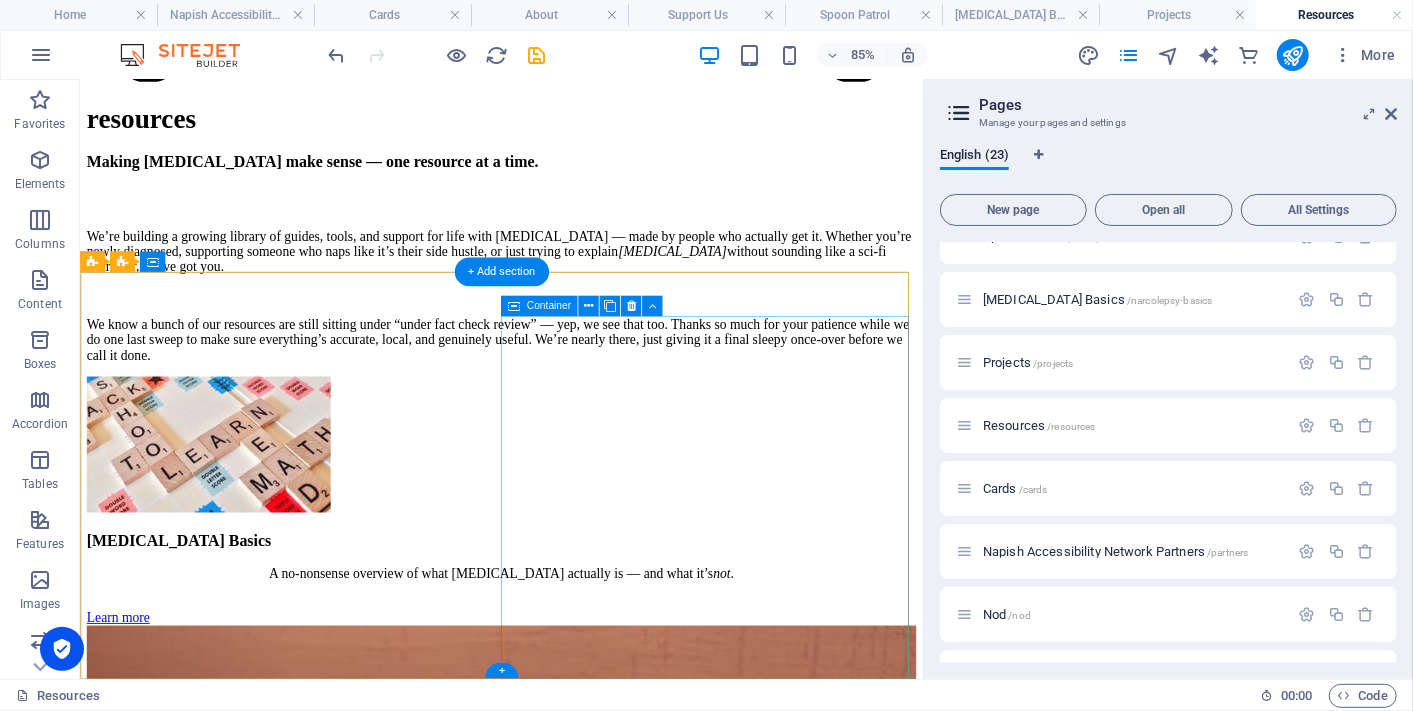 click on "Sign up for  The Nudge  Newlsletter   Yes, I’d like to receive the Napish newsletter in my inbox — gentle updates, useful things, and zero spam. I know I can unsubscribe any time if it’s not my vibe. Unreadable? Regenerate Send" at bounding box center [575, 17995] 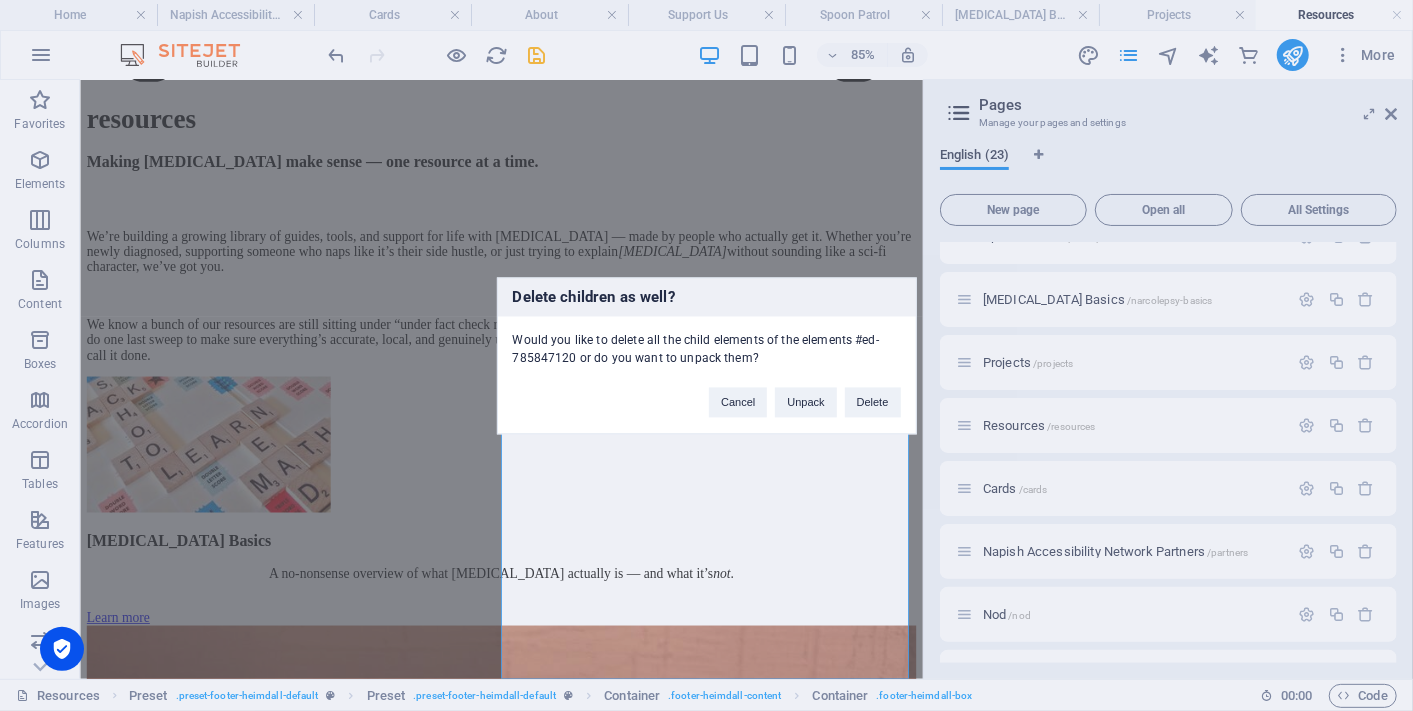 type 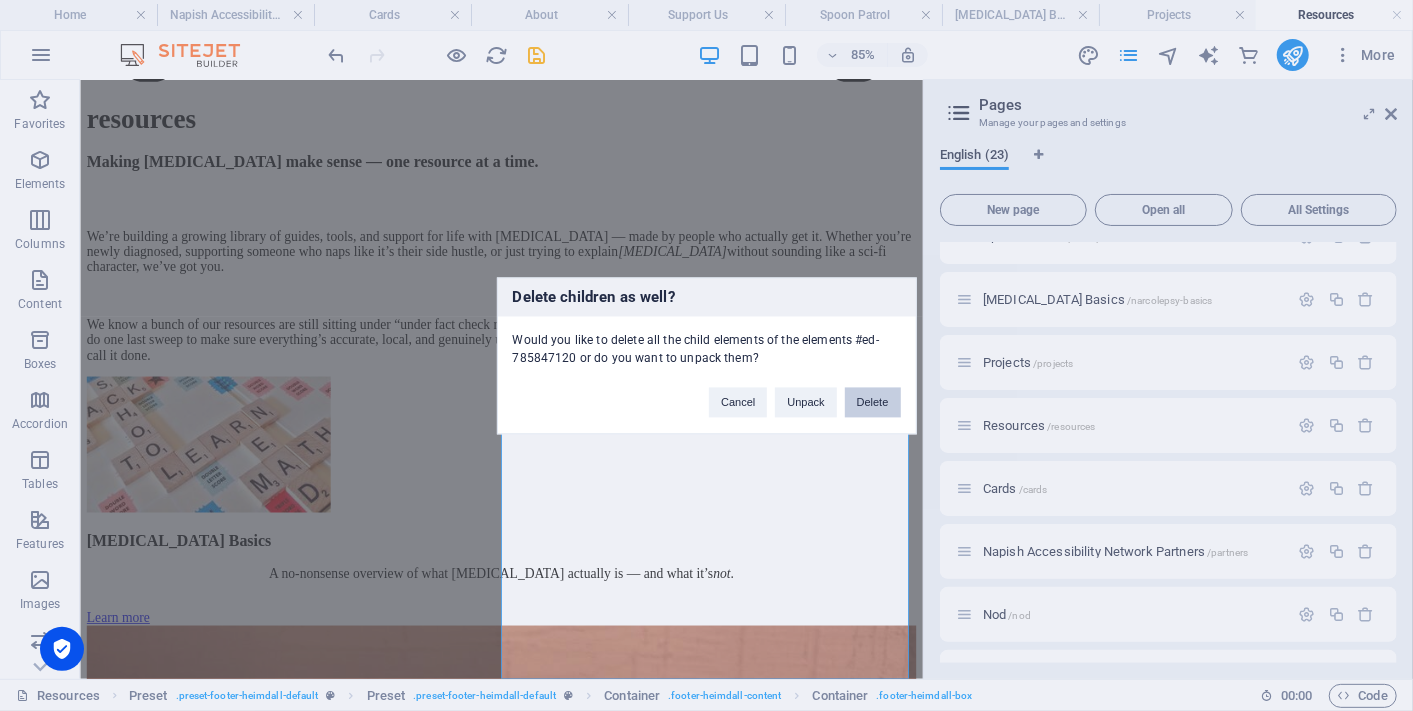 click on "Delete" at bounding box center (873, 402) 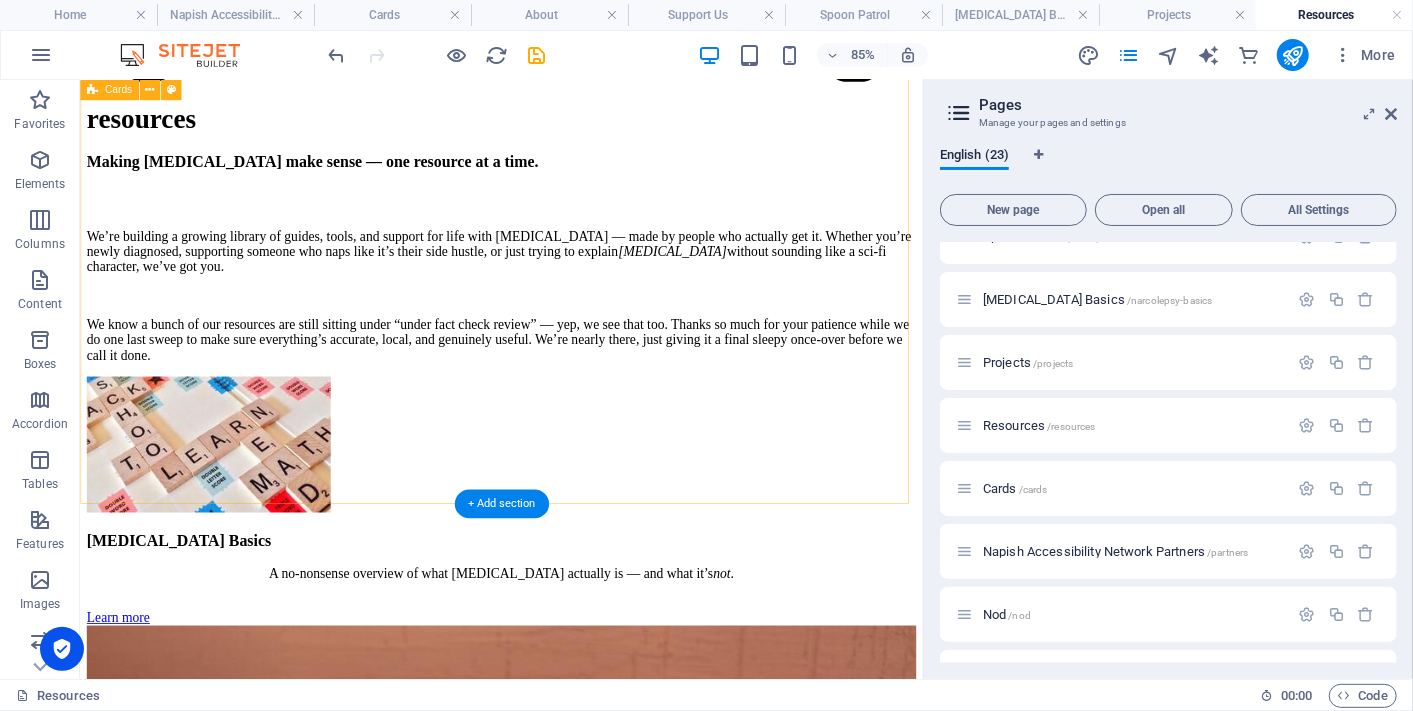 scroll, scrollTop: 4440, scrollLeft: 0, axis: vertical 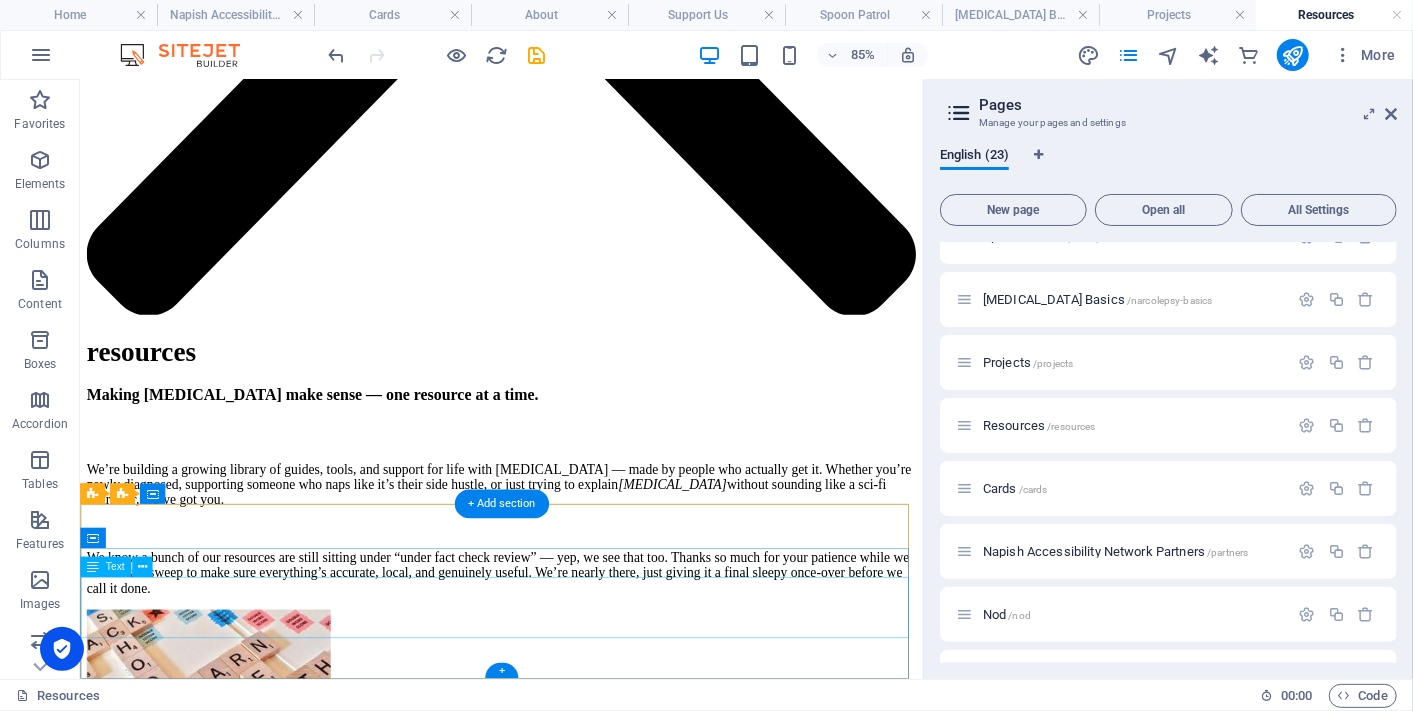 click on "Give us a like and a follow on the socials, browse our snoozy little merch shop, or drop us a line." at bounding box center (575, 11879) 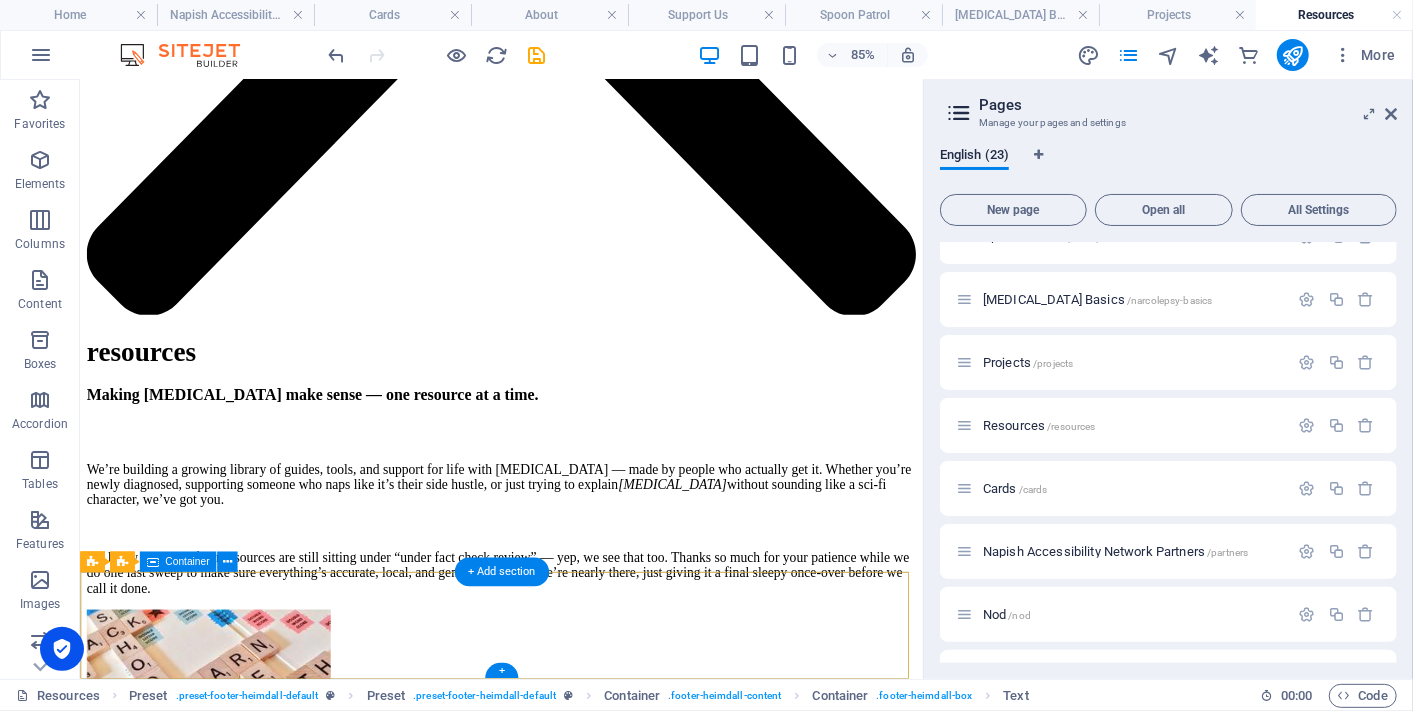 scroll, scrollTop: 4360, scrollLeft: 0, axis: vertical 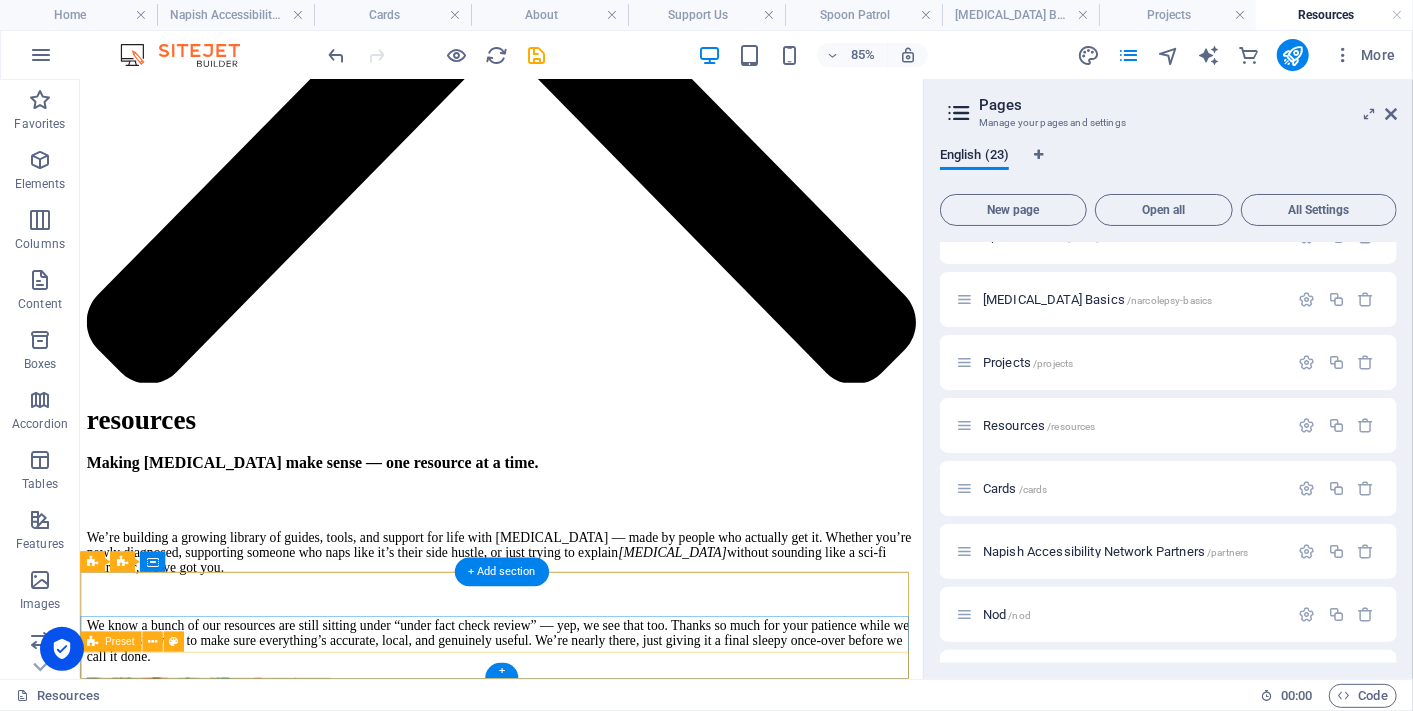 click at bounding box center (575, 15039) 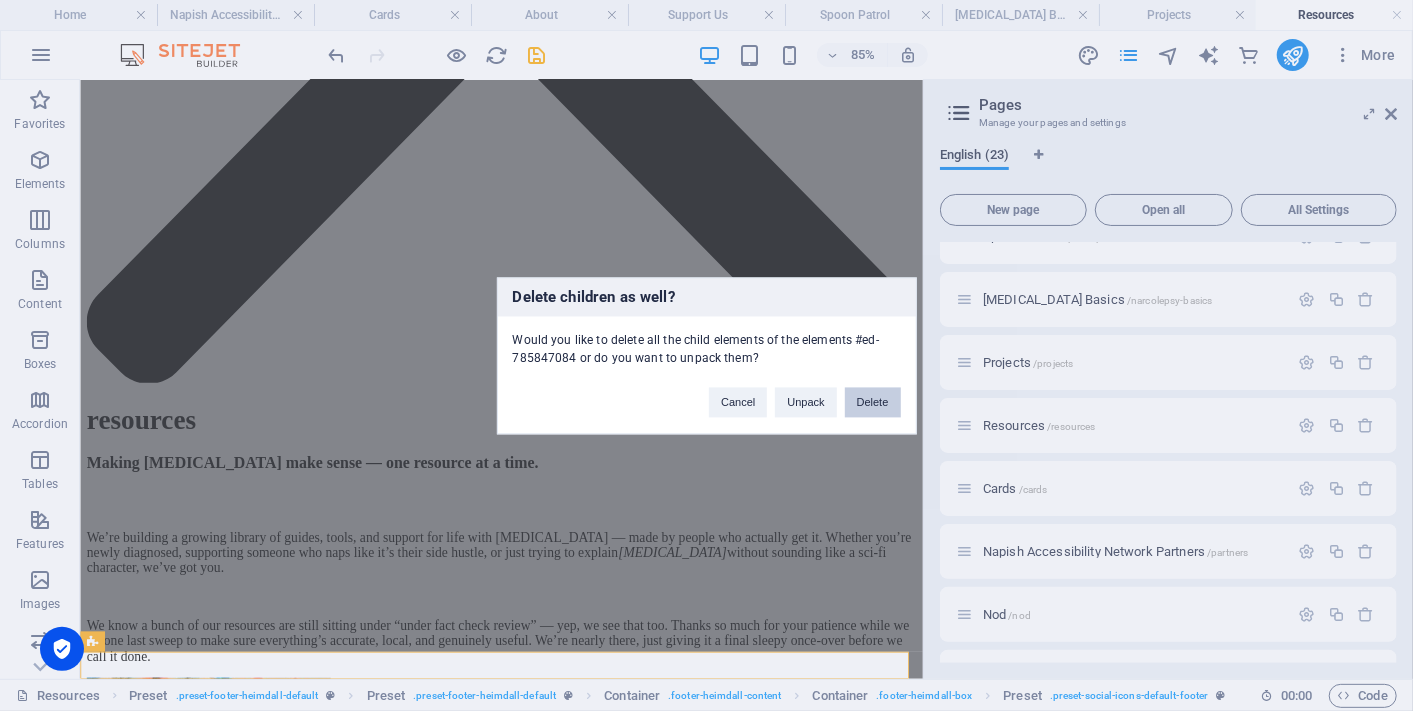 click on "Delete" at bounding box center (873, 402) 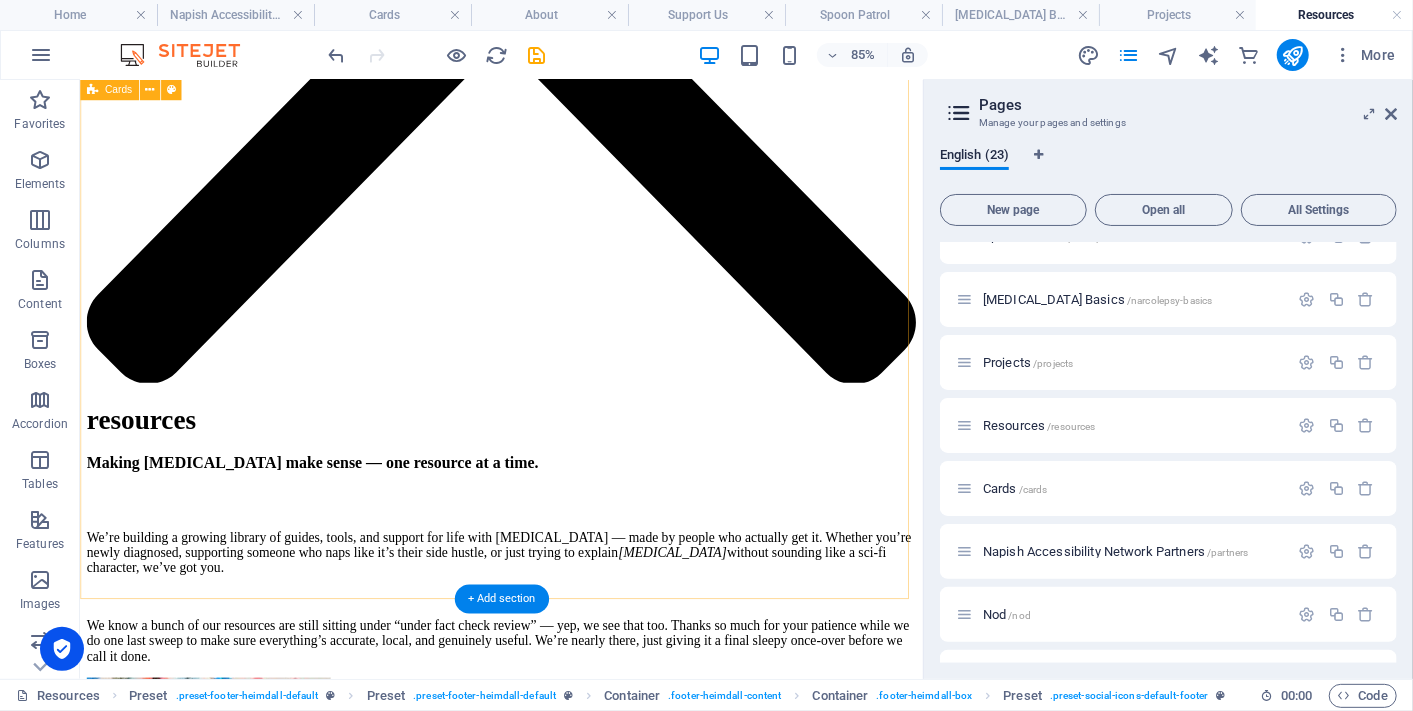 scroll, scrollTop: 4328, scrollLeft: 0, axis: vertical 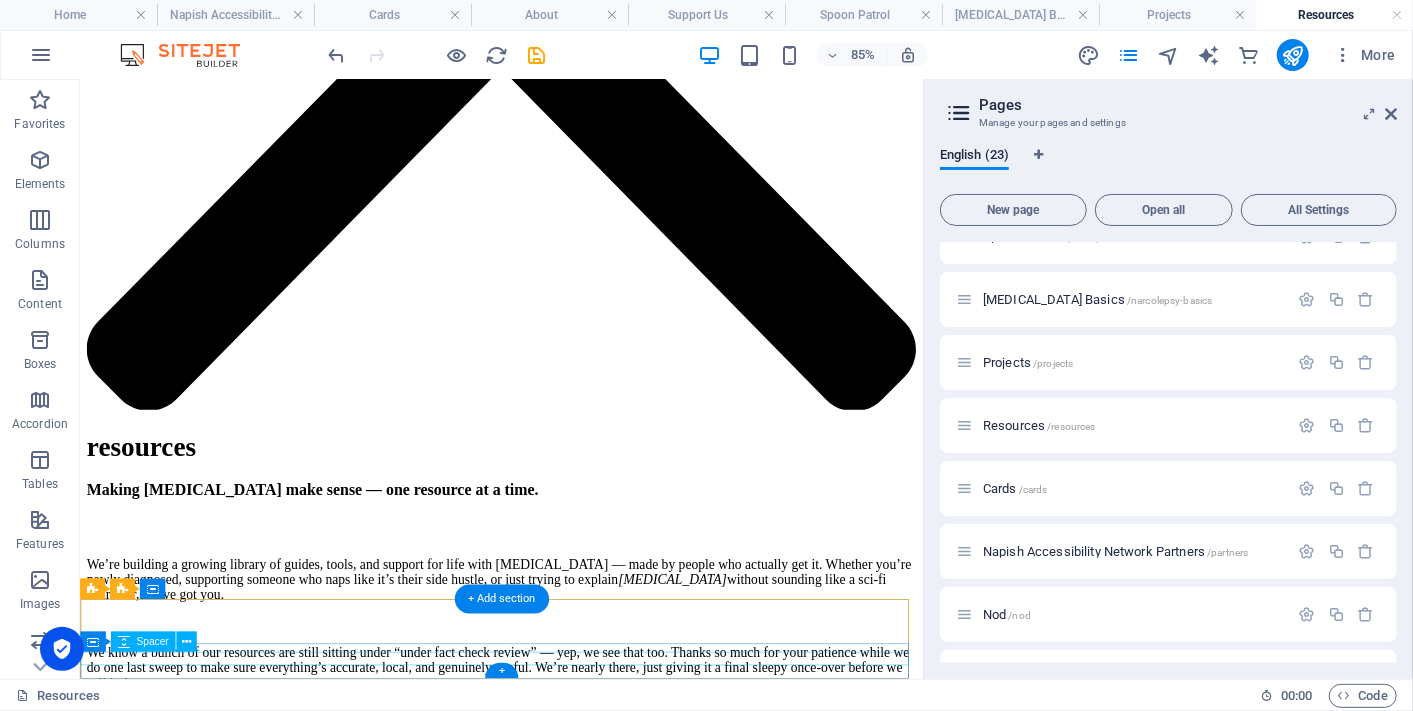 click at bounding box center [575, 11958] 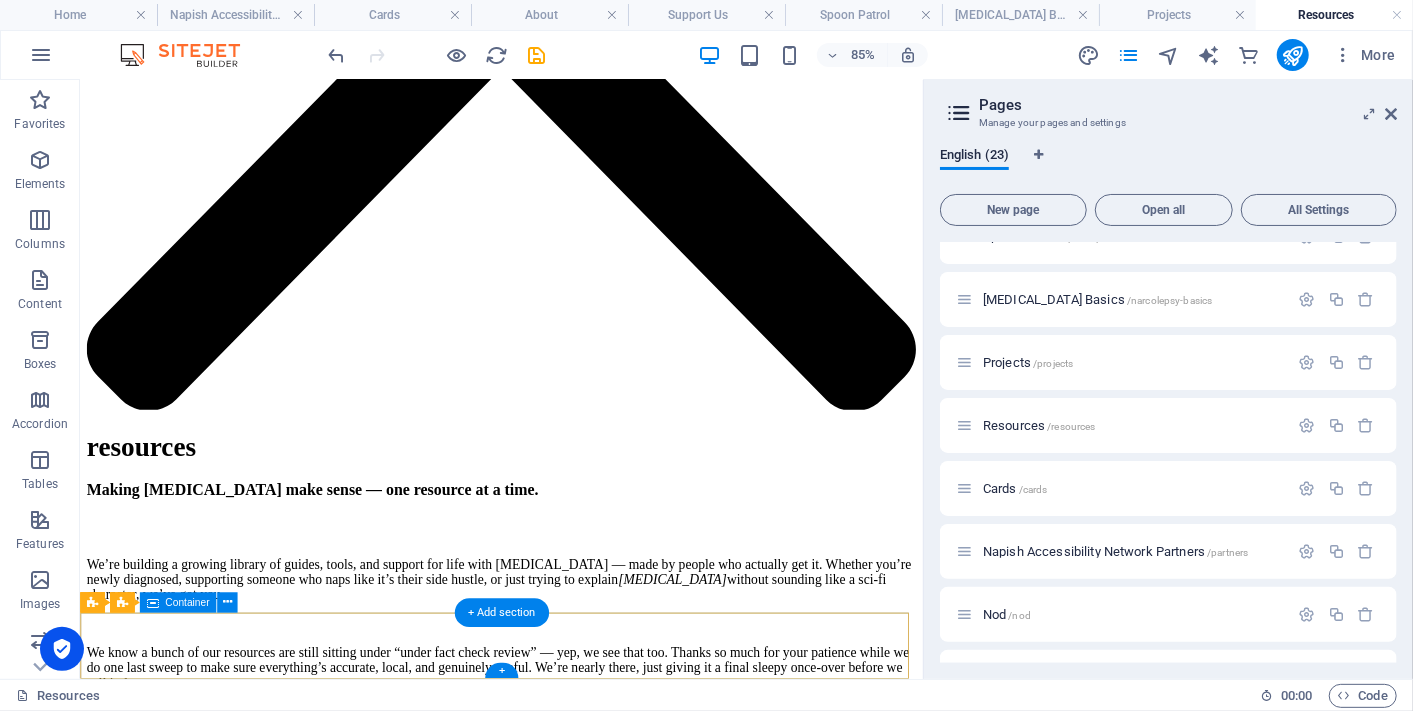 scroll, scrollTop: 4313, scrollLeft: 0, axis: vertical 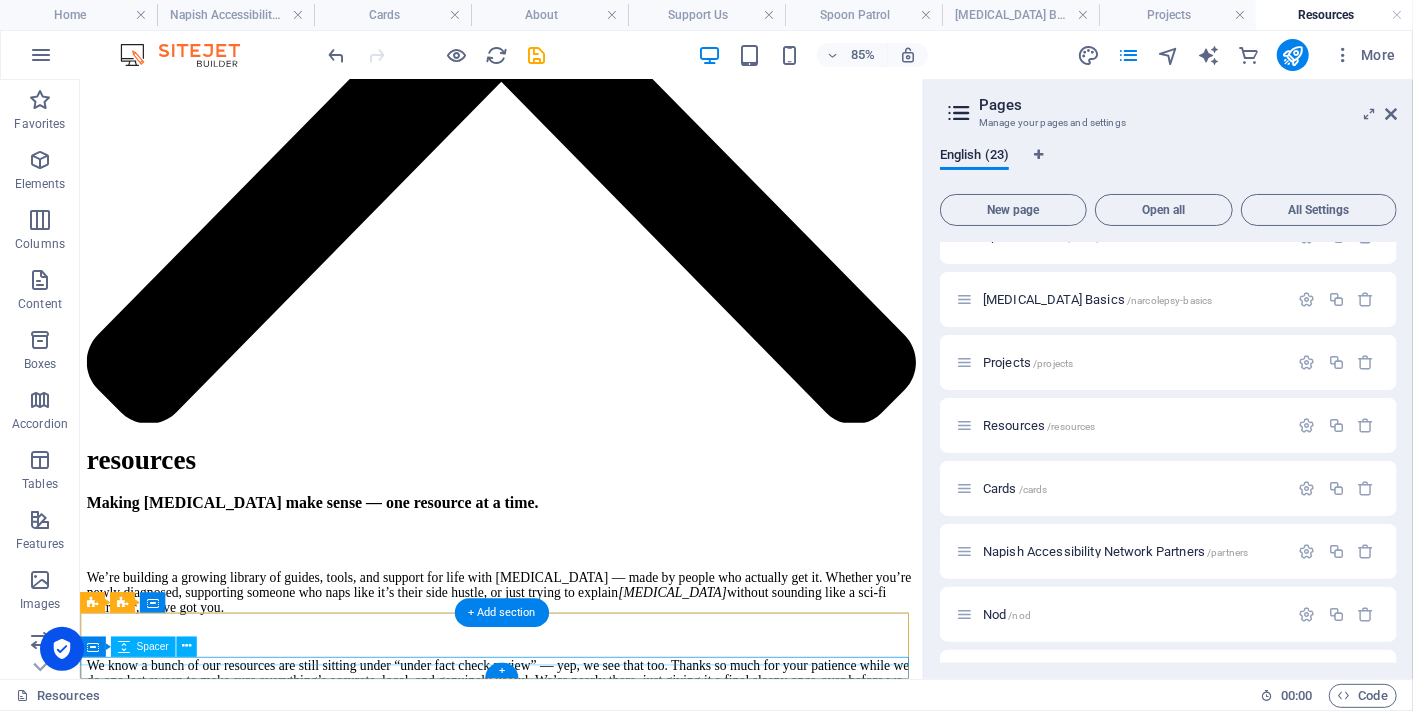 click at bounding box center (575, 11960) 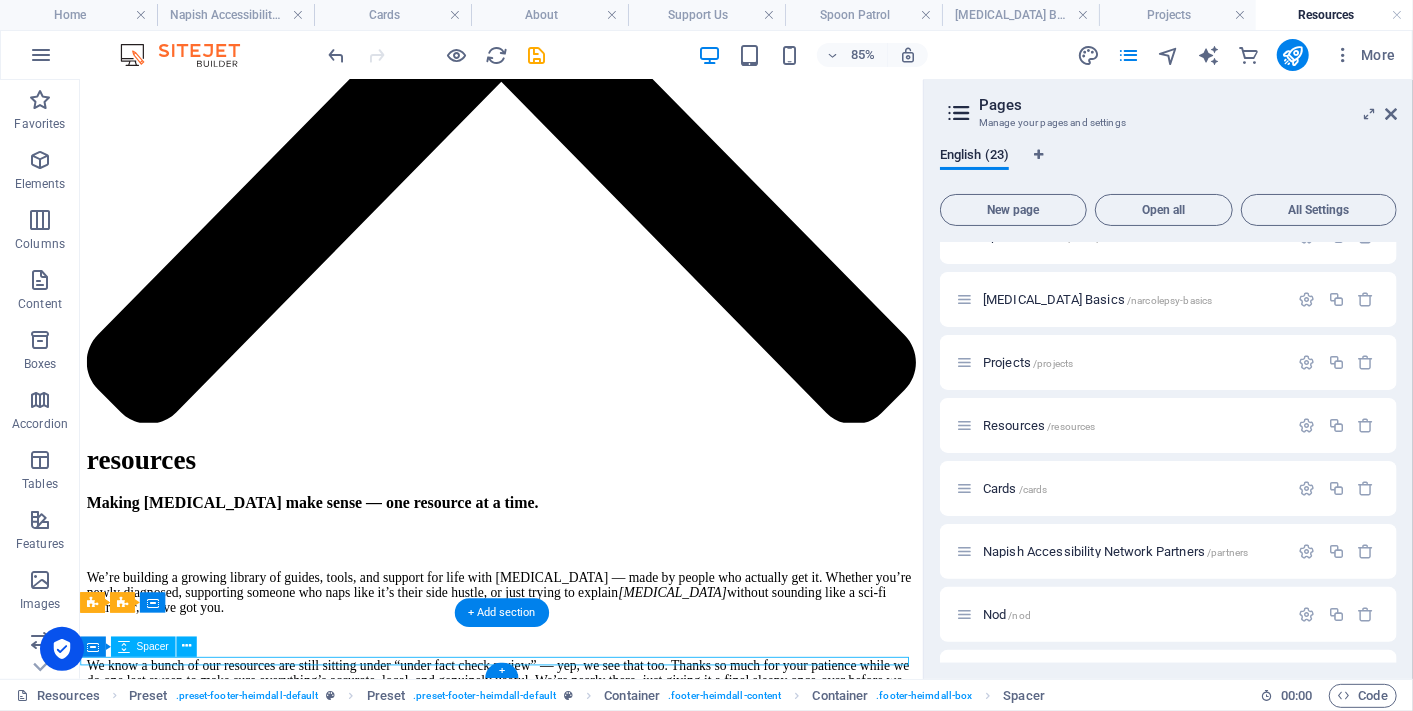 scroll, scrollTop: 4302, scrollLeft: 0, axis: vertical 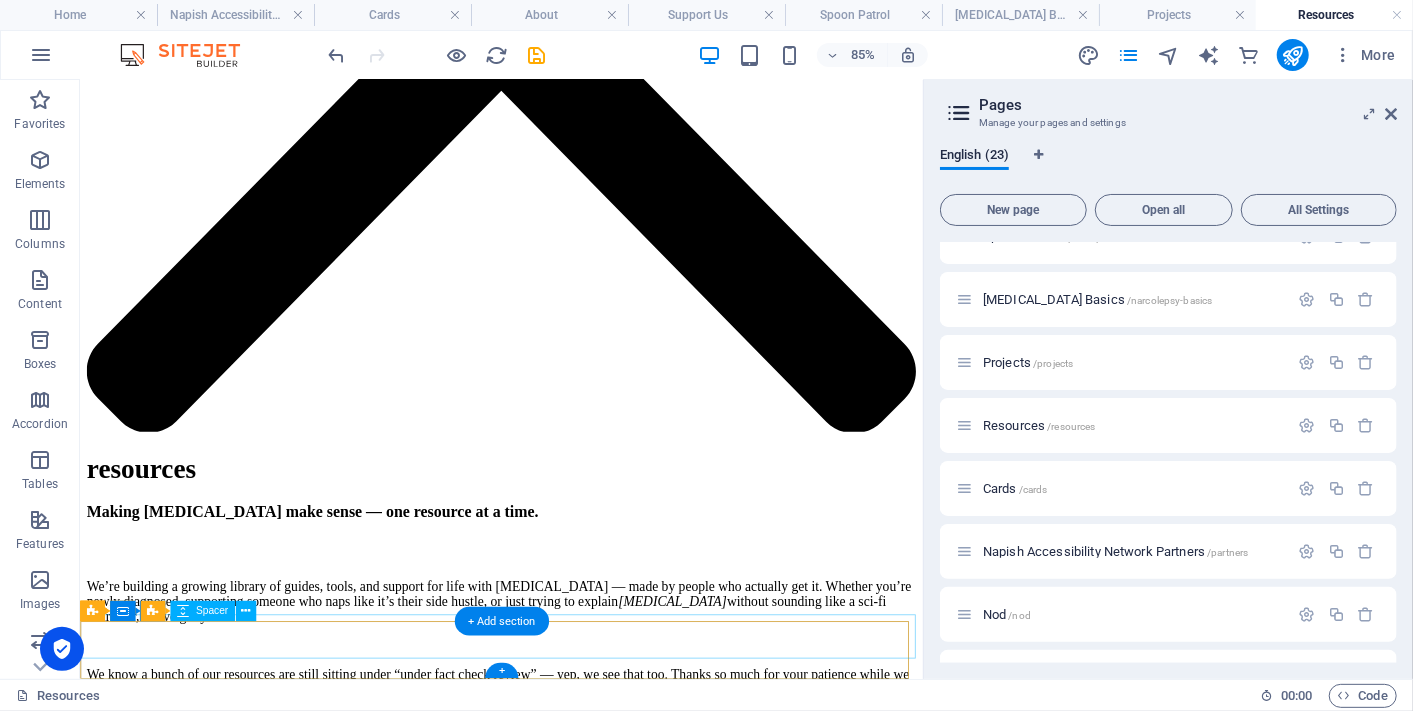 click at bounding box center [575, 11940] 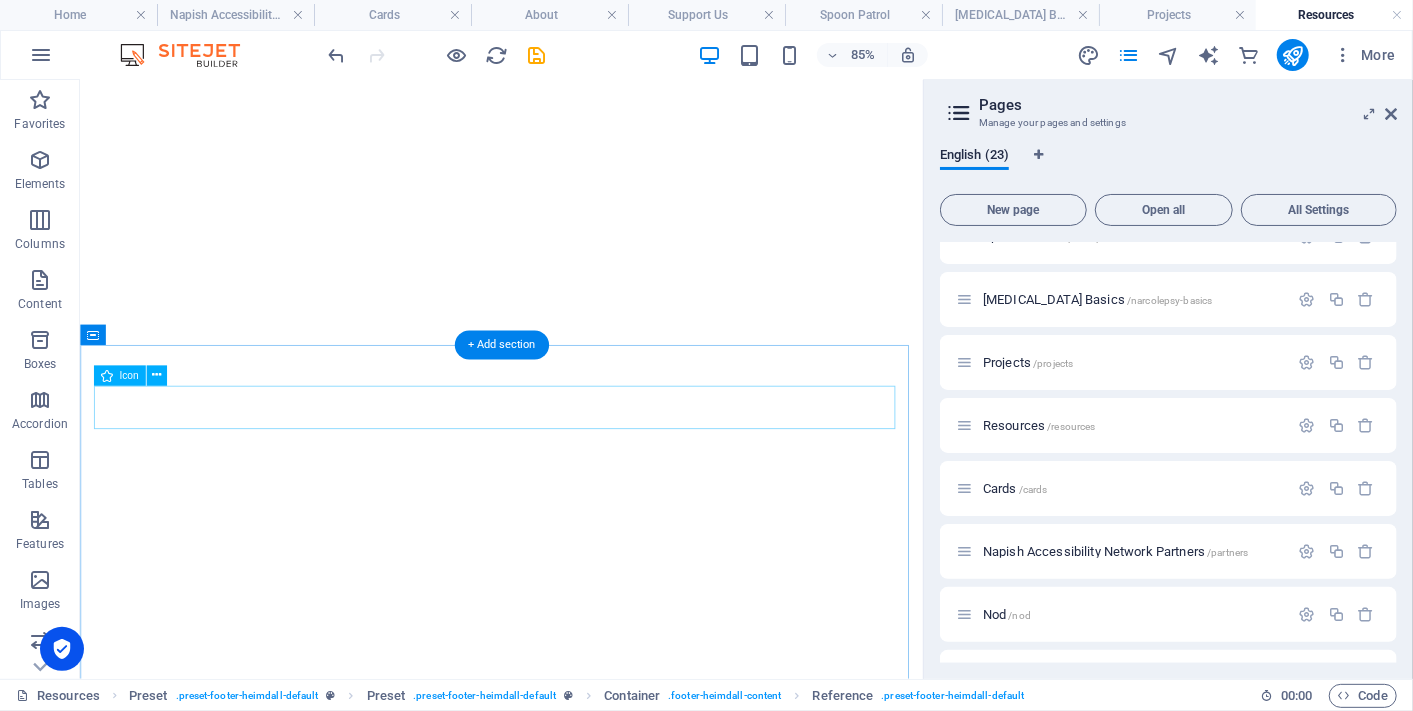 scroll, scrollTop: 0, scrollLeft: 0, axis: both 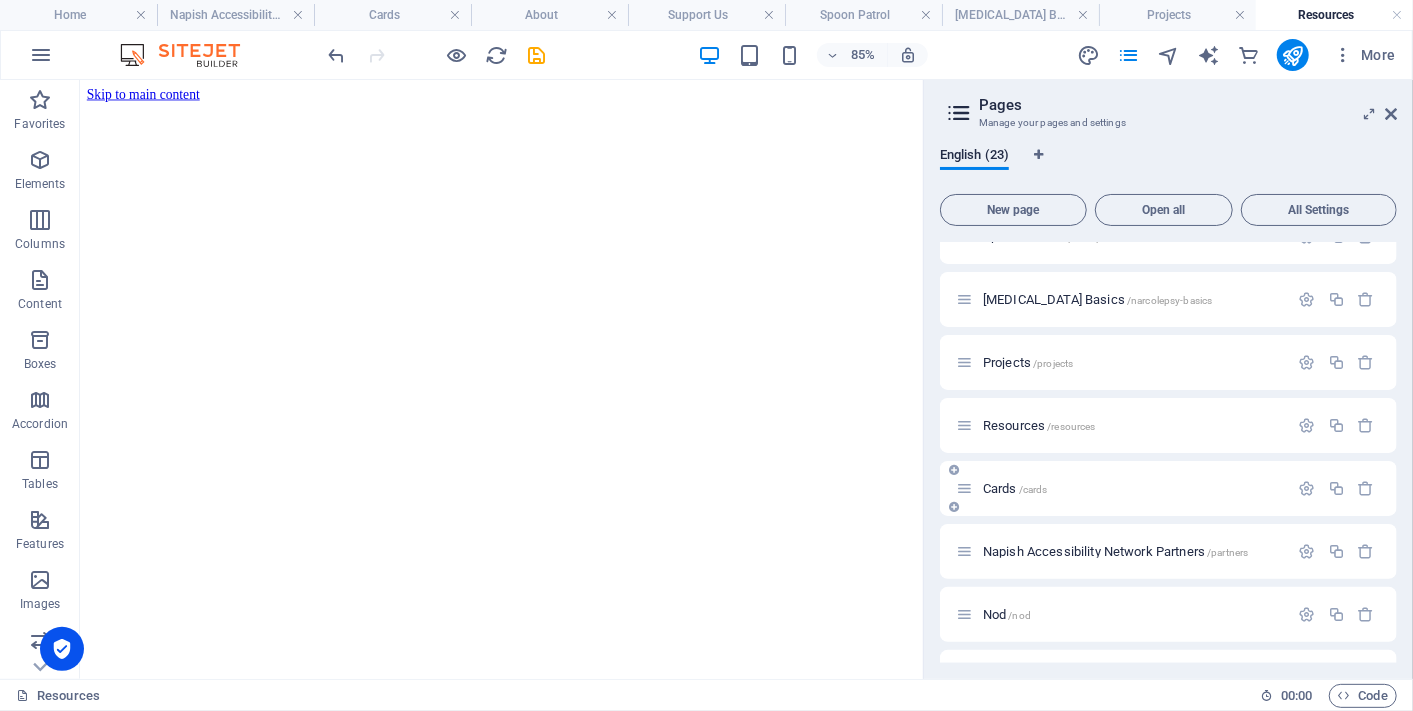 click on "Cards /cards" at bounding box center (1015, 488) 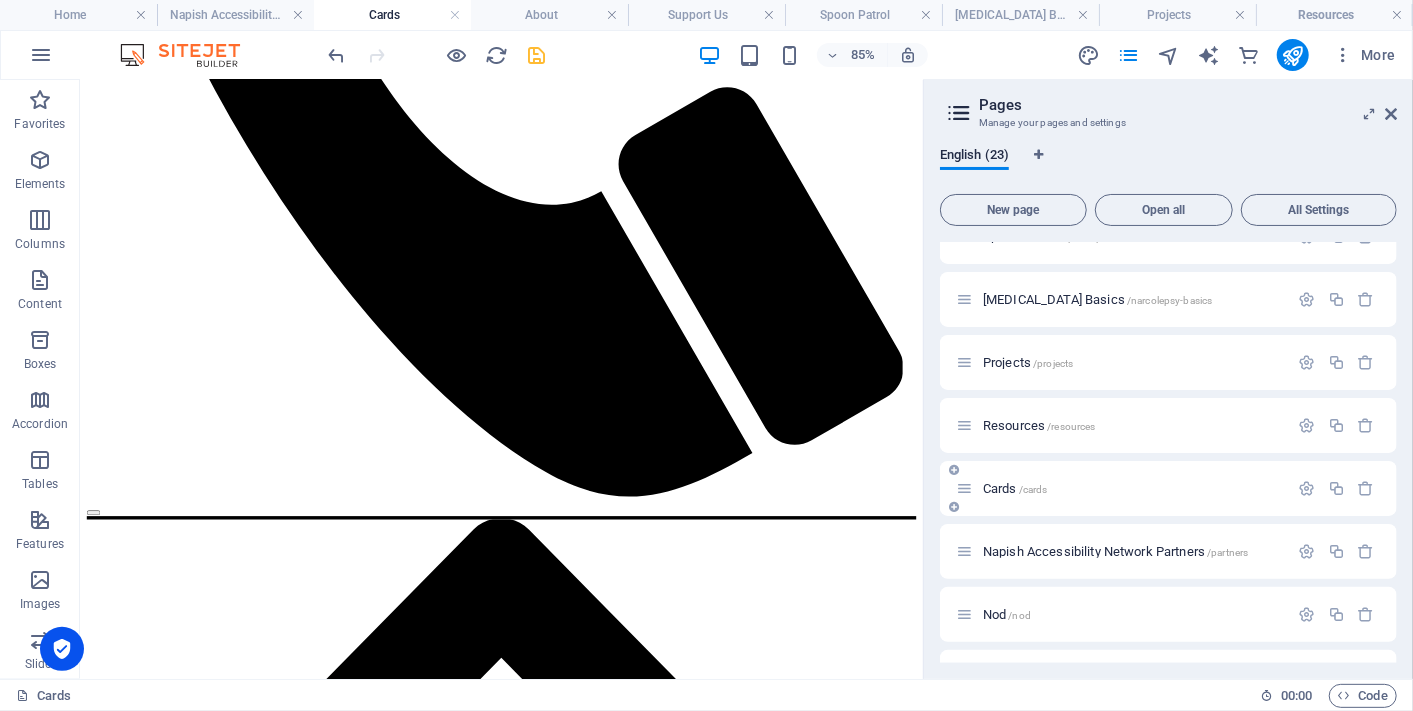 scroll, scrollTop: 3890, scrollLeft: 0, axis: vertical 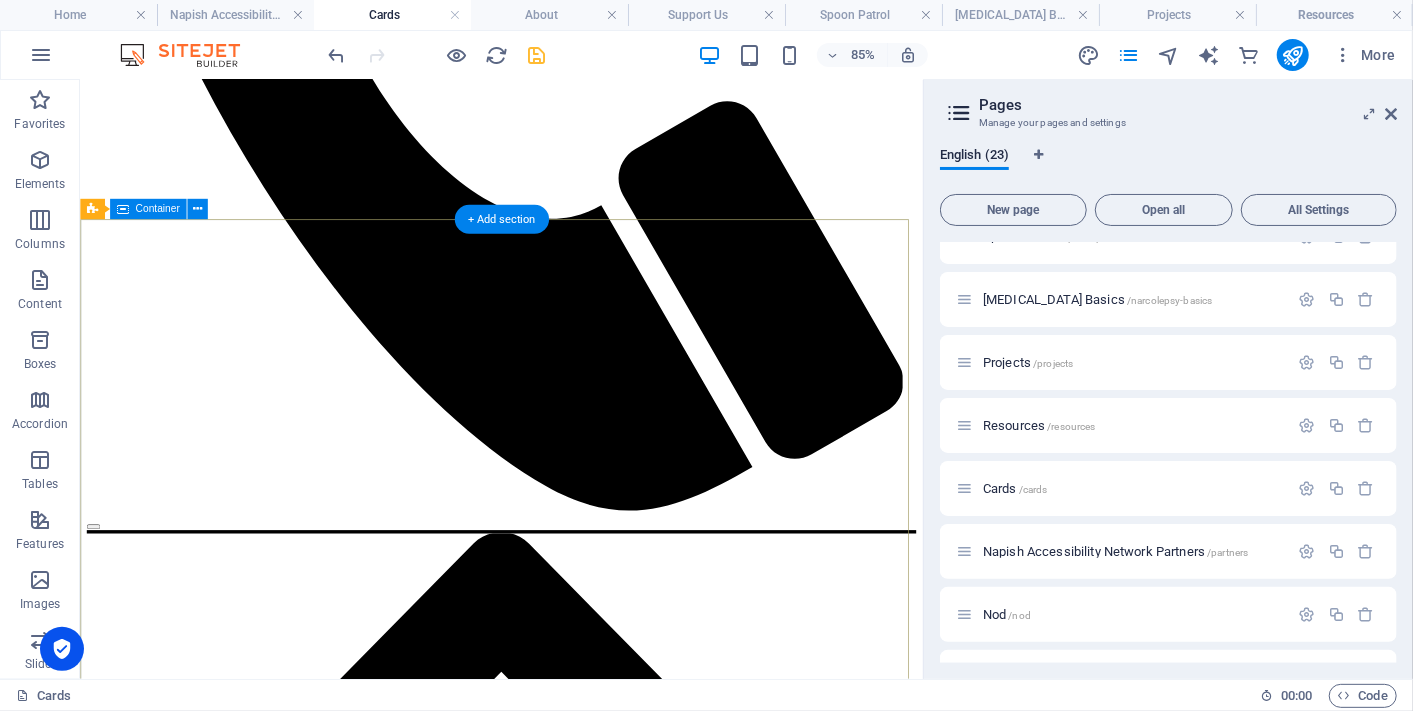 click on "Give us a like and a follow on the socials, browse our snoozy little merch shop, or drop us a line. Nurtured By Sign up for  The Nudge  Newlsletter   Yes, I’d like to receive the Napish newsletter in my inbox — gentle updates, useful things, and zero spam. I know I can unsubscribe any time if it’s not my vibe. Unreadable? Regenerate Send" at bounding box center [575, 10440] 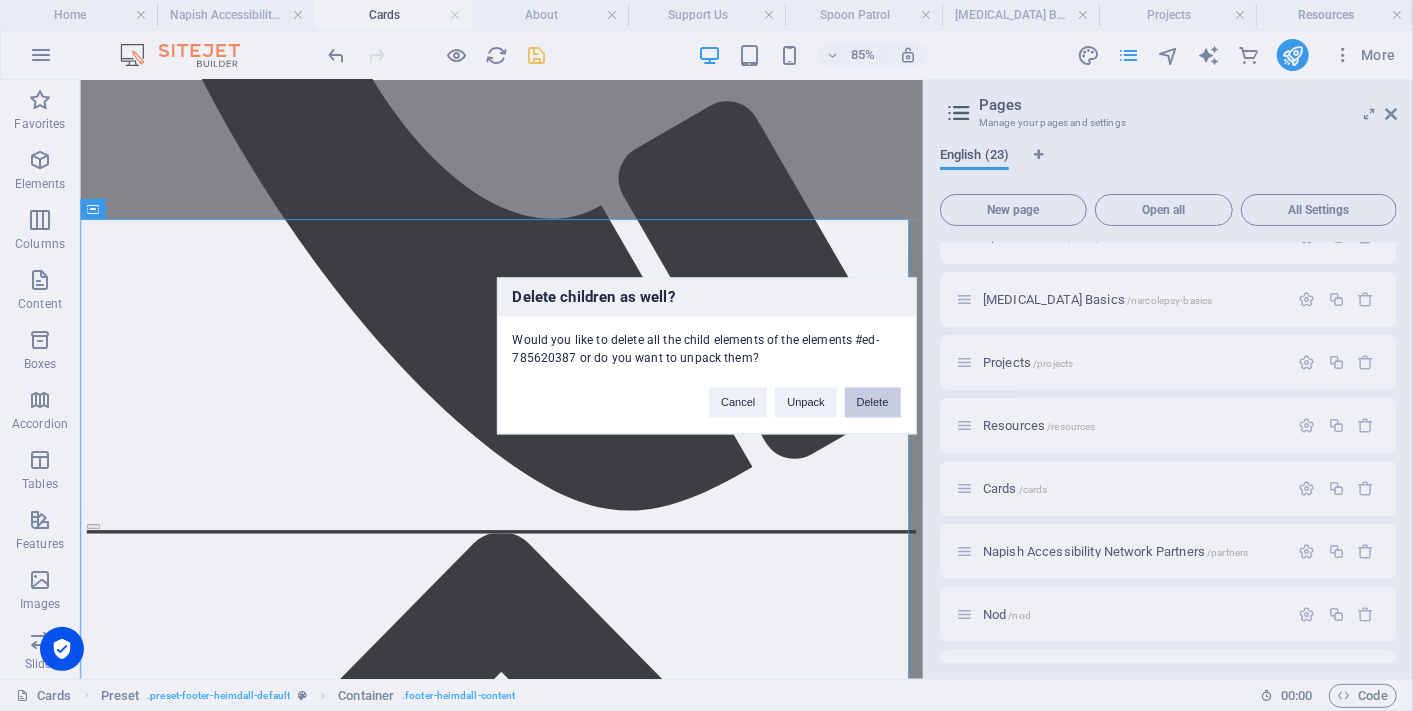 click on "Delete" at bounding box center [873, 402] 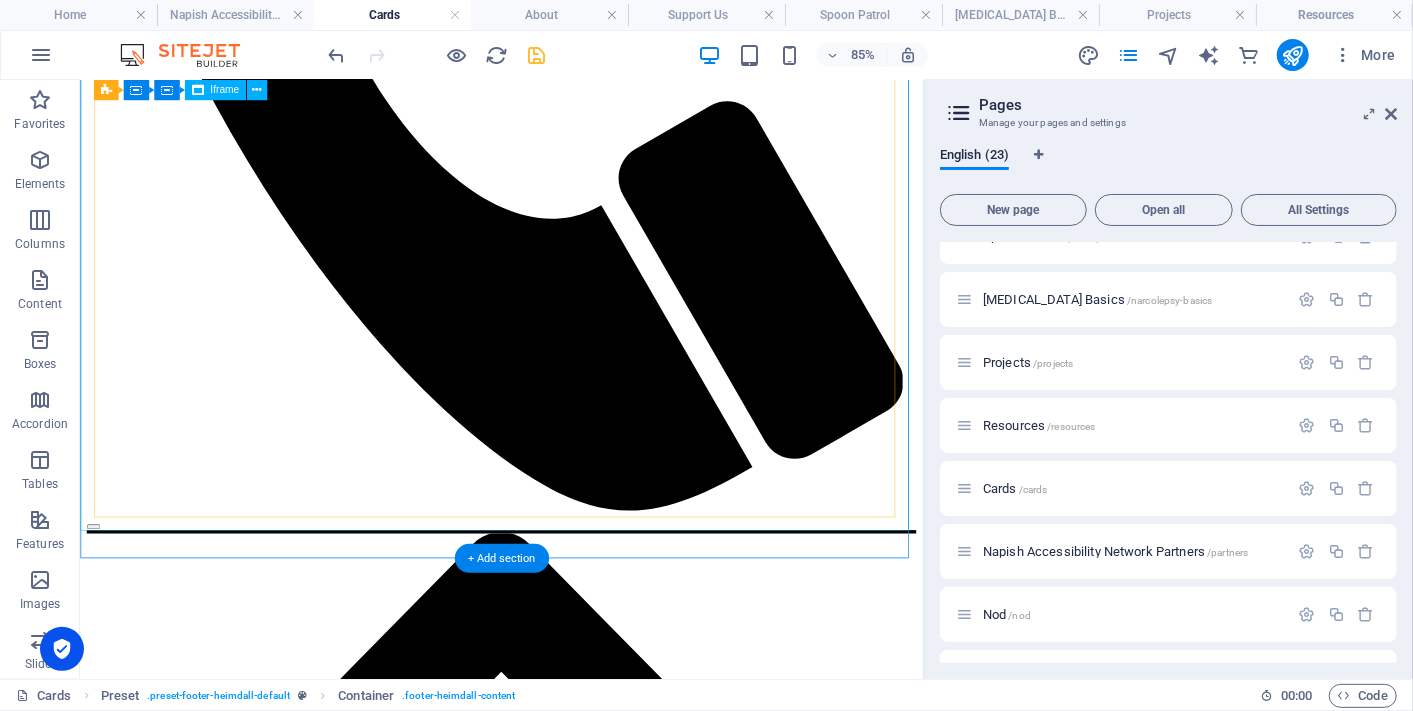 scroll, scrollTop: 3491, scrollLeft: 0, axis: vertical 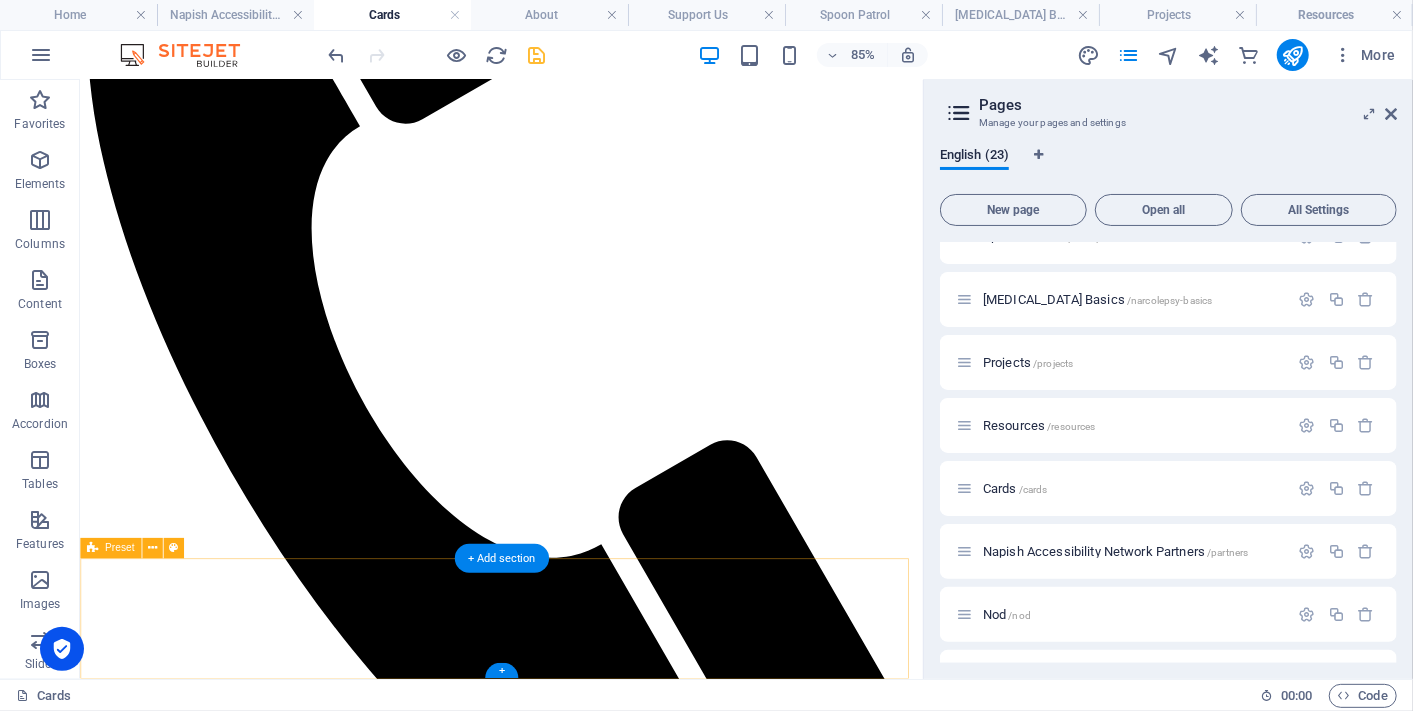 click on "Drop content here or  Add elements  Paste clipboard" at bounding box center (575, 7507) 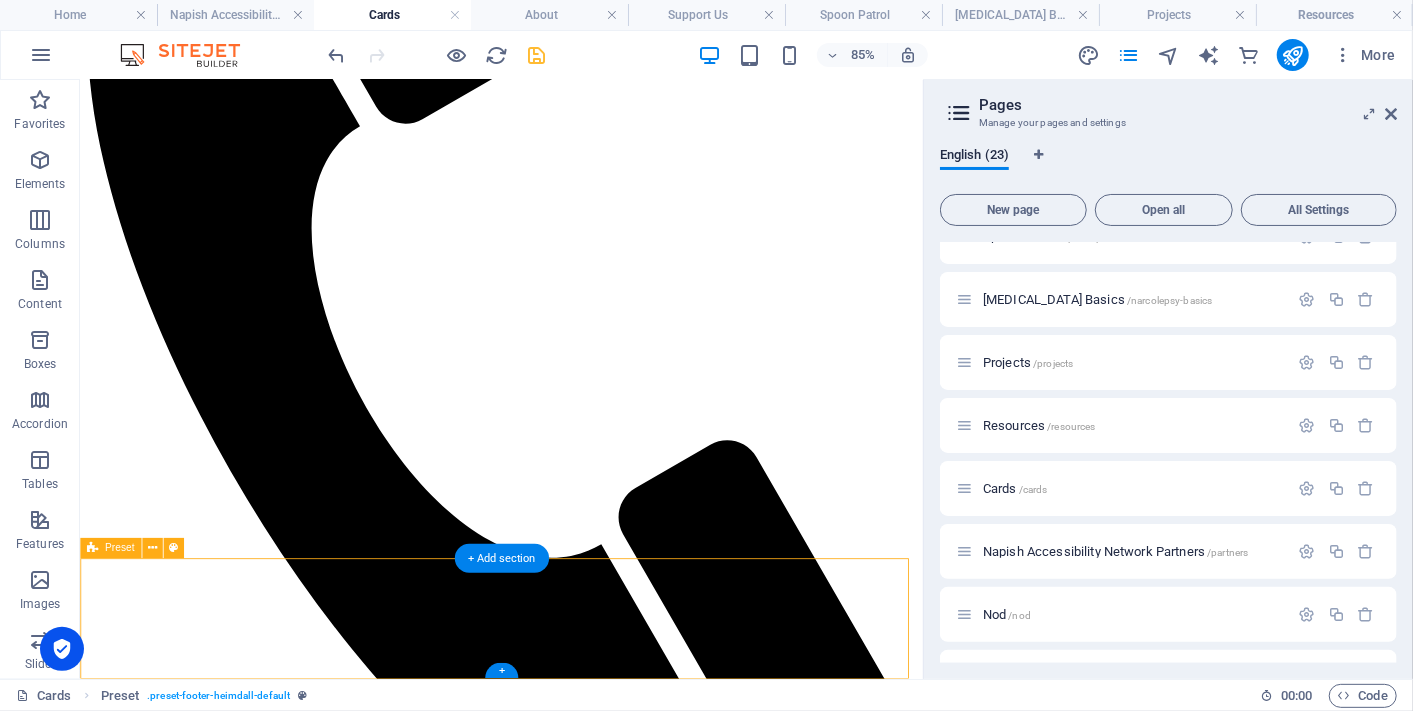 scroll, scrollTop: 3890, scrollLeft: 0, axis: vertical 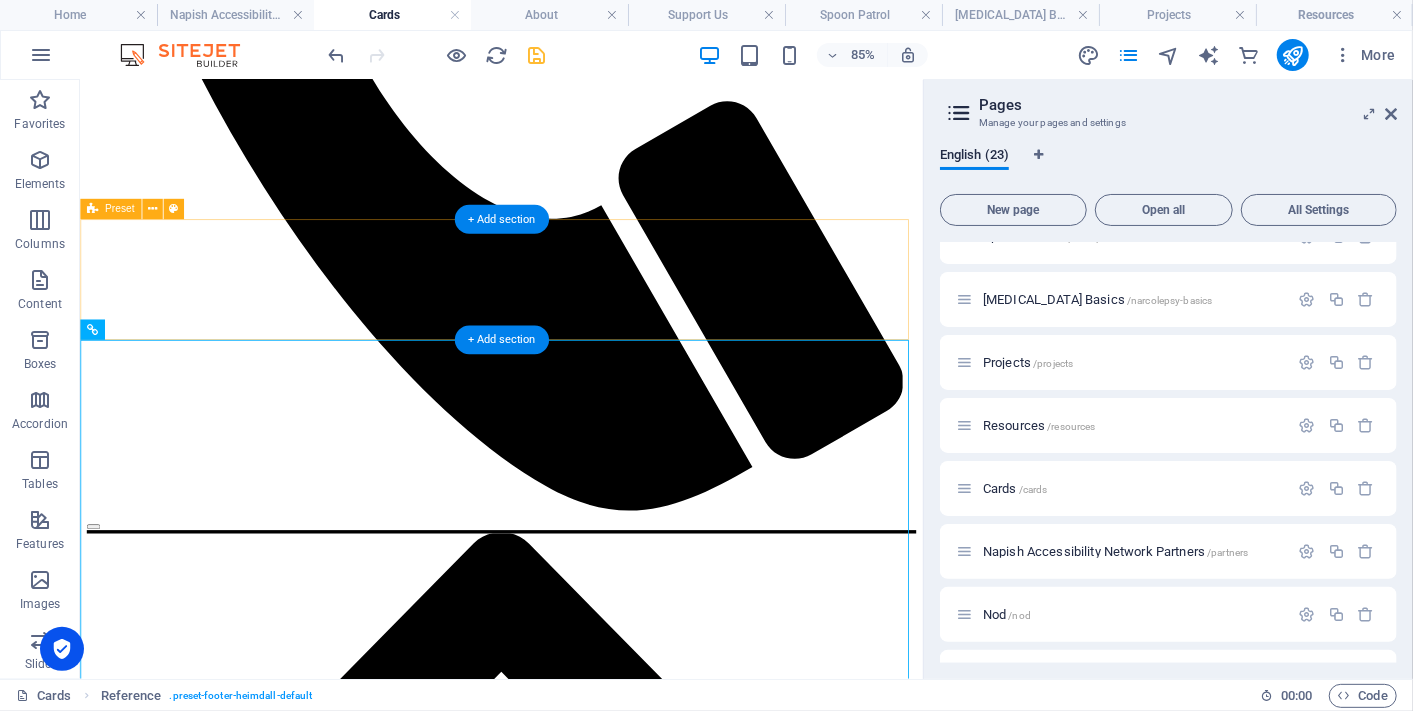 click on "Drop content here or  Add elements  Paste clipboard" at bounding box center [575, 7108] 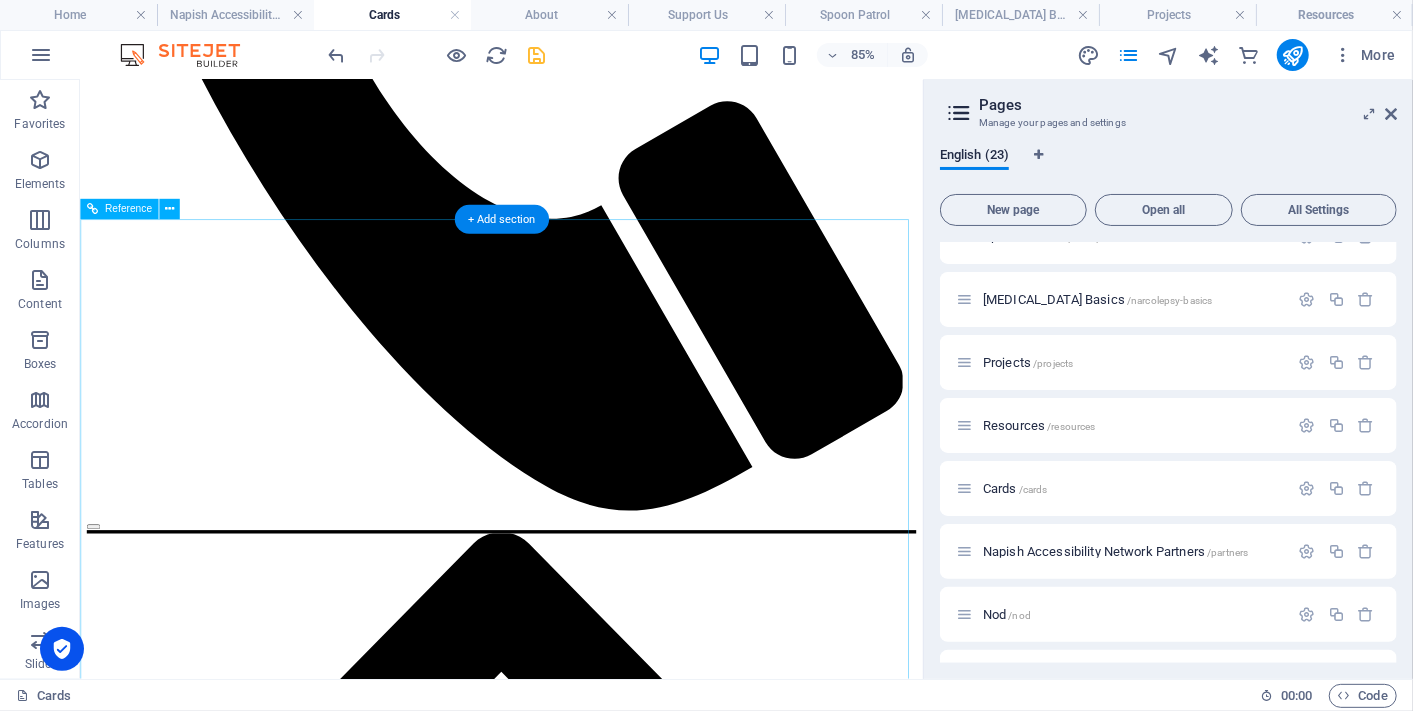 click on "Nurtured By" at bounding box center (575, 13425) 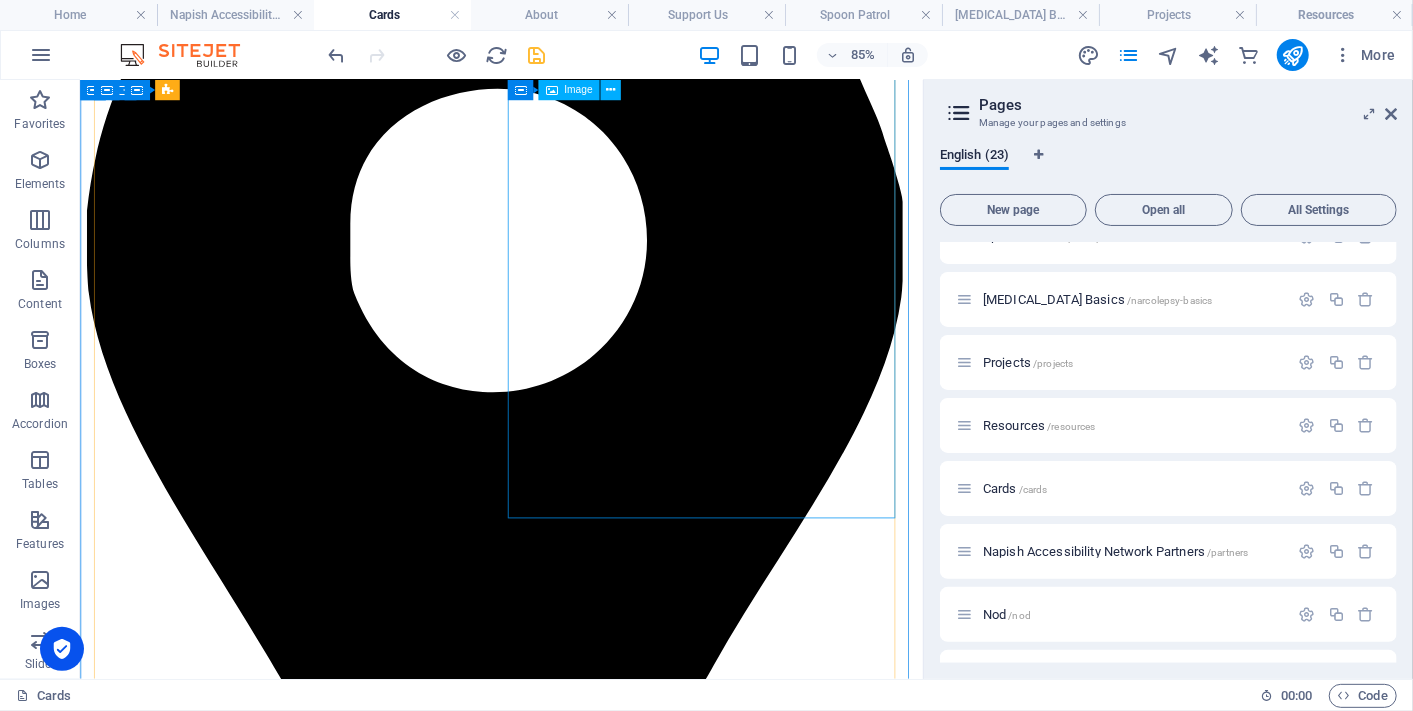 scroll, scrollTop: 1779, scrollLeft: 0, axis: vertical 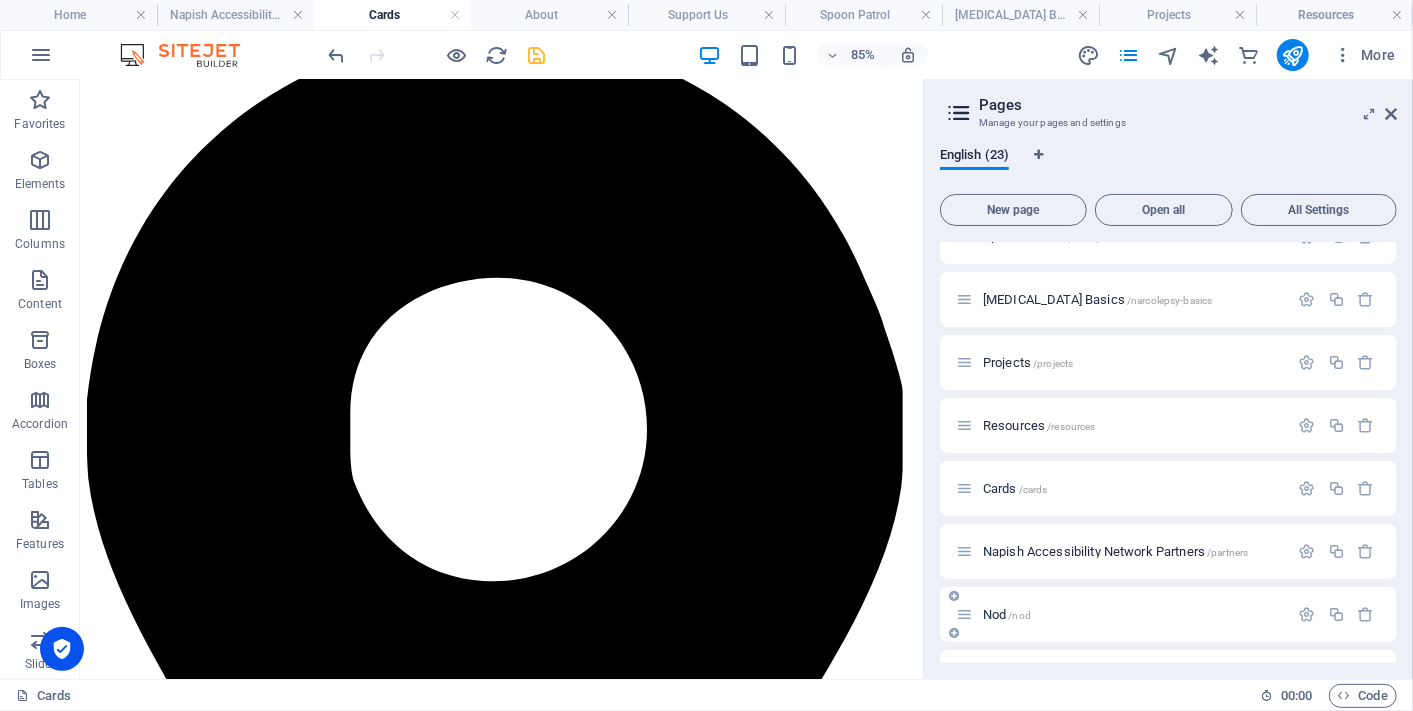 click on "Nod /nod" at bounding box center [1133, 614] 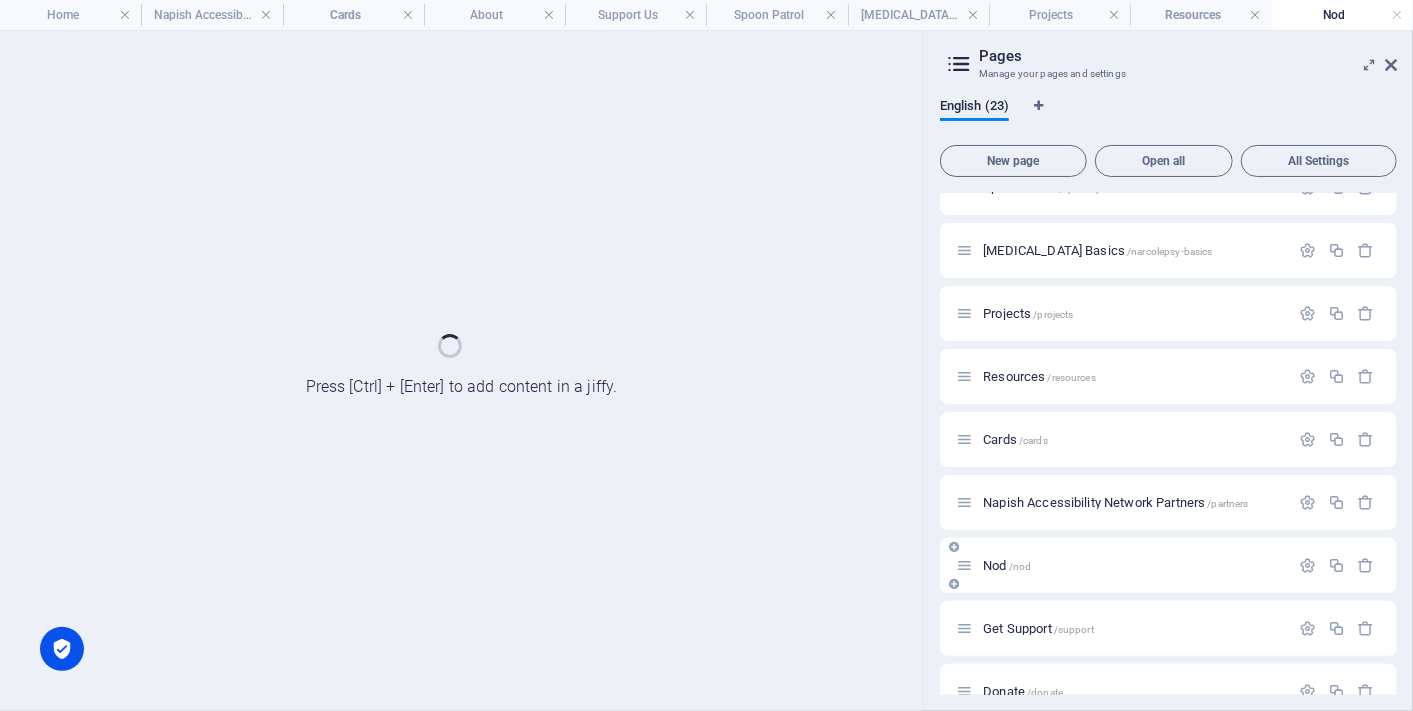 scroll, scrollTop: 0, scrollLeft: 0, axis: both 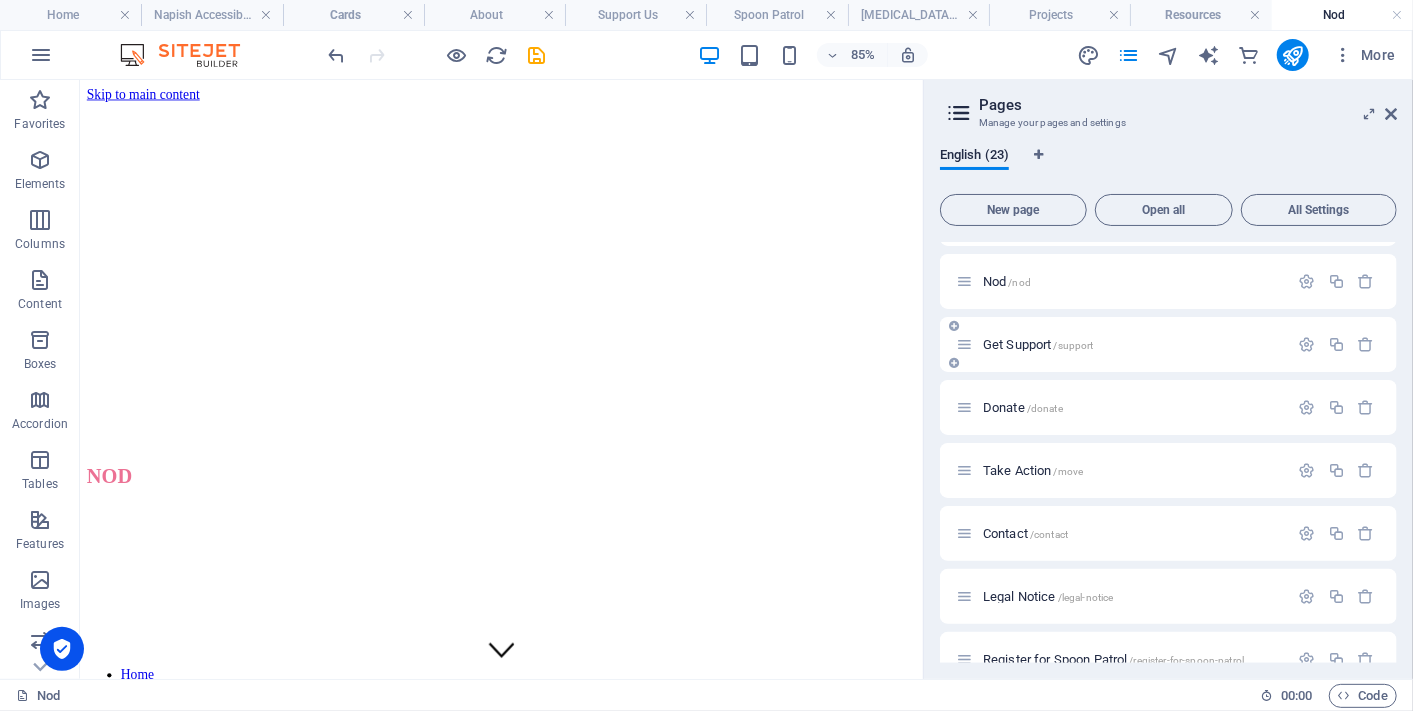 click on "Get Support /support" at bounding box center (1038, 344) 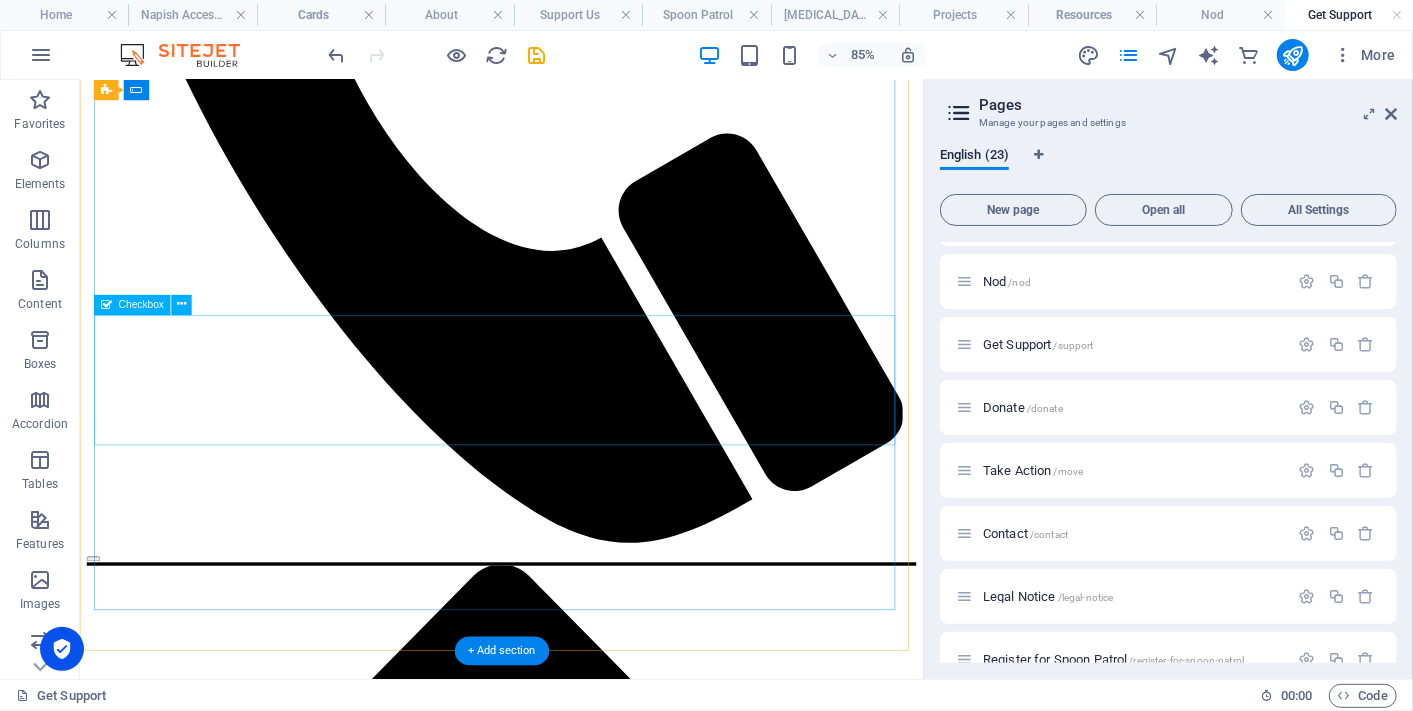 scroll, scrollTop: 3246, scrollLeft: 0, axis: vertical 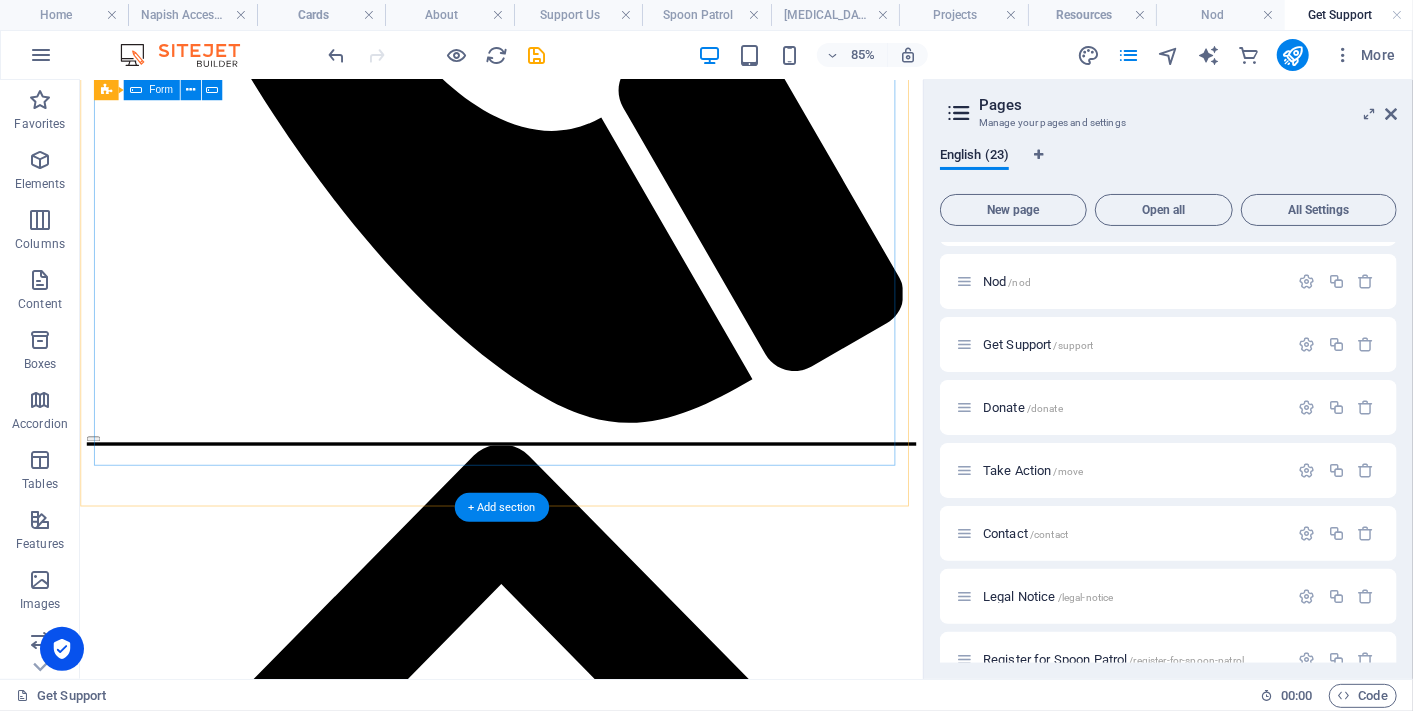 click on "Which best describes you? Select one Diagnosed with a sleep disorder Suspecting I may have a sleep disorder Someone in my life has a sleep disorder Health care professional Other If you have a sleep disorder, please tell us what your diagnosis is and when you received it. If someone in your life has this disorder, tell us about their situation. What areas are challenging you at the moment?   Relationships
Workplace
Parenting
Study
My own wellbeing
Other Tell us more about these challenges. Choose a membership tier   🌱 Just Waking Up — Free You’re here, you’re curious, you’re in. No cost, no pressure — just connection and access to resources.
🪪 Card-Carrying Sleepyhead — $ 20 one-off You get your Napish accessibility card along with your membership.
🌀 In It for the Long Nap — $ 40 annual A paid membership option for those in a position to contribute to our work.
💛 Fully Napped & Funding It — $ 100 annual sponsorship tier   The Nudge" at bounding box center (575, 3248) 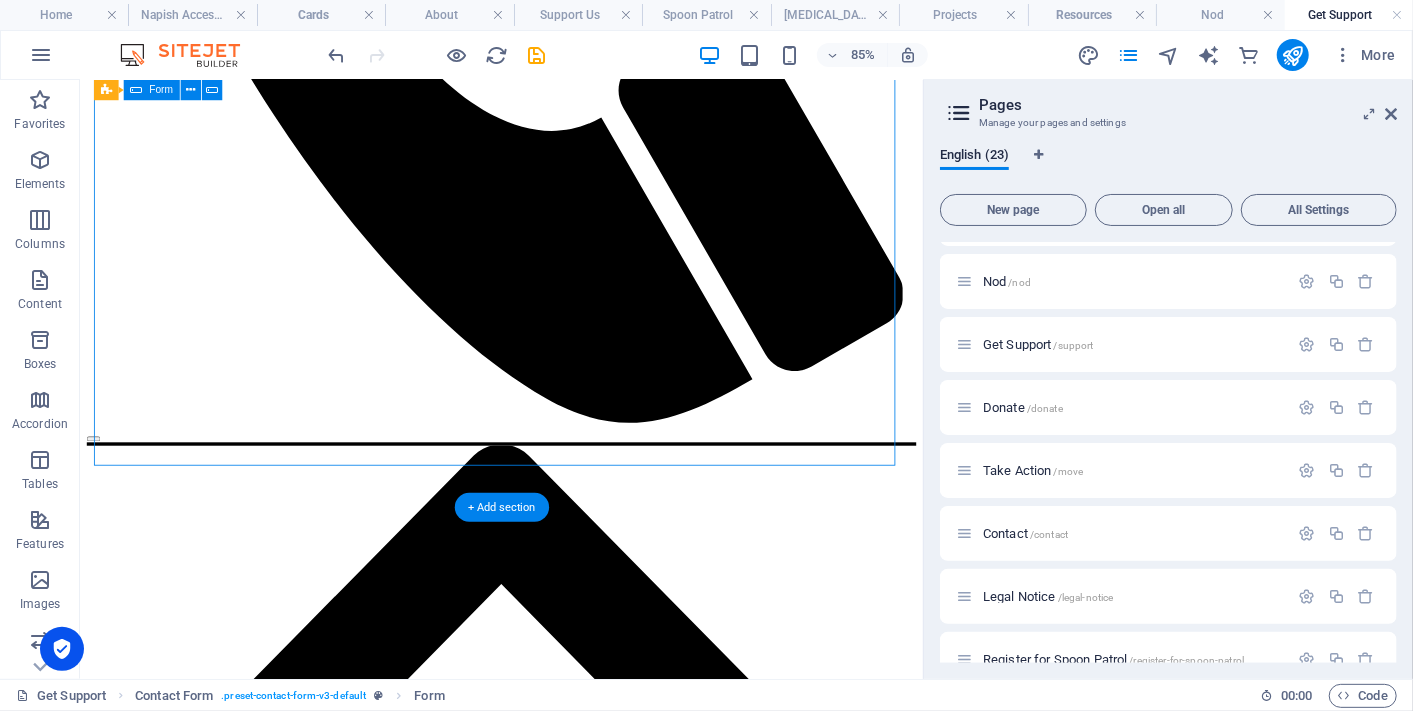 click on "Which best describes you? Select one Diagnosed with a sleep disorder Suspecting I may have a sleep disorder Someone in my life has a sleep disorder Health care professional Other If you have a sleep disorder, please tell us what your diagnosis is and when you received it. If someone in your life has this disorder, tell us about their situation. What areas are challenging you at the moment?   Relationships
Workplace
Parenting
Study
My own wellbeing
Other Tell us more about these challenges. Choose a membership tier   🌱 Just Waking Up — Free You’re here, you’re curious, you’re in. No cost, no pressure — just connection and access to resources.
🪪 Card-Carrying Sleepyhead — $ 20 one-off You get your Napish accessibility card along with your membership.
🌀 In It for the Long Nap — $ 40 annual A paid membership option for those in a position to contribute to our work.
💛 Fully Napped & Funding It — $ 100 annual sponsorship tier   The Nudge" at bounding box center (575, 3248) 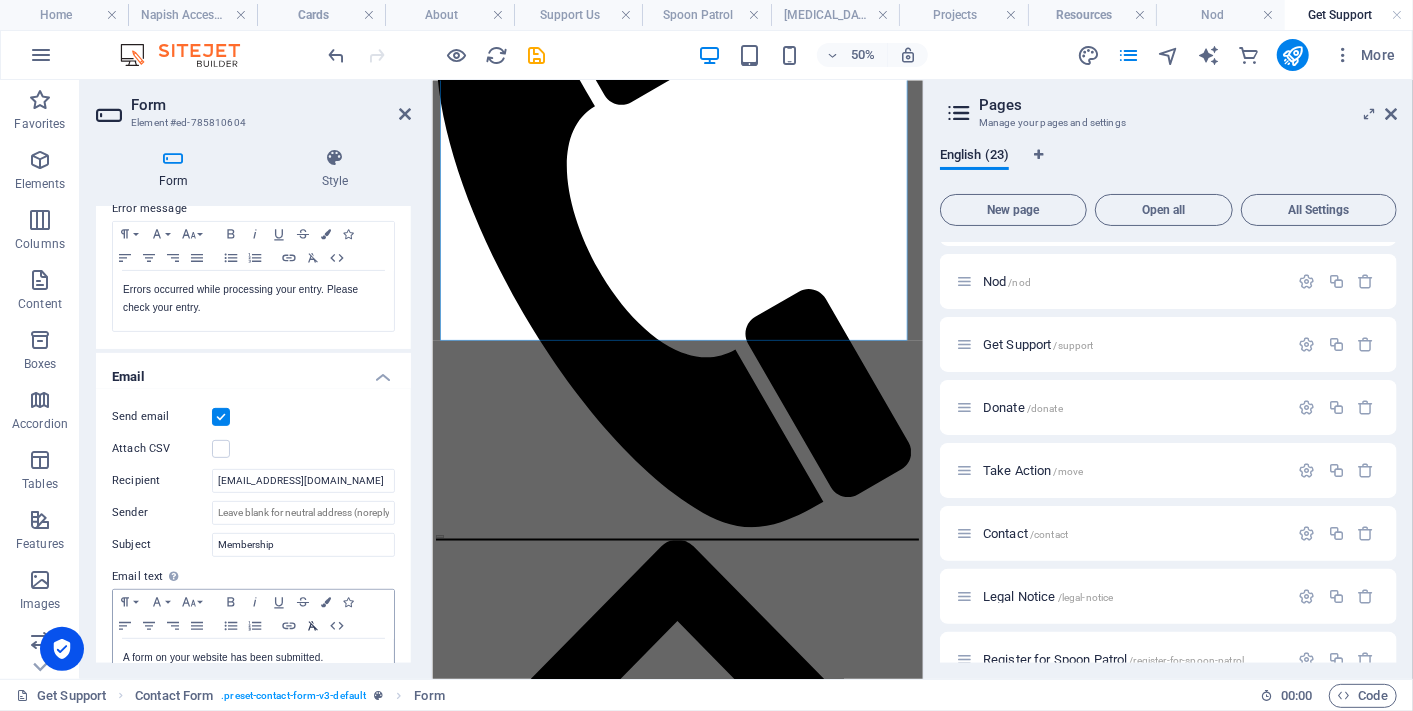 scroll, scrollTop: 444, scrollLeft: 0, axis: vertical 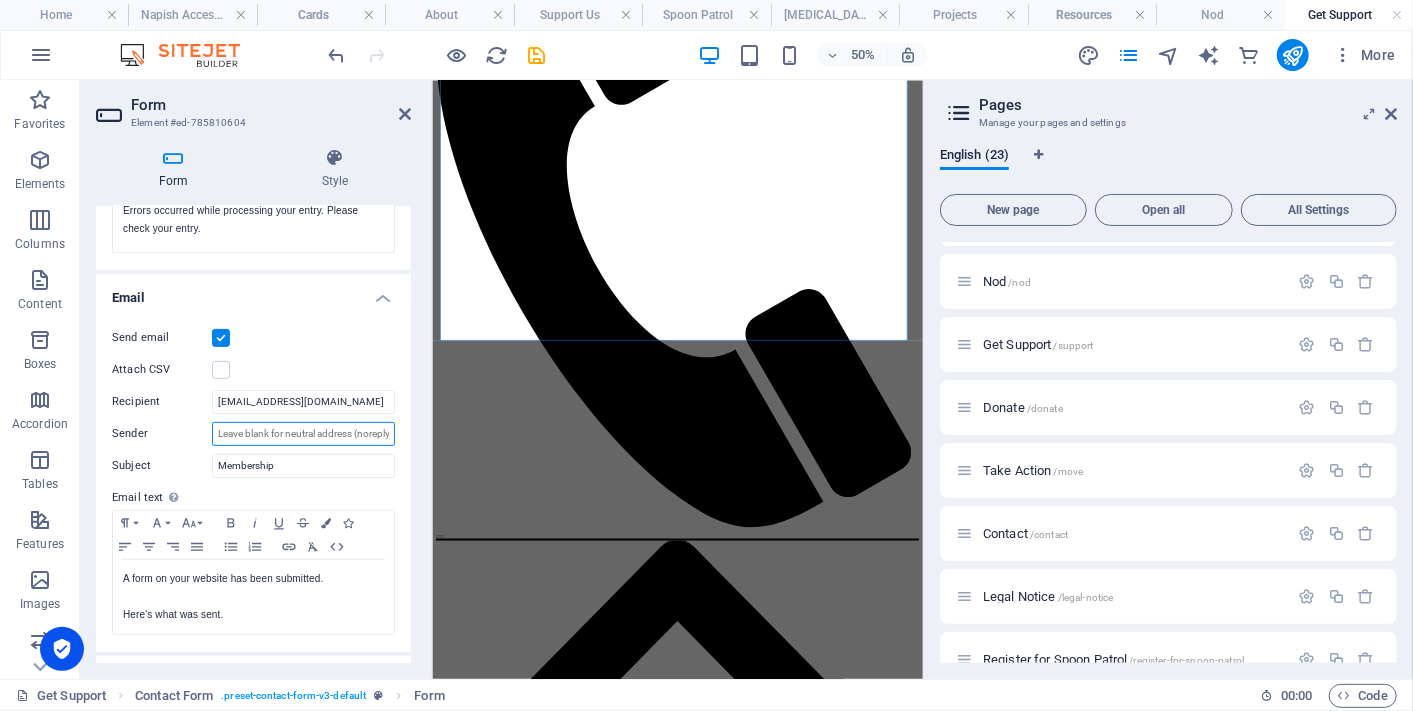 click on "Sender" at bounding box center (303, 434) 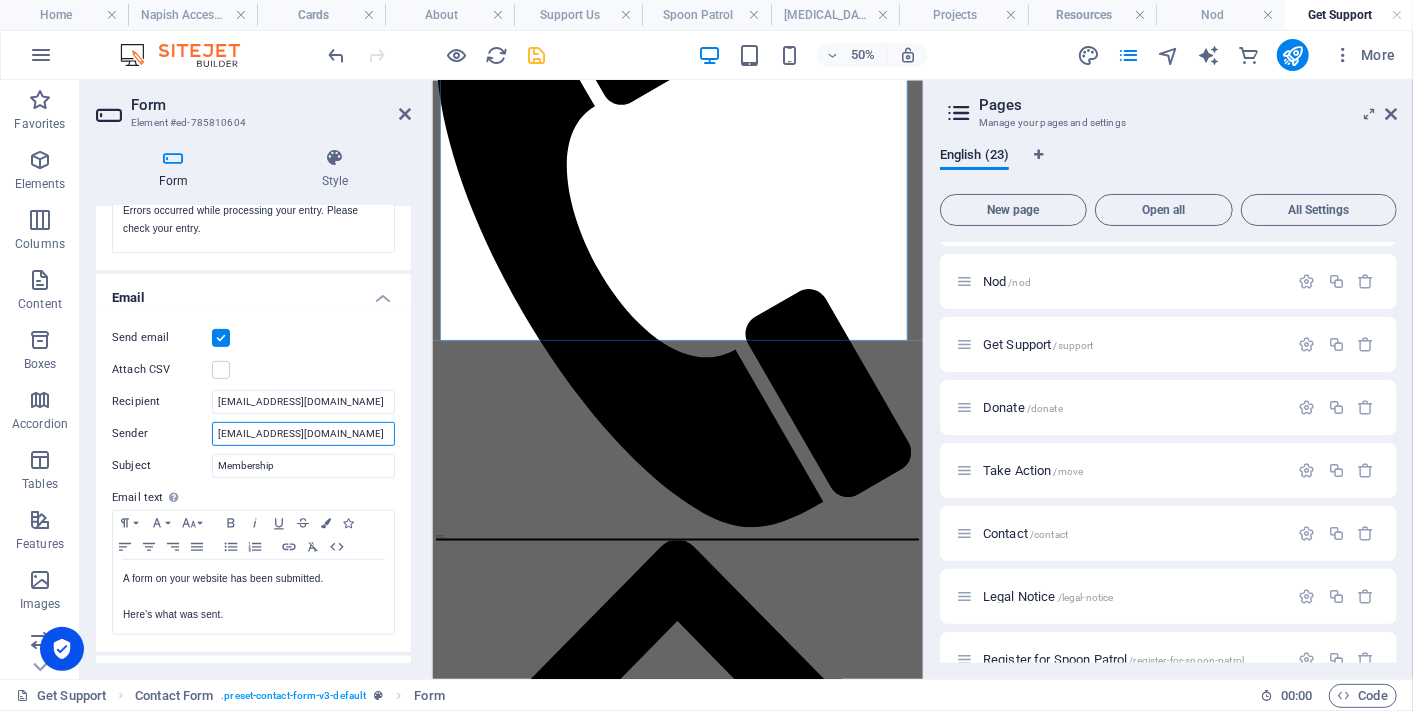 type on "info@napish.org.nz" 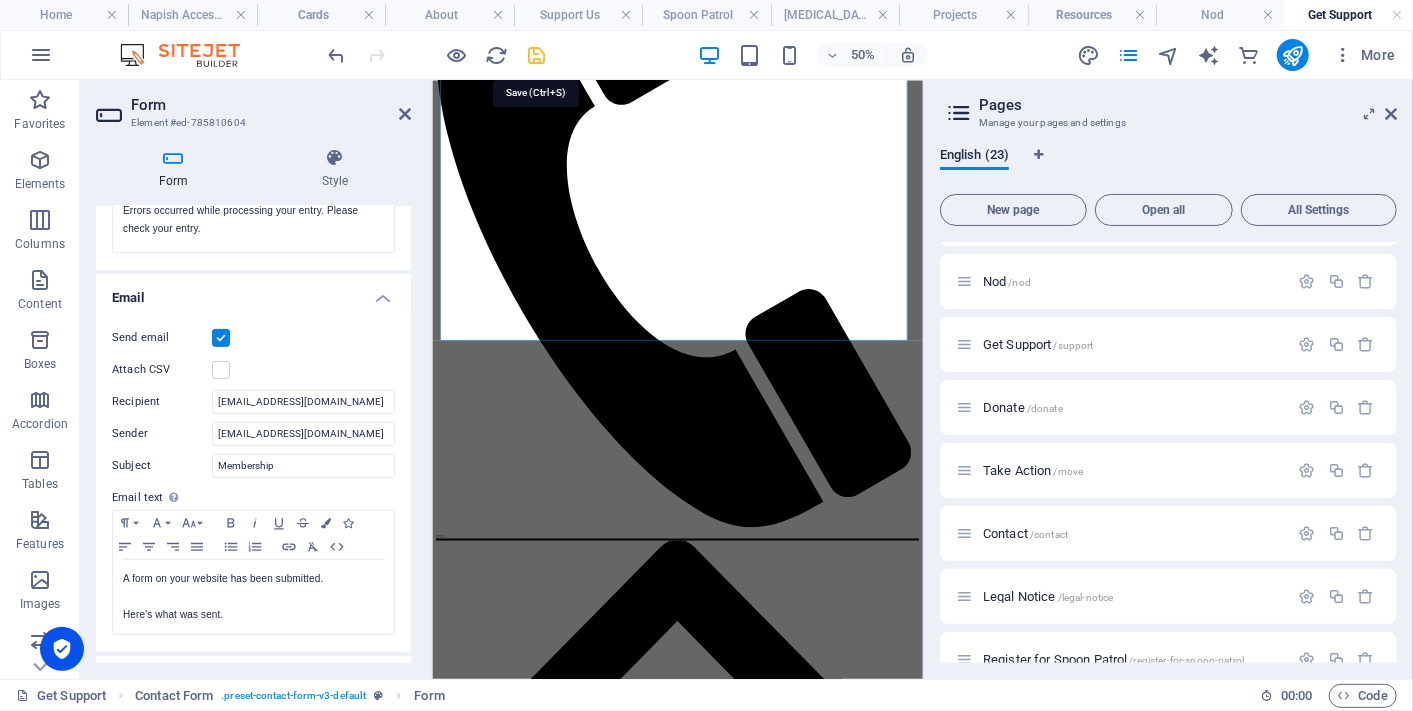 click at bounding box center (537, 55) 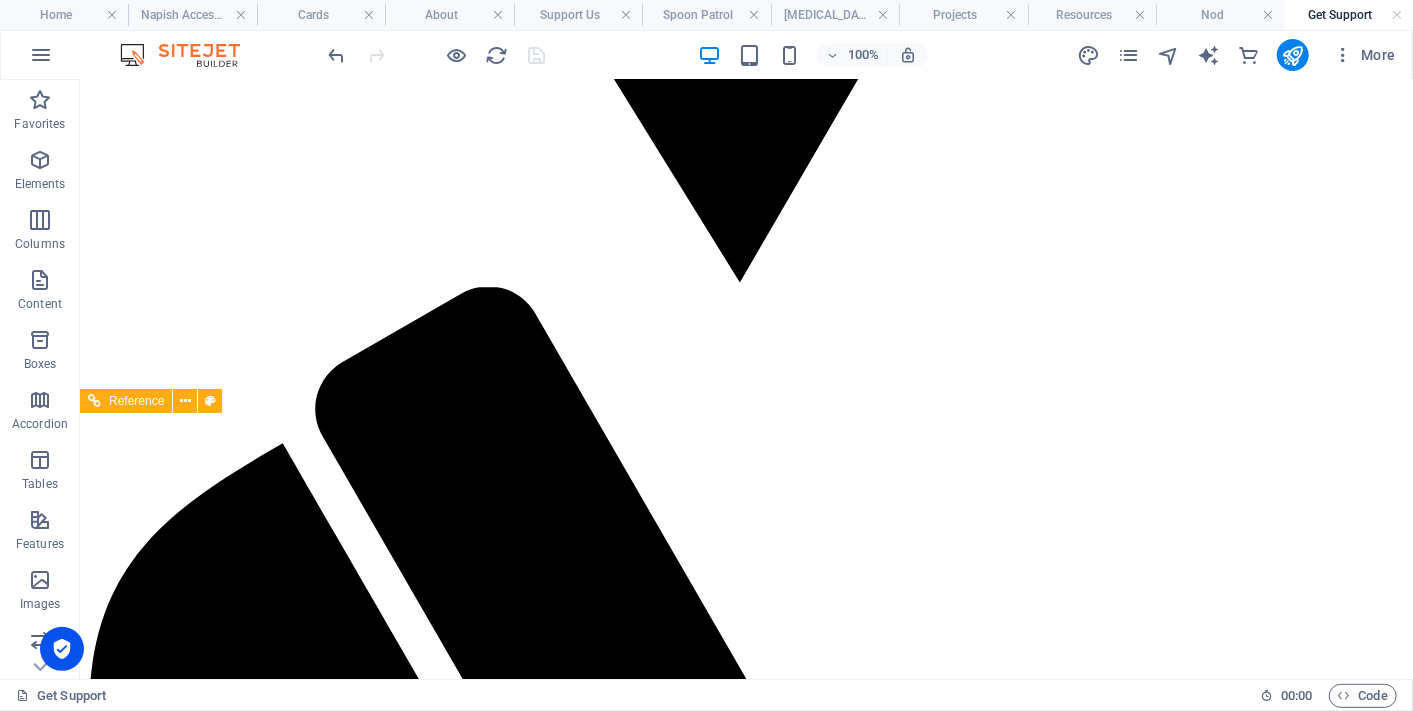 scroll, scrollTop: 2436, scrollLeft: 0, axis: vertical 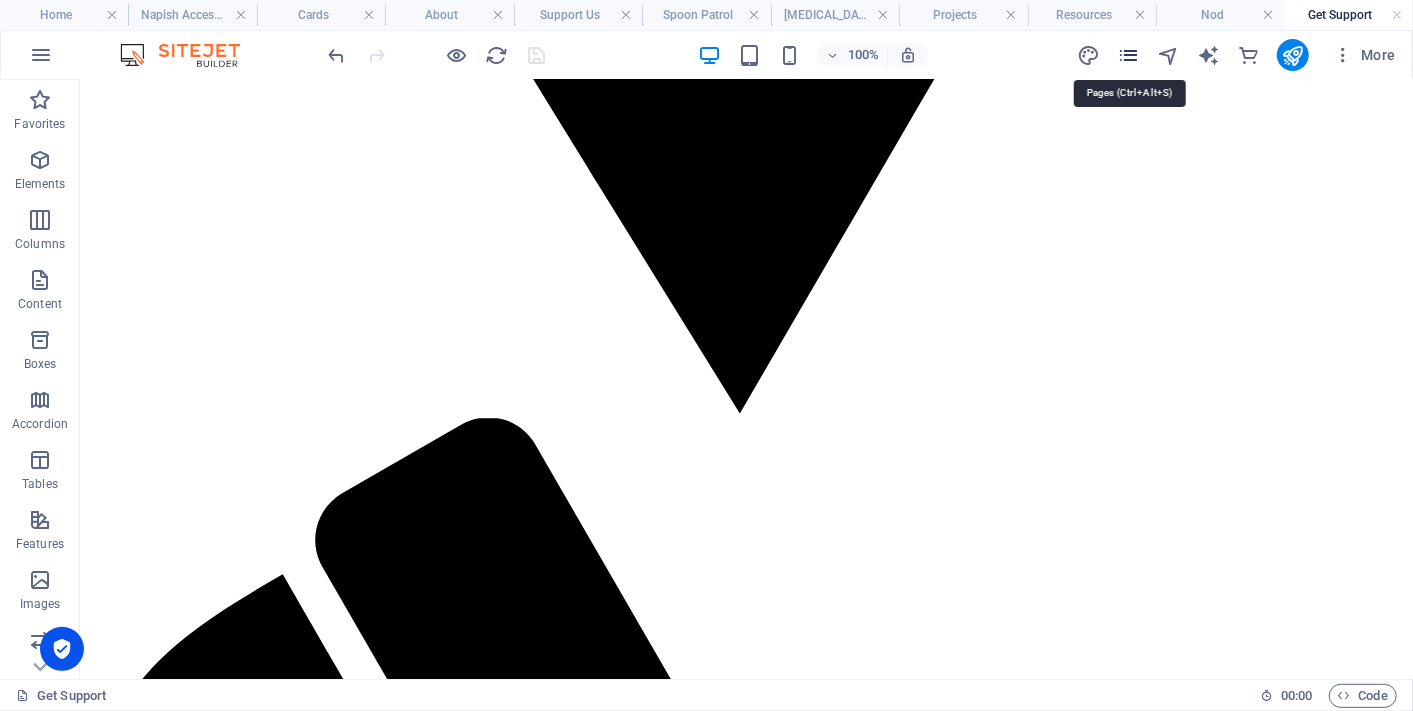 click at bounding box center (1128, 55) 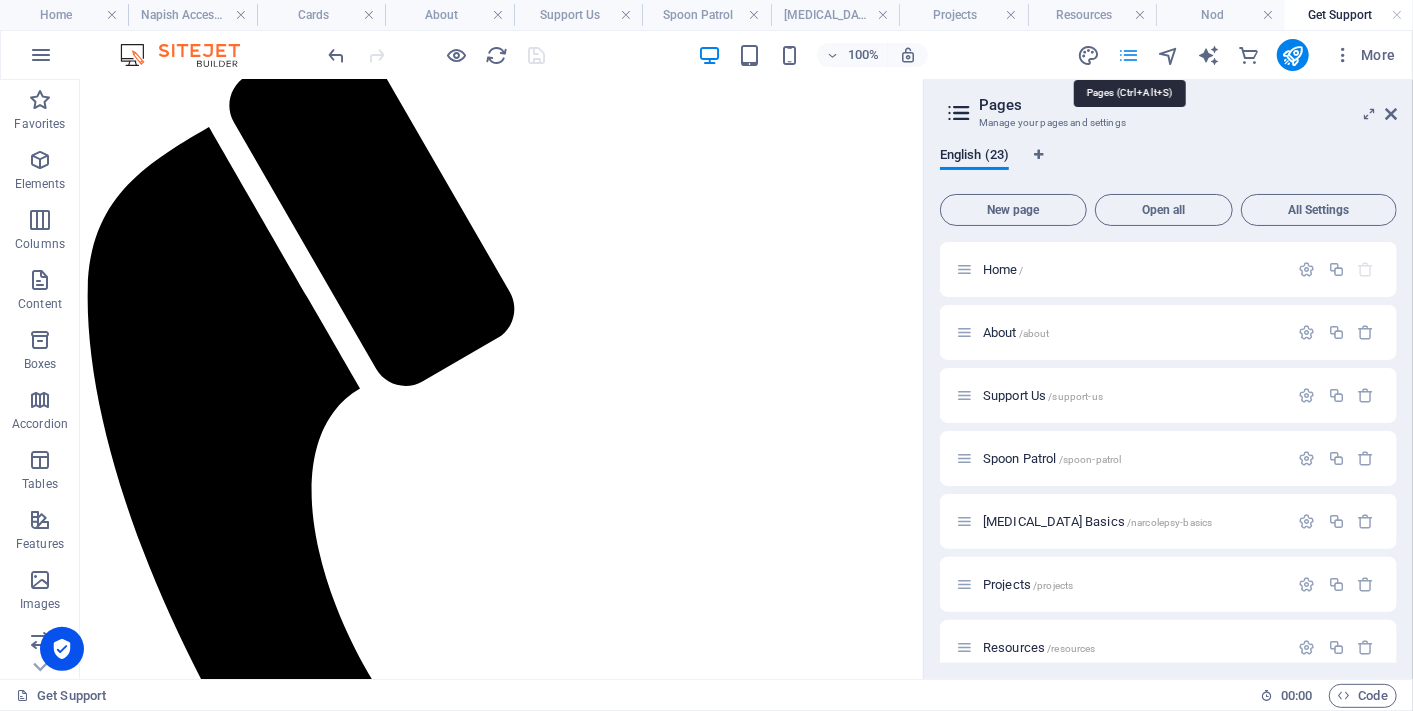 scroll, scrollTop: 2447, scrollLeft: 0, axis: vertical 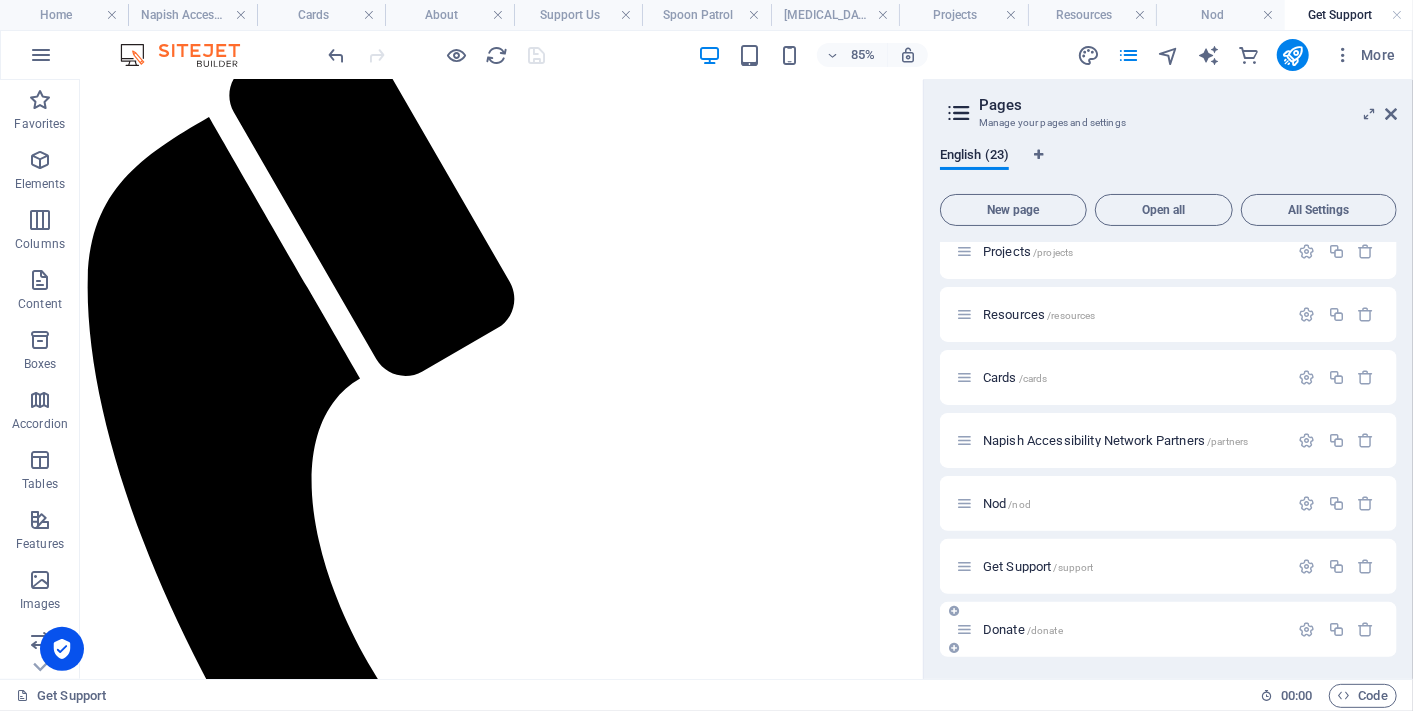 click on "Donate /donate" at bounding box center [1023, 629] 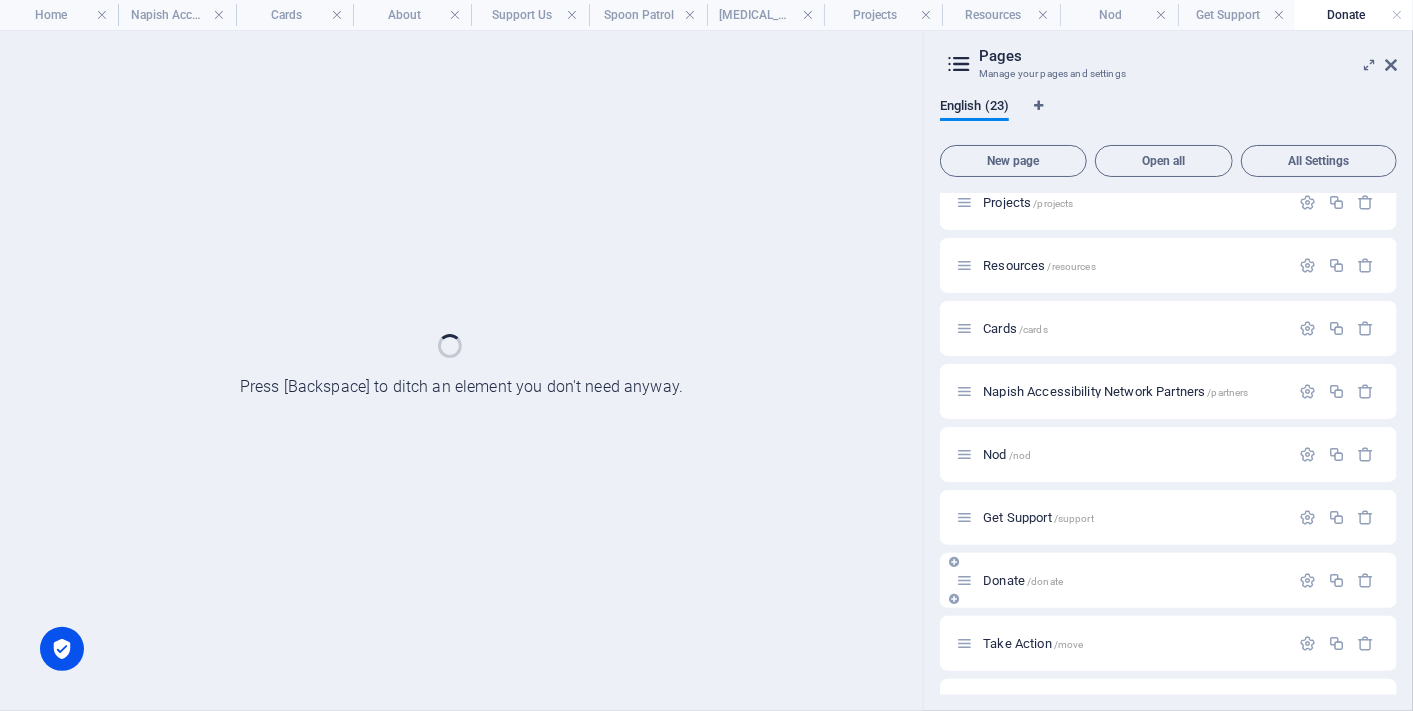 scroll, scrollTop: 0, scrollLeft: 0, axis: both 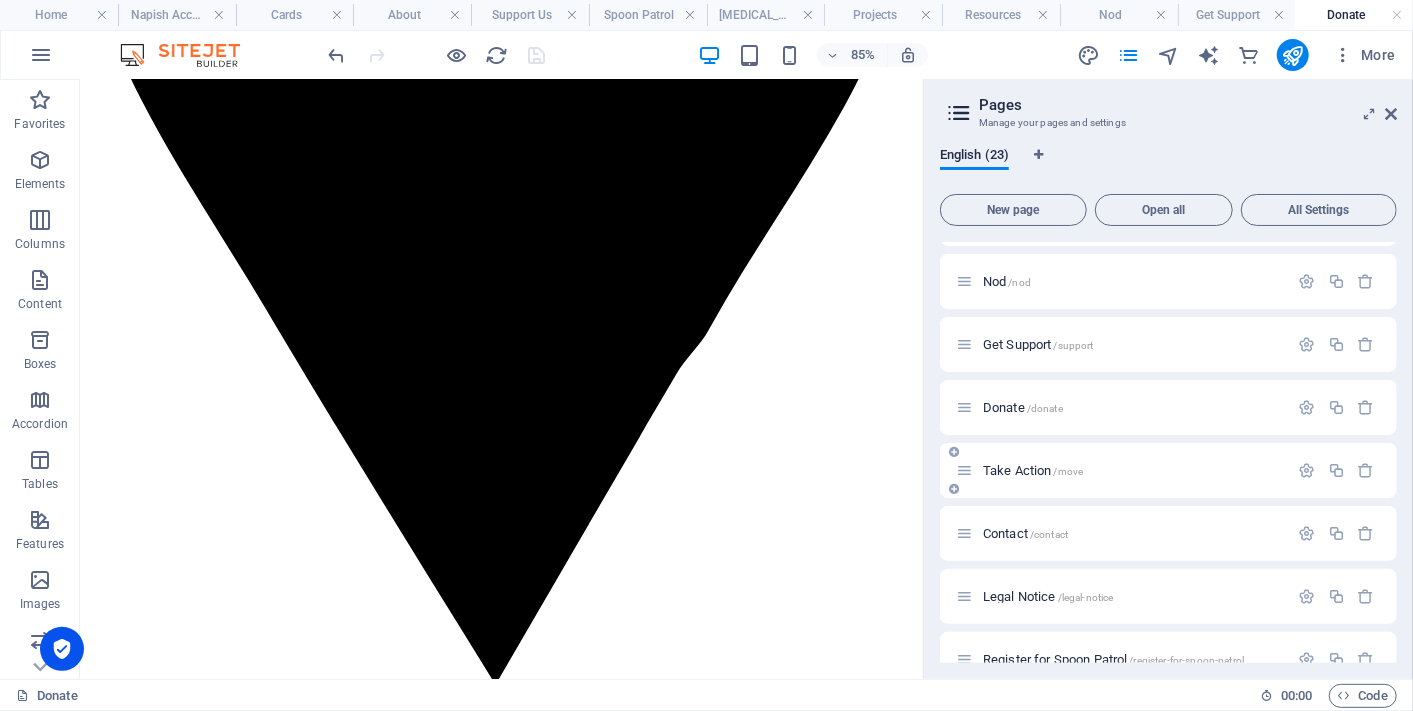 click on "/move" at bounding box center [1069, 471] 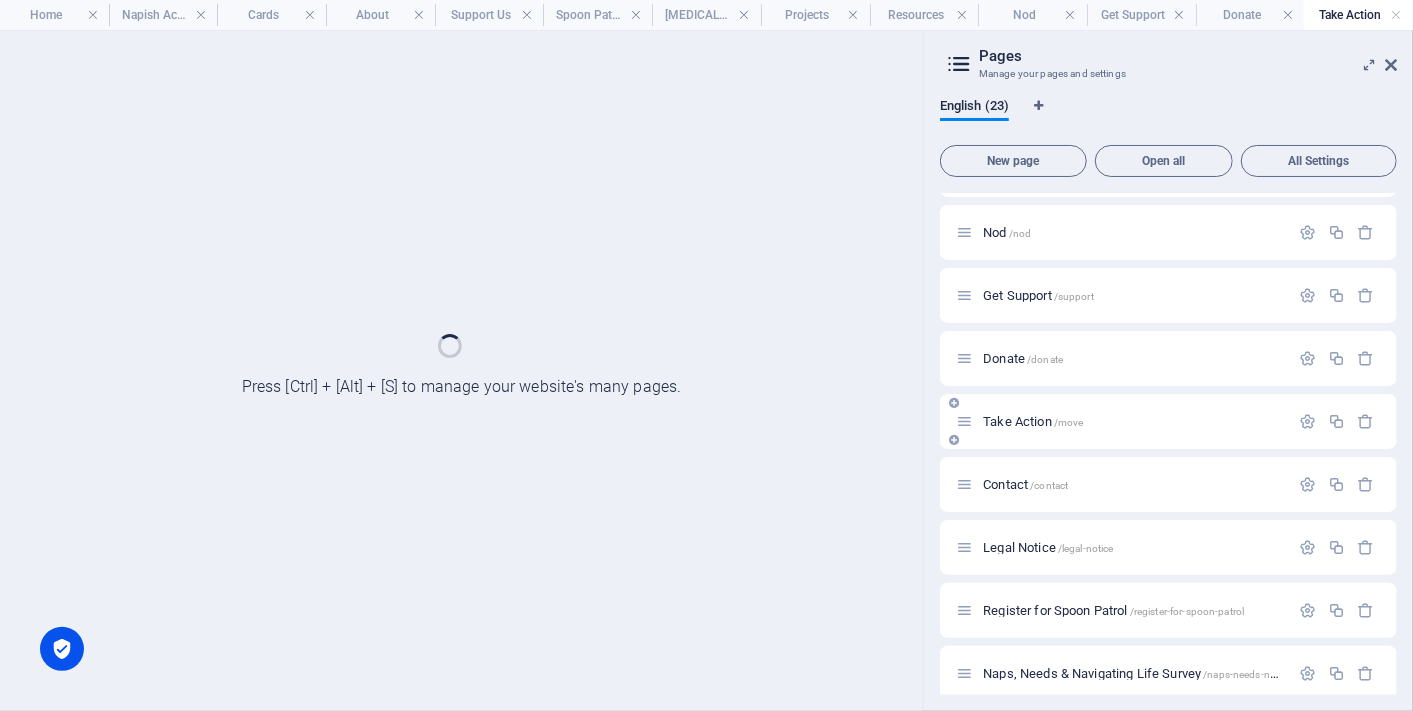 scroll, scrollTop: 0, scrollLeft: 0, axis: both 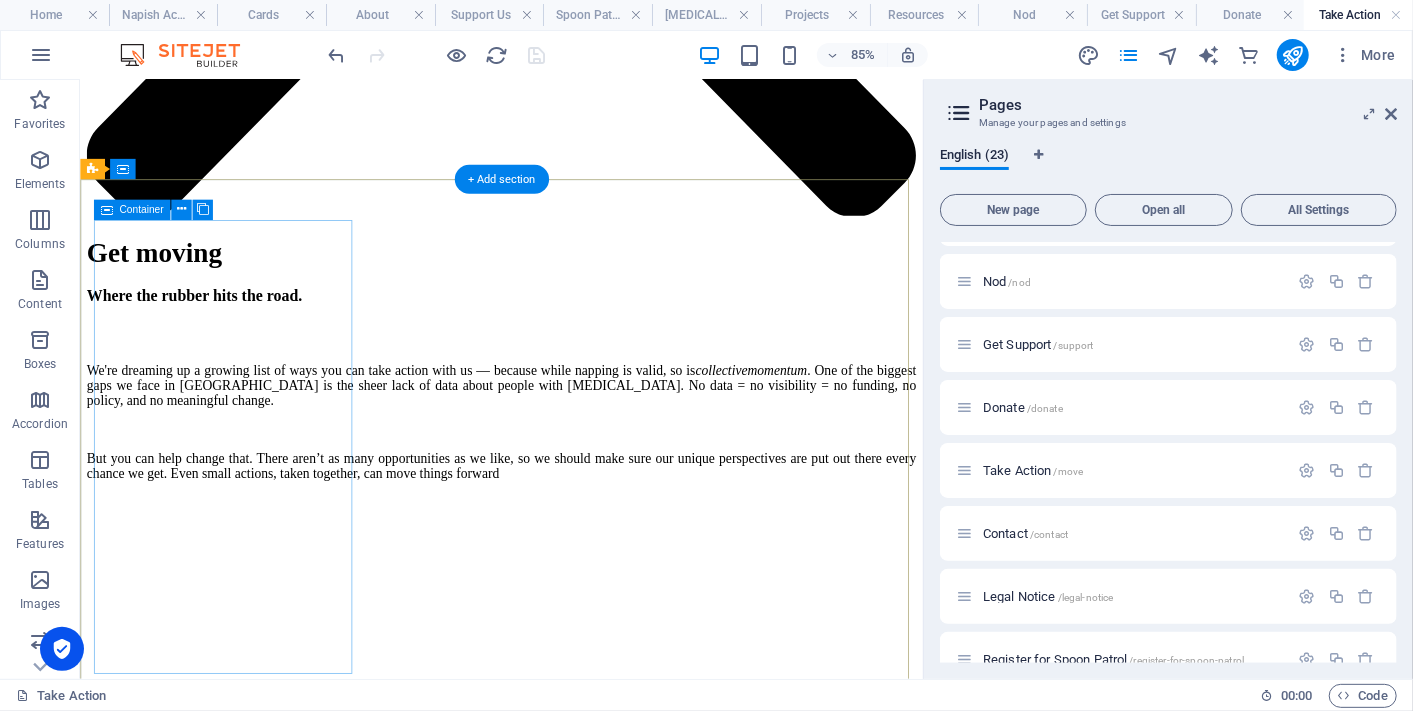 click on "Give us a like and a follow on the socials, browse our snoozy little merch shop, or drop us a line." at bounding box center (575, 12733) 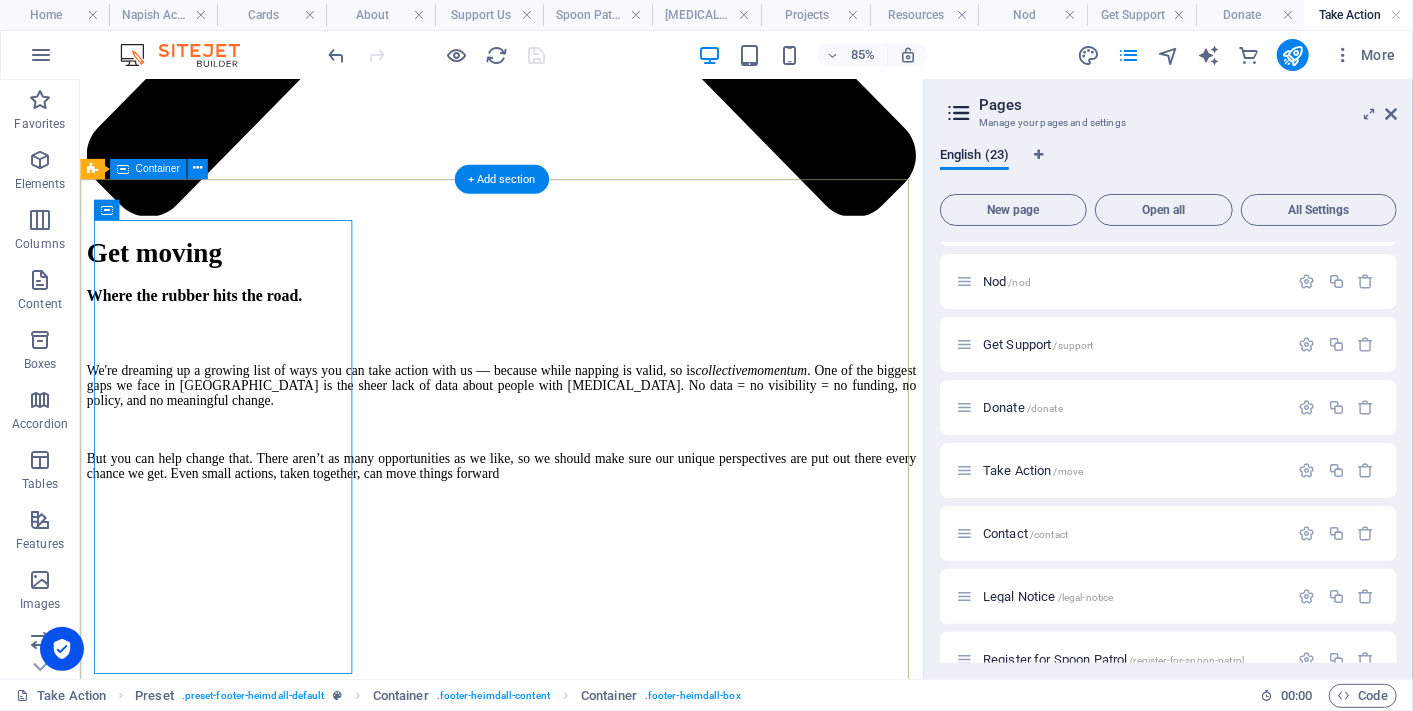click on "Give us a like and a follow on the socials, browse our snoozy little merch shop, or drop us a line. Nurtured By Sign up for  The Nudge  Newlsletter   Yes, I’d like to receive the Napish newsletter in my inbox — gentle updates, useful things, and zero spam. I know I can unsubscribe any time if it’s not my vibe. Unreadable? Regenerate Send" at bounding box center (575, 13046) 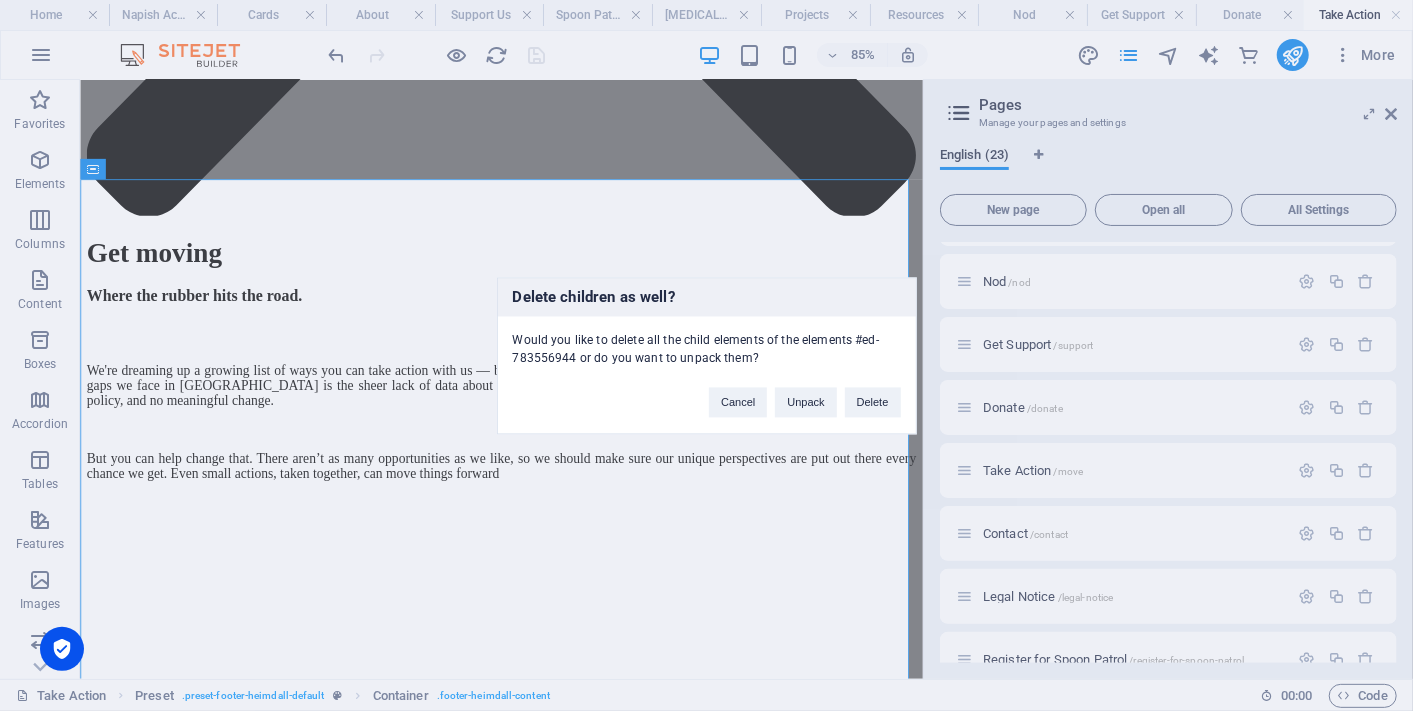 type 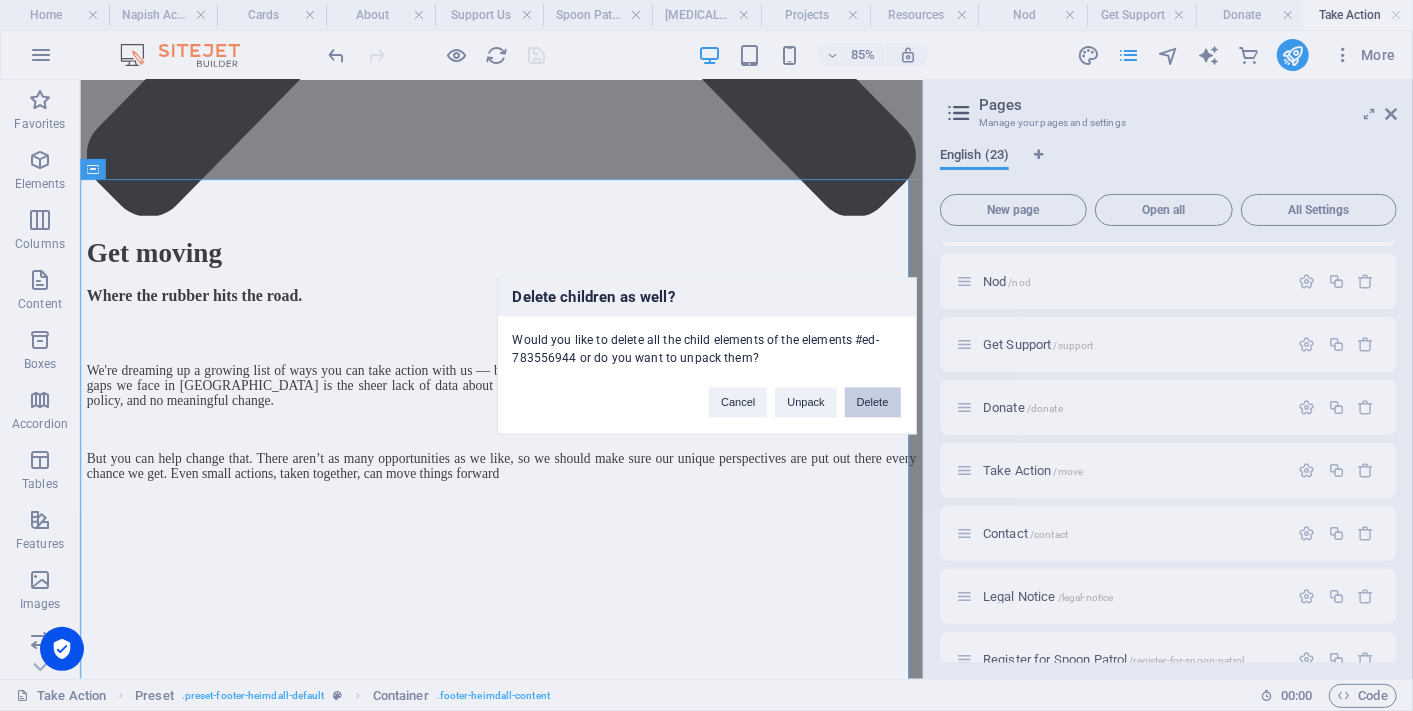 click on "Delete" at bounding box center [873, 402] 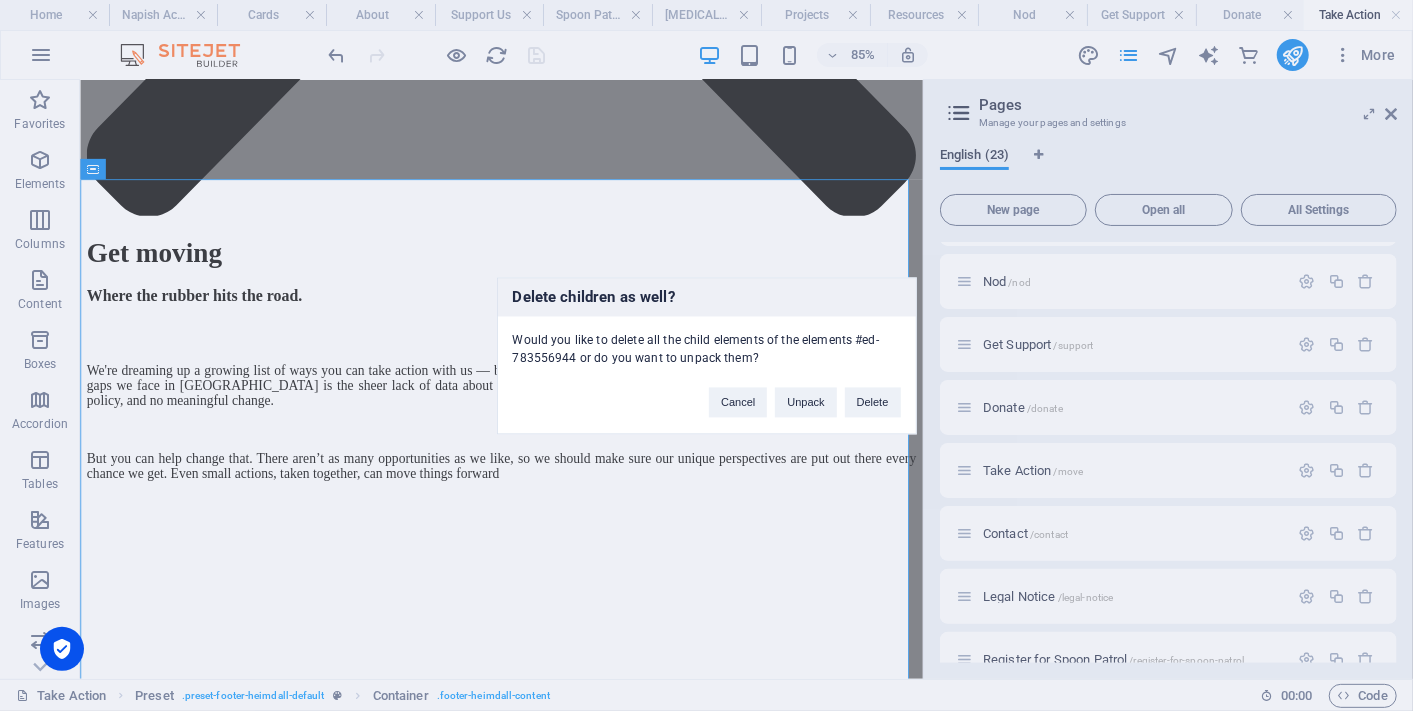 scroll, scrollTop: 4109, scrollLeft: 0, axis: vertical 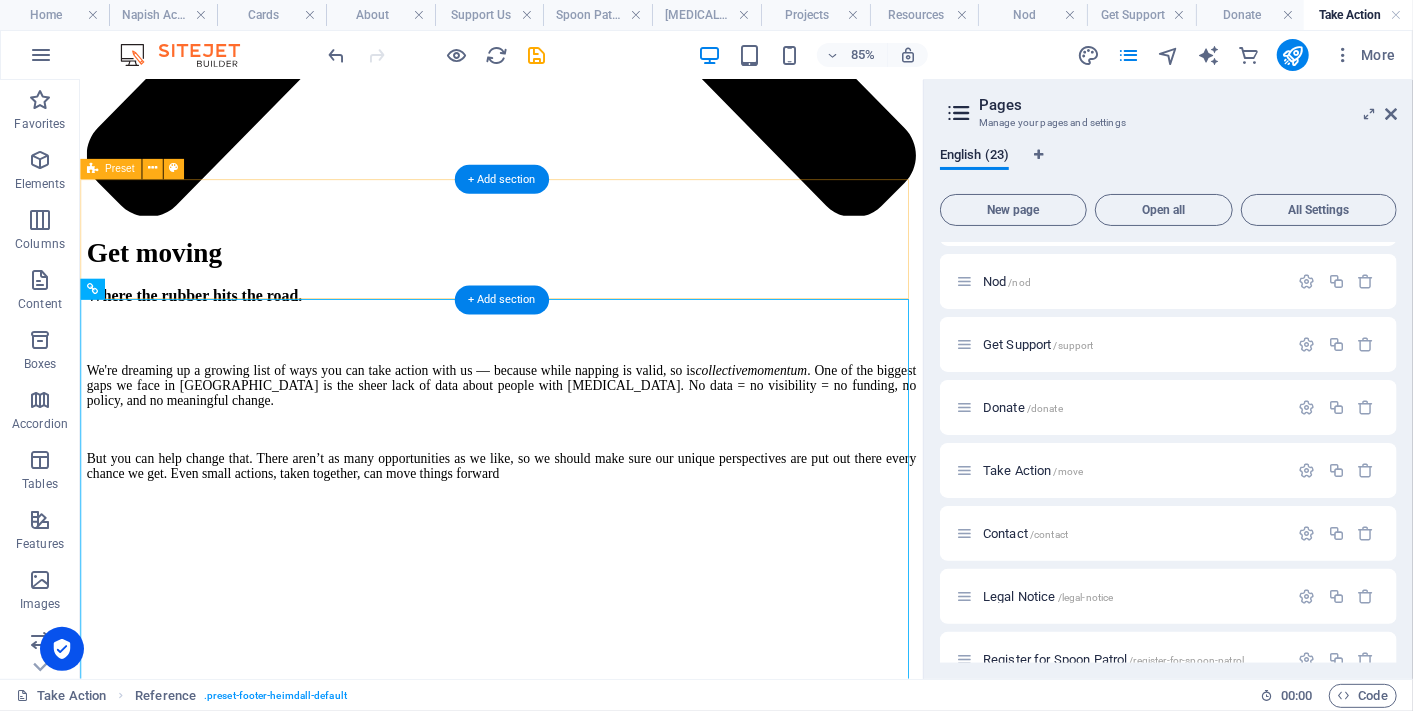 click on "Drop content here or  Add elements  Paste clipboard" at bounding box center (575, 9669) 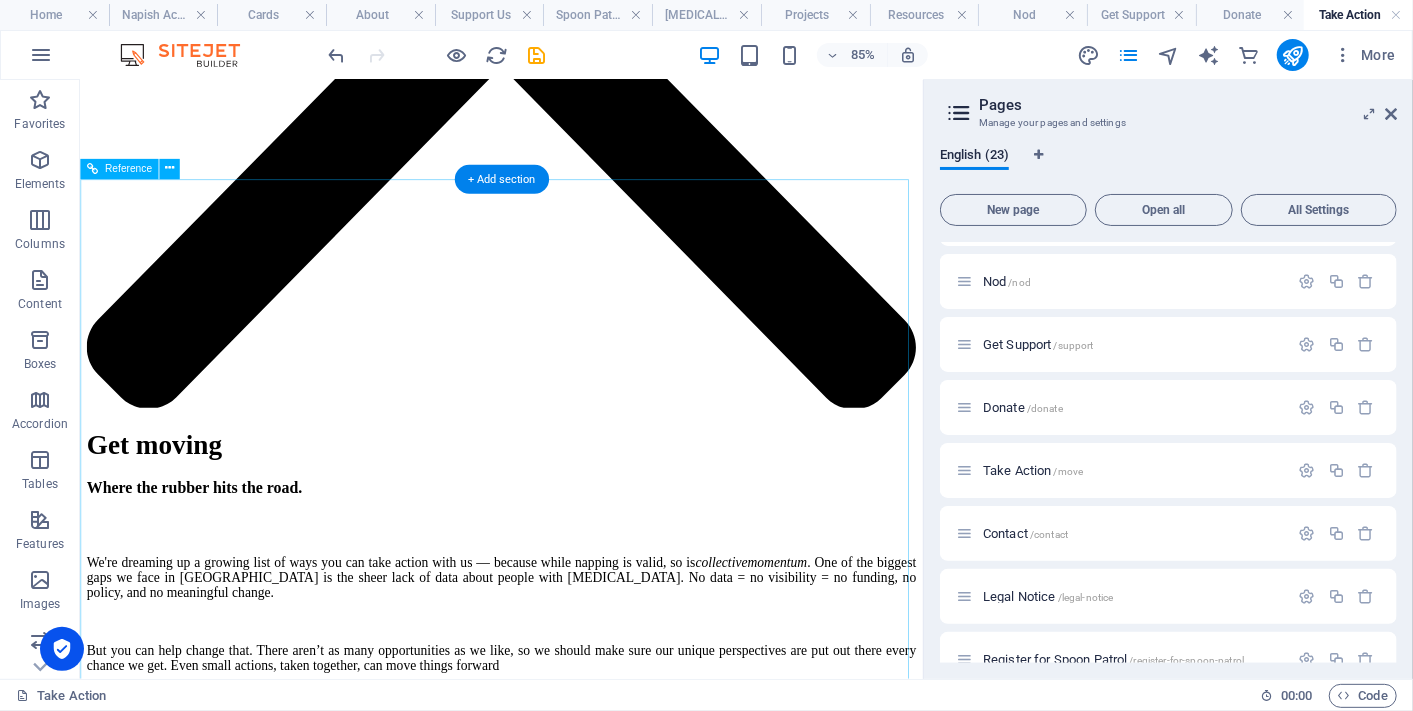 scroll, scrollTop: 4222, scrollLeft: 0, axis: vertical 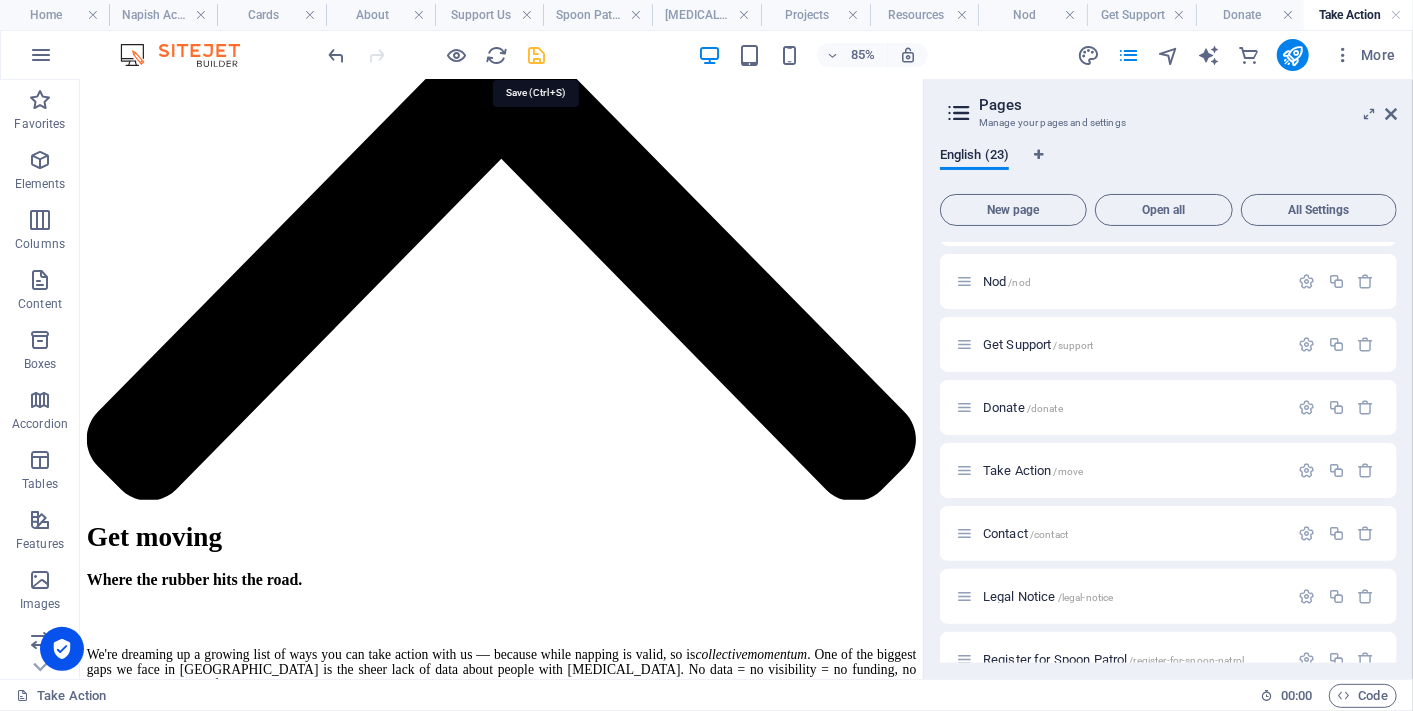 click at bounding box center (537, 55) 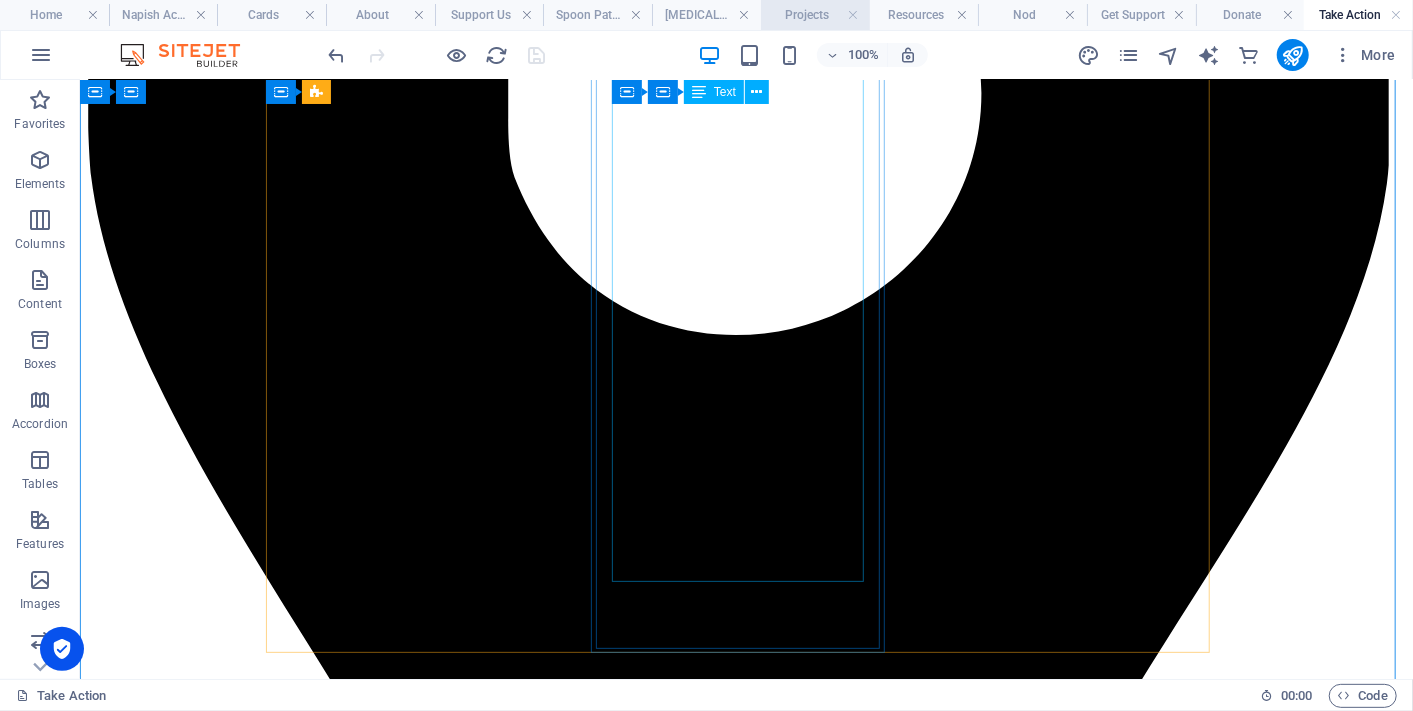 scroll, scrollTop: 1954, scrollLeft: 0, axis: vertical 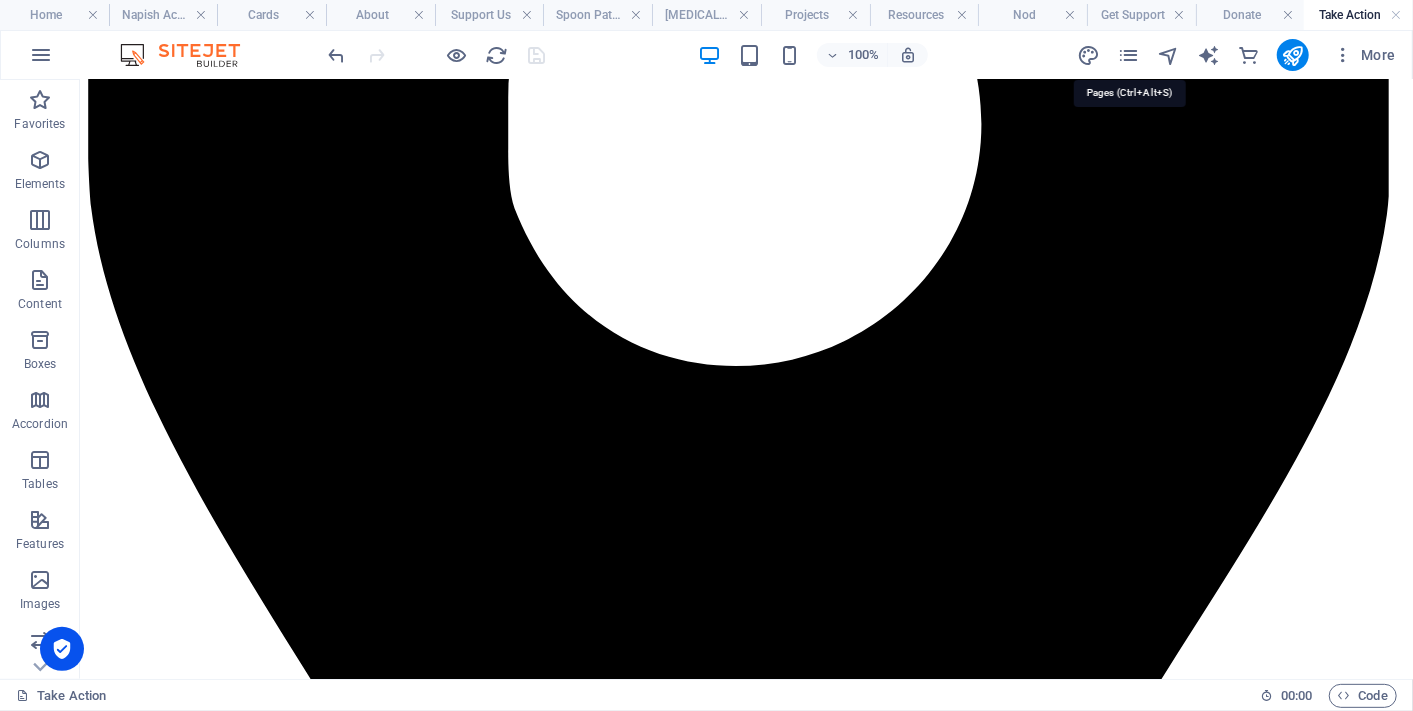 drag, startPoint x: 1122, startPoint y: 45, endPoint x: 1125, endPoint y: 68, distance: 23.194826 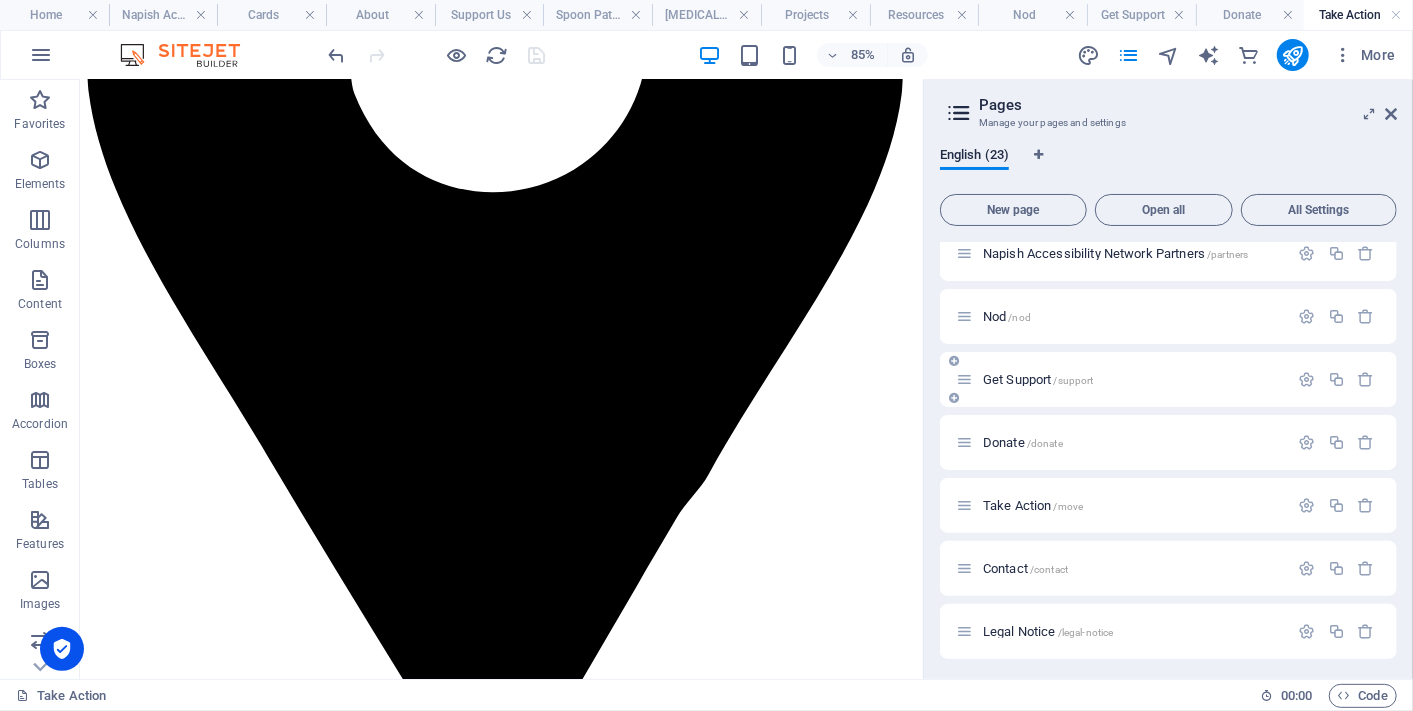 scroll, scrollTop: 555, scrollLeft: 0, axis: vertical 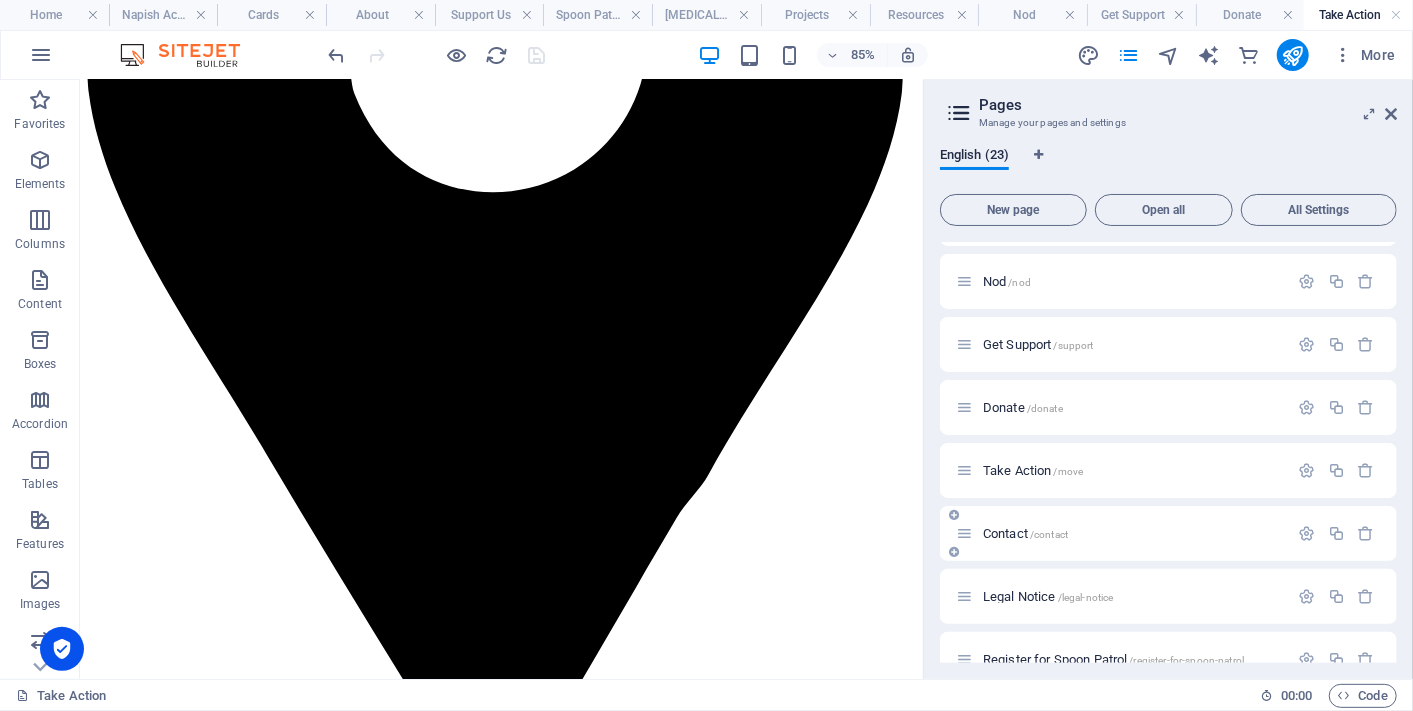 click on "Contact /contact" at bounding box center (1025, 533) 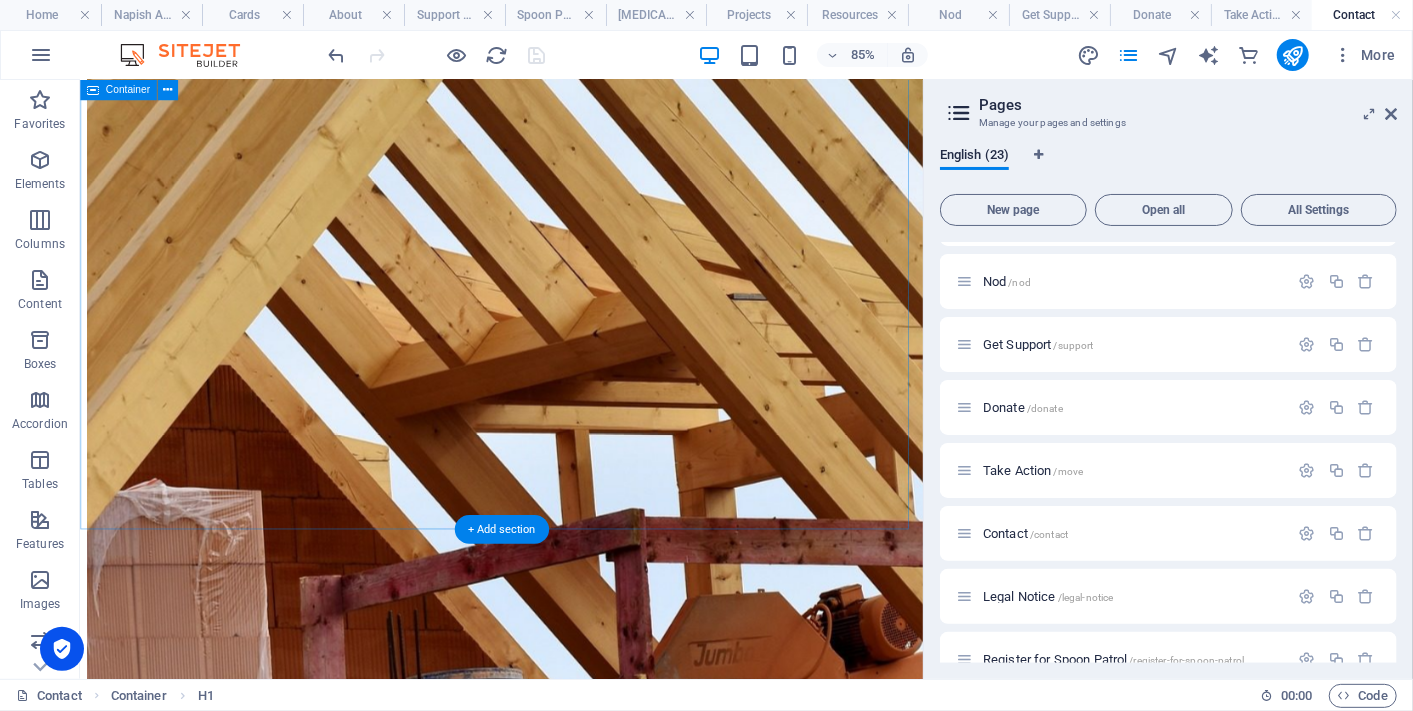 scroll, scrollTop: 689, scrollLeft: 0, axis: vertical 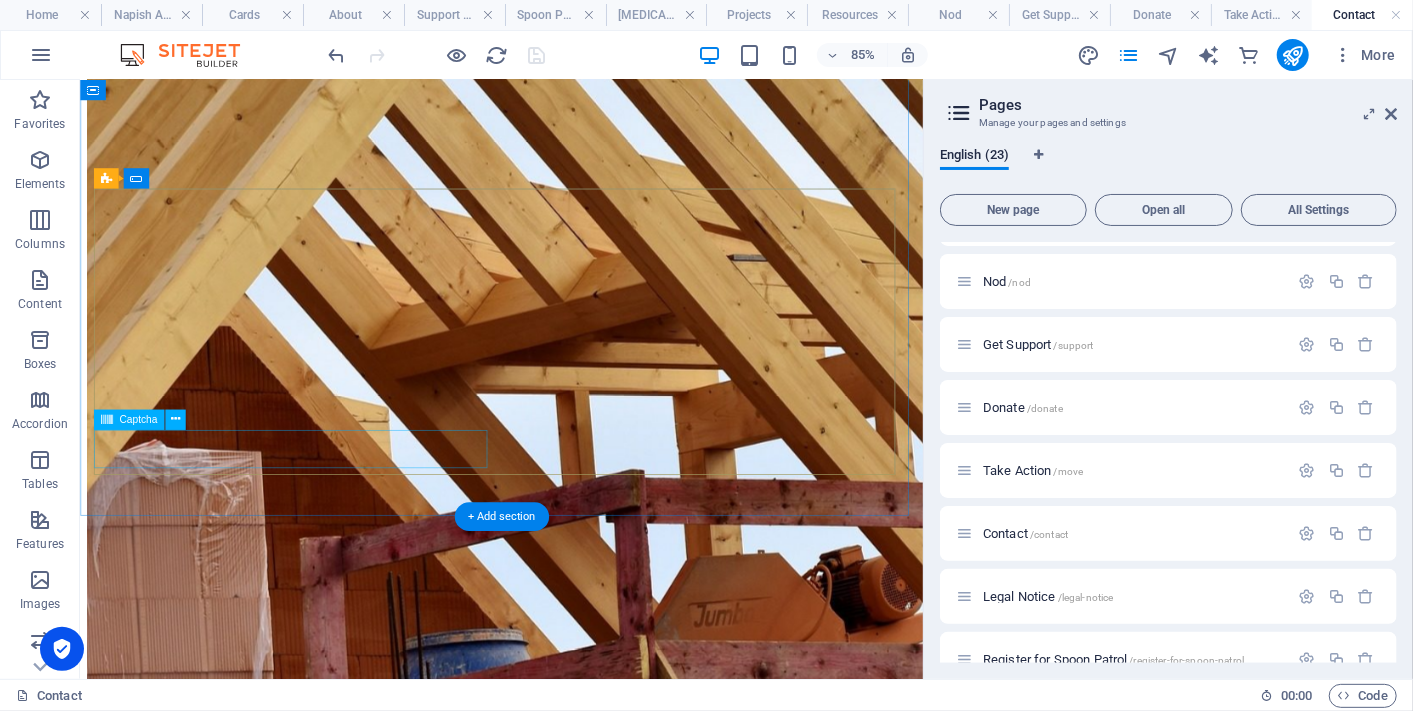click on "Unreadable? Regenerate" 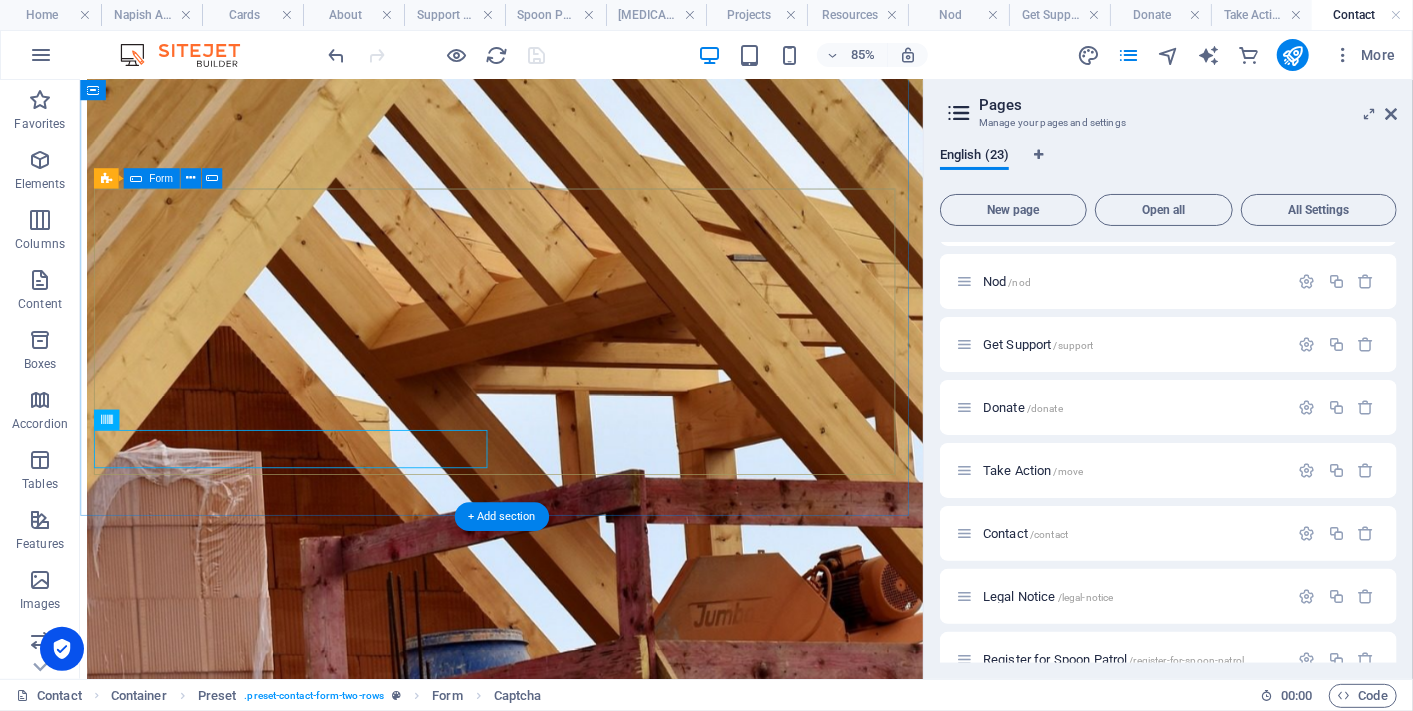 click on "I have read and understand the privacy policy. Unreadable? Regenerate Send" 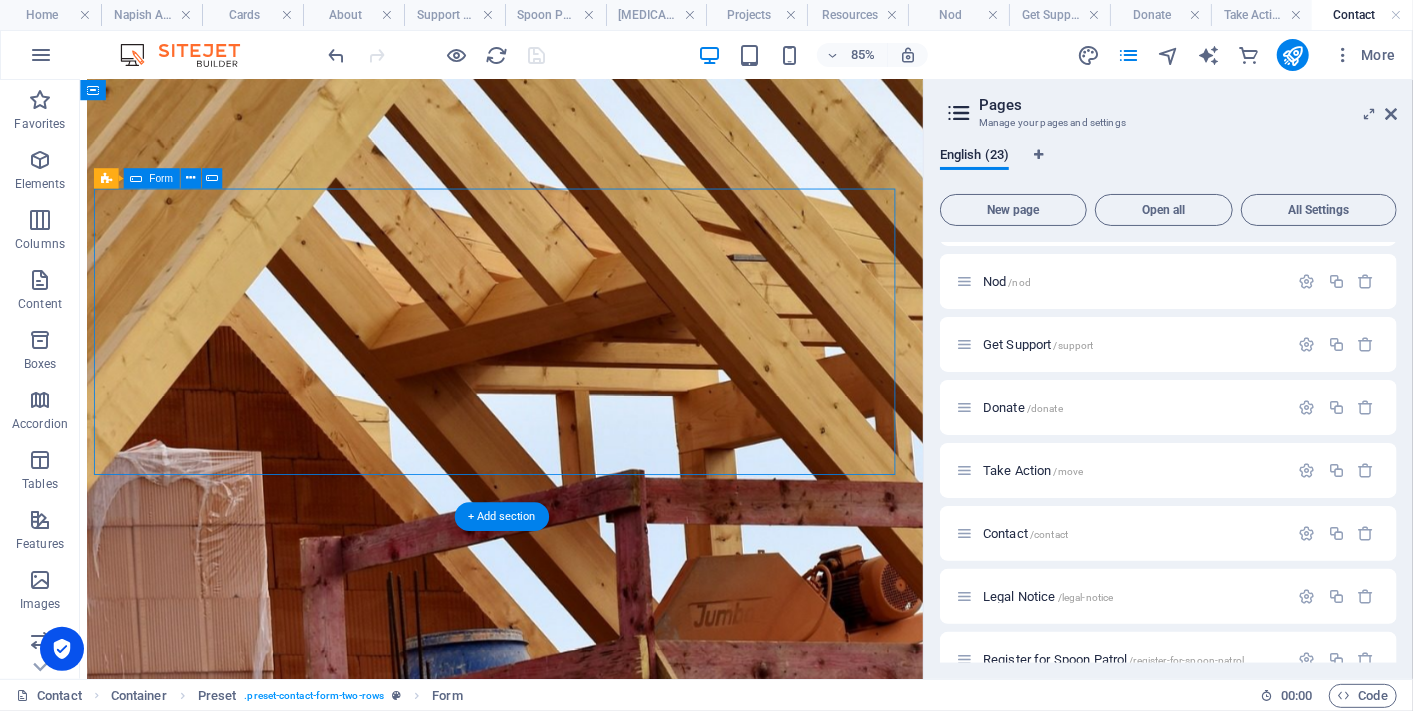 click on "I have read and understand the privacy policy. Unreadable? Regenerate Send" 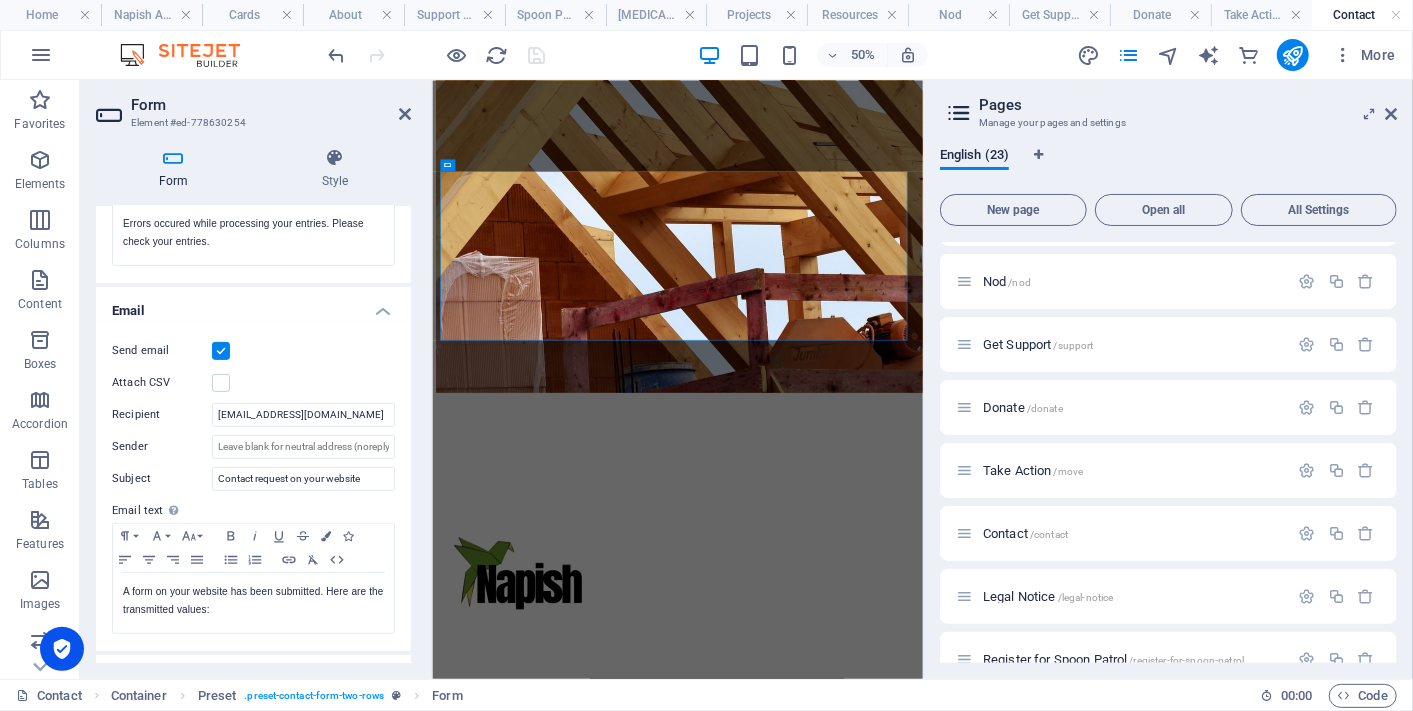 scroll, scrollTop: 444, scrollLeft: 0, axis: vertical 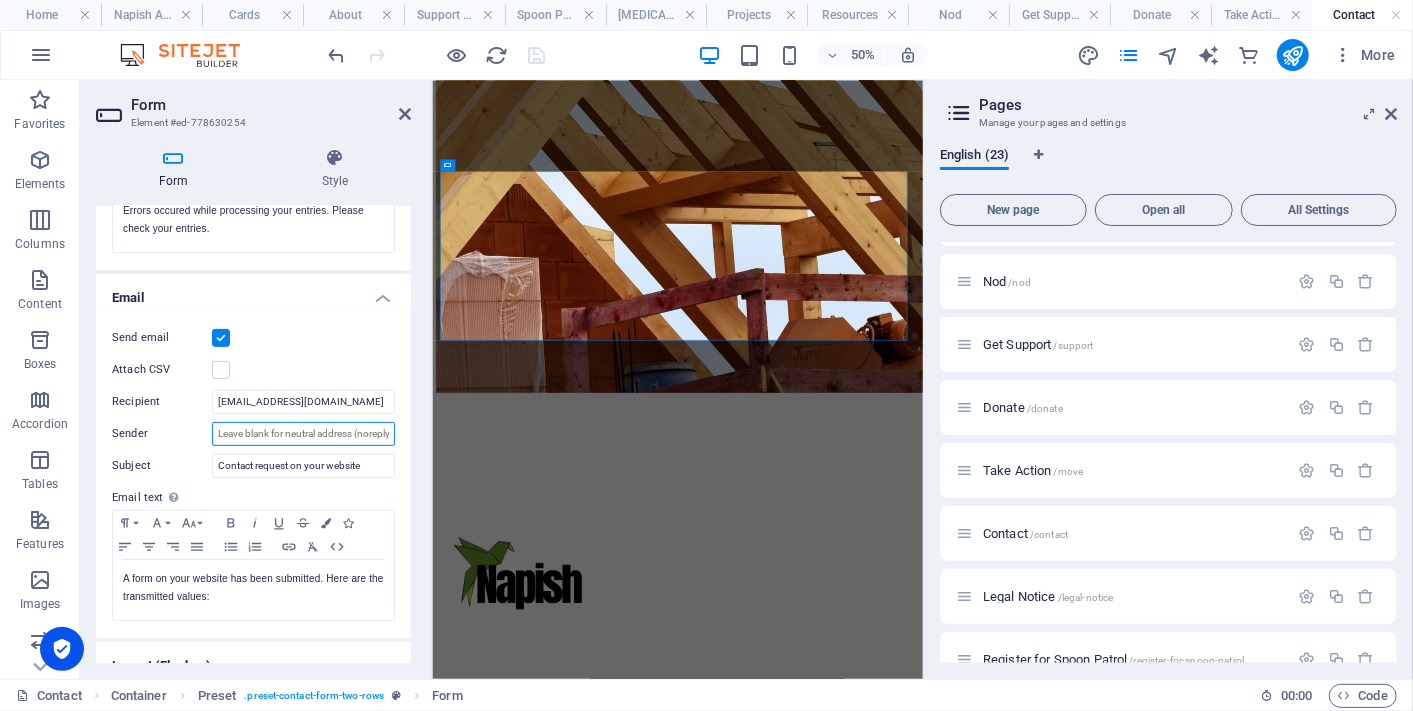 click on "Sender" at bounding box center [303, 434] 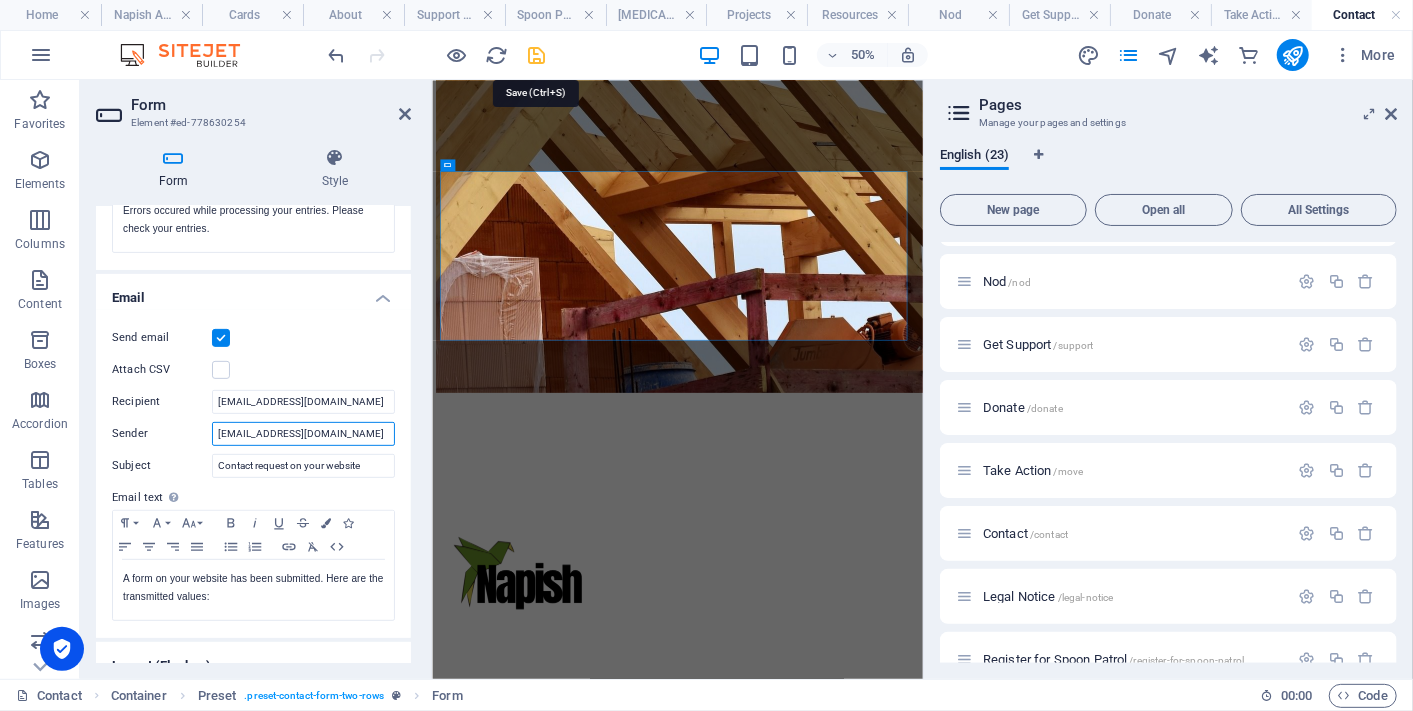 type on "info@napish.org.nz" 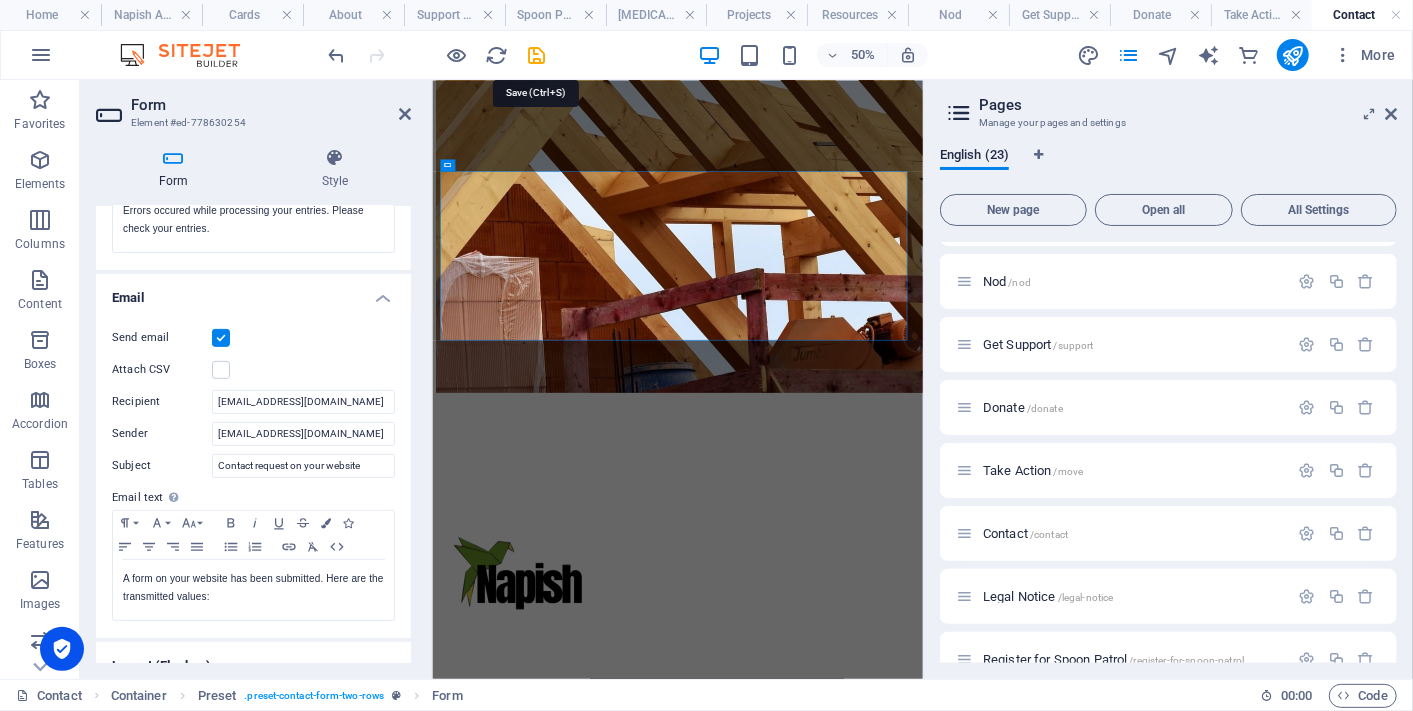 drag, startPoint x: 542, startPoint y: 59, endPoint x: 555, endPoint y: 51, distance: 15.264338 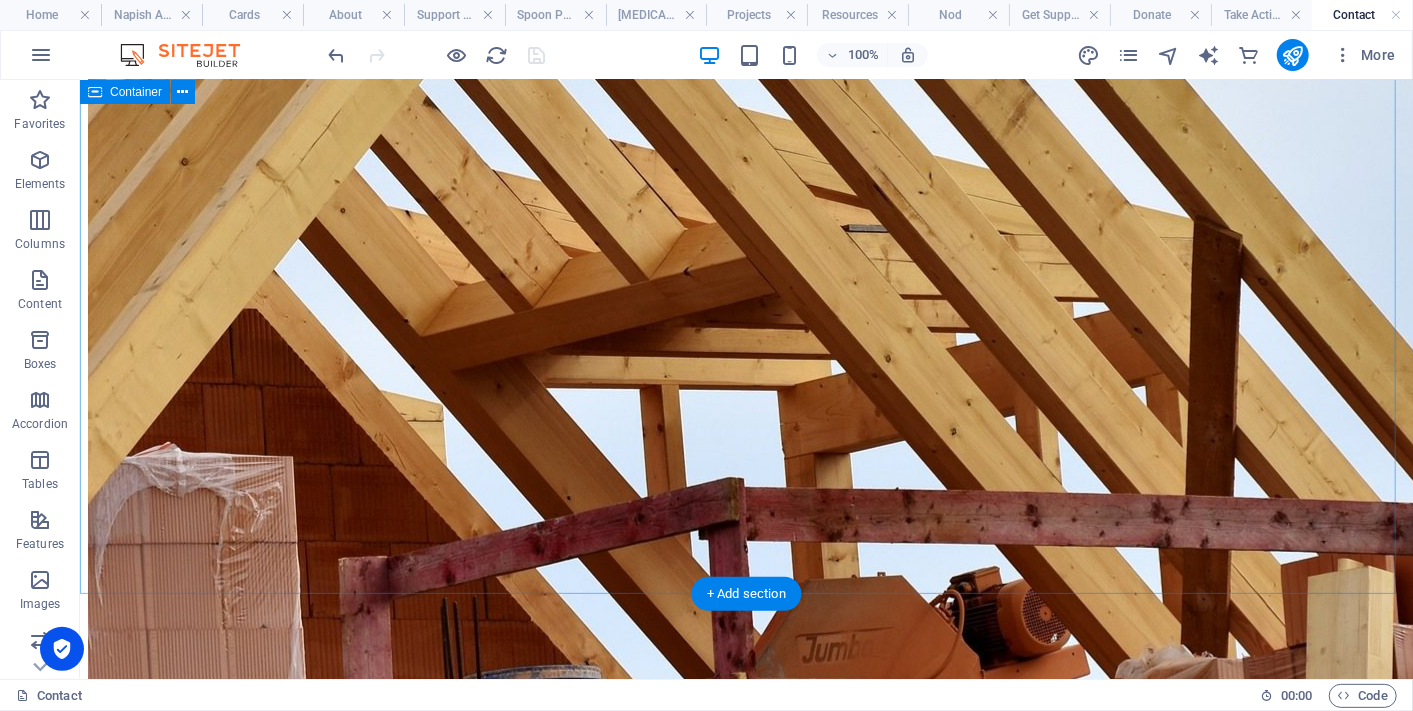 scroll, scrollTop: 567, scrollLeft: 0, axis: vertical 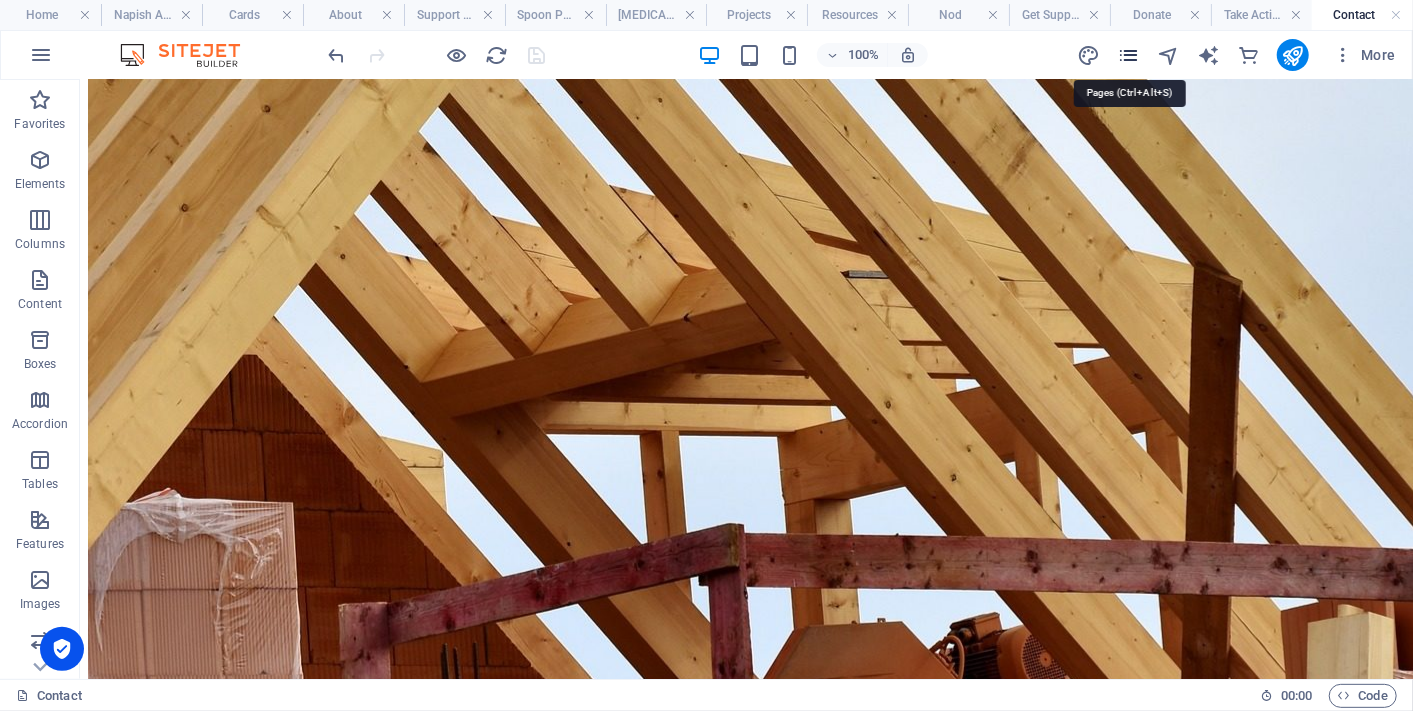 click at bounding box center [1128, 55] 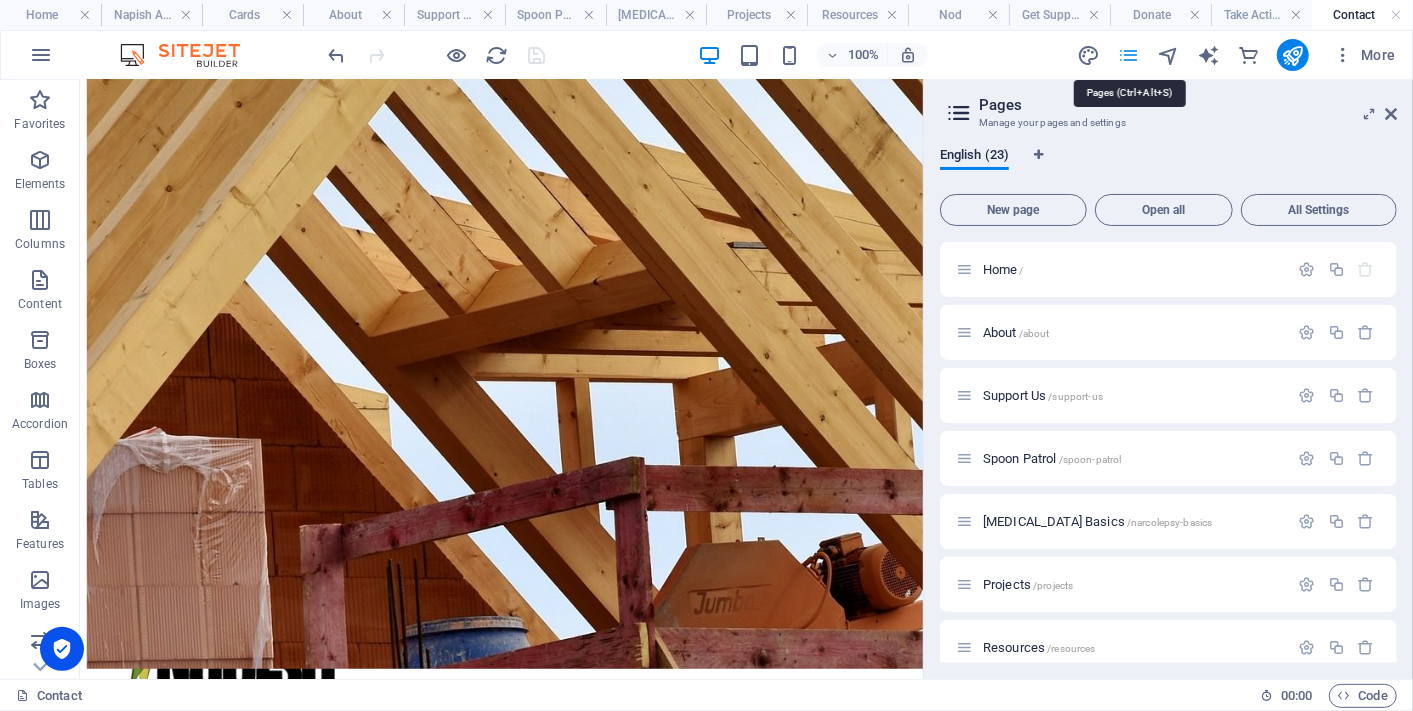scroll, scrollTop: 578, scrollLeft: 0, axis: vertical 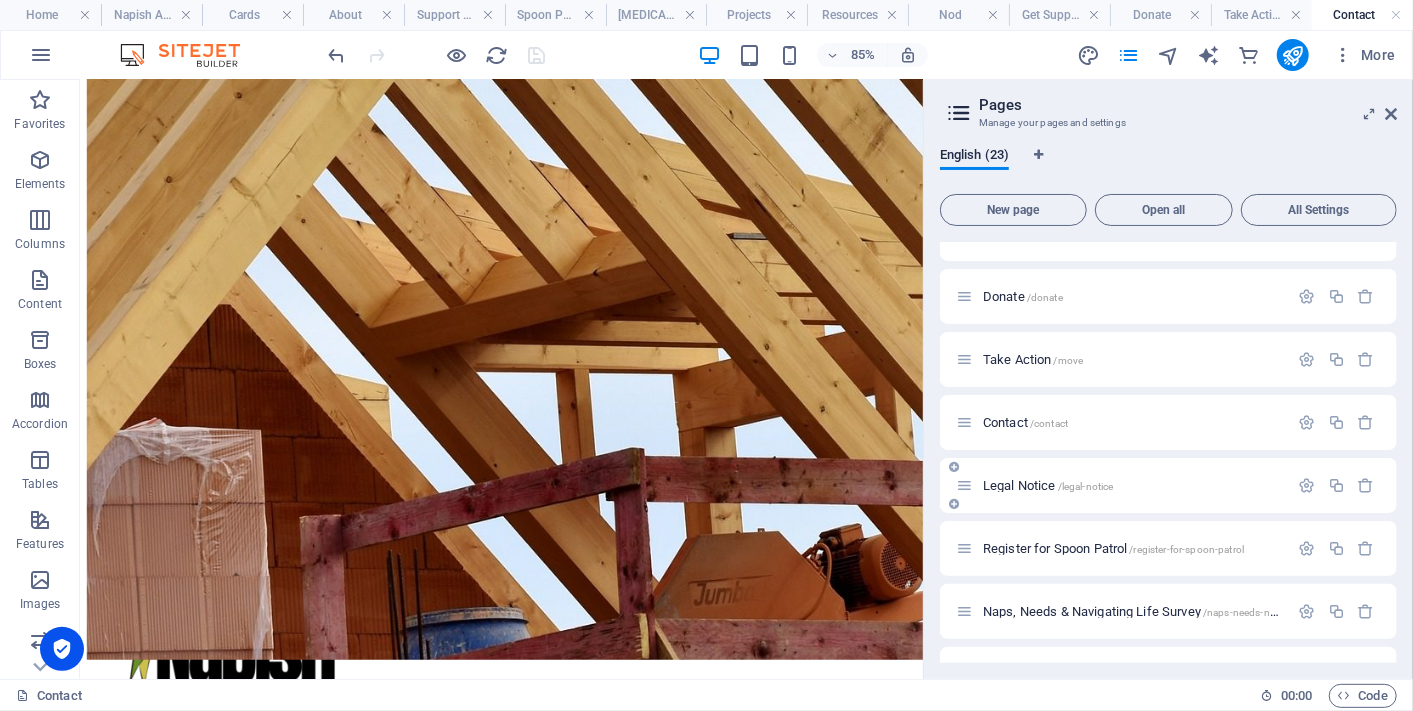 click on "/legal-notice" at bounding box center (1086, 486) 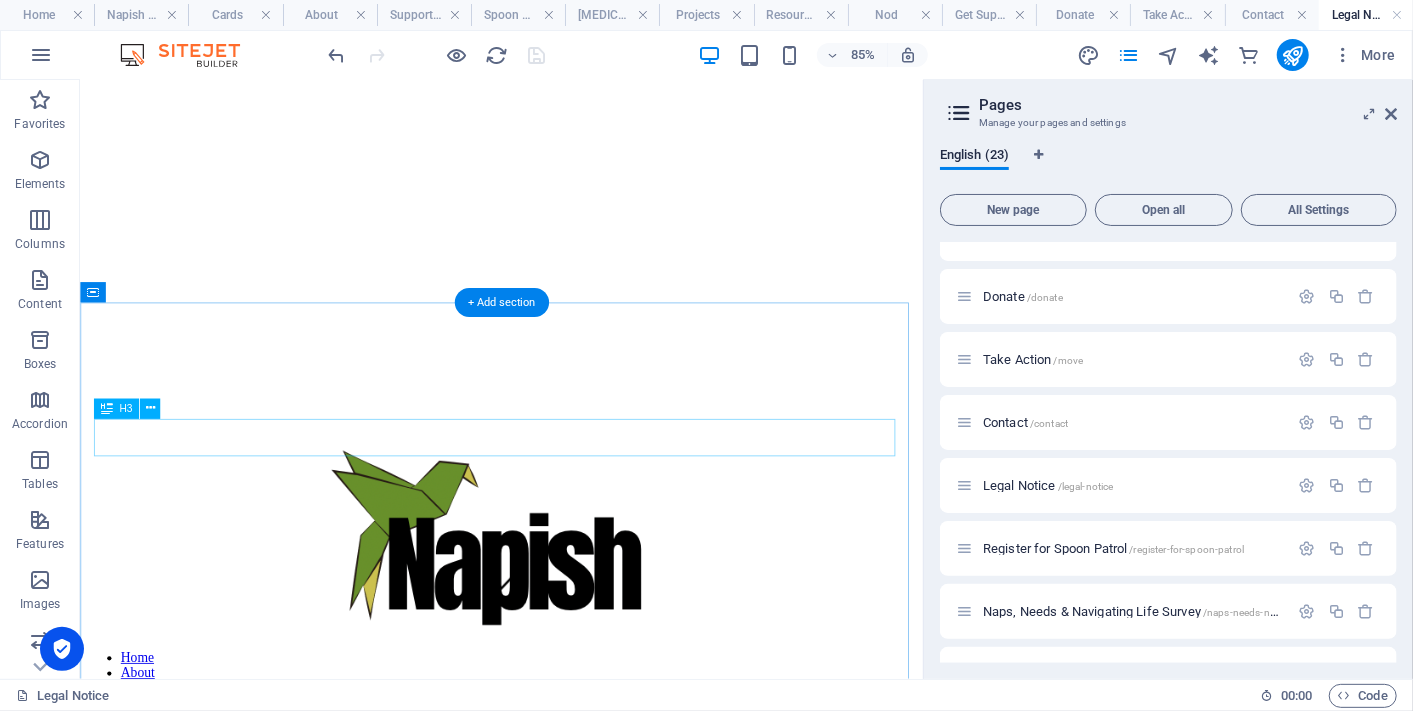 scroll, scrollTop: 0, scrollLeft: 0, axis: both 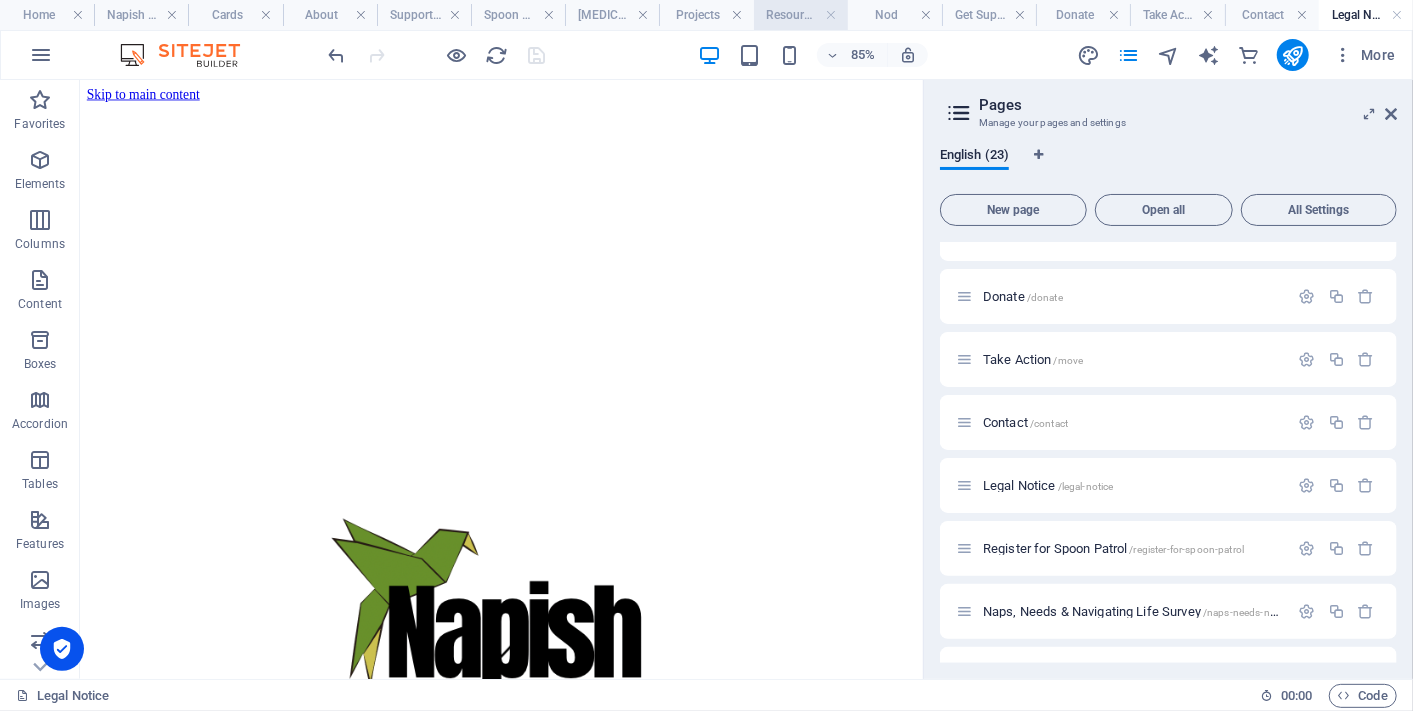 click on "Resources" at bounding box center [801, 15] 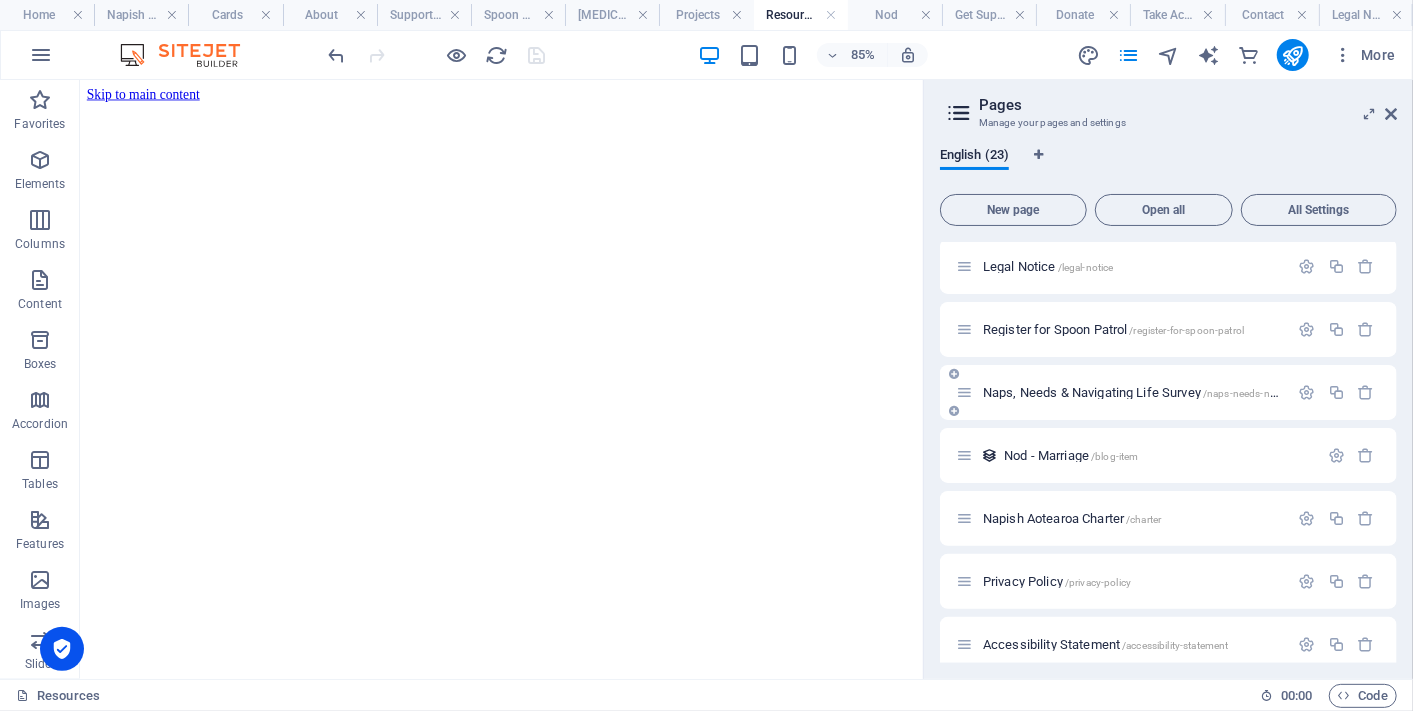 scroll, scrollTop: 916, scrollLeft: 0, axis: vertical 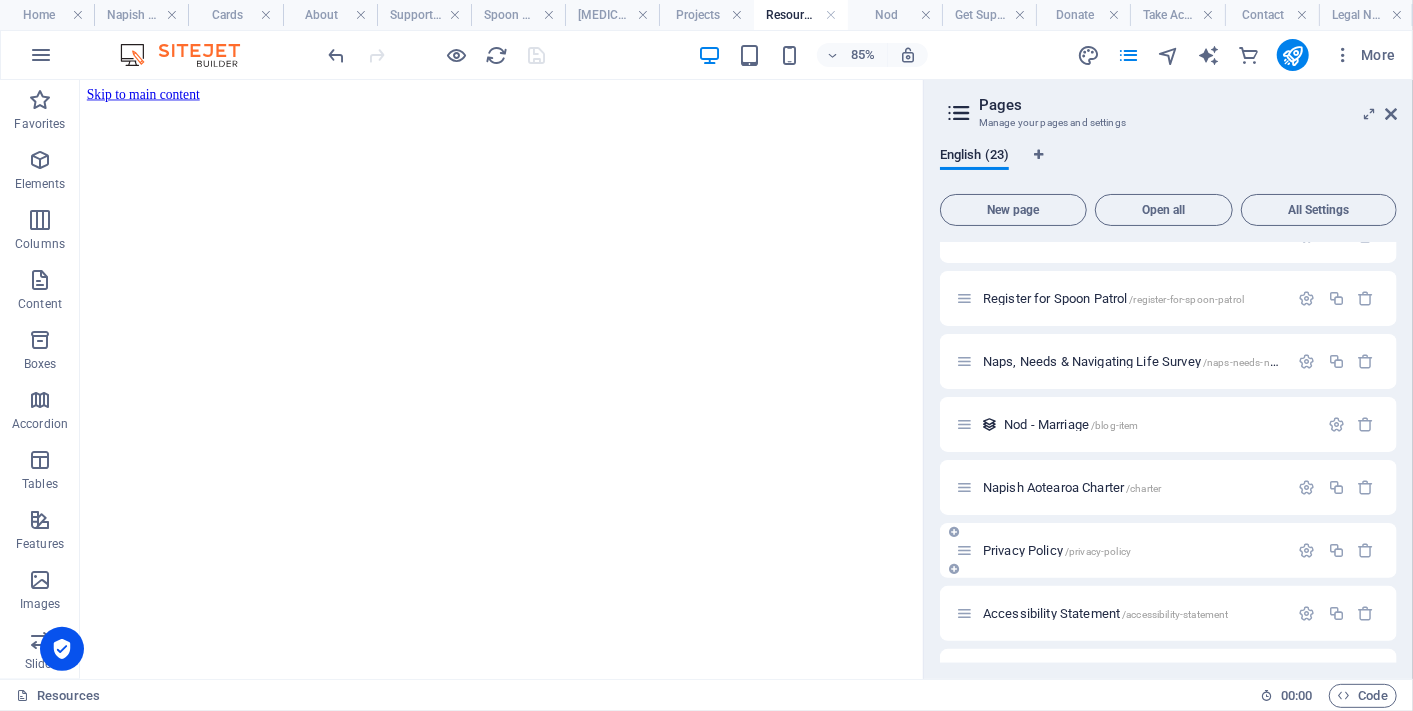 click on "Privacy Policy /privacy-policy" at bounding box center [1057, 550] 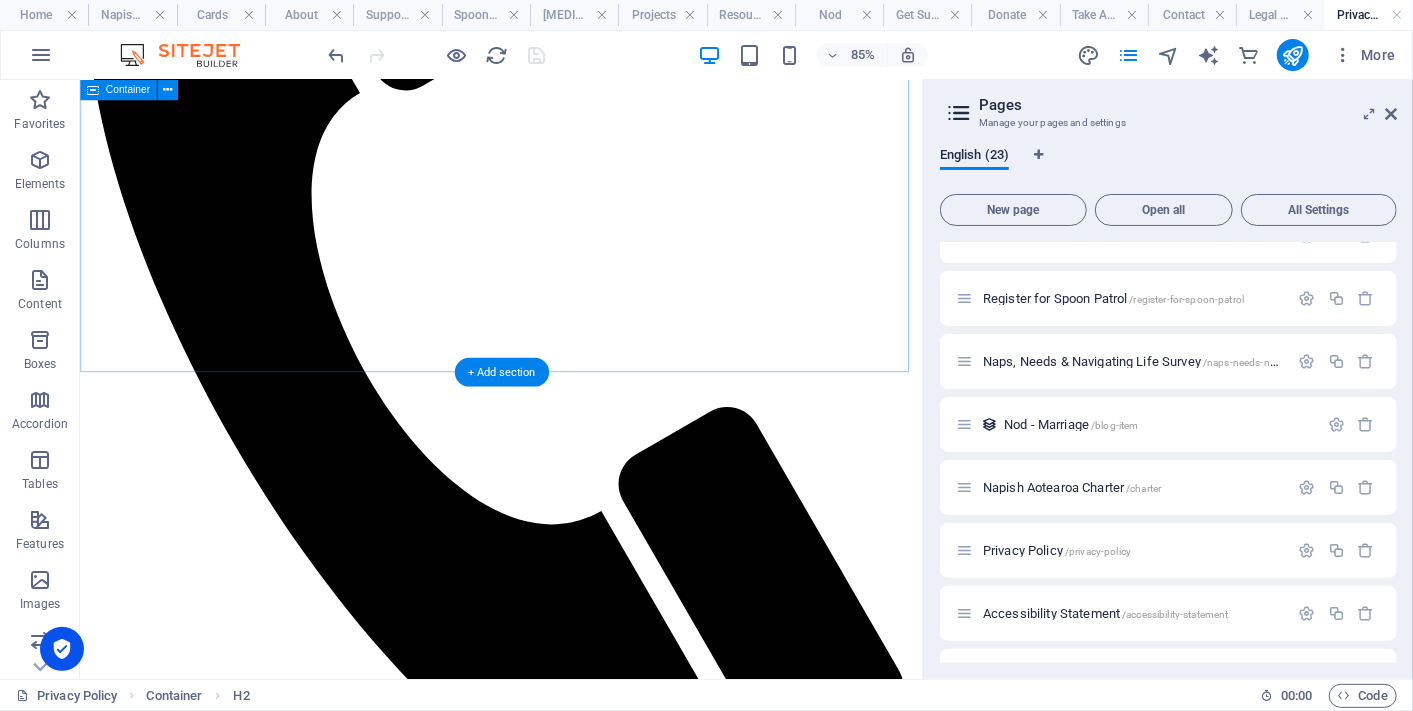 scroll, scrollTop: 2402, scrollLeft: 0, axis: vertical 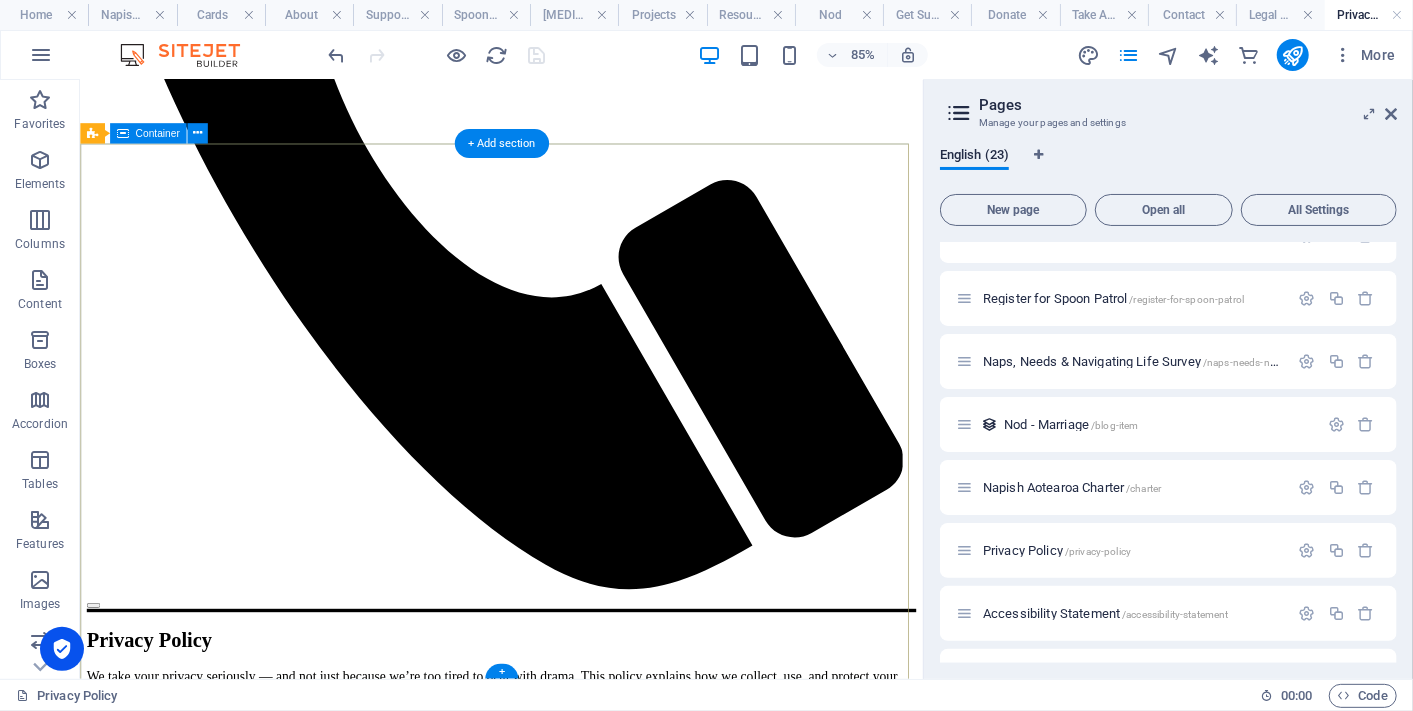 click on "Give us a like and a follow on the socials, browse our snoozy little merch shop, or drop us a line. Nurtured By Sign up for  The Nudge  Newlsletter   Yes, I’d like to receive the Napish newsletter in my inbox — gentle updates, useful things, and zero spam. I know I can unsubscribe any time if it’s not my vibe. Unreadable? Regenerate Send" at bounding box center (575, 5891) 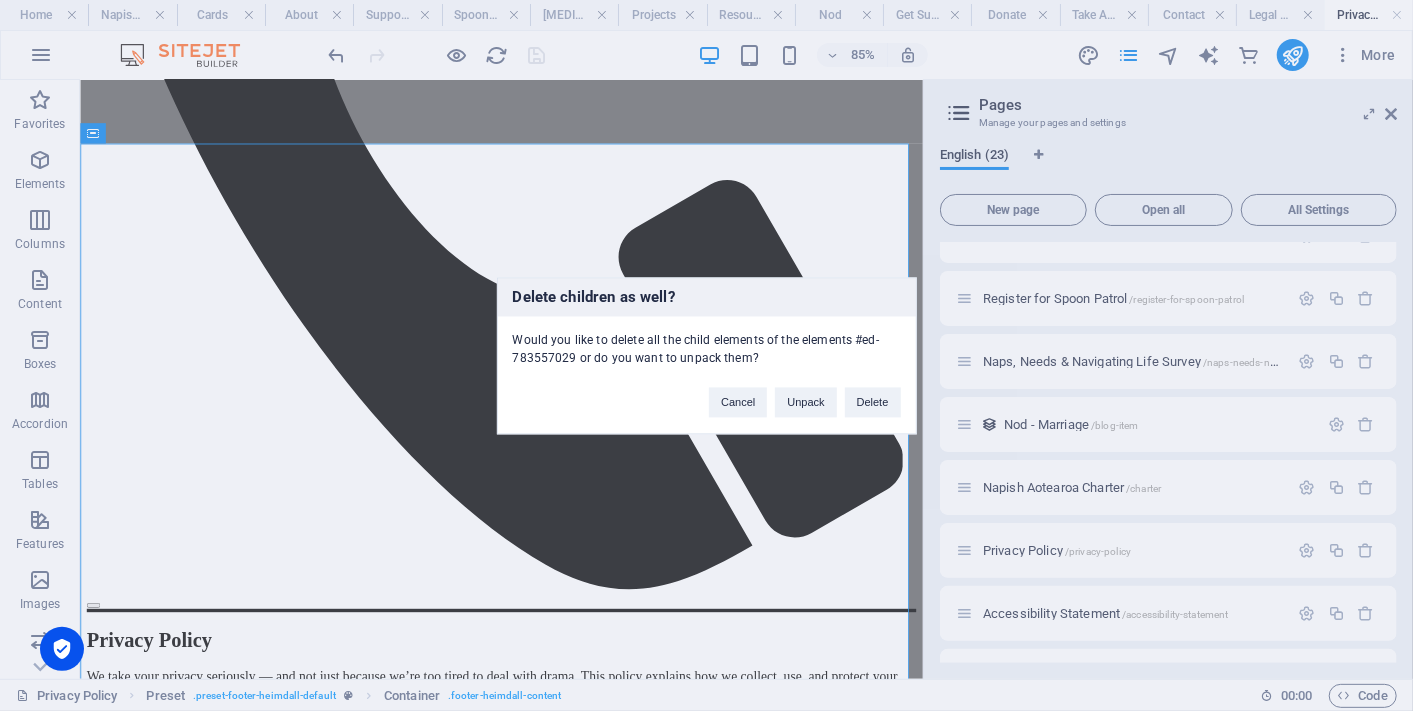 type 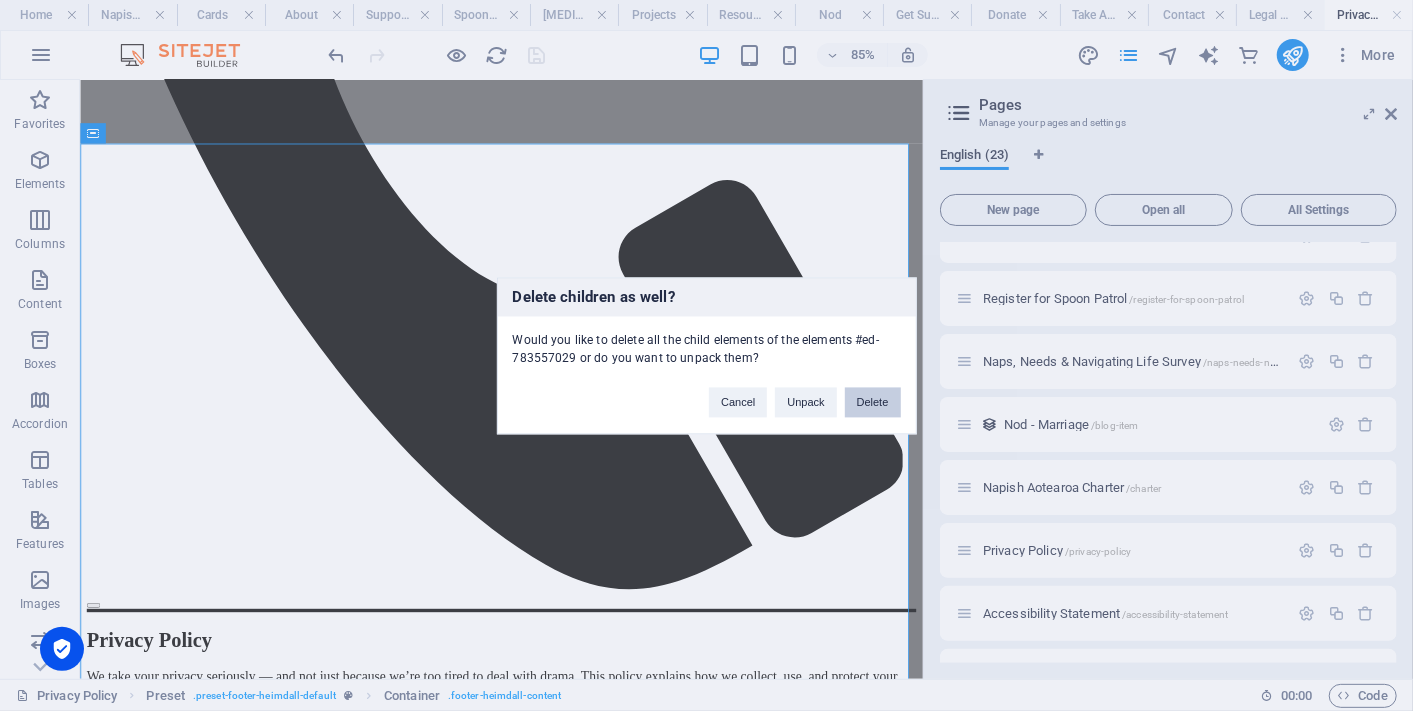 click on "Delete" at bounding box center [873, 402] 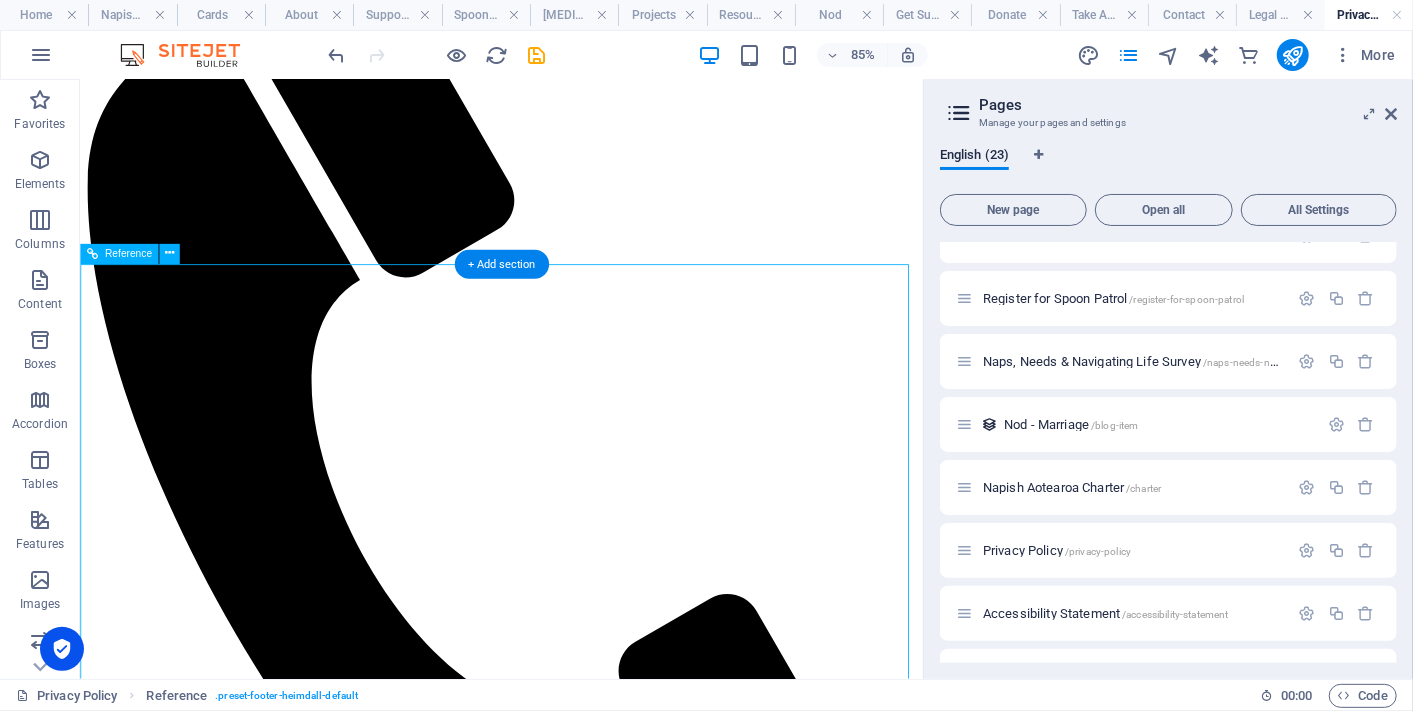 scroll, scrollTop: 2402, scrollLeft: 0, axis: vertical 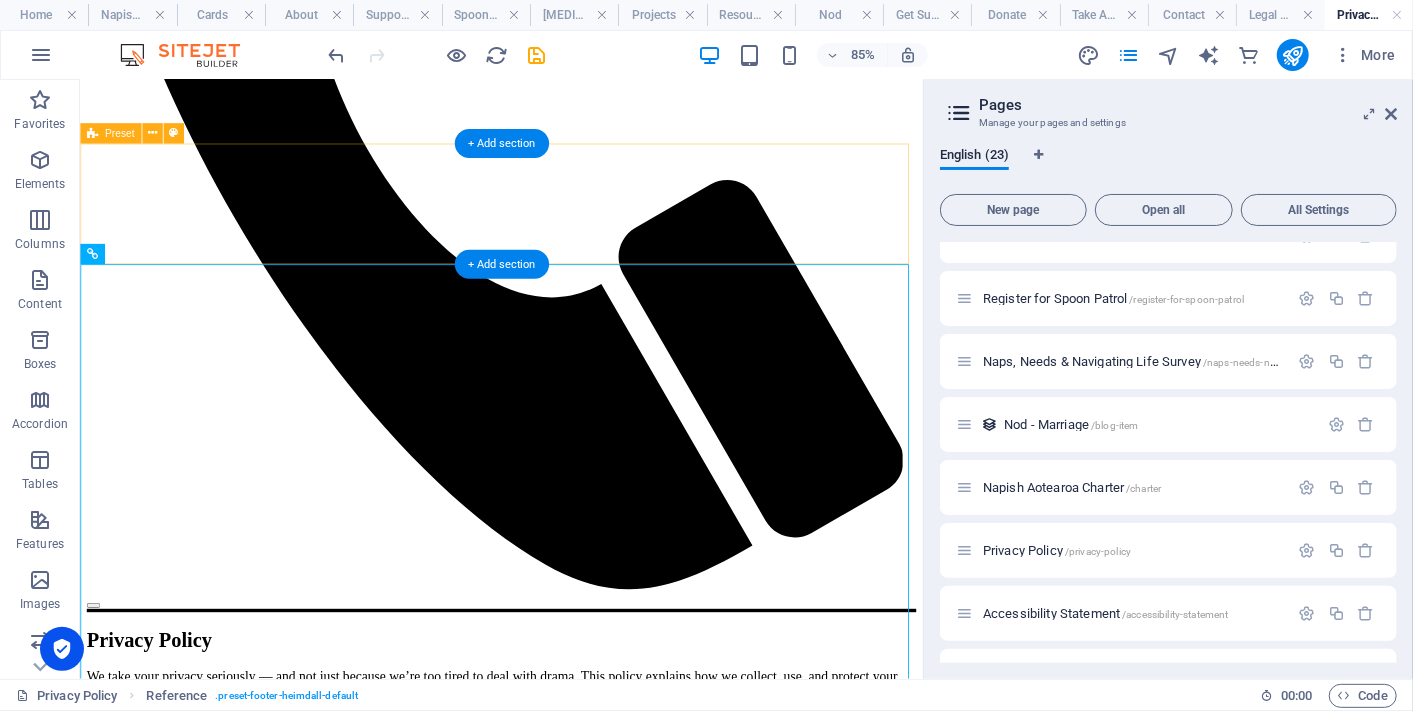 click on "Drop content here or  Add elements  Paste clipboard" at bounding box center (575, 2514) 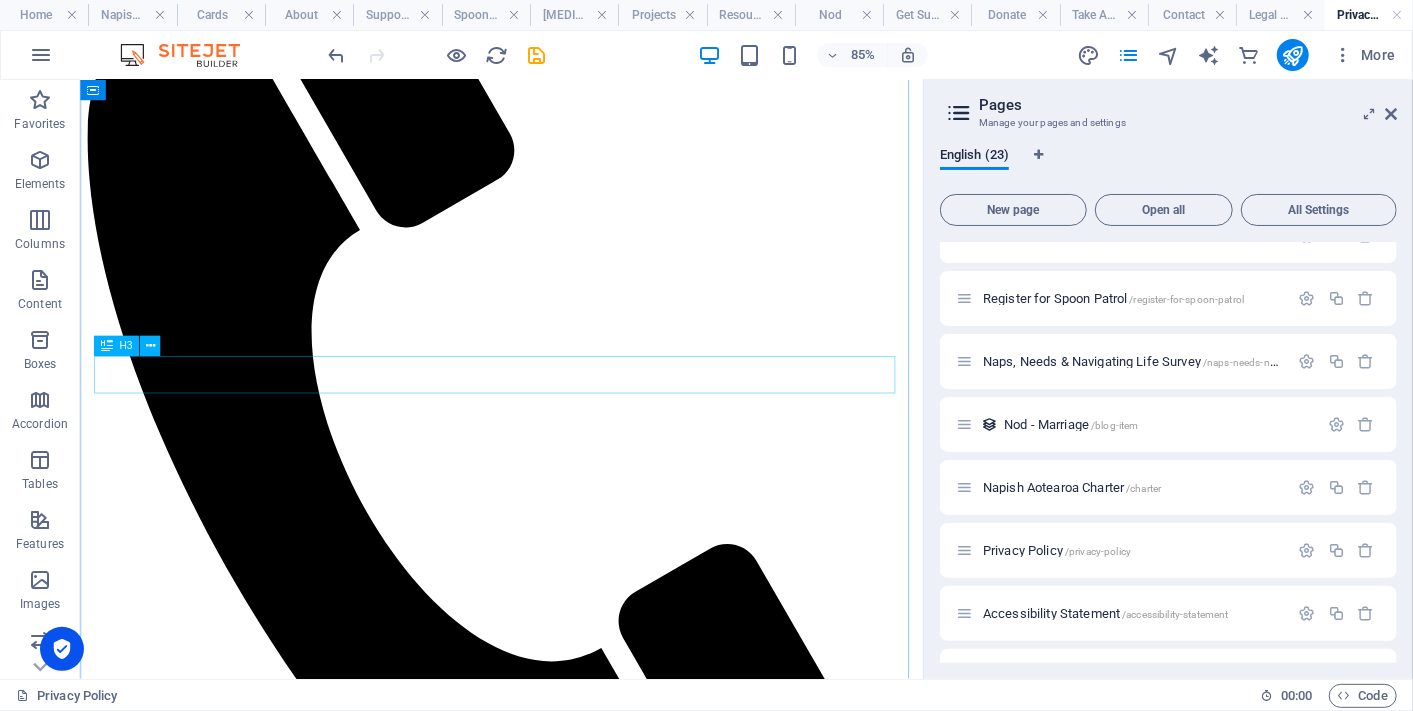 scroll, scrollTop: 2069, scrollLeft: 0, axis: vertical 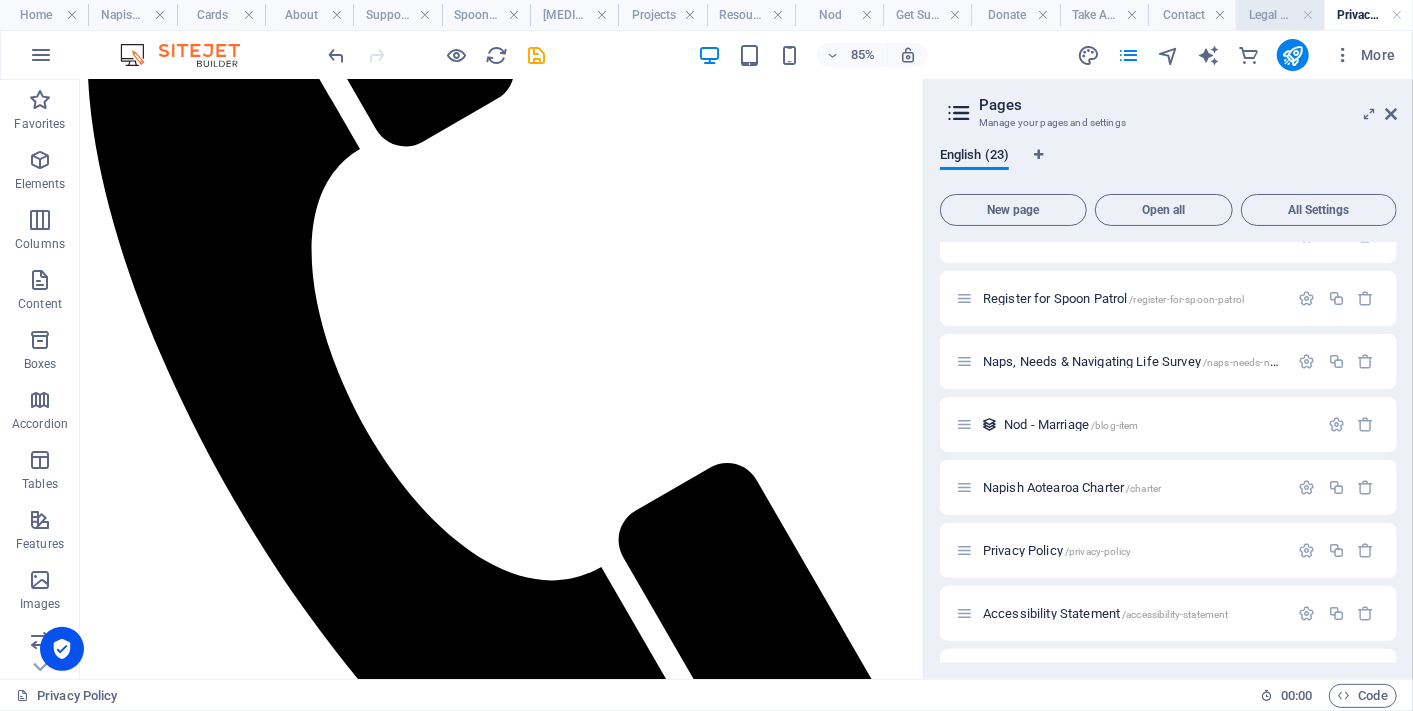 click on "Legal Notice" at bounding box center (1280, 15) 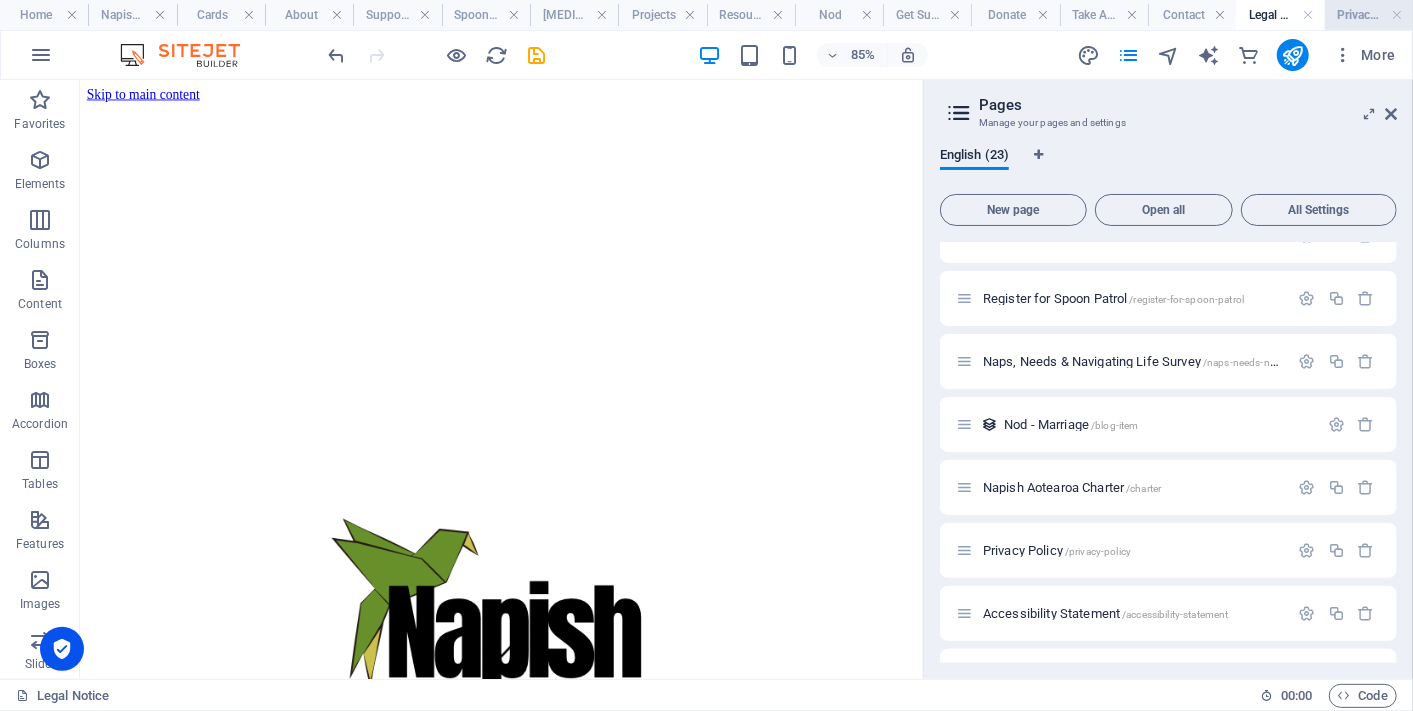 click on "Privacy Policy" at bounding box center [1369, 15] 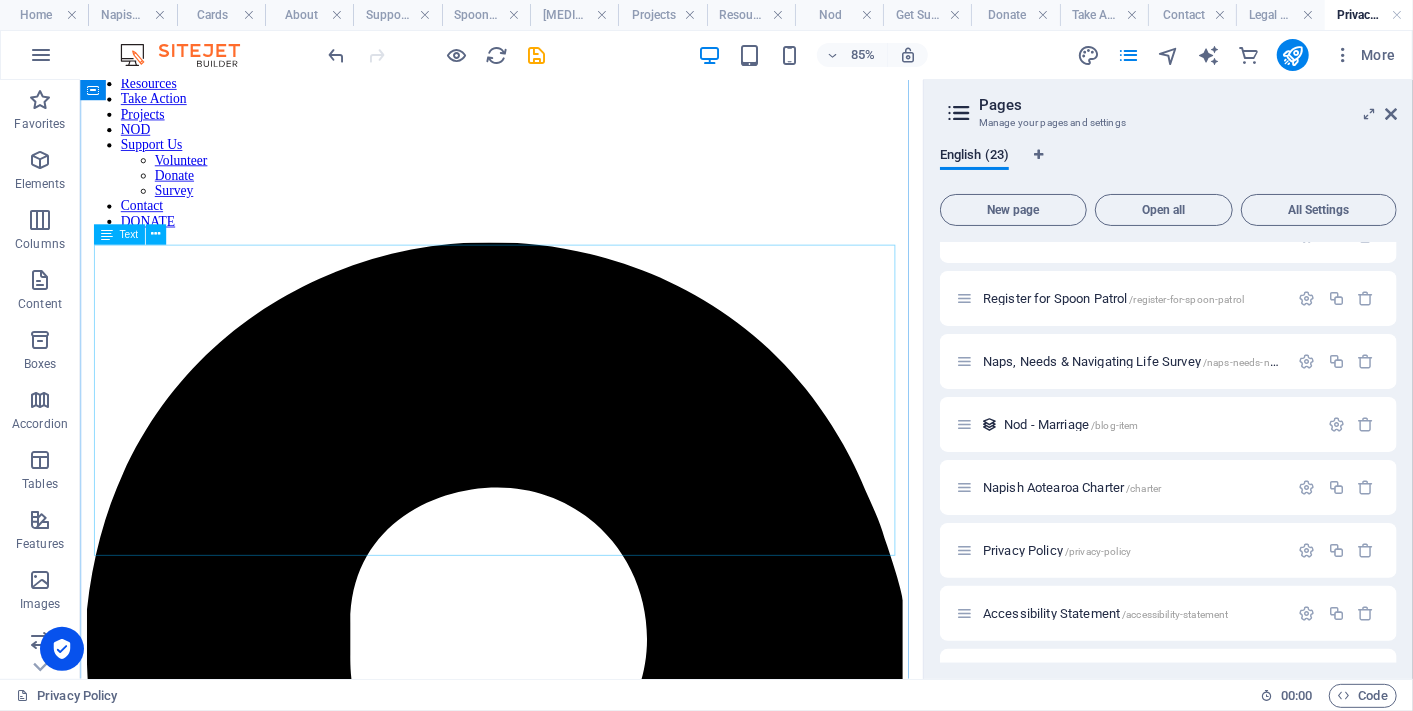 scroll, scrollTop: 0, scrollLeft: 0, axis: both 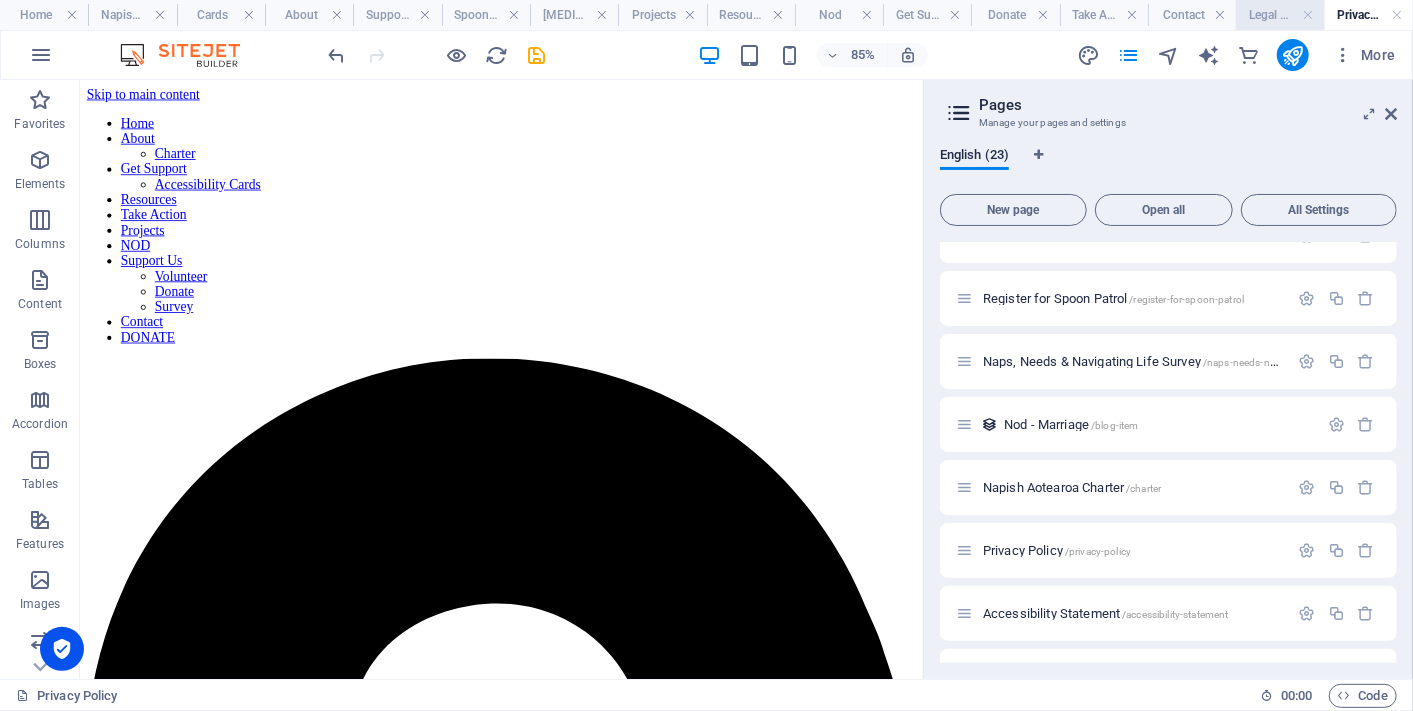 click on "Legal Notice" at bounding box center [1280, 15] 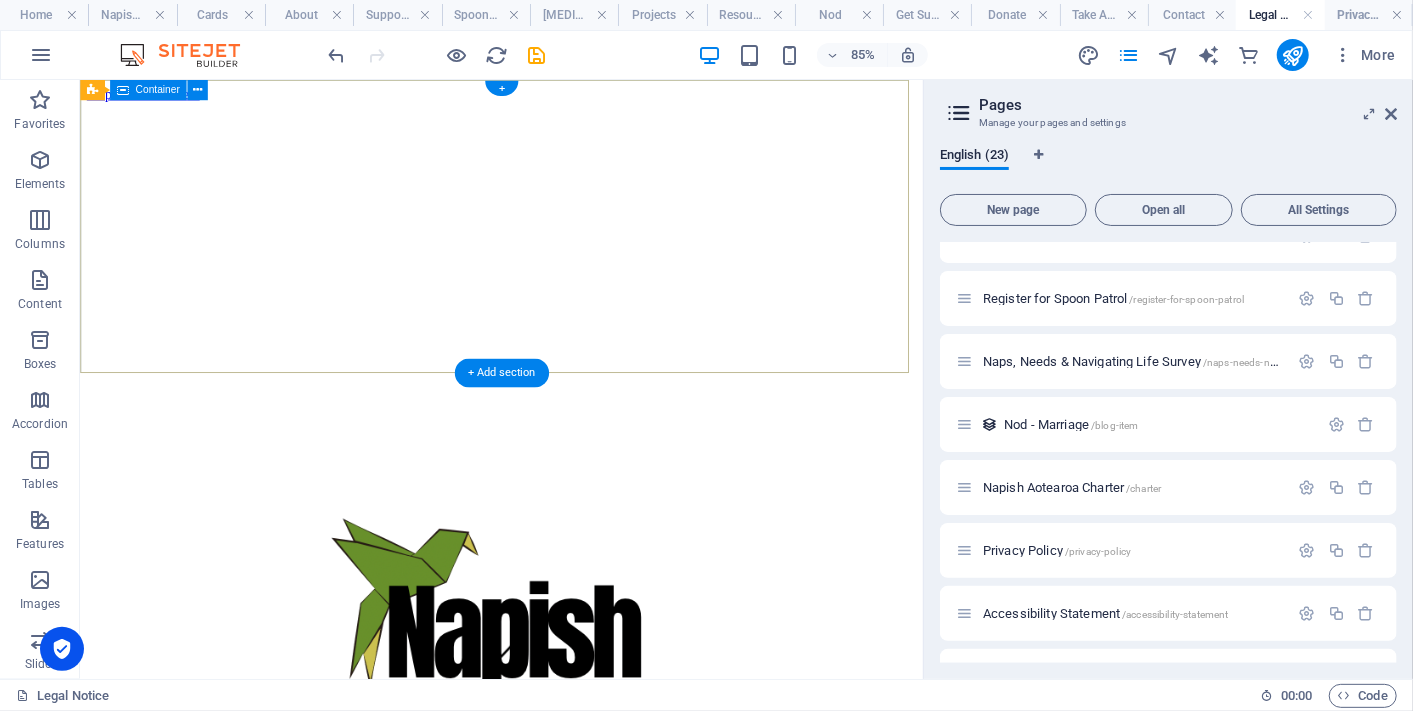 click at bounding box center [575, 705] 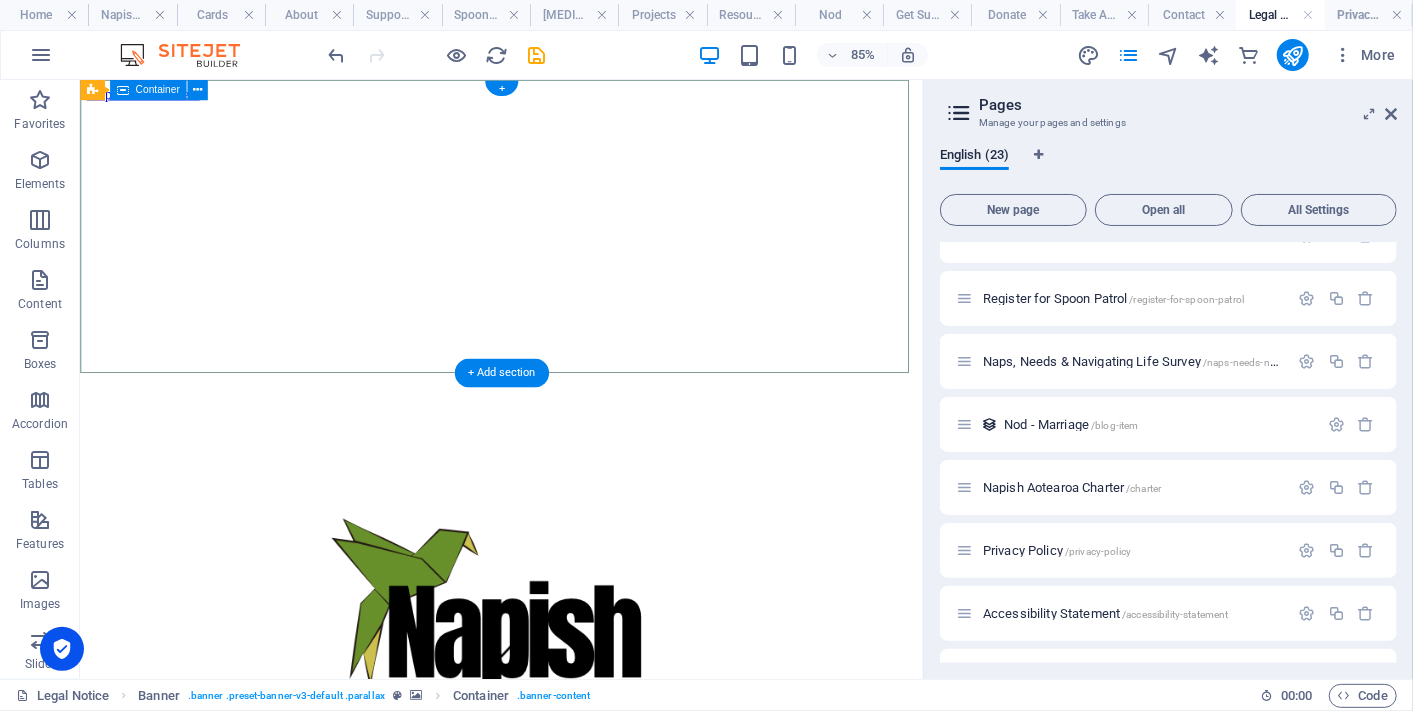 click at bounding box center [575, 705] 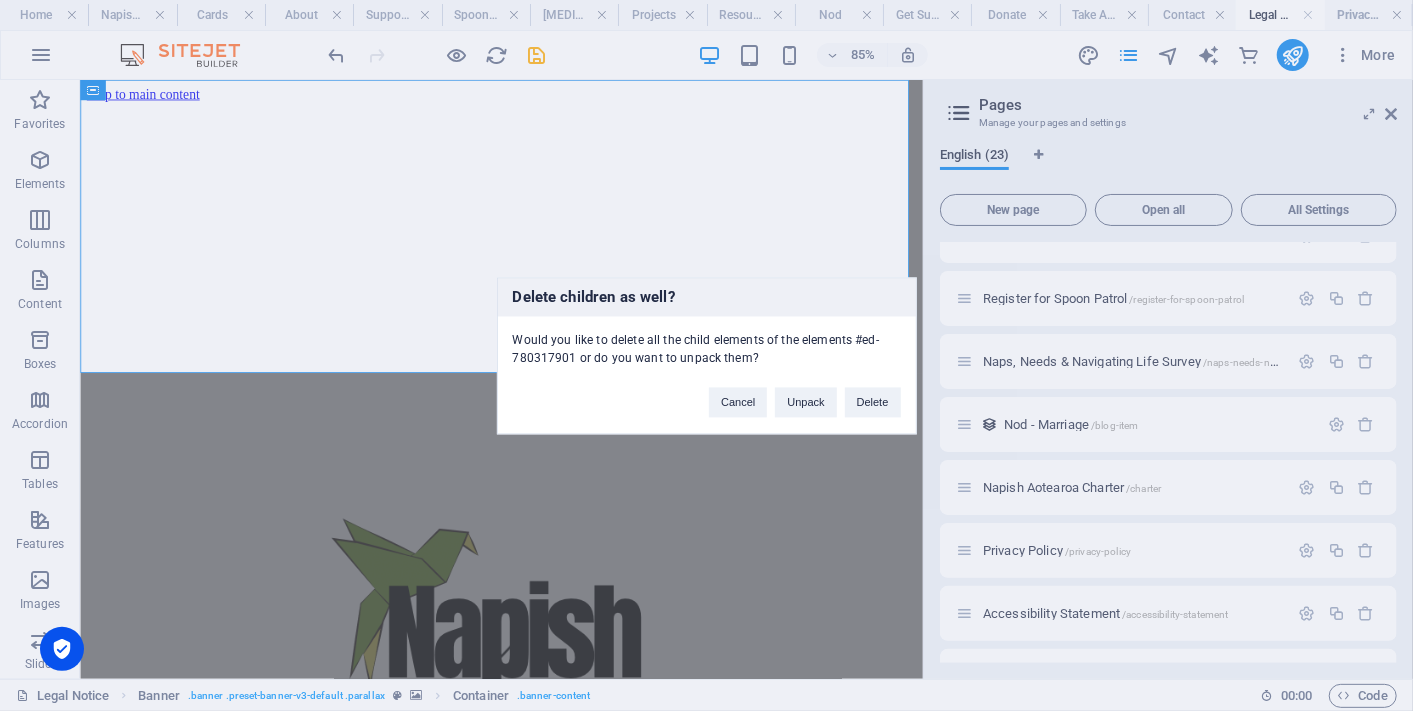 type 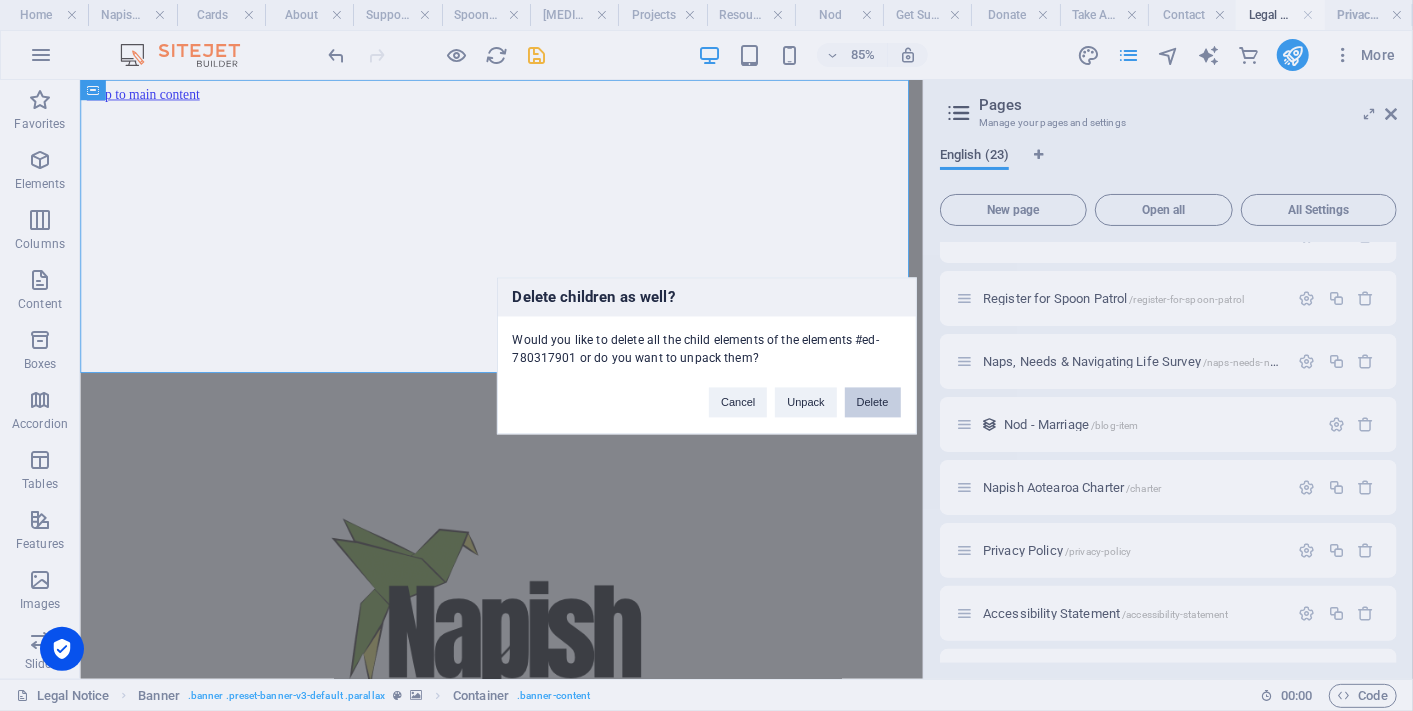 click on "Delete" at bounding box center [873, 402] 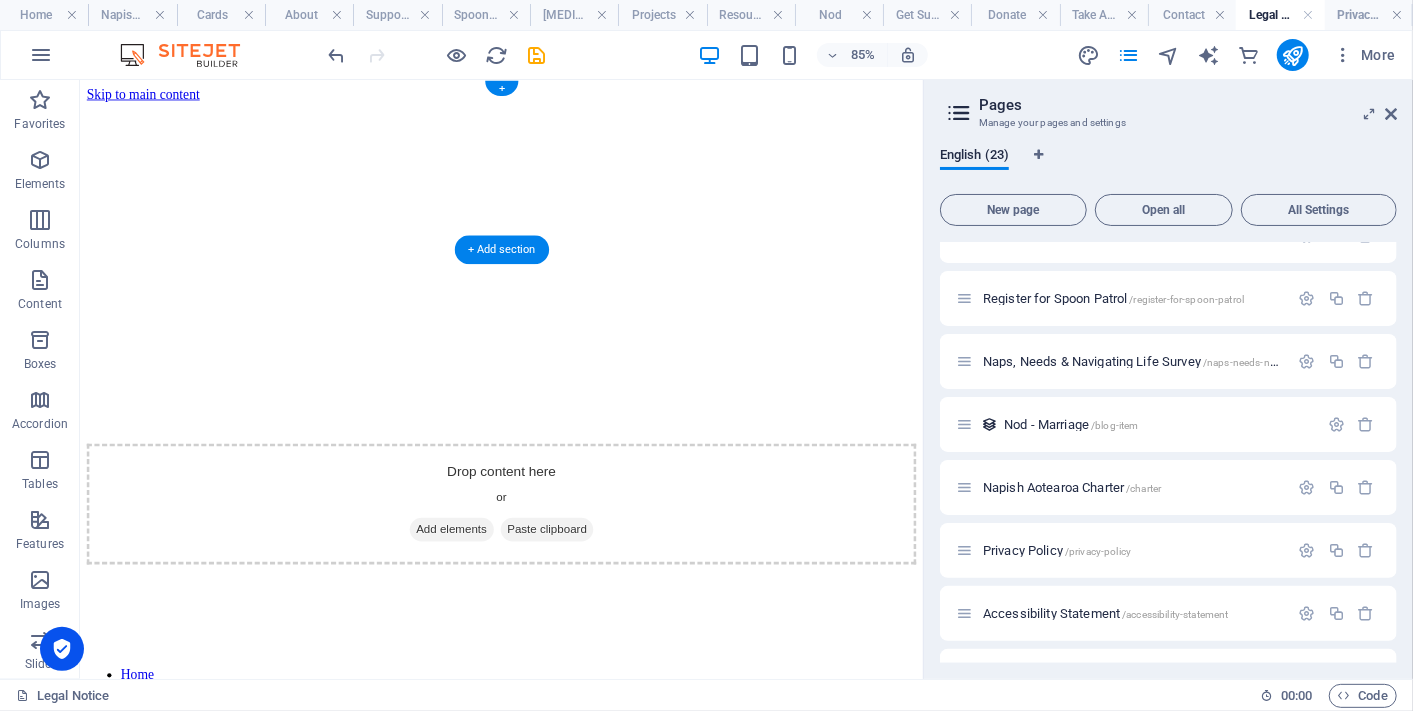 click at bounding box center [575, 106] 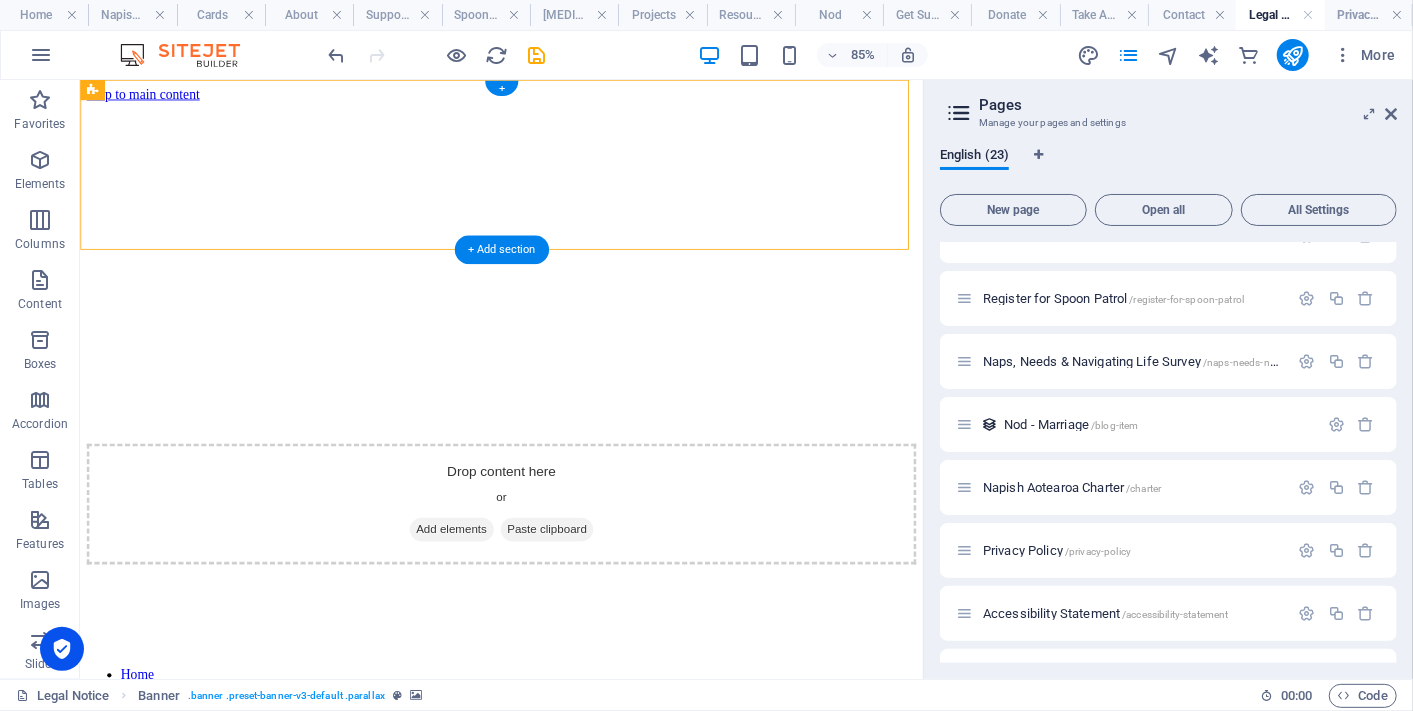click at bounding box center [575, 106] 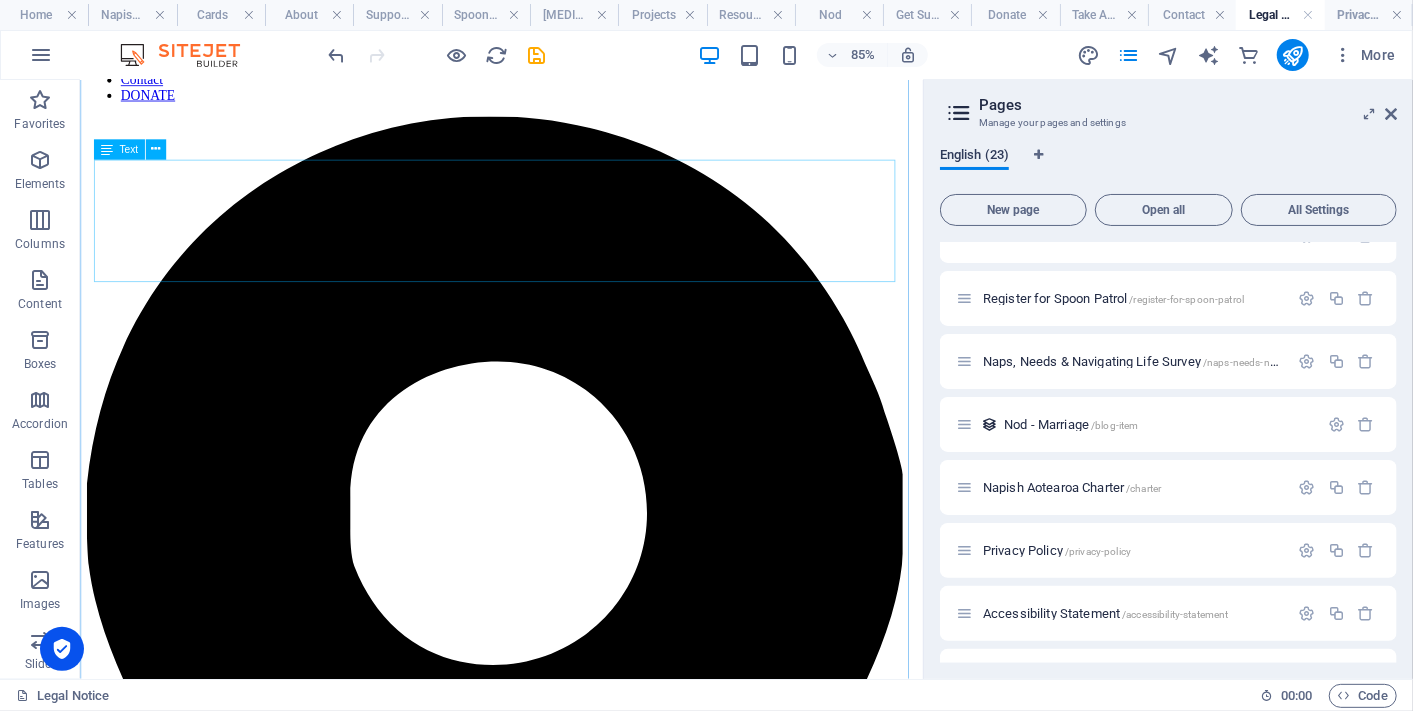 scroll, scrollTop: 102, scrollLeft: 0, axis: vertical 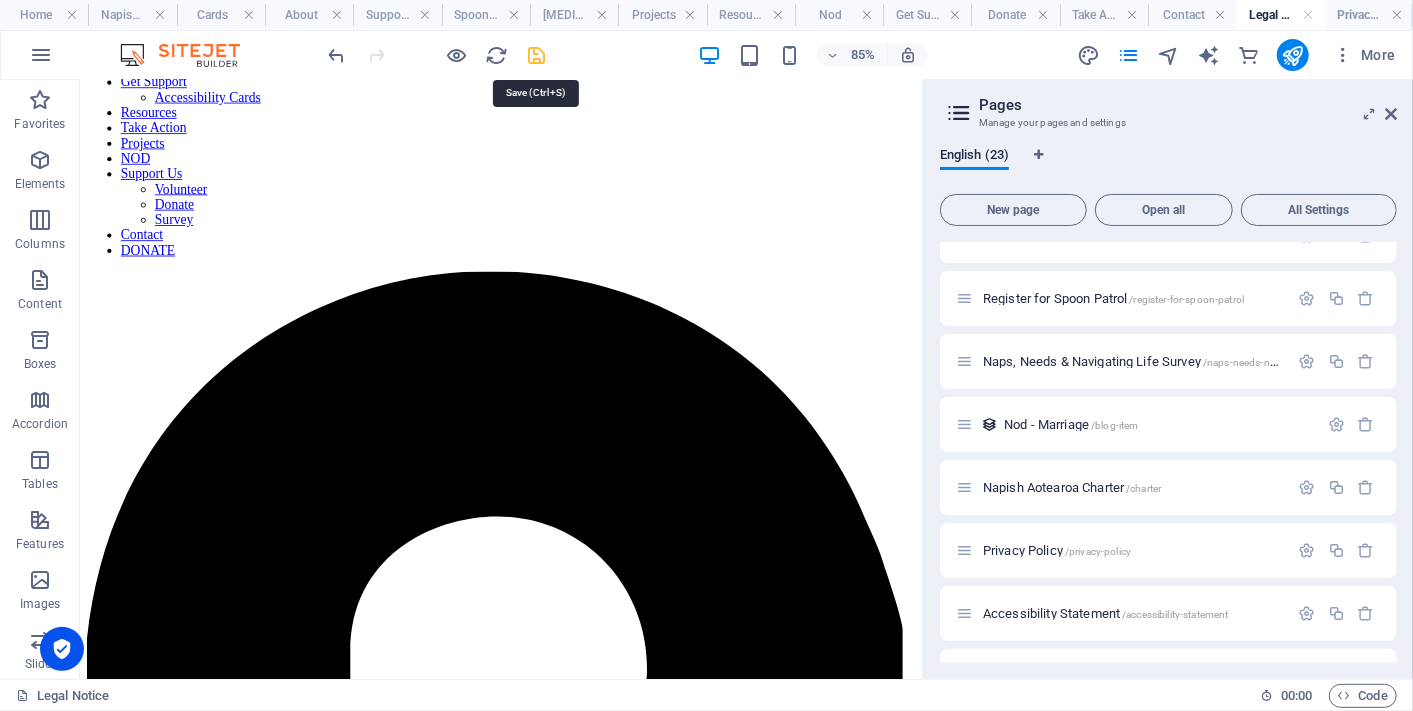 click at bounding box center [537, 55] 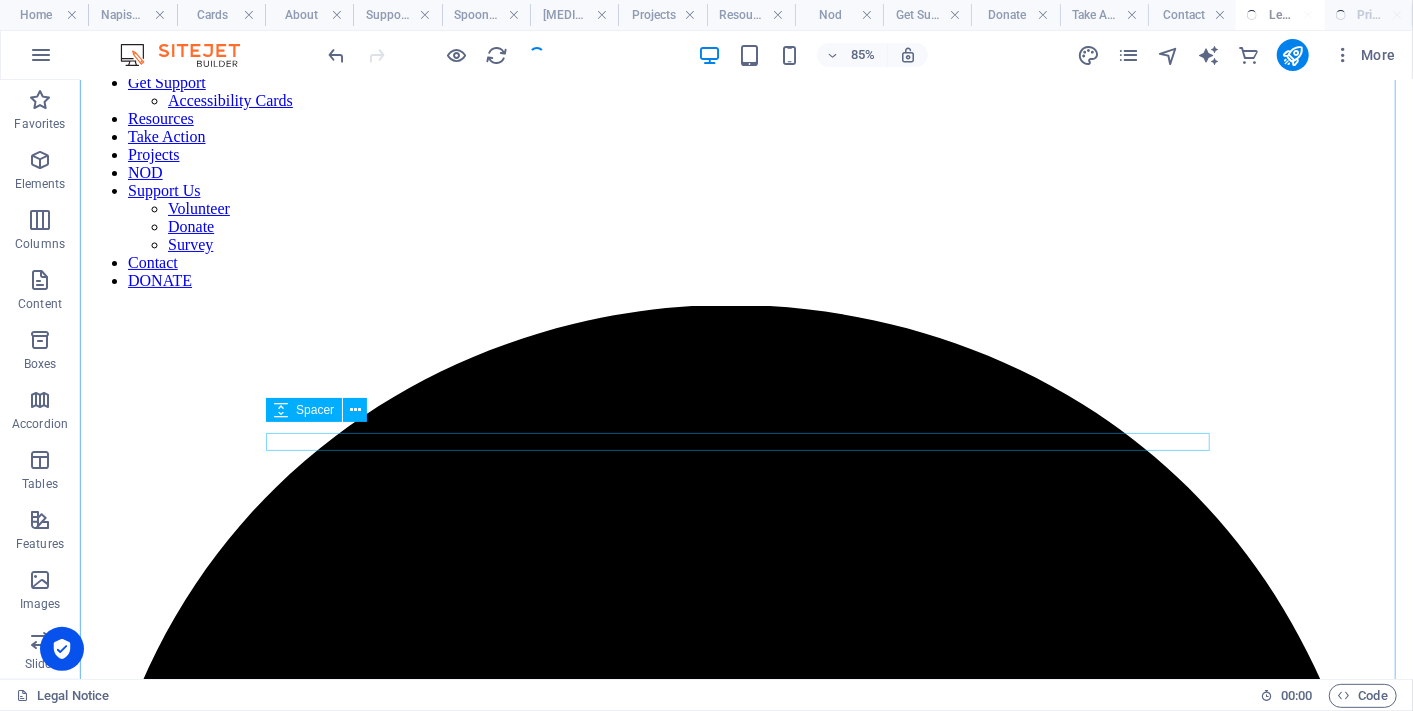 scroll, scrollTop: 91, scrollLeft: 0, axis: vertical 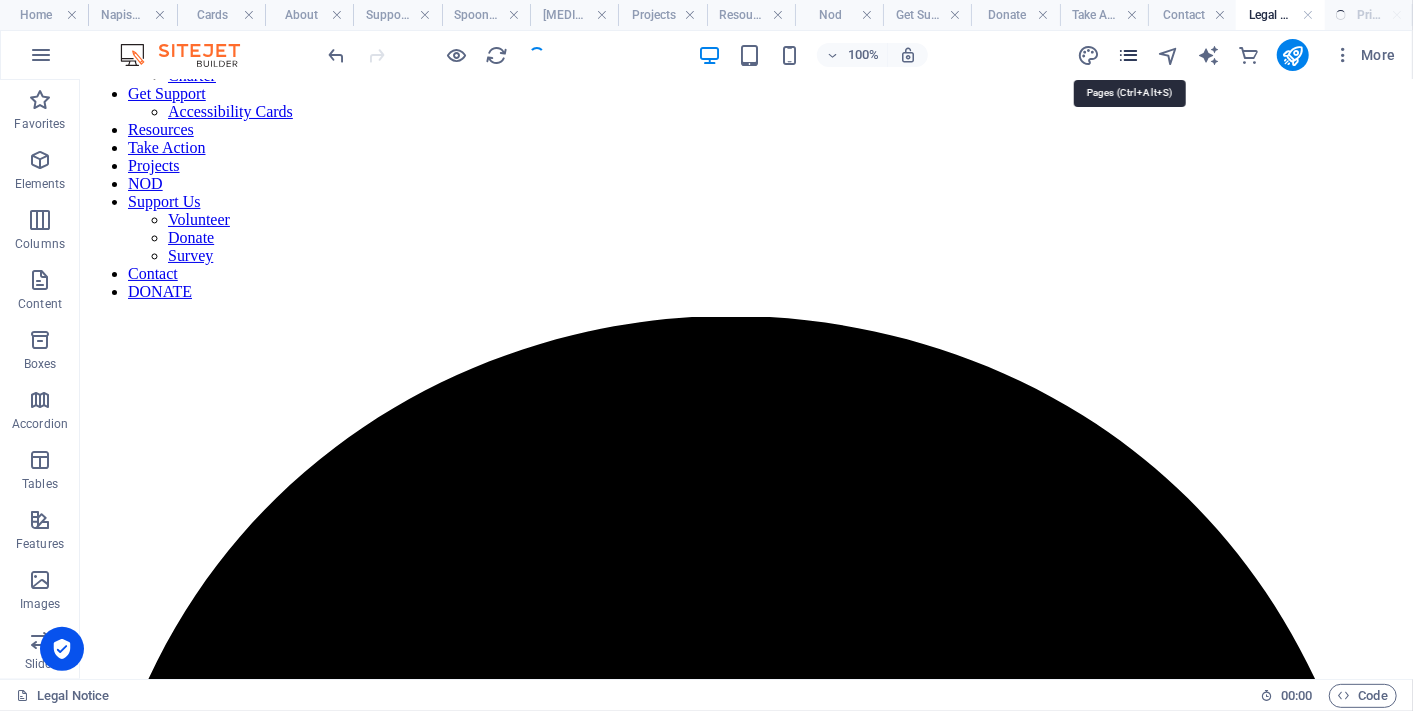 click at bounding box center (1128, 55) 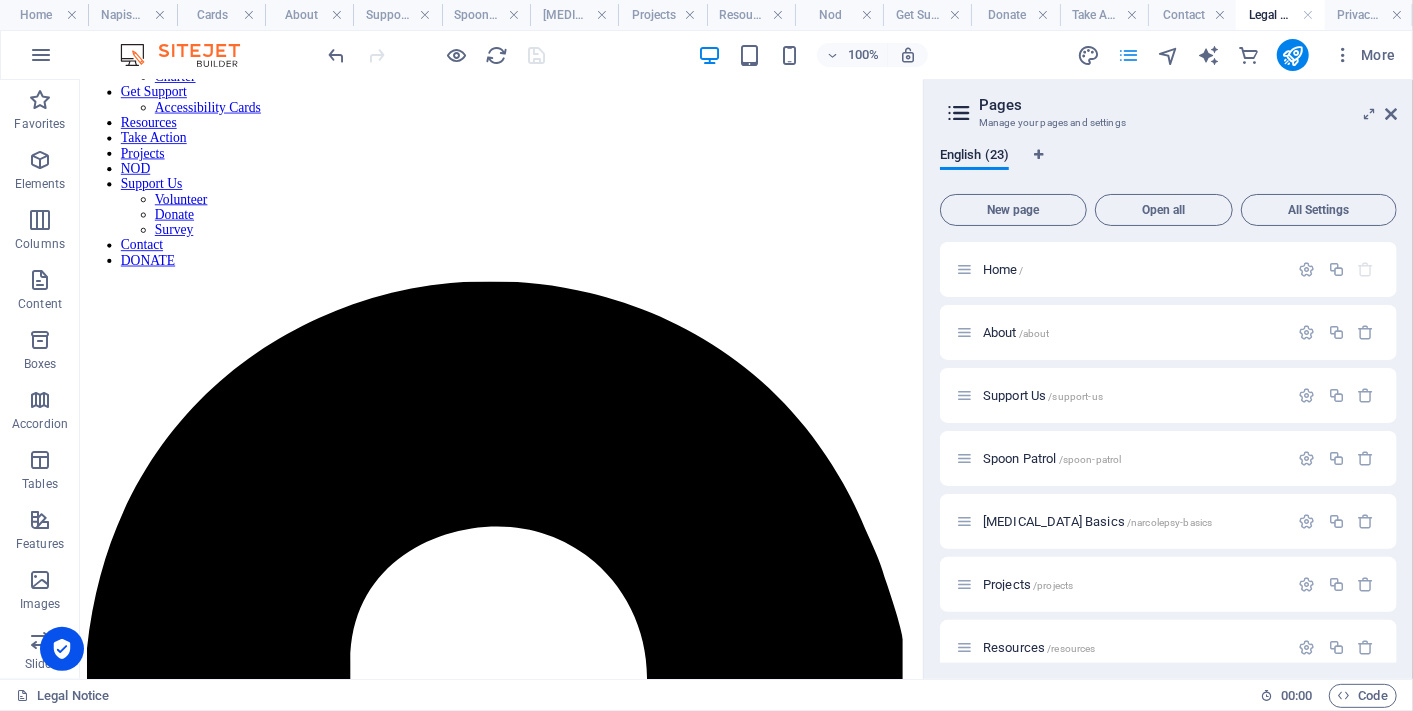 scroll, scrollTop: 102, scrollLeft: 0, axis: vertical 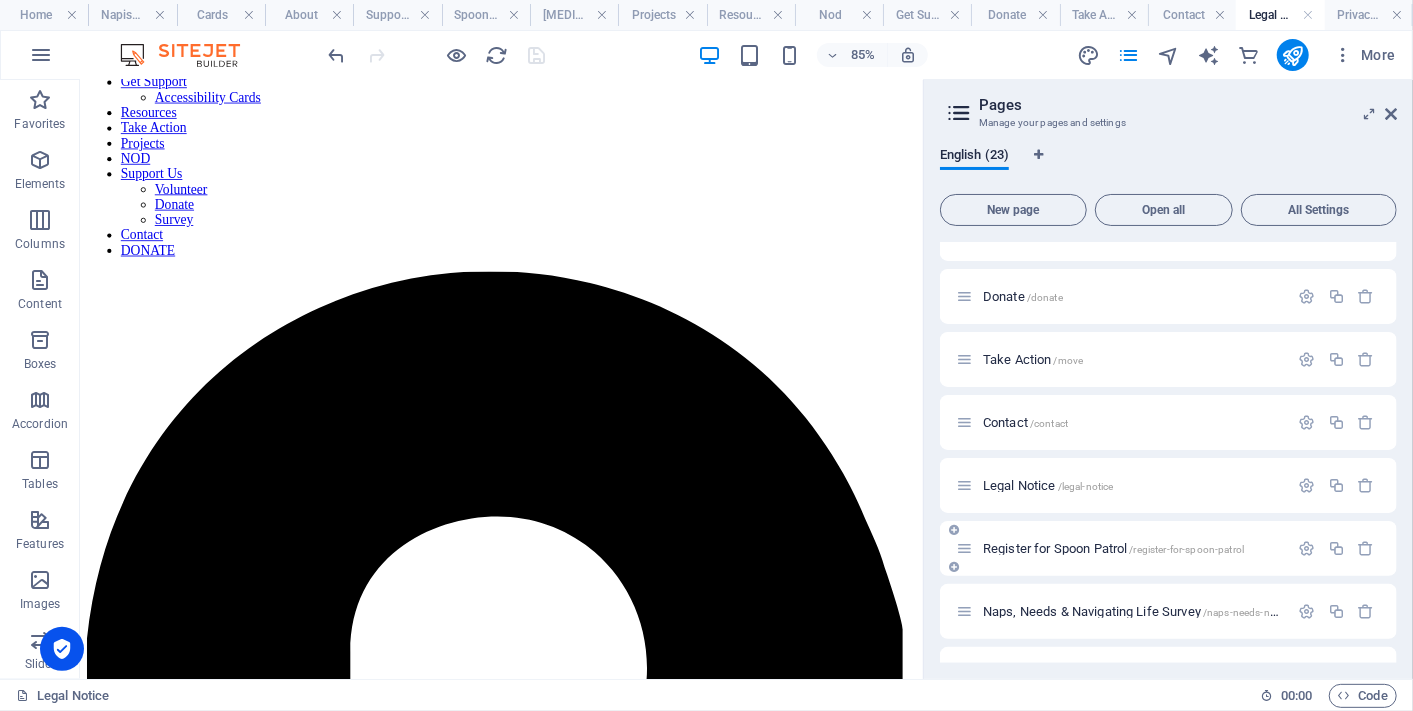 click on "/register-for-spoon-patrol" at bounding box center (1187, 549) 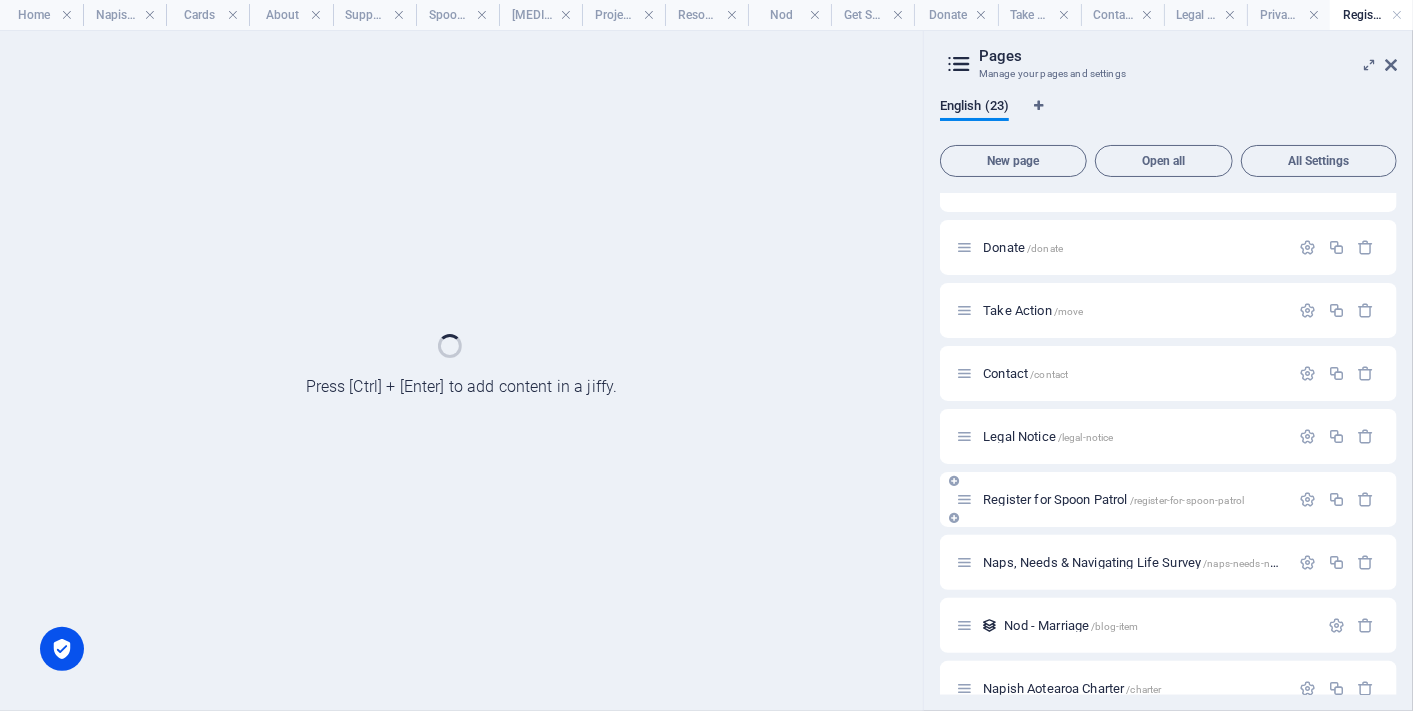 scroll, scrollTop: 0, scrollLeft: 0, axis: both 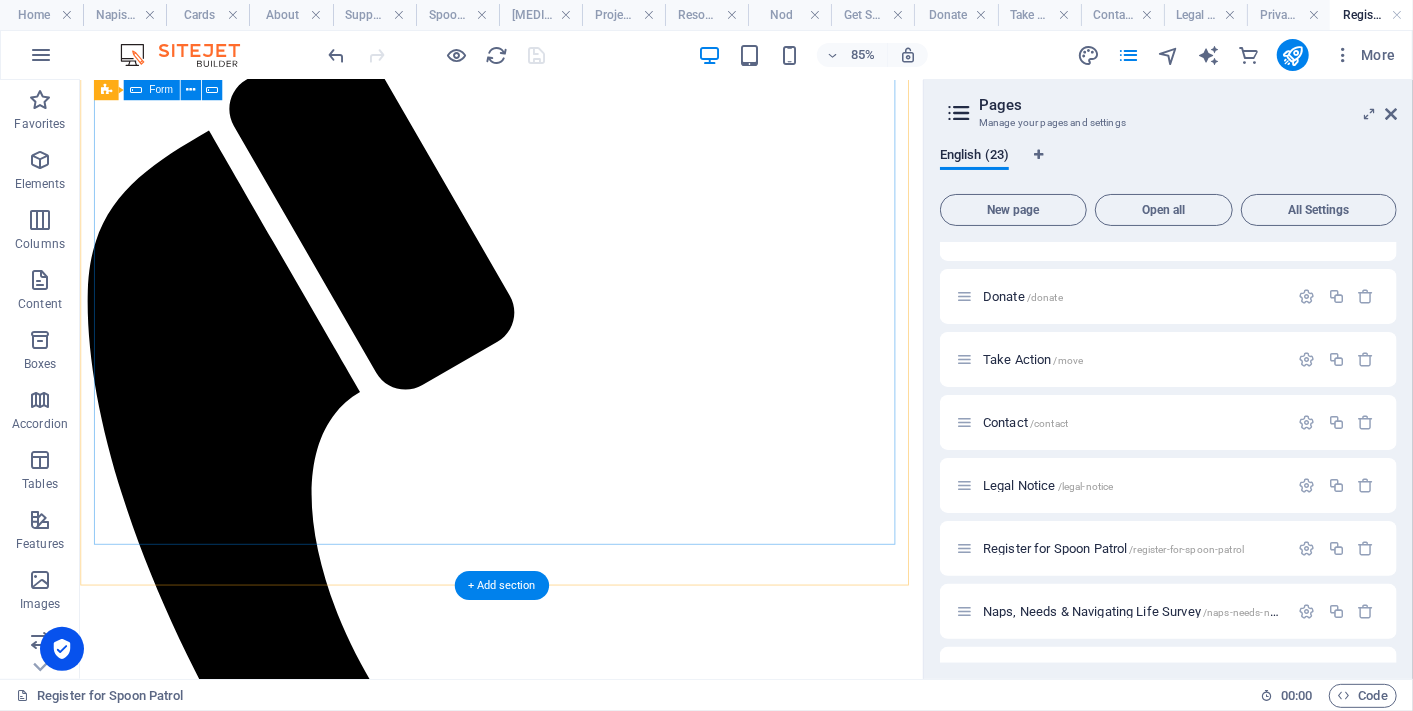 click on "Do you have any health conditions or other circumstances we need to know about that might impact how you participate? (We don’t need to know about any diagnoses or labels — that’s your business. But if there’s anything we can do to make doing mahi for us more accessible or comfortable for you, we’d love to know.) Think: communication preferences, physical access needs, neurodivergent-friendly tools, chronic illness pacing — or just “please don’t call me before 10am.” If not, no worries — just skip ahead! Tell us what sorts of tasks you are most interested in doing. (tick all that apply)   Website design/maintainence
Social media management
Writing
Governance
Production
Legal
Support/Co-ordination
Fundraising
Other What sort of things do you want us to know about you?  For example, the types of skills you can bring, or tasks you are most interested in.   {{ 'content.forms.privacy'|trans }} Unreadable? Regenerate Submit" at bounding box center (575, 2674) 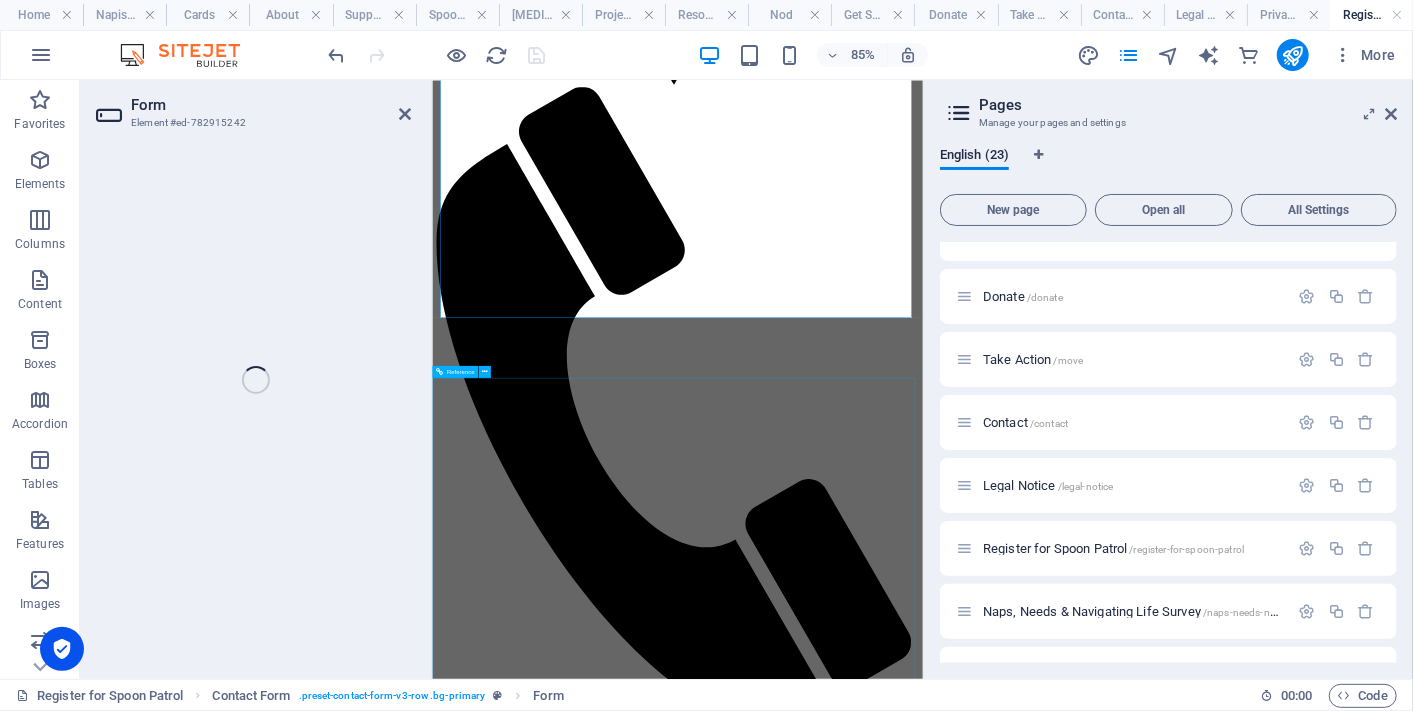 scroll, scrollTop: 2873, scrollLeft: 0, axis: vertical 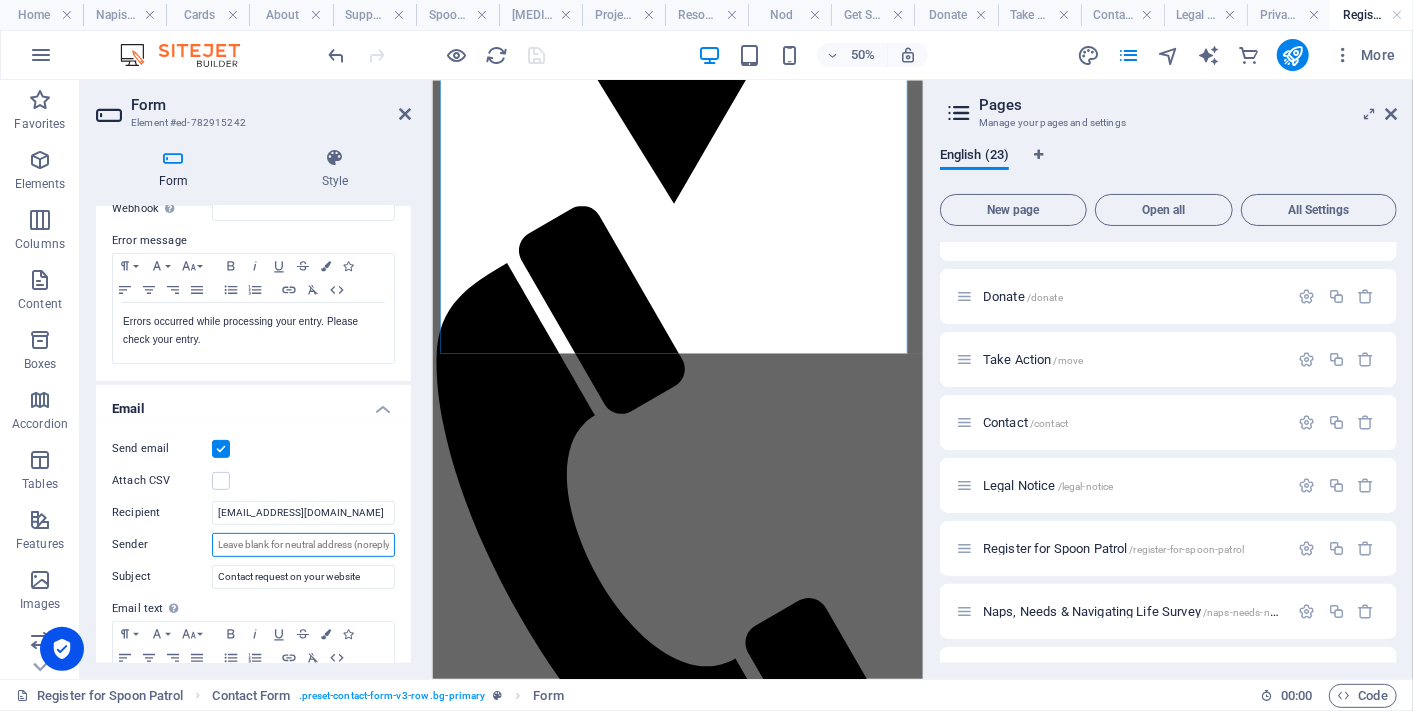 click on "Sender" at bounding box center [303, 545] 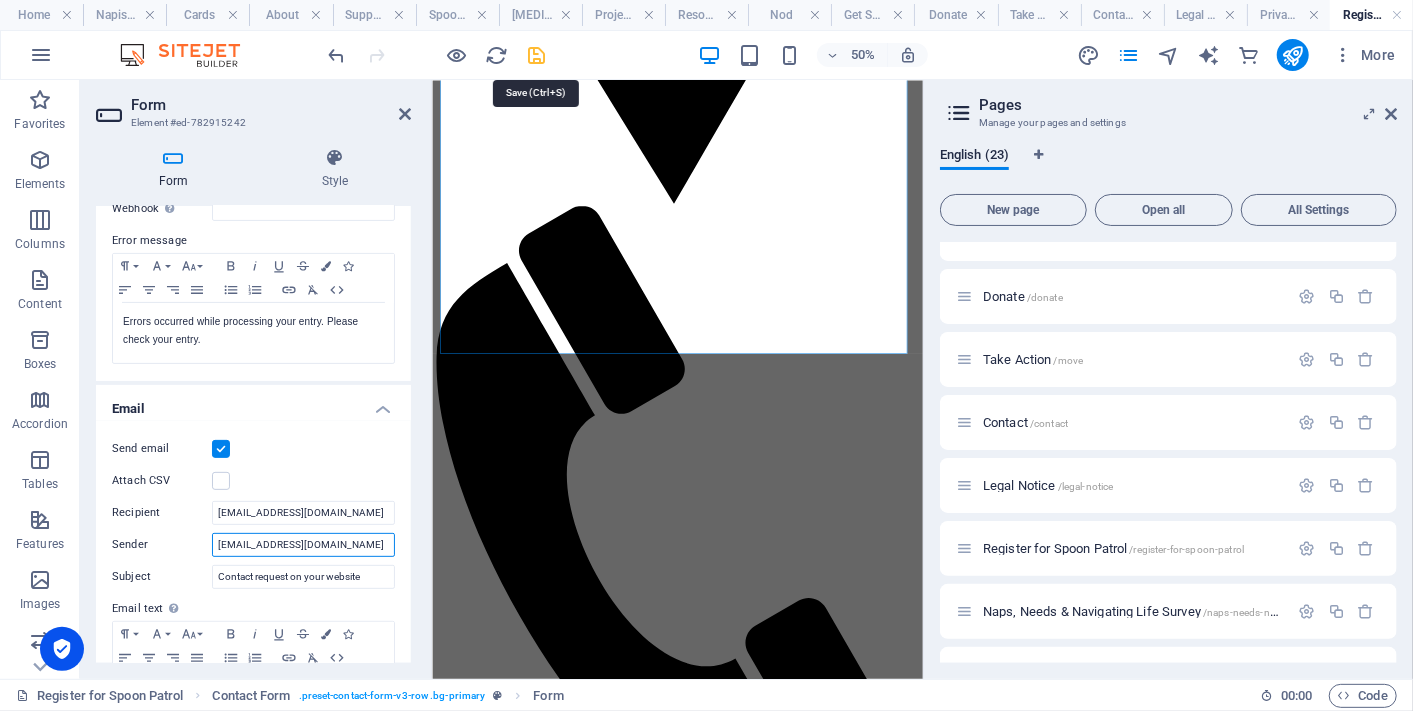 type on "info@napish.org.nz" 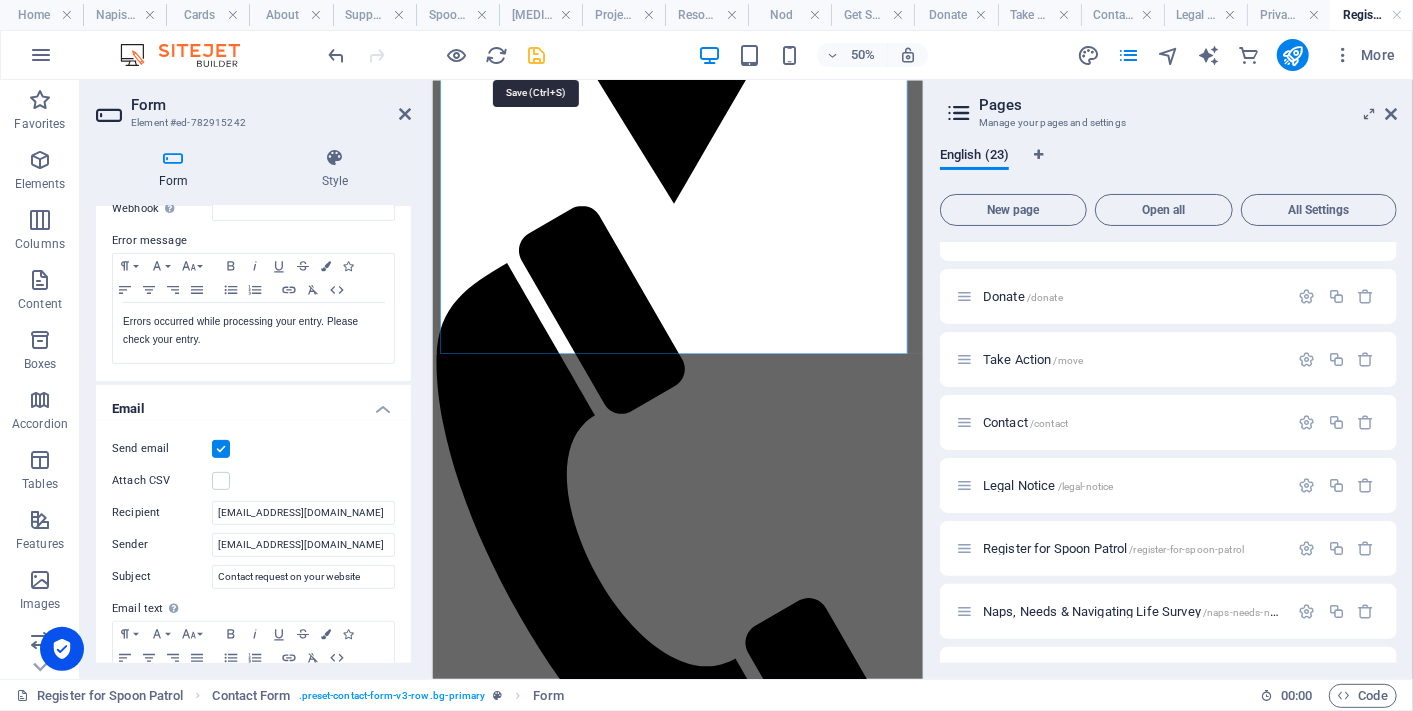 drag, startPoint x: 532, startPoint y: 52, endPoint x: 500, endPoint y: 85, distance: 45.96738 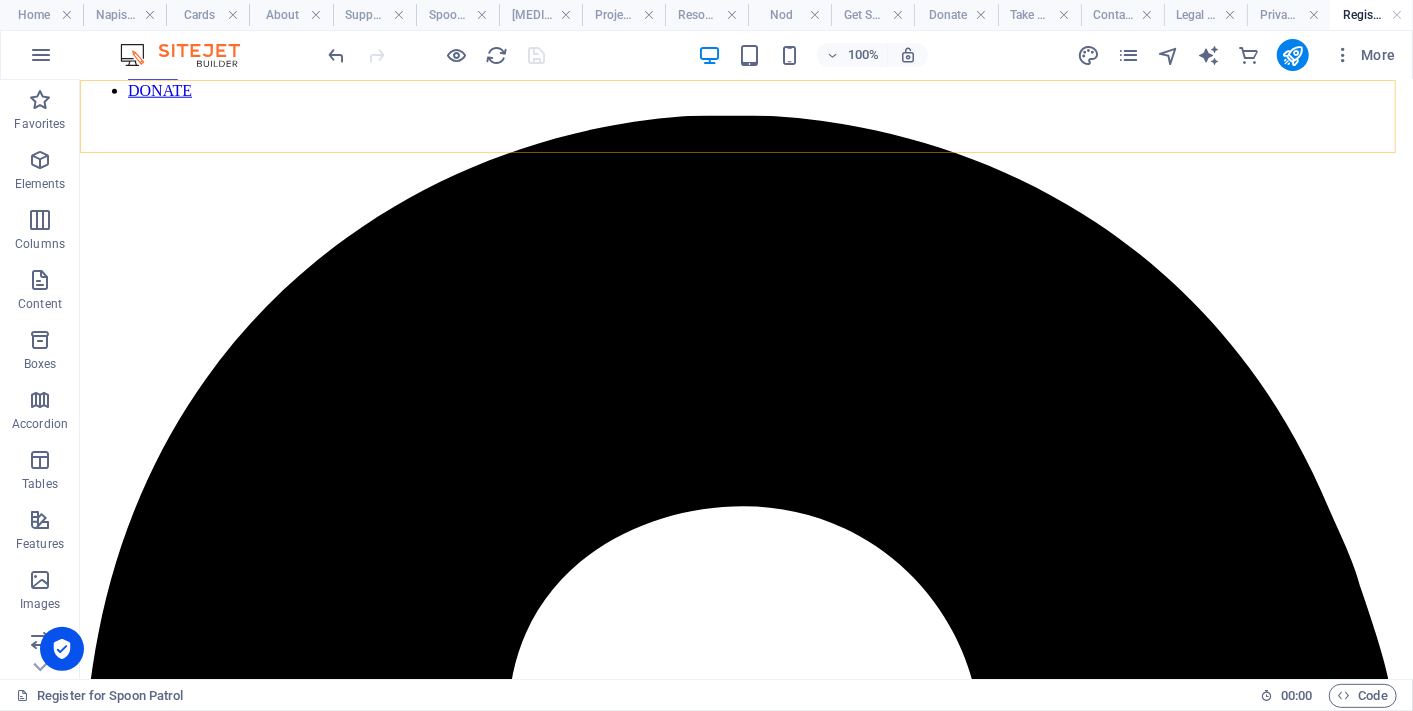 scroll, scrollTop: 1194, scrollLeft: 0, axis: vertical 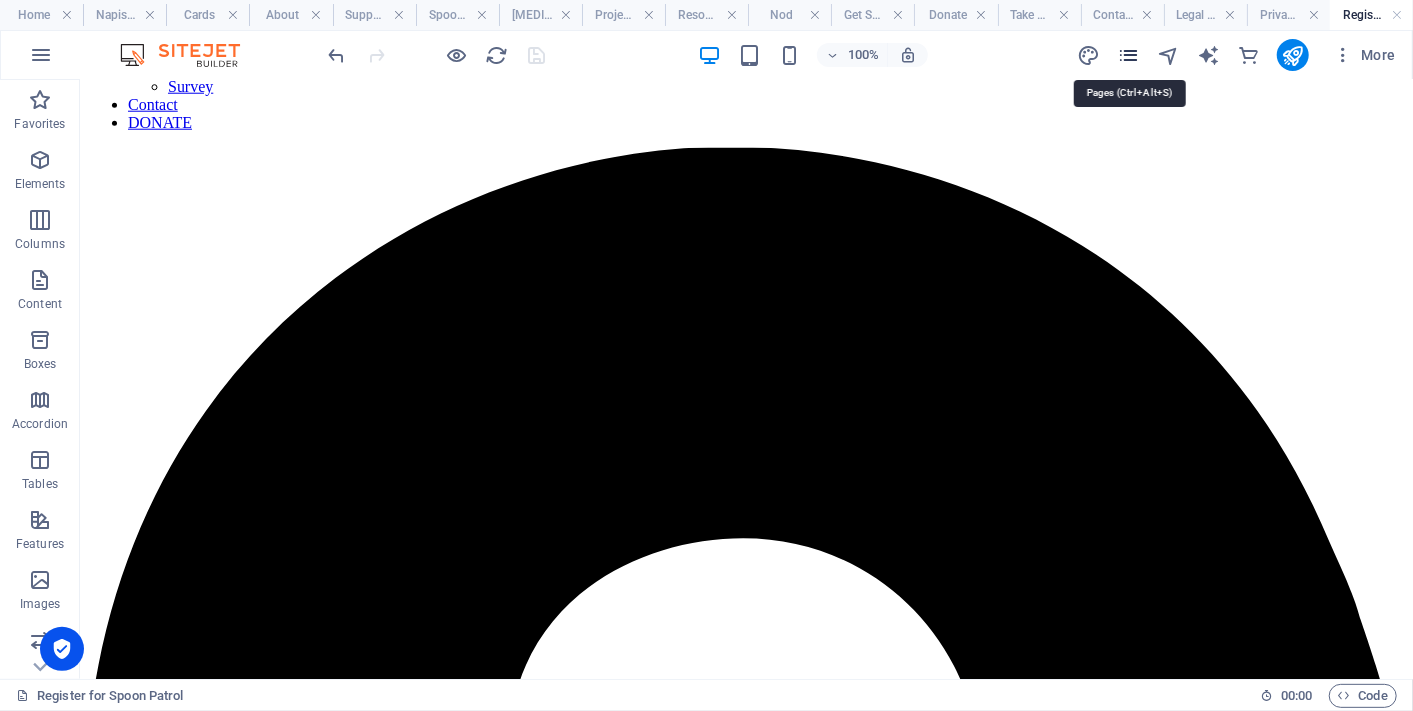 click at bounding box center (1128, 55) 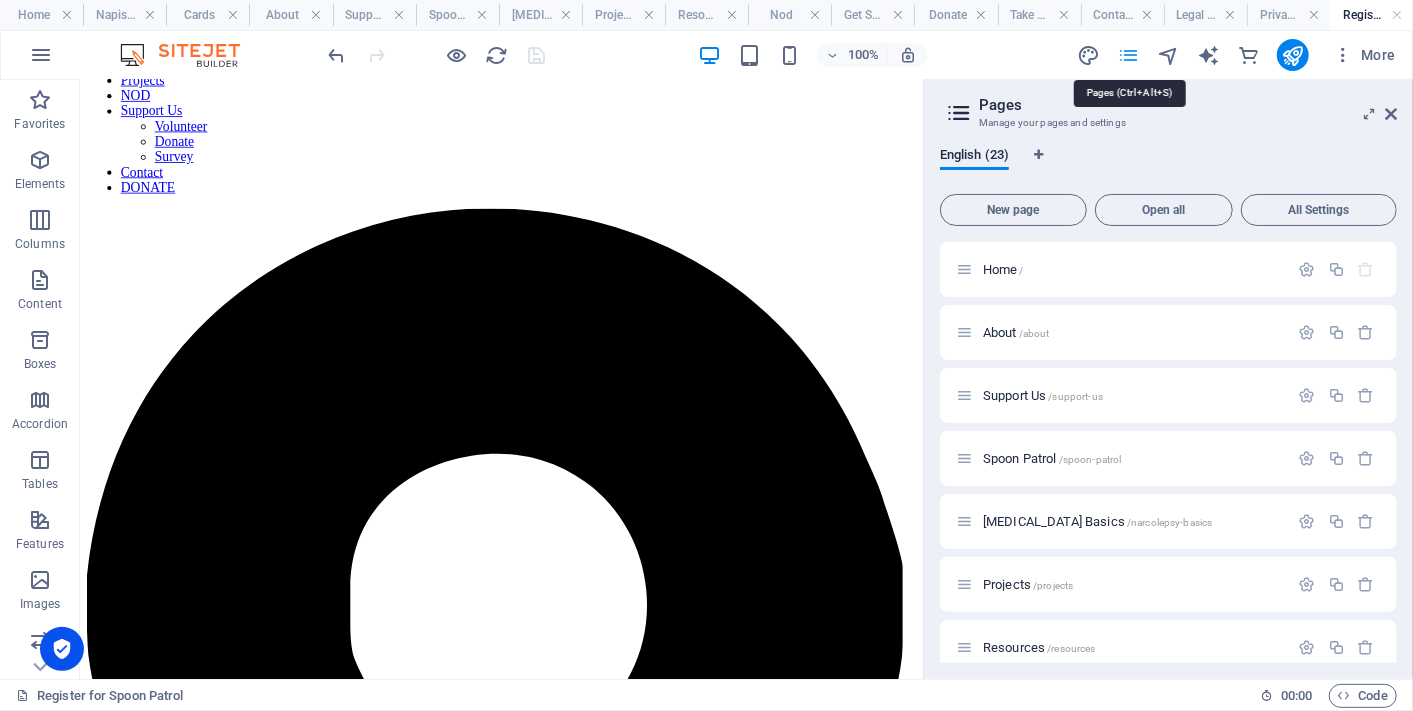 scroll, scrollTop: 1205, scrollLeft: 0, axis: vertical 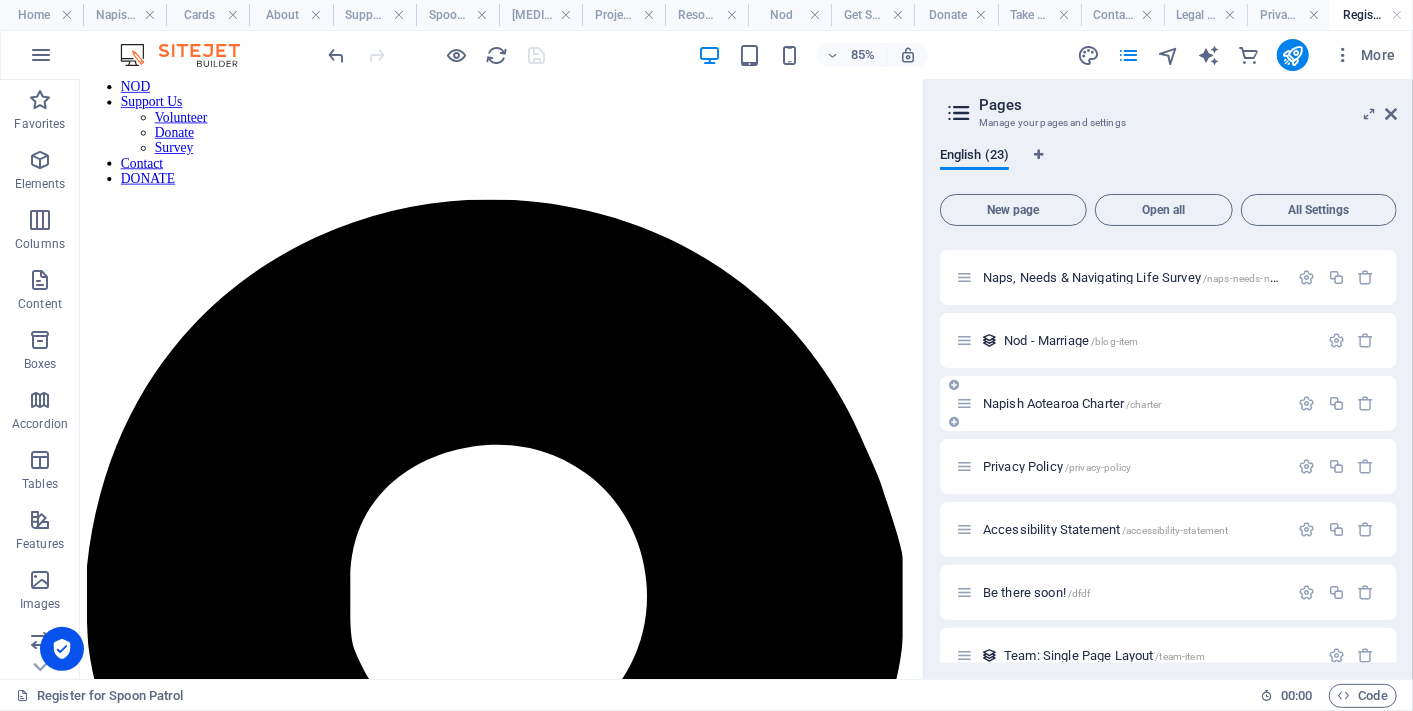 click on "Napish Aotearoa Charter /charter" at bounding box center (1072, 403) 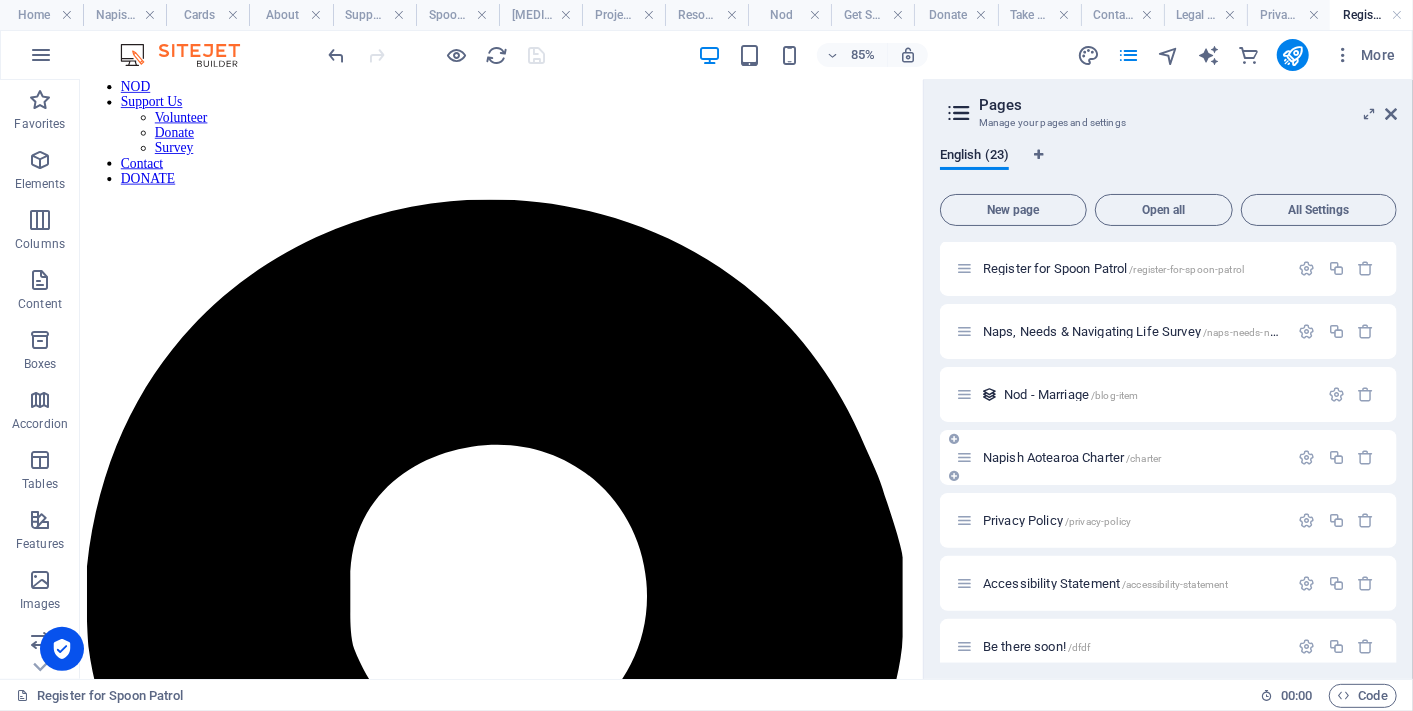 scroll, scrollTop: 0, scrollLeft: 0, axis: both 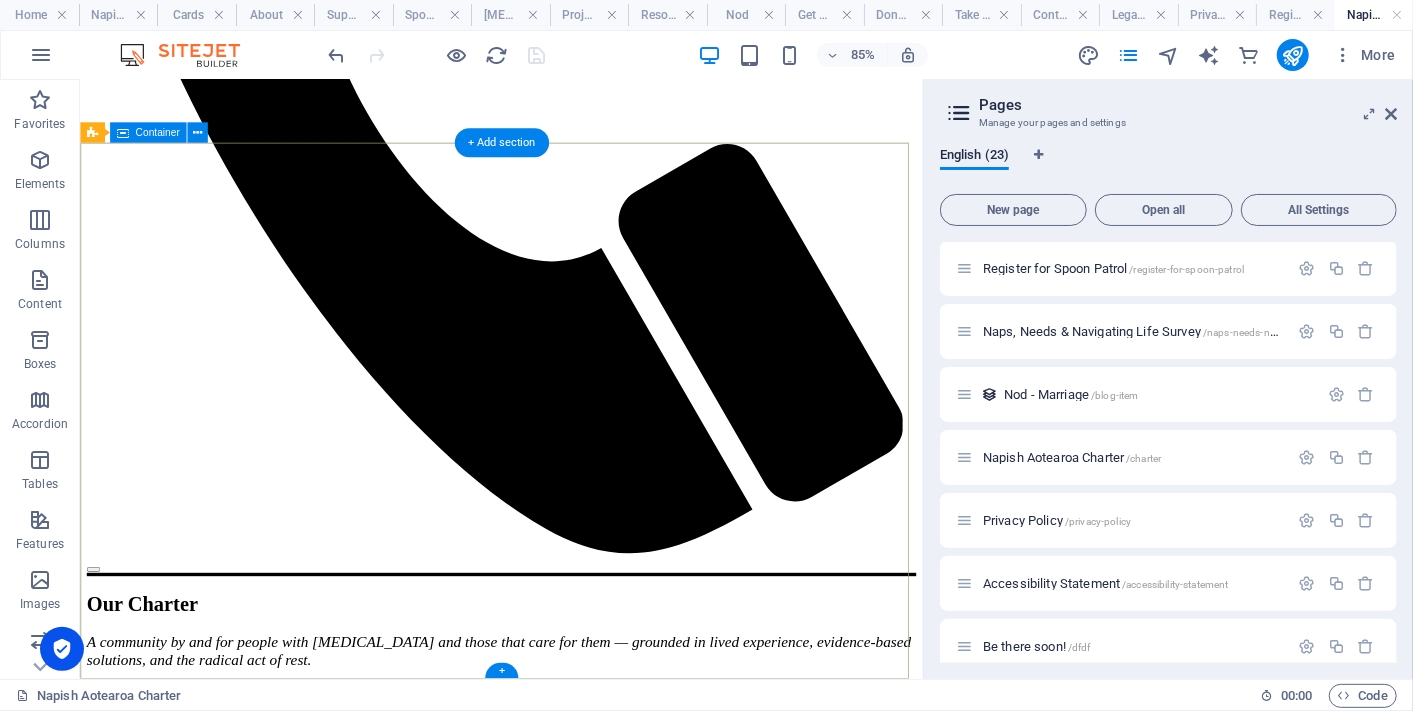 click on "Give us a like and a follow on the socials, browse our snoozy little merch shop, or drop us a line. Nurtured By Sign up for  The Nudge  Newlsletter   Yes, I’d like to receive the Napish newsletter in my inbox — gentle updates, useful things, and zero spam. I know I can unsubscribe any time if it’s not my vibe. Unreadable? Regenerate Send" at bounding box center (575, 5775) 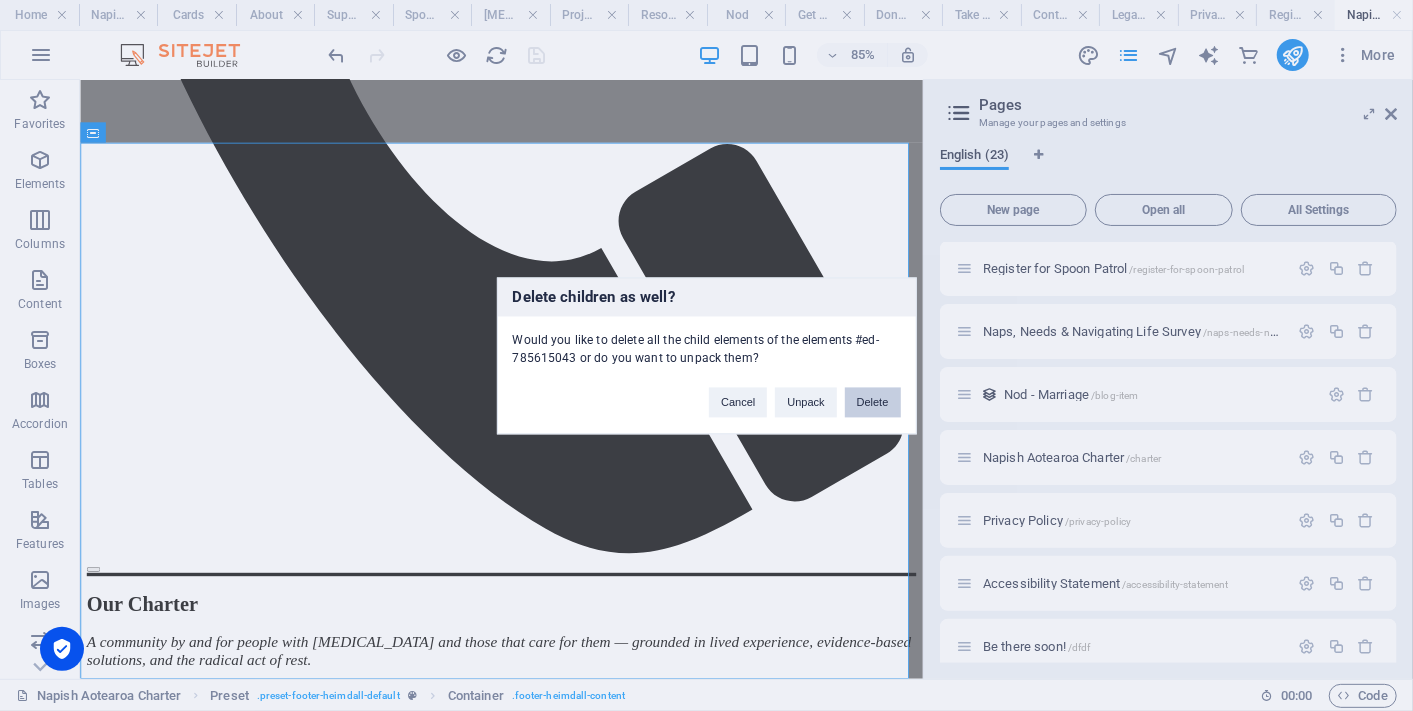 click on "Delete" at bounding box center (873, 402) 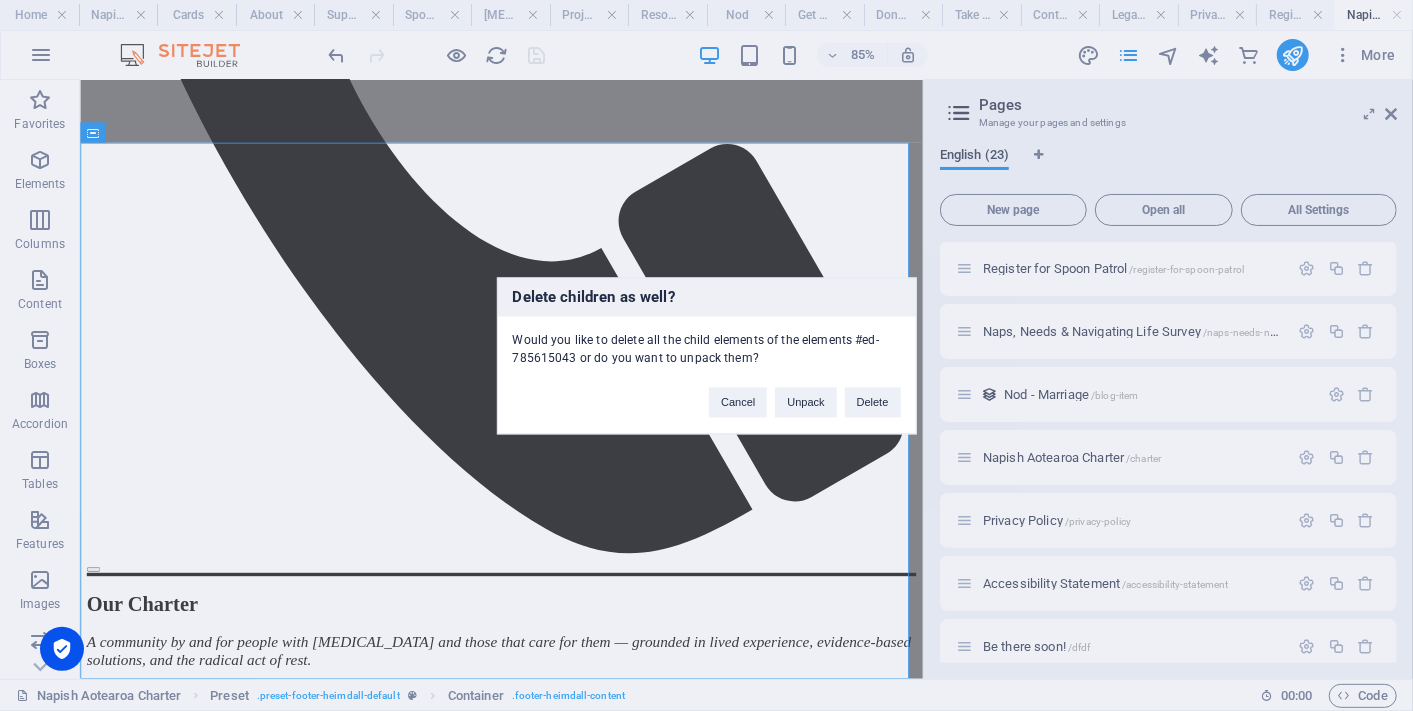 scroll, scrollTop: 1955, scrollLeft: 0, axis: vertical 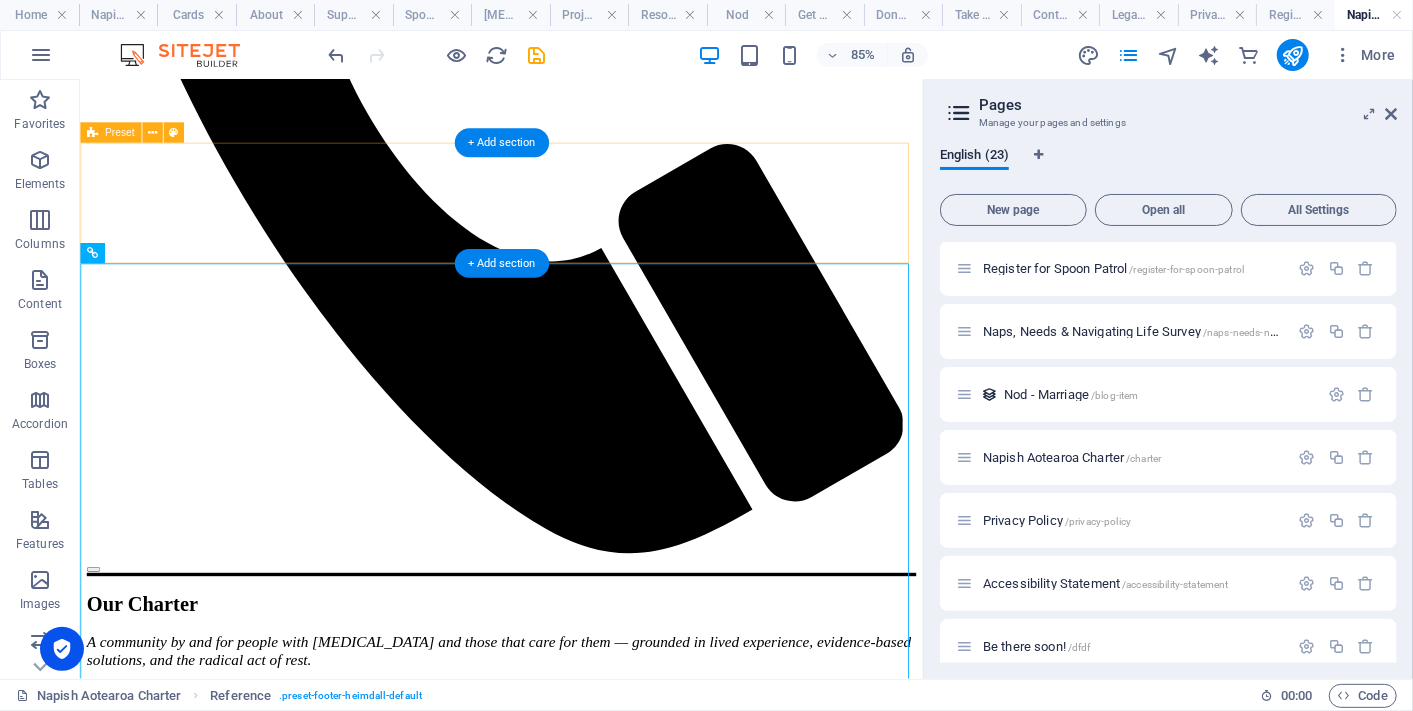 click on "Drop content here or  Add elements  Paste clipboard" at bounding box center [575, 2442] 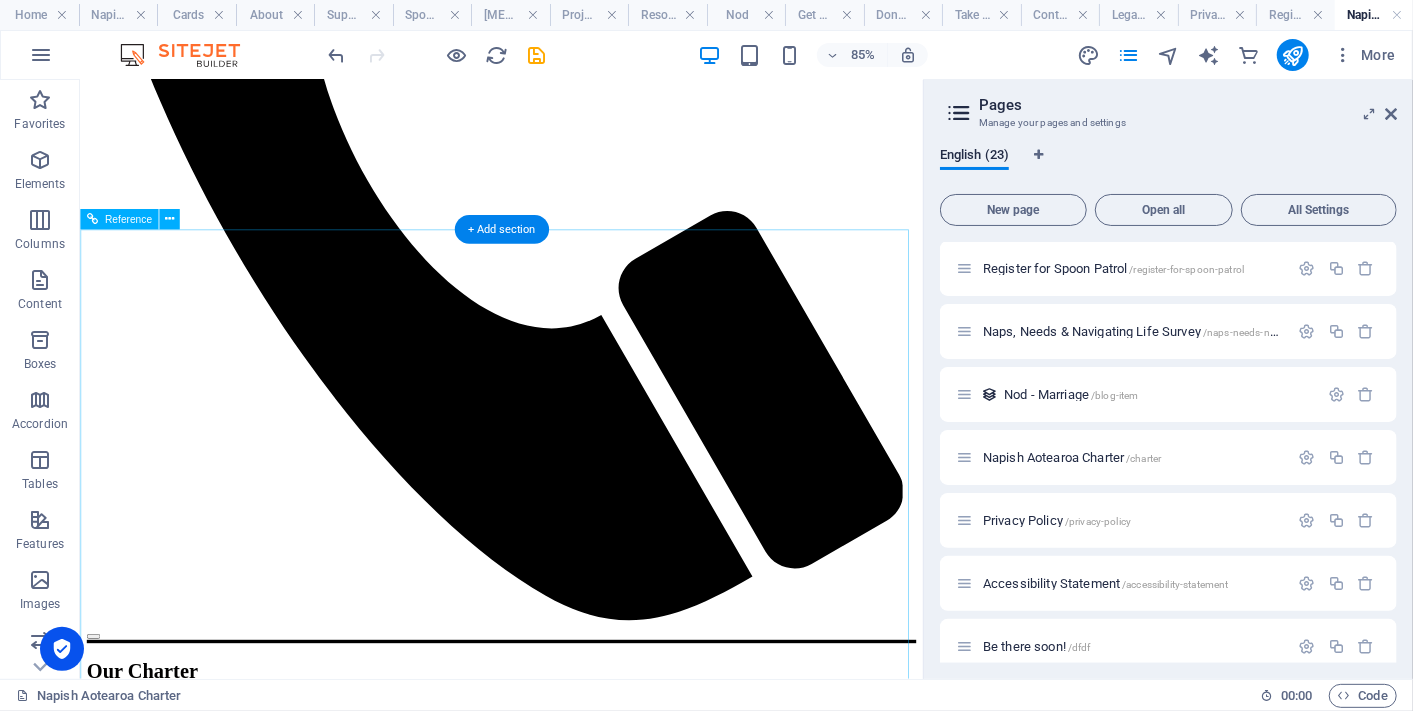 scroll, scrollTop: 2333, scrollLeft: 0, axis: vertical 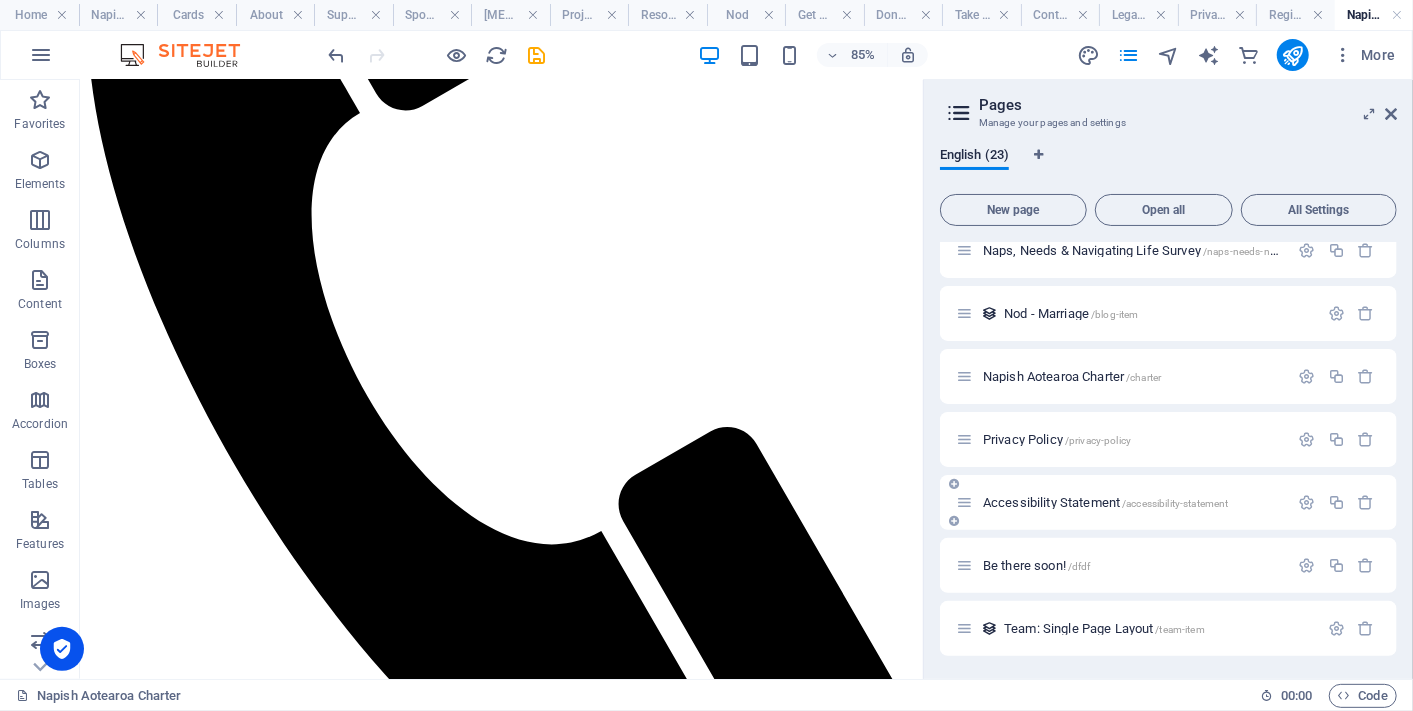 click on "Accessibility Statement /accessibility-statement" at bounding box center [1106, 502] 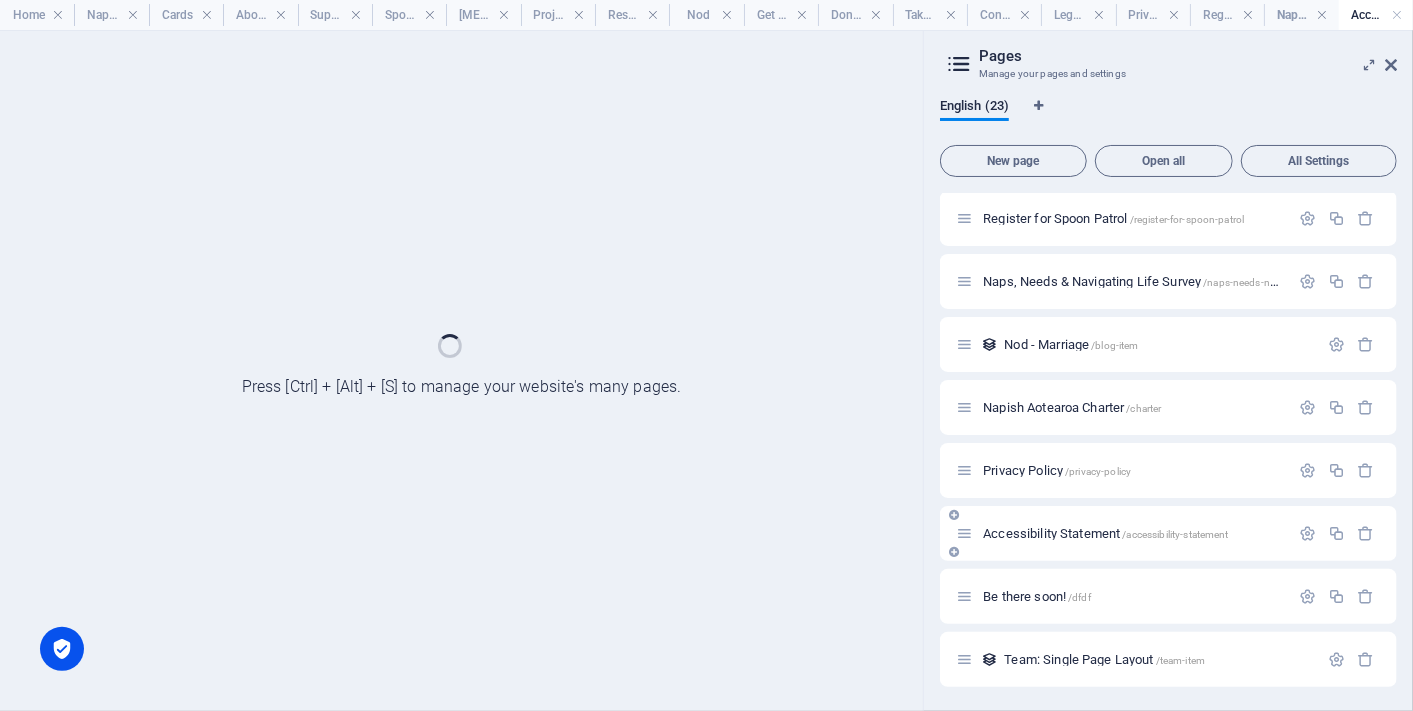 scroll, scrollTop: 0, scrollLeft: 0, axis: both 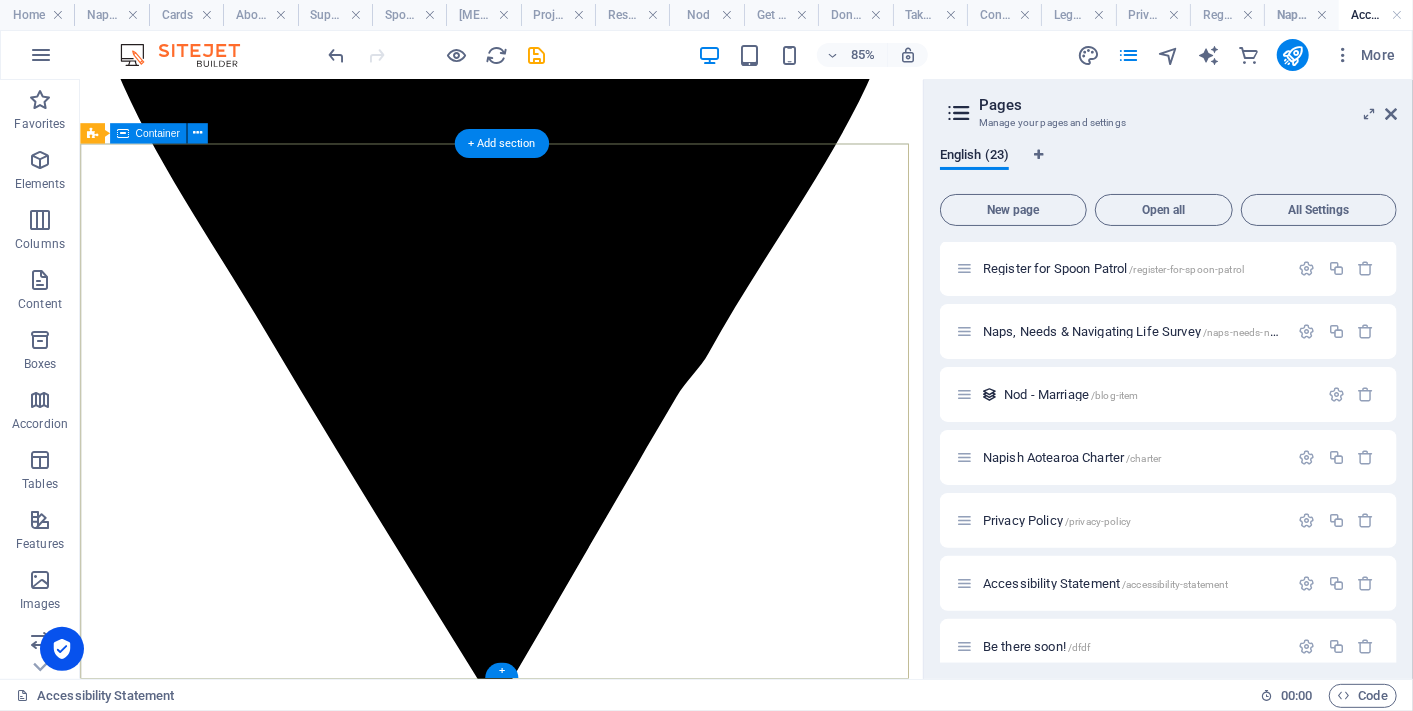 click on "Give us a like and a follow on the socials, browse our snoozy little merch shop, or drop us a line. Nurtured By Sign up for  The Nudge  Newlsletter   Yes, I’d like to receive the Napish newsletter in my inbox — gentle updates, useful things, and zero spam. I know I can unsubscribe any time if it’s not my vibe. Unreadable? Regenerate Send" at bounding box center [575, 6173] 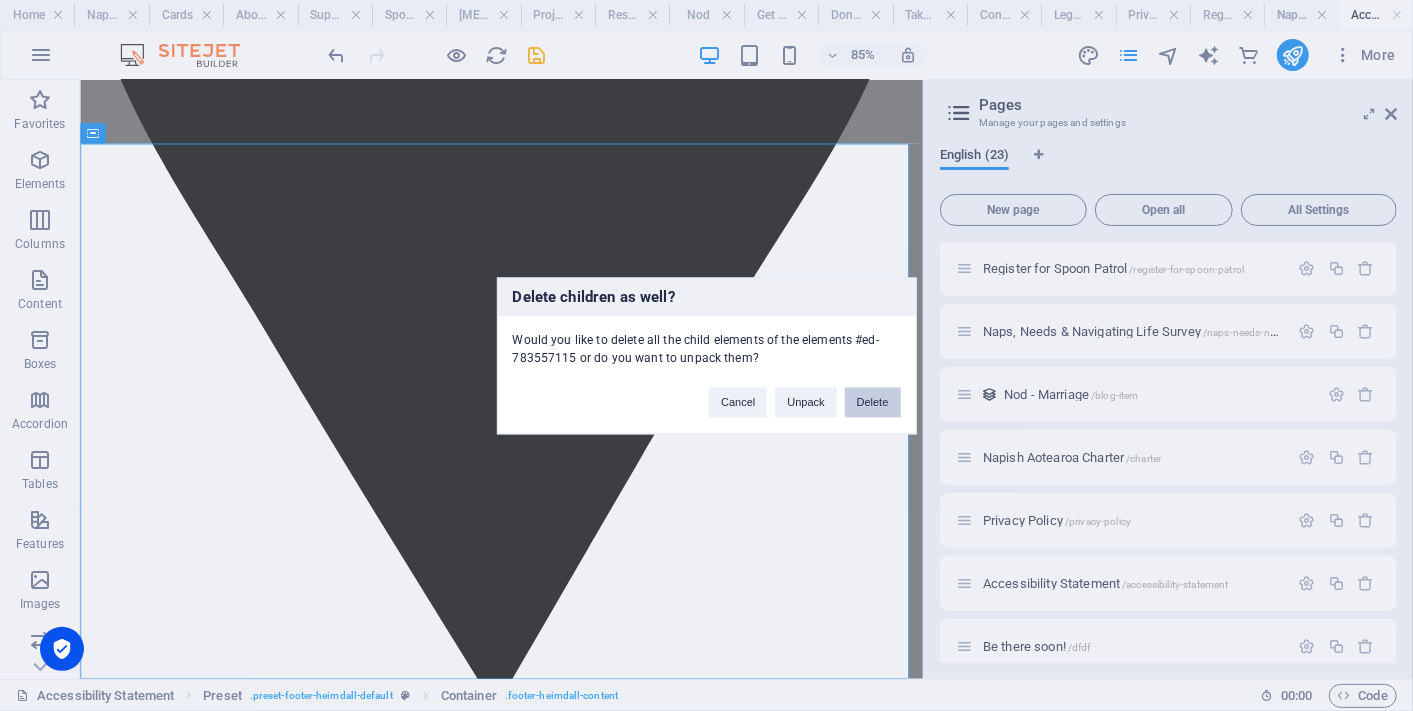 click on "Delete" at bounding box center [873, 402] 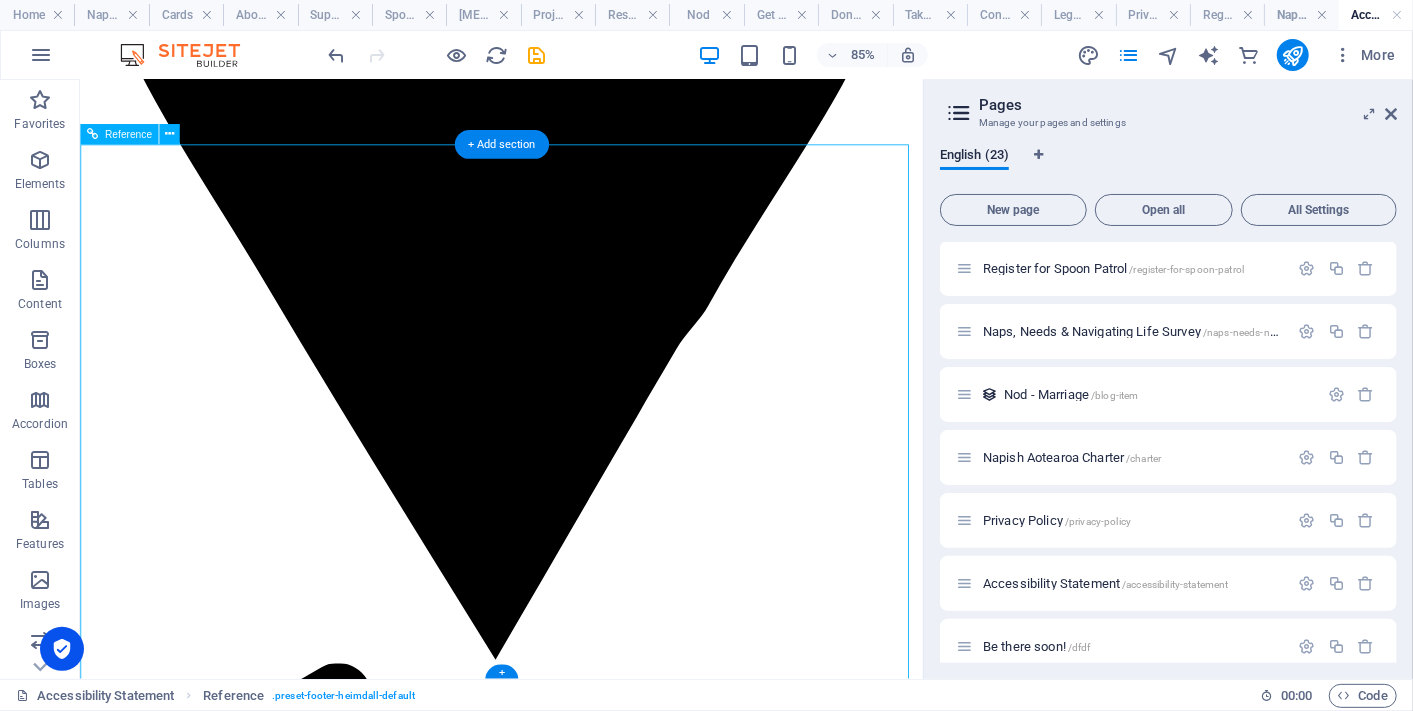 scroll, scrollTop: 1014, scrollLeft: 0, axis: vertical 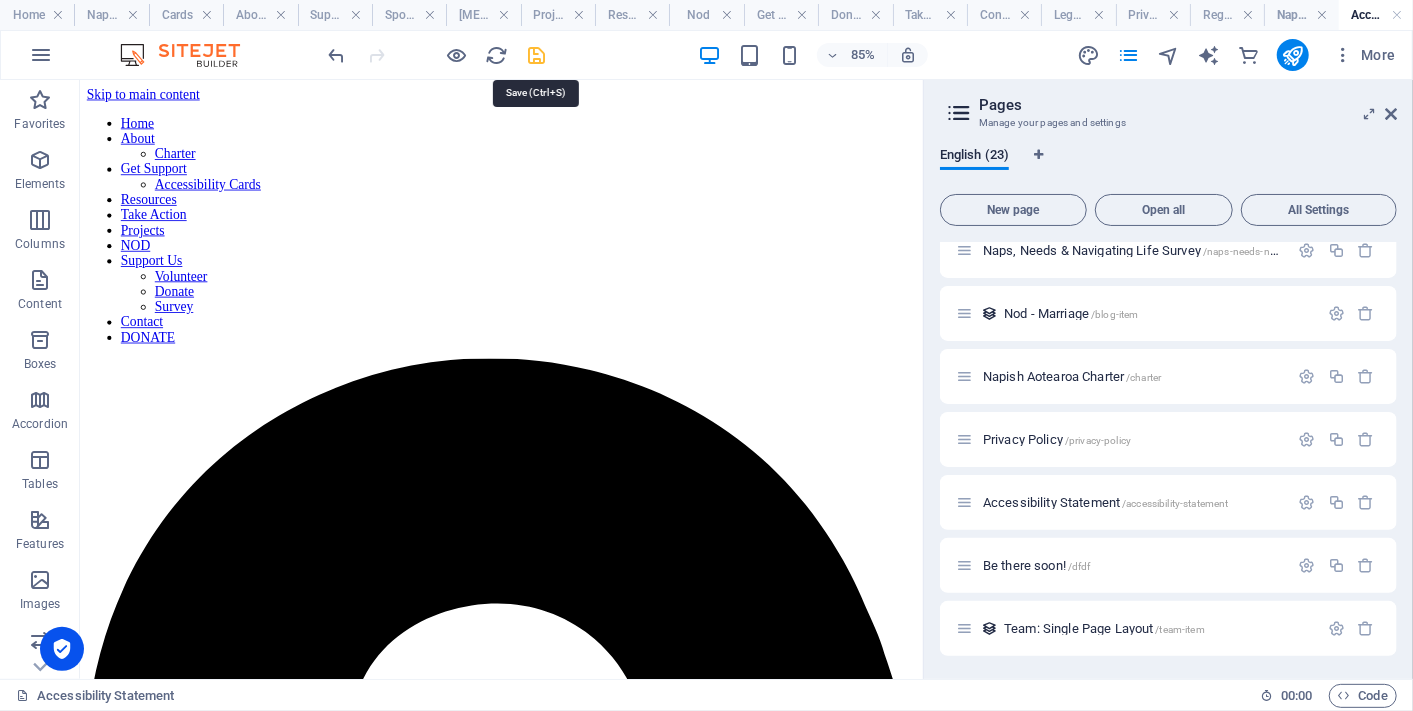 click at bounding box center (537, 55) 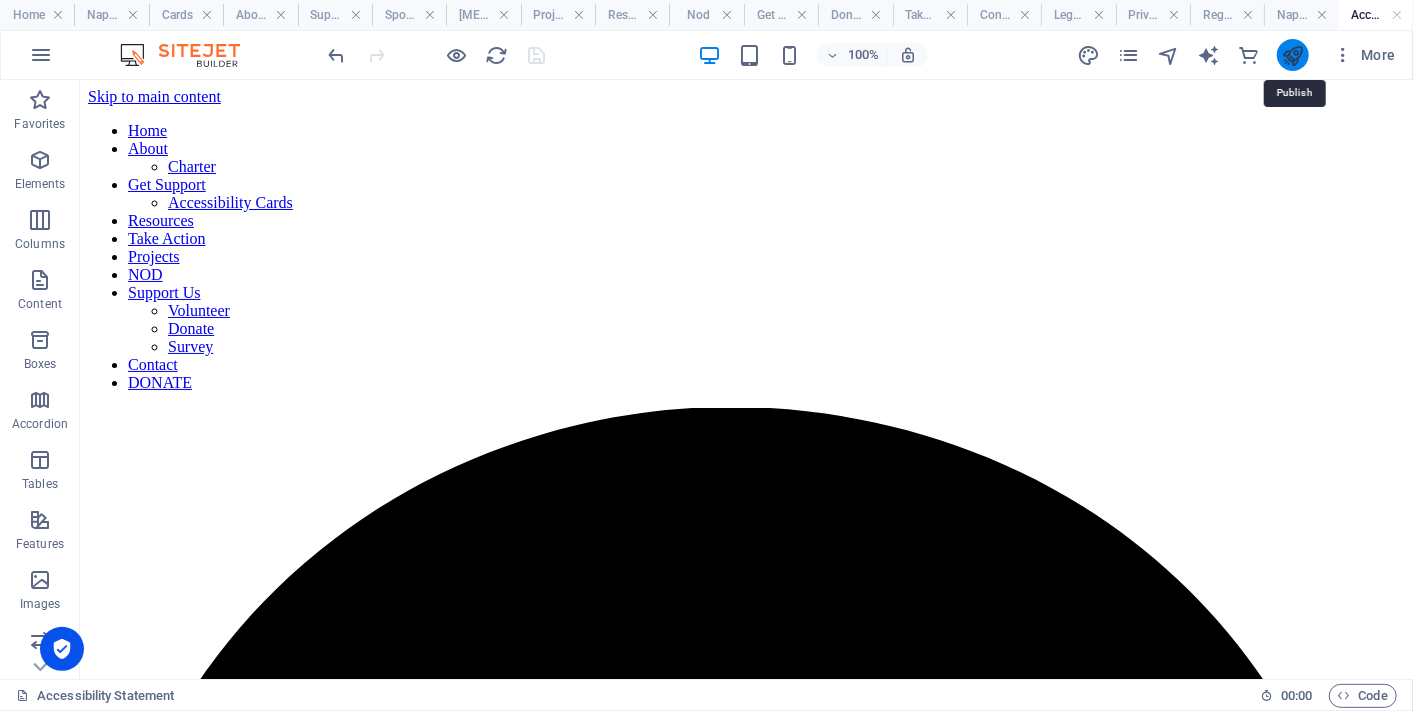 click at bounding box center [1292, 55] 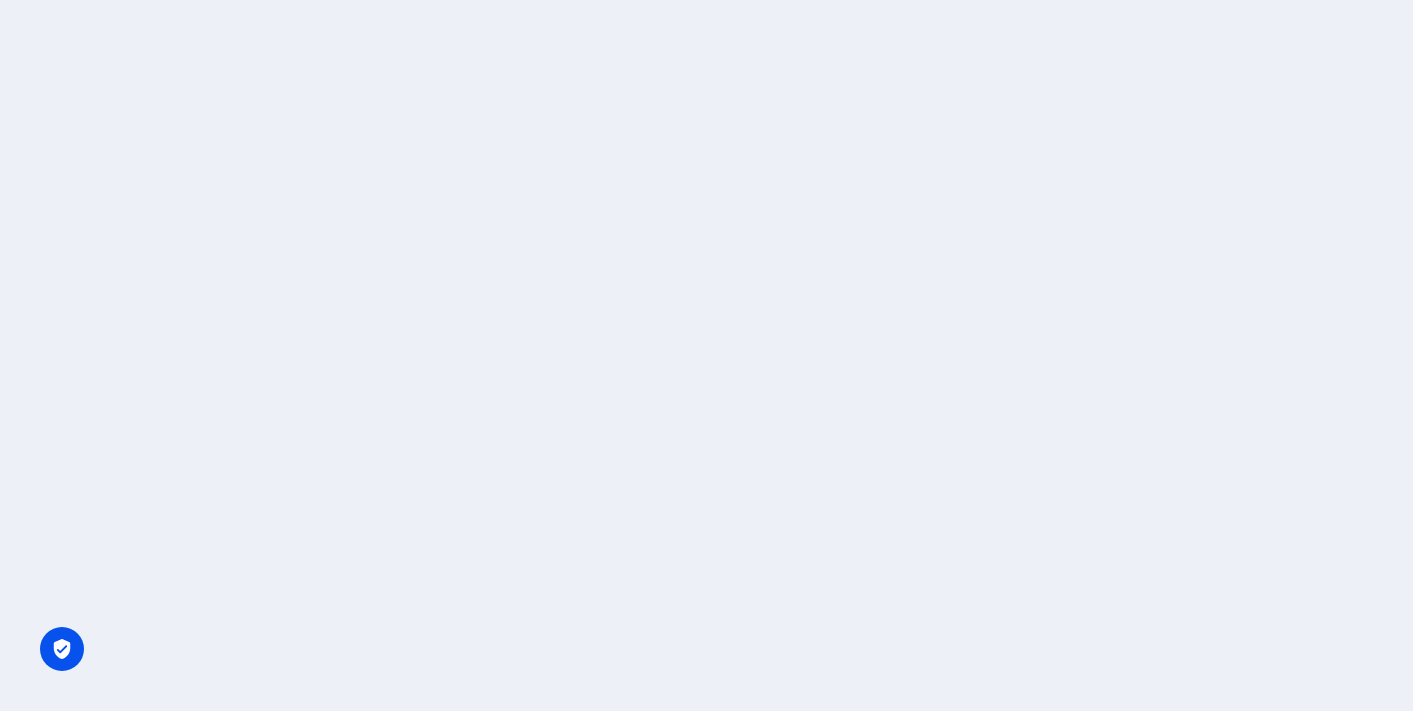scroll, scrollTop: 0, scrollLeft: 0, axis: both 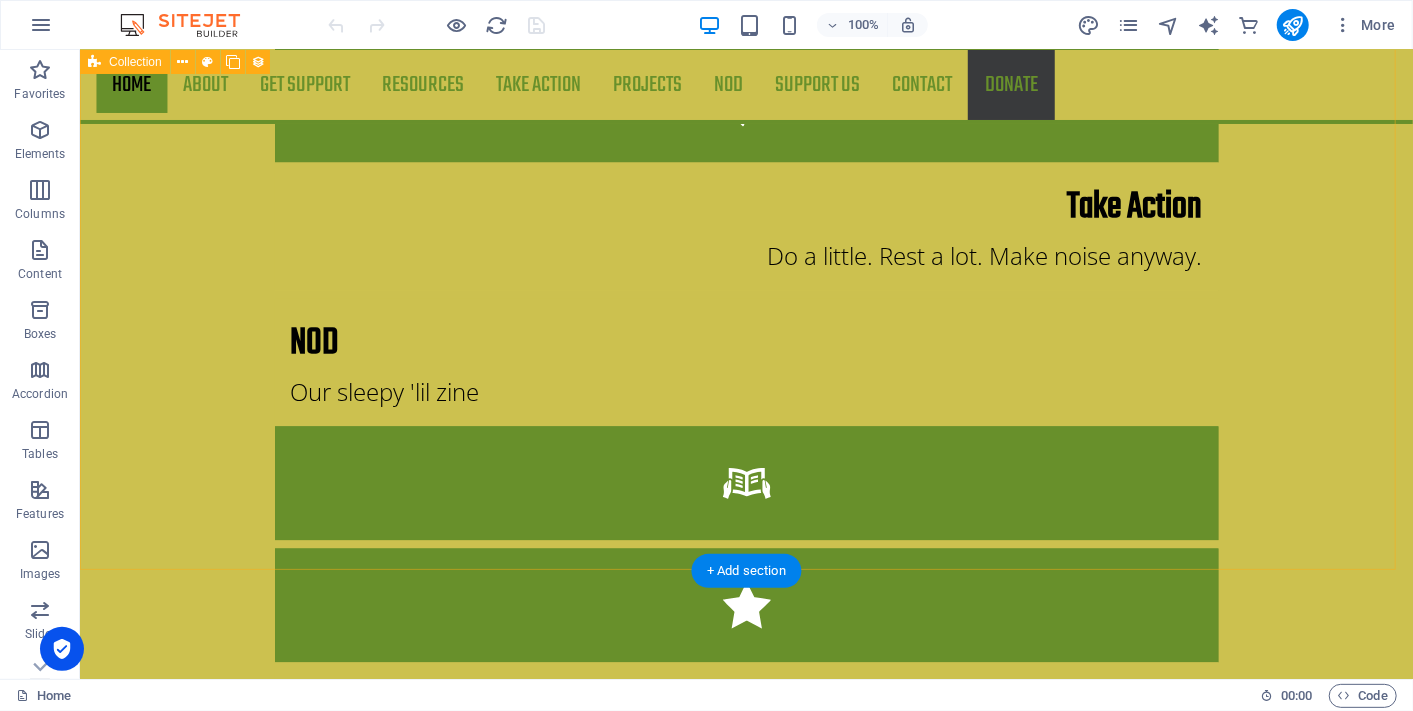 click on "My [MEDICAL_DATA] in 5 Objects Snooze Stories [DATE] Hallucinations: Brought to you by REM at the wrong time The Sleep Brief [DATE]  Previous Next" at bounding box center [745, 2692] 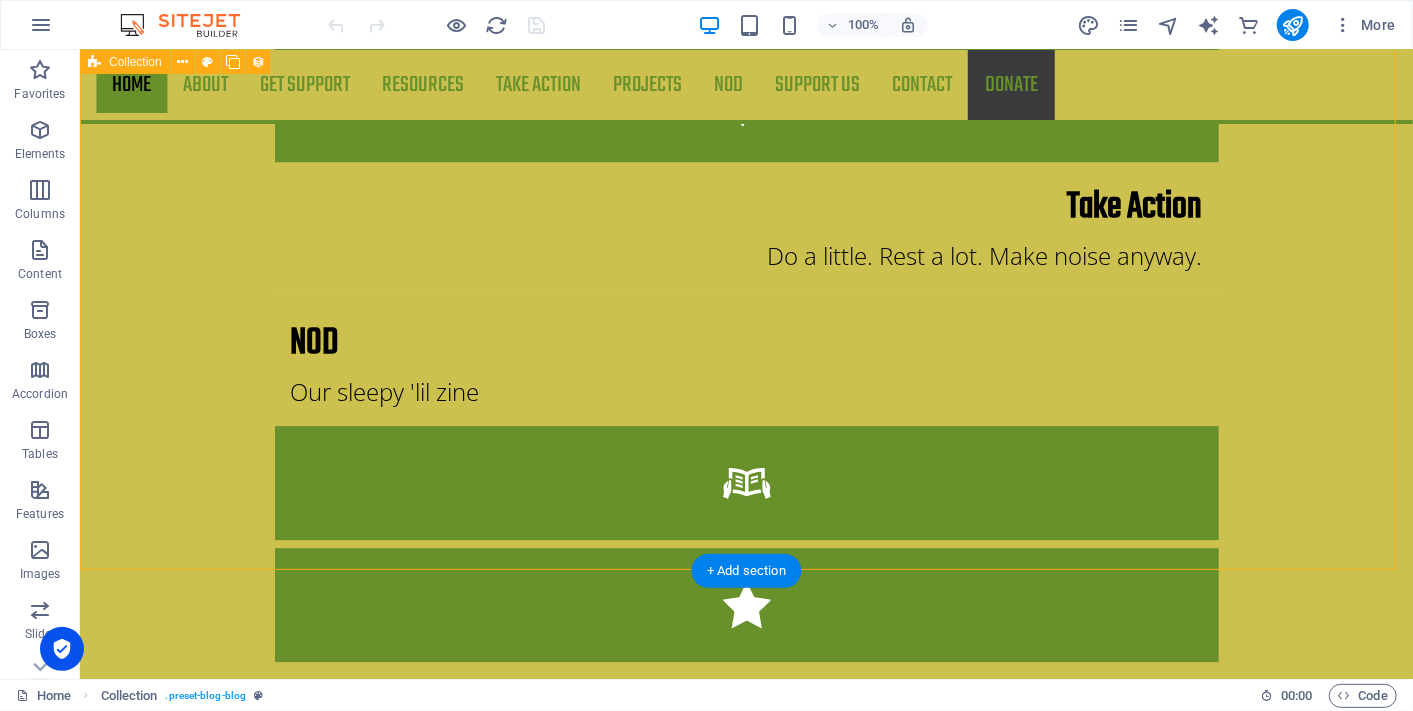 click on "My [MEDICAL_DATA] in 5 Objects Snooze Stories [DATE] Hallucinations: Brought to you by REM at the wrong time The Sleep Brief [DATE]  Previous Next" at bounding box center [745, 2692] 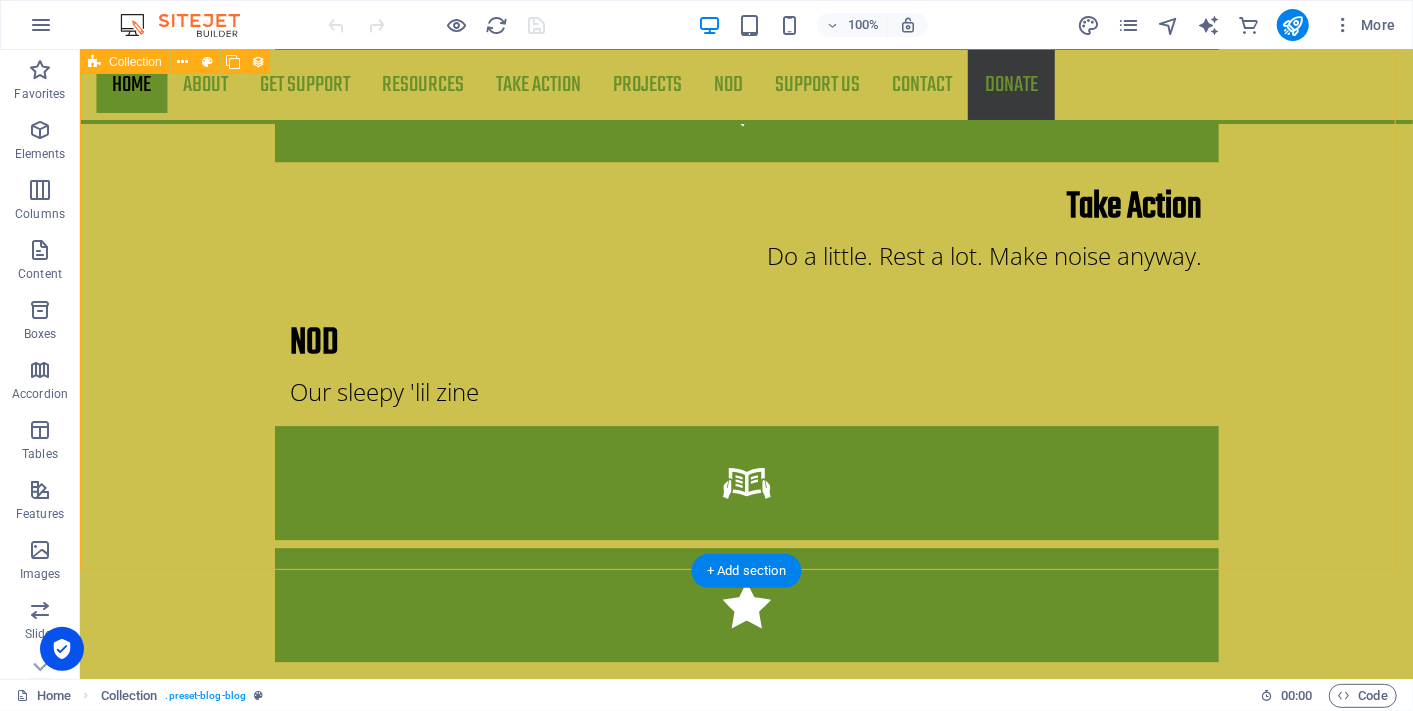 select on "columns.publishing_date_DESC" 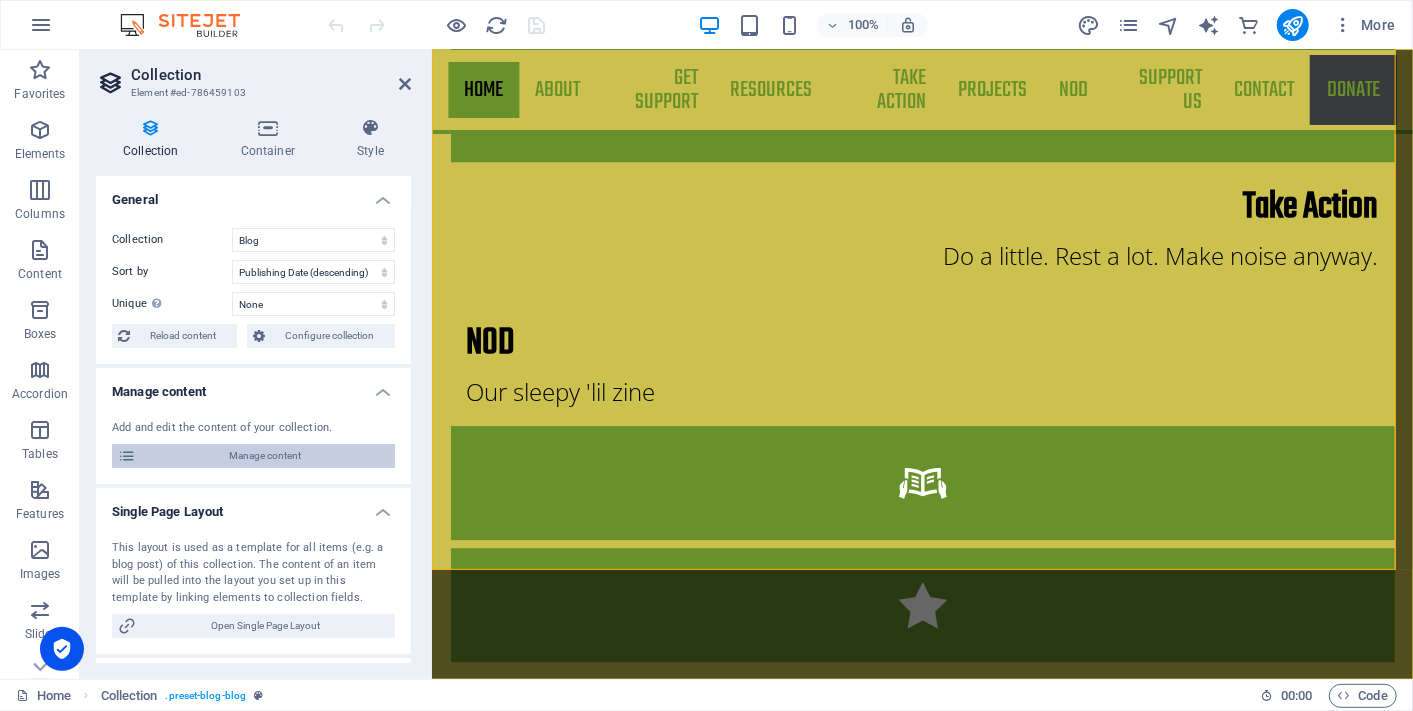 click on "Manage content" at bounding box center (265, 456) 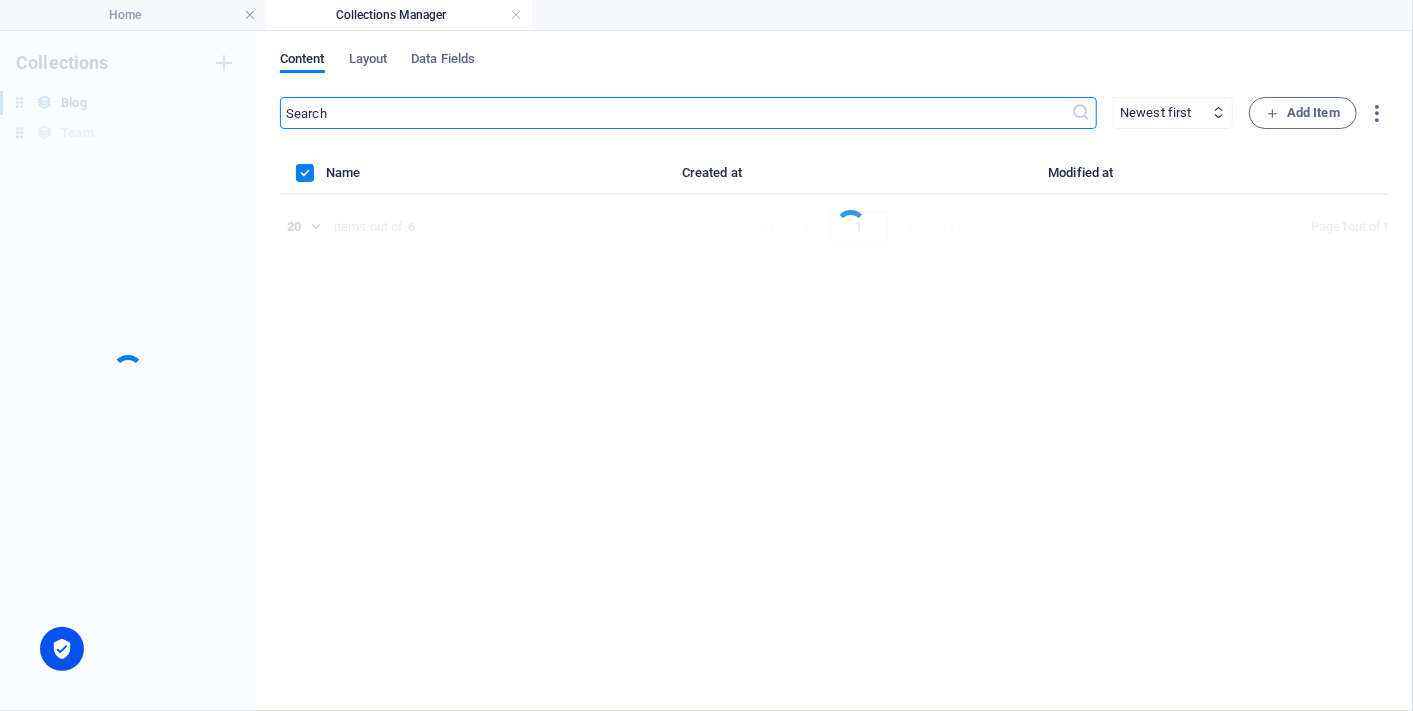 scroll, scrollTop: 0, scrollLeft: 0, axis: both 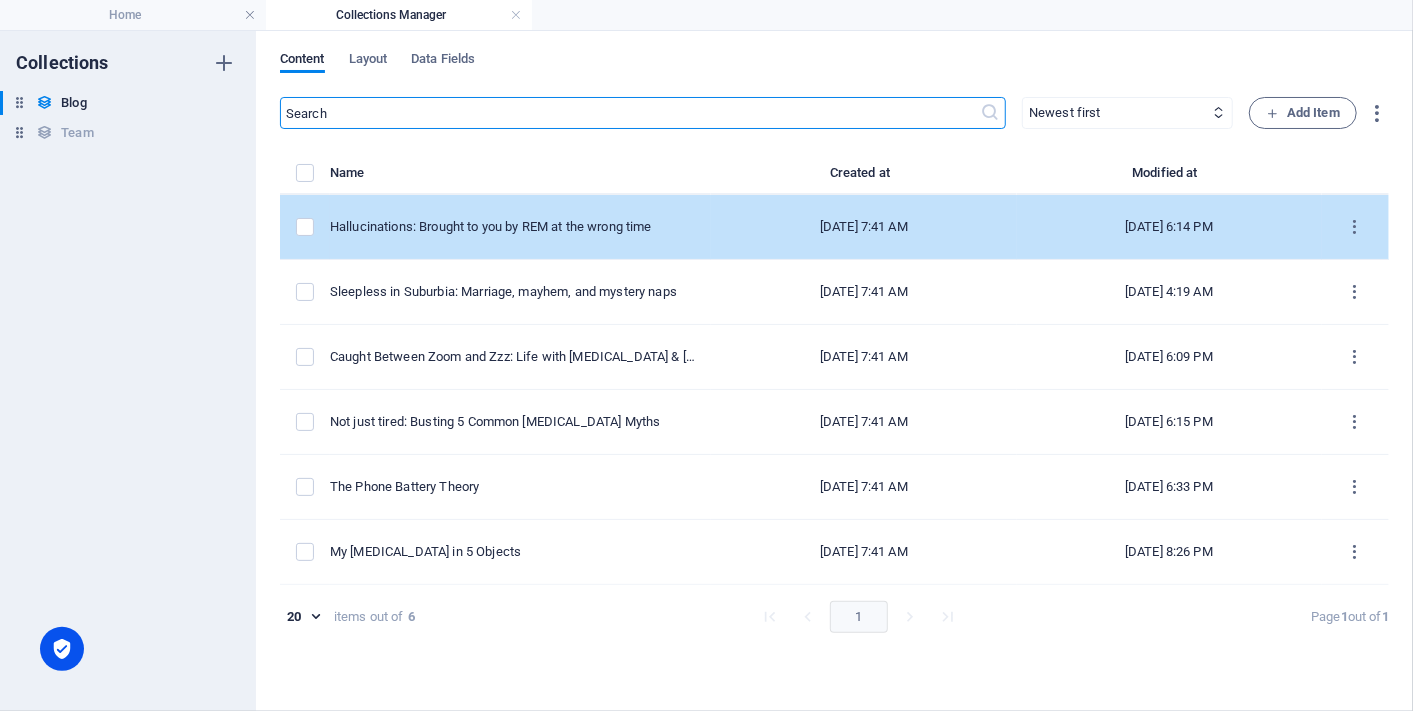 click on "[DATE] 7:41 AM" at bounding box center [863, 227] 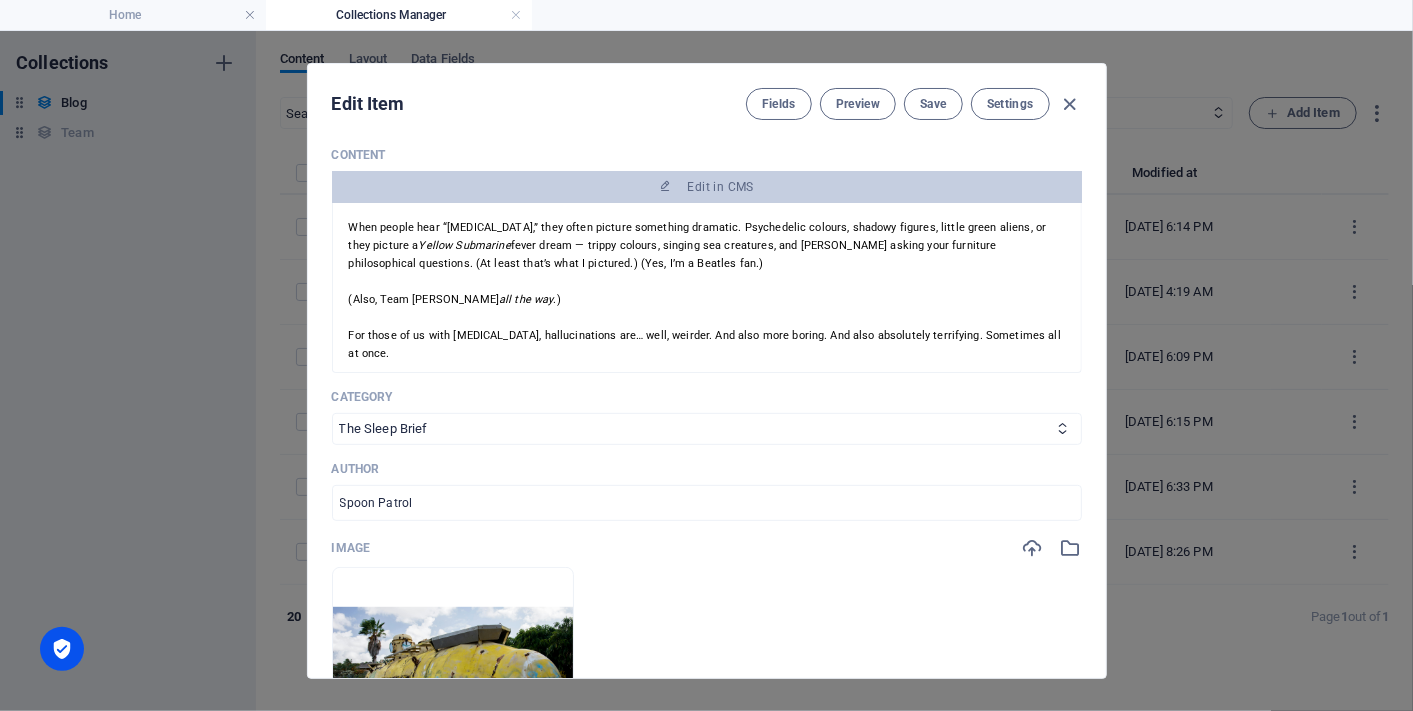 scroll, scrollTop: 333, scrollLeft: 0, axis: vertical 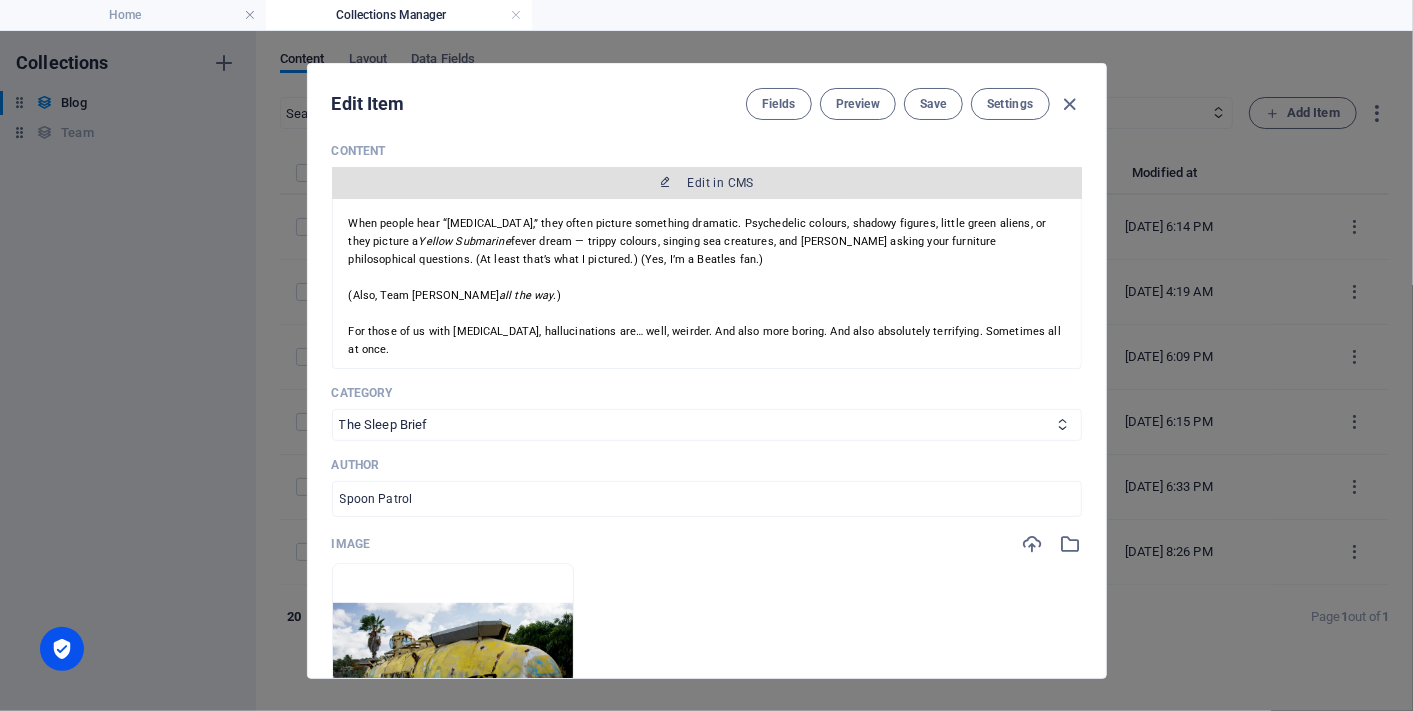 click on "Edit in CMS" at bounding box center (707, 183) 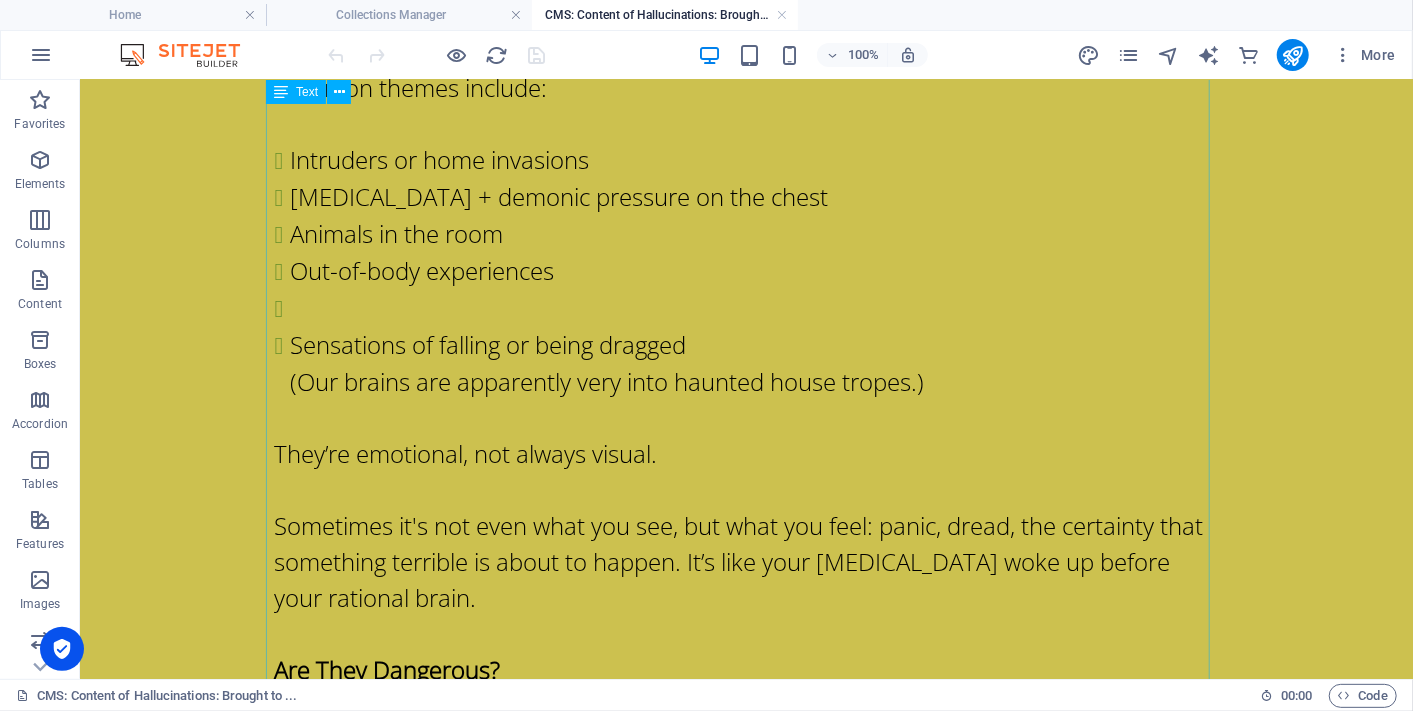 scroll, scrollTop: 2444, scrollLeft: 0, axis: vertical 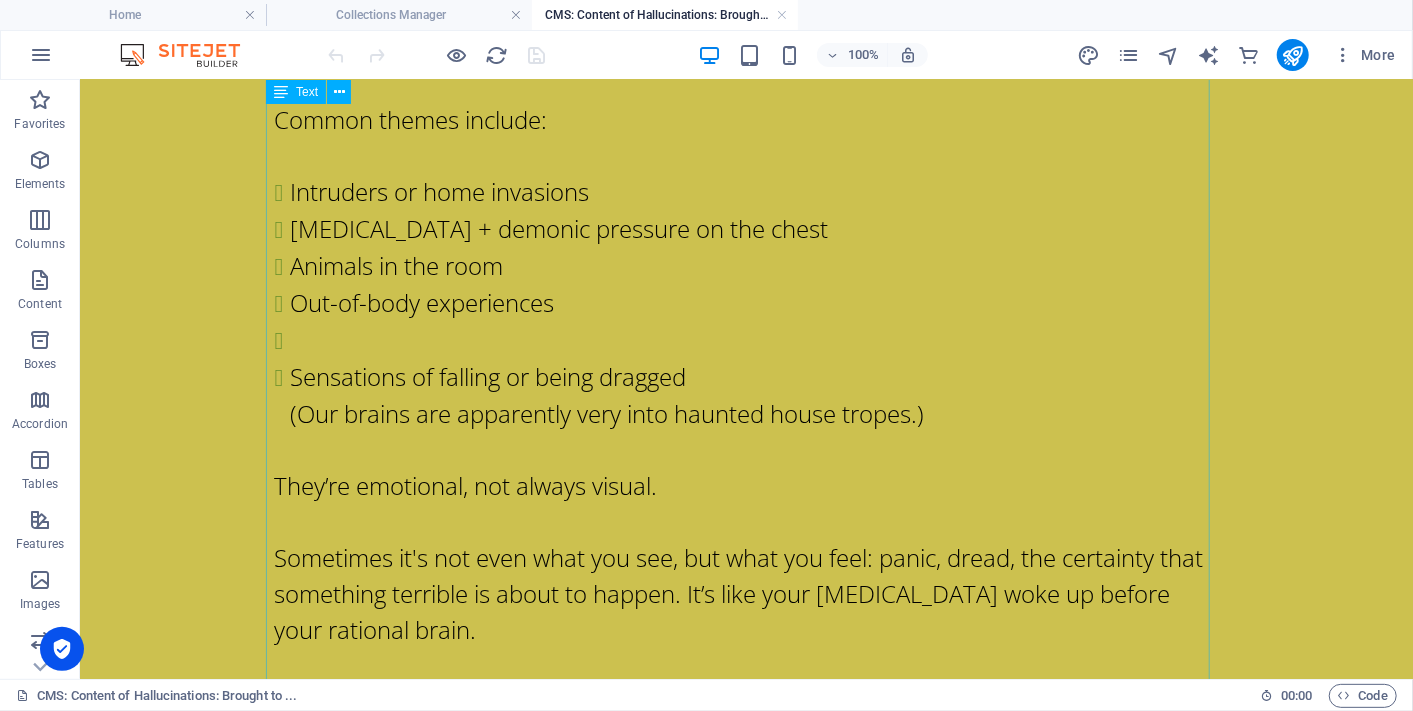 click on "When people hear “[MEDICAL_DATA],” they often picture something dramatic. Psychedelic colours, shadowy figures, little green aliens, or they picture a  Yellow Submarine  fever dream — trippy colours, singing sea creatures, and [PERSON_NAME] asking your furniture philosophical questions. (At least that’s what I pictured.) (Yes, I’m a Beatles fan.) (Also, Team [PERSON_NAME]  all the way .) For those of us with [MEDICAL_DATA], hallucinations are… well, weirder. And also more boring. And also absolutely terrifying. Sometimes all at once. So let’s clear a few things up — and take a walk through the odd, foggy dreamspace that is [MEDICAL_DATA]-related hallucinations First: What  Are  These Hallucinations? In [MEDICAL_DATA], hallucinations are often a symptom of REM intrusion — basically, parts of your dream state bleeding into your waking life. They usually happen: Right as you’re falling asleep ( hypnagogic ) Right as you’re waking up ( [MEDICAL_DATA] ) ( Watch this video  So… What Do They Feel Like? Imagine:" at bounding box center (746, -22) 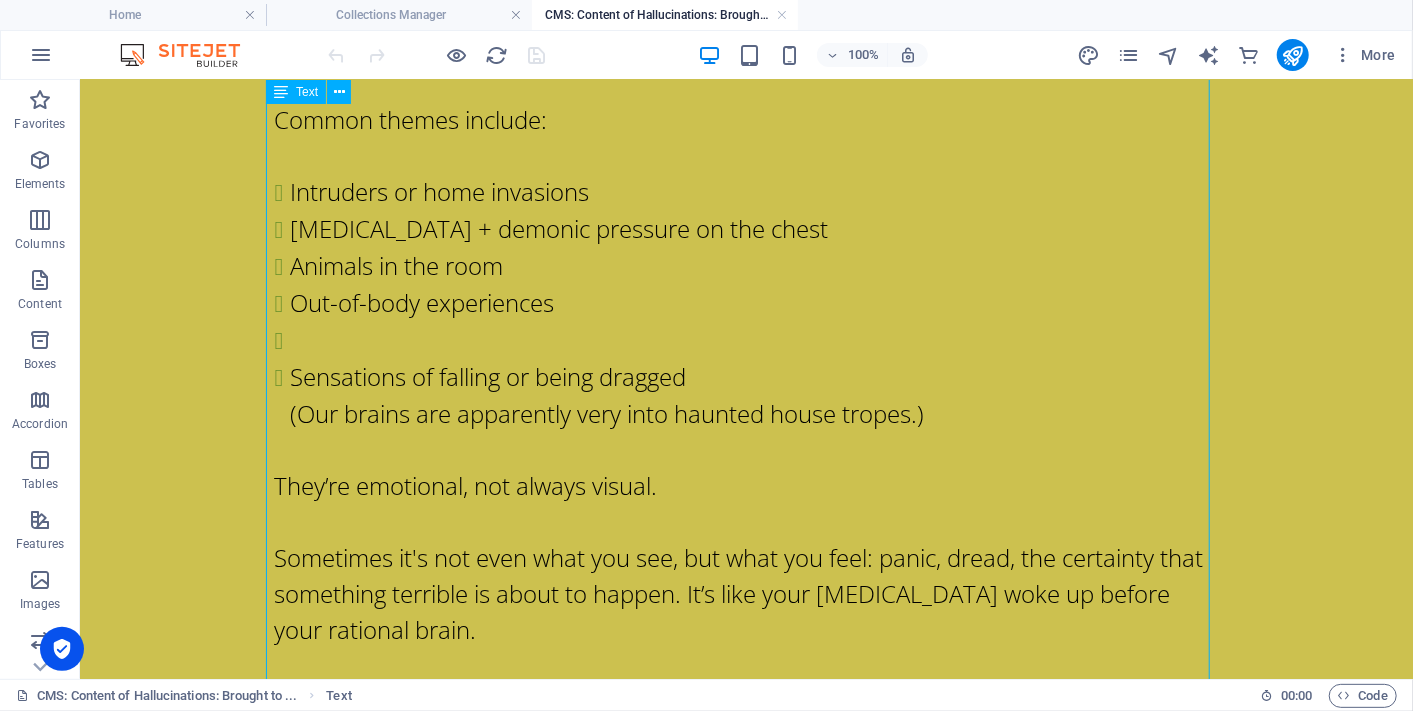 click on "When people hear “[MEDICAL_DATA],” they often picture something dramatic. Psychedelic colours, shadowy figures, little green aliens, or they picture a  Yellow Submarine  fever dream — trippy colours, singing sea creatures, and [PERSON_NAME] asking your furniture philosophical questions. (At least that’s what I pictured.) (Yes, I’m a Beatles fan.) (Also, Team [PERSON_NAME]  all the way .) For those of us with [MEDICAL_DATA], hallucinations are… well, weirder. And also more boring. And also absolutely terrifying. Sometimes all at once. So let’s clear a few things up — and take a walk through the odd, foggy dreamspace that is [MEDICAL_DATA]-related hallucinations First: What  Are  These Hallucinations? In [MEDICAL_DATA], hallucinations are often a symptom of REM intrusion — basically, parts of your dream state bleeding into your waking life. They usually happen: Right as you’re falling asleep ( hypnagogic ) Right as you’re waking up ( [MEDICAL_DATA] ) ( Watch this video  So… What Do They Feel Like? Imagine:" at bounding box center (746, -22) 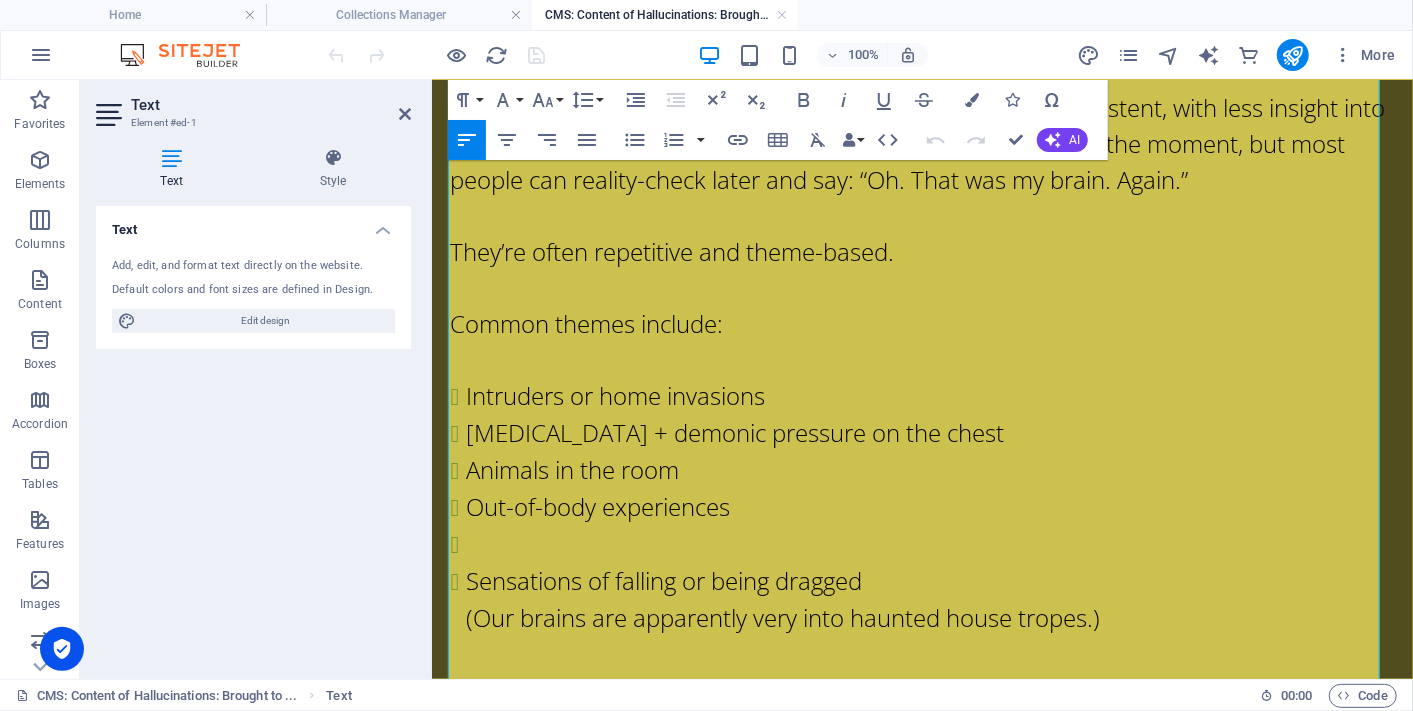 scroll, scrollTop: 2444, scrollLeft: 0, axis: vertical 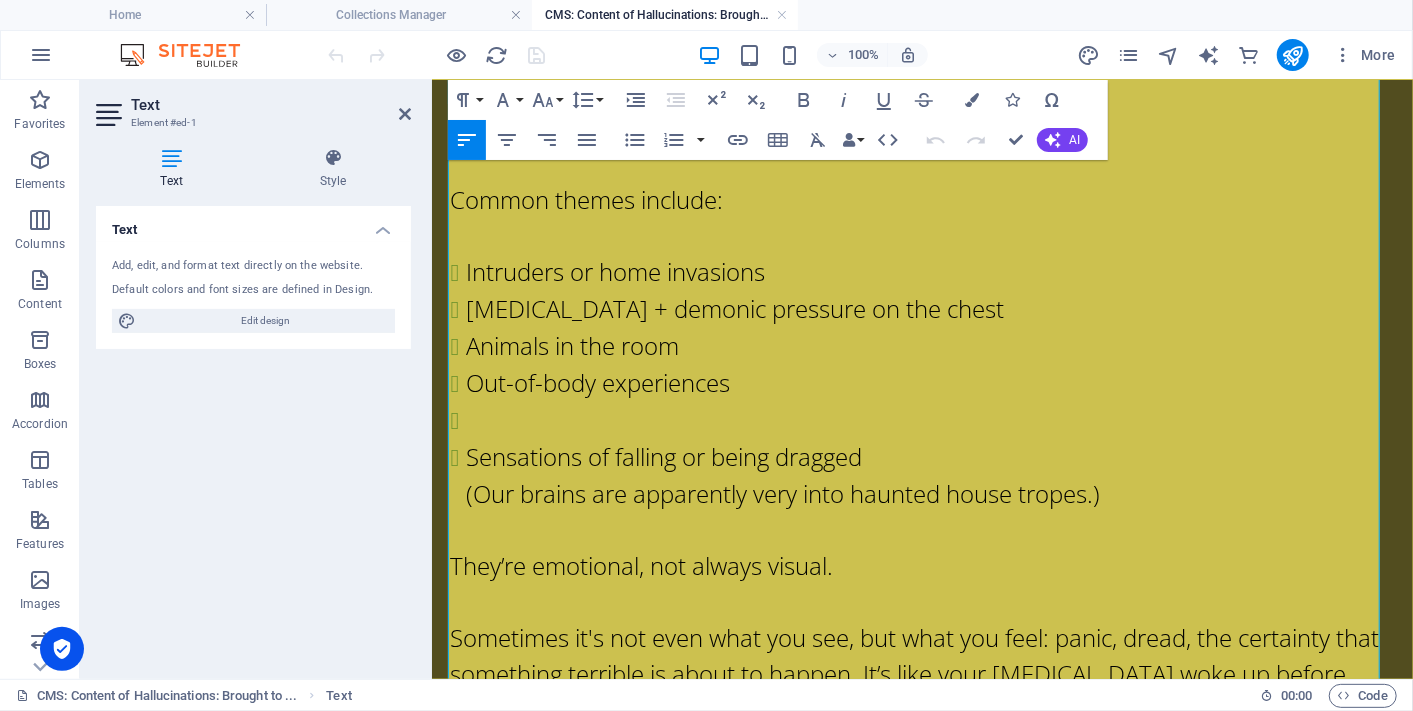 click at bounding box center (930, 419) 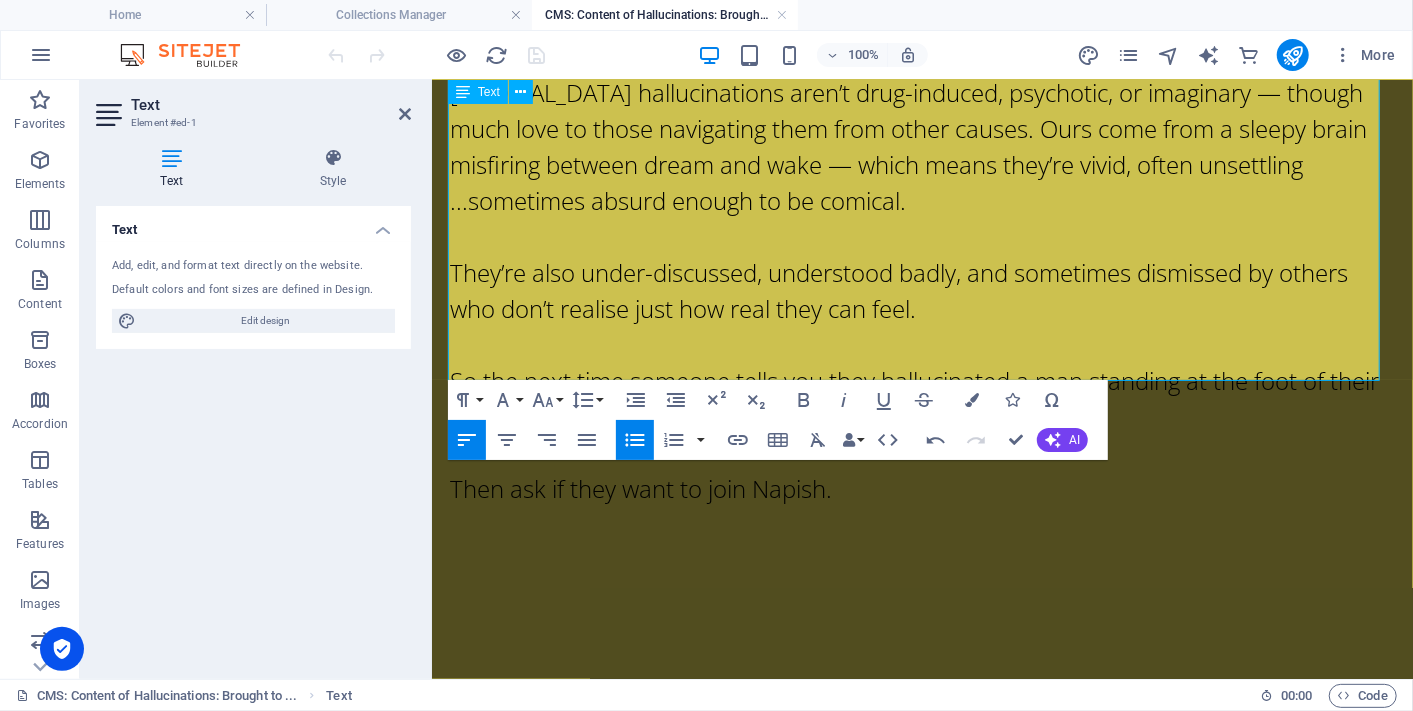 scroll, scrollTop: 4111, scrollLeft: 0, axis: vertical 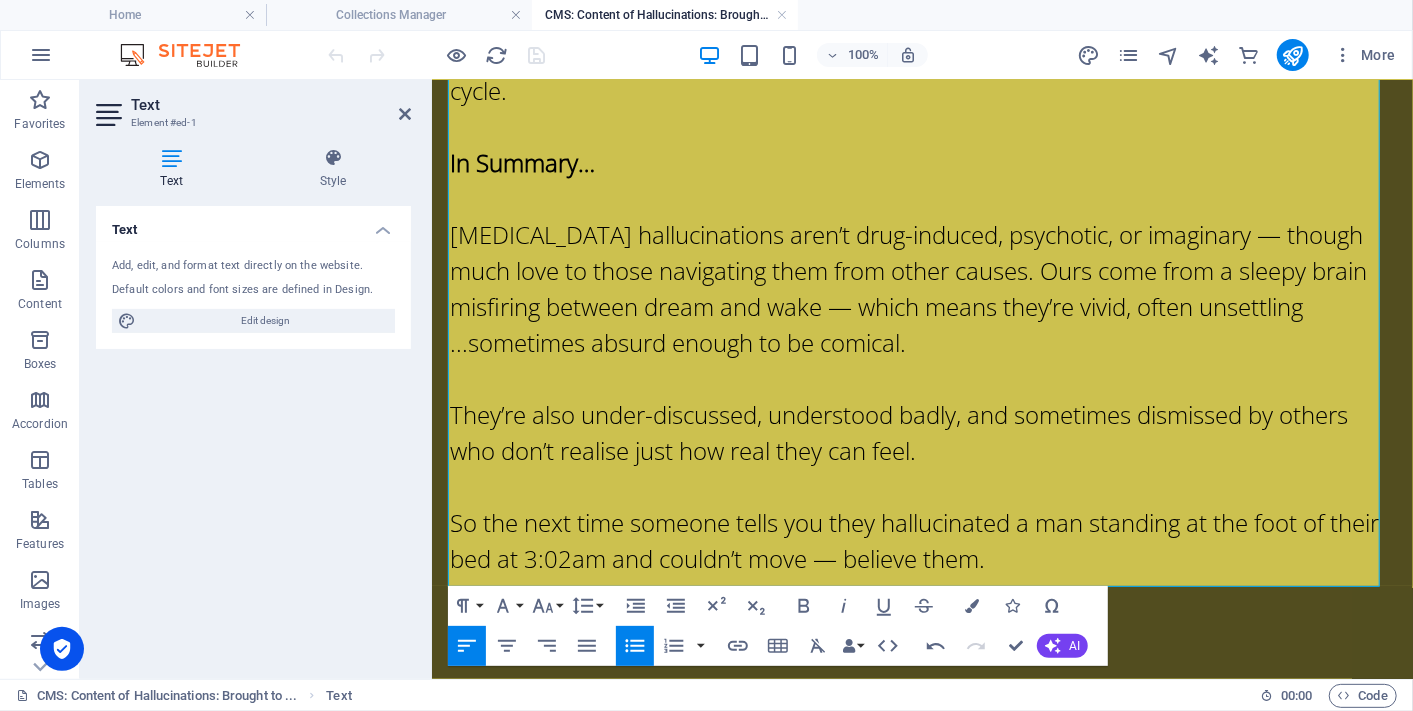 click on "When people hear “[MEDICAL_DATA],” they often picture something dramatic. Psychedelic colours, shadowy figures, little green aliens, or they picture a  Yellow Submarine  fever dream — trippy colours, singing sea creatures, and [PERSON_NAME] asking your furniture philosophical questions. (At least that’s what I pictured.) (Yes, I’m a Beatles fan.) (Also, Team [PERSON_NAME]  all the way .) For those of us with [MEDICAL_DATA], hallucinations are… well, weirder. And also more boring. And also absolutely terrifying. Sometimes all at once. So let’s clear a few things up — and take a walk through the odd, foggy dreamspace that is [MEDICAL_DATA]-related hallucinations First: What  Are  These Hallucinations? In [MEDICAL_DATA], hallucinations are often a symptom of REM intrusion — basically, parts of your dream state bleeding into your waking life. They usually happen: Right as you’re falling asleep ( hypnagogic ) Right as you’re waking up ( [MEDICAL_DATA] ) ( Watch this video  So… What Do They Feel Like? Imagine:" at bounding box center (922, -1174) 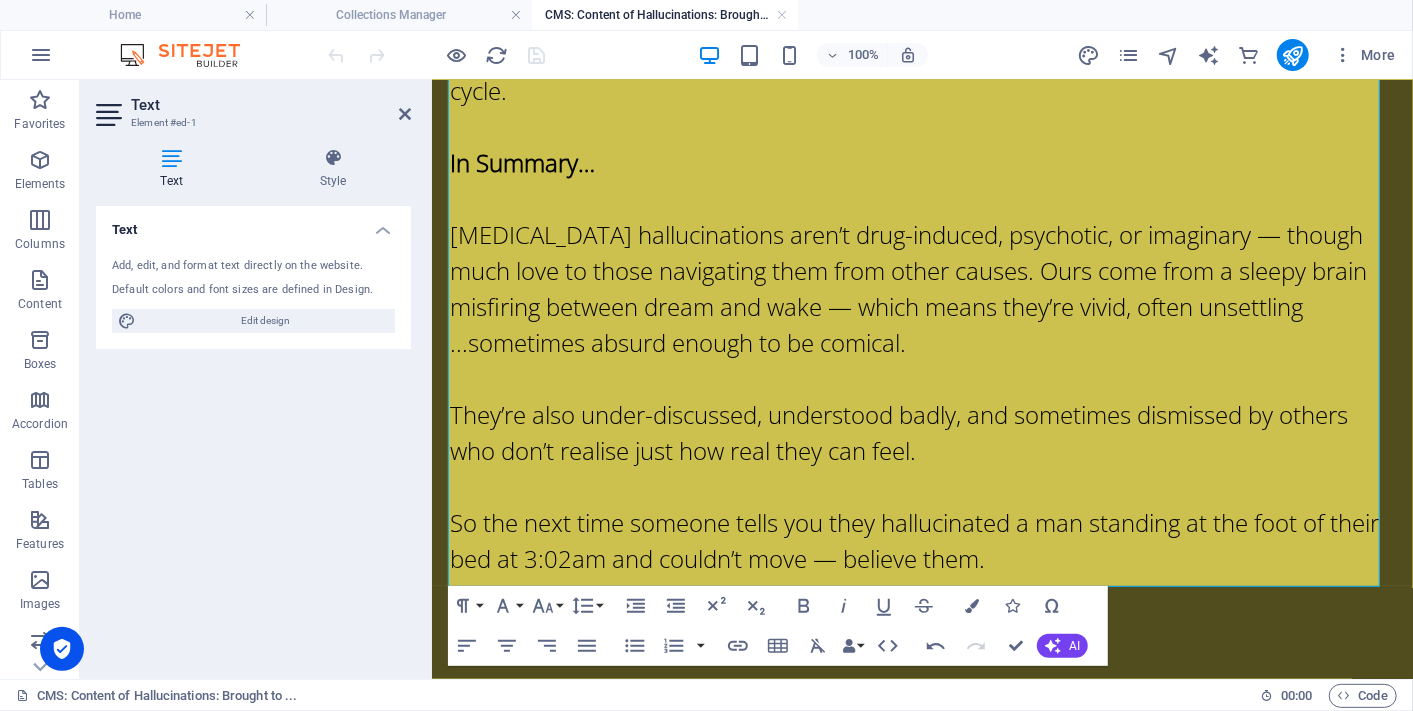 click on "When people hear “[MEDICAL_DATA],” they often picture something dramatic. Psychedelic colours, shadowy figures, little green aliens, or they picture a  Yellow Submarine  fever dream — trippy colours, singing sea creatures, and [PERSON_NAME] asking your furniture philosophical questions. (At least that’s what I pictured.) (Yes, I’m a Beatles fan.) (Also, Team [PERSON_NAME]  all the way .) For those of us with [MEDICAL_DATA], hallucinations are… well, weirder. And also more boring. And also absolutely terrifying. Sometimes all at once. So let’s clear a few things up — and take a walk through the odd, foggy dreamspace that is [MEDICAL_DATA]-related hallucinations First: What  Are  These Hallucinations? In [MEDICAL_DATA], hallucinations are often a symptom of REM intrusion — basically, parts of your dream state bleeding into your waking life. They usually happen: Right as you’re falling asleep ( hypnagogic ) Right as you’re waking up ( [MEDICAL_DATA] ) ( Watch this video  So… What Do They Feel Like? Imagine:" at bounding box center [922, -1174] 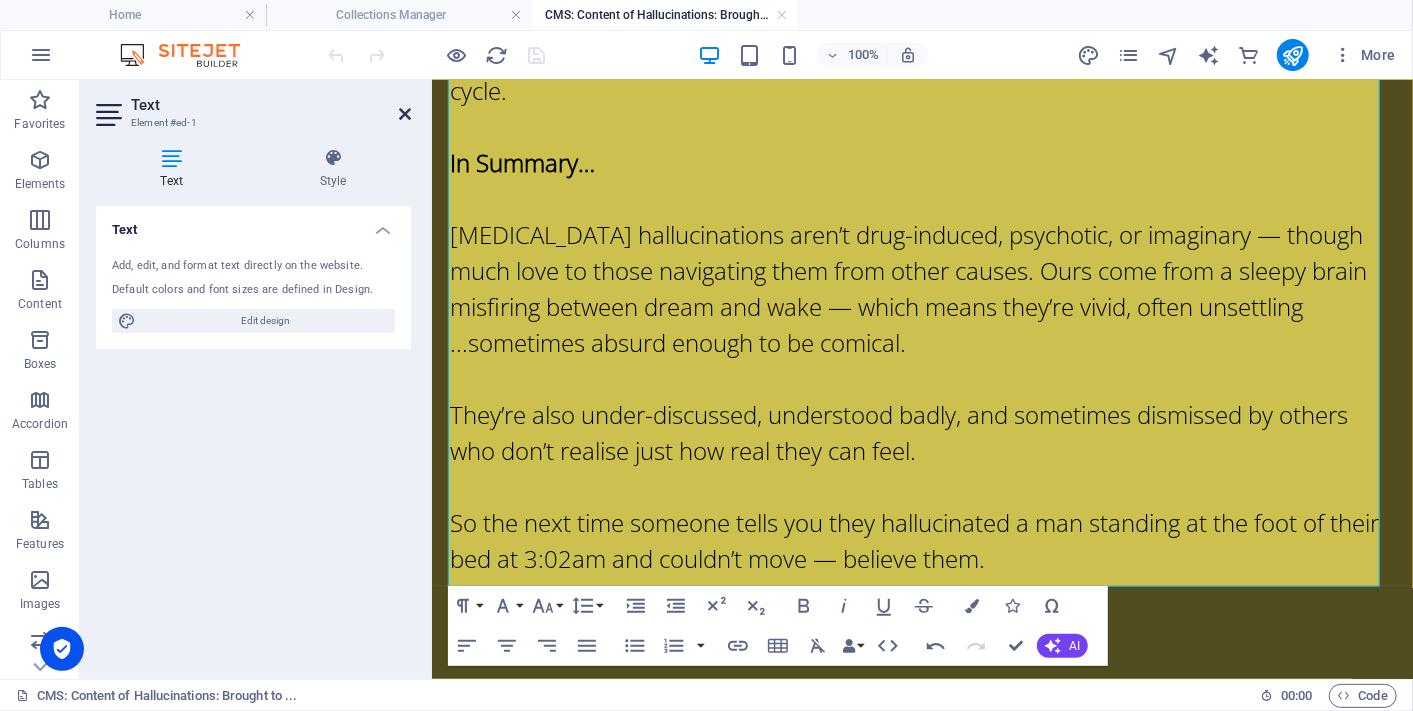 click at bounding box center (405, 114) 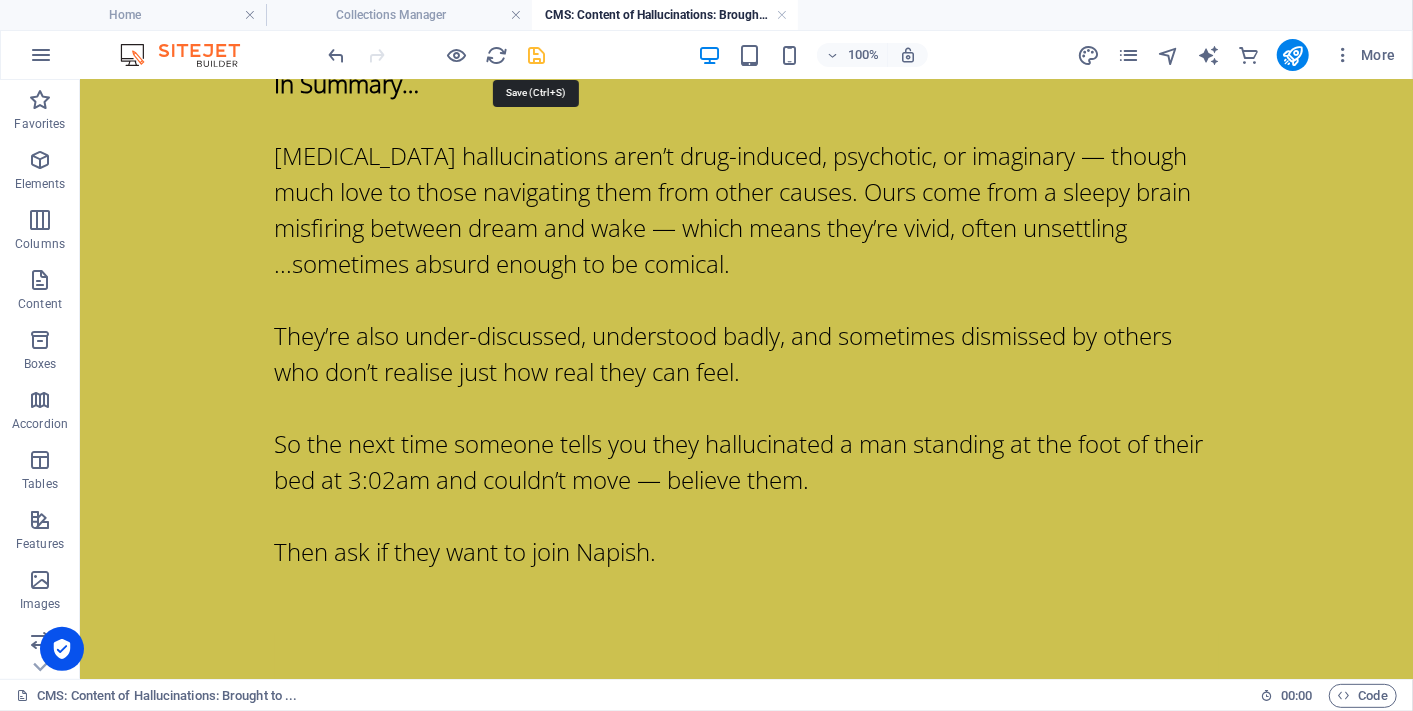 click at bounding box center (537, 55) 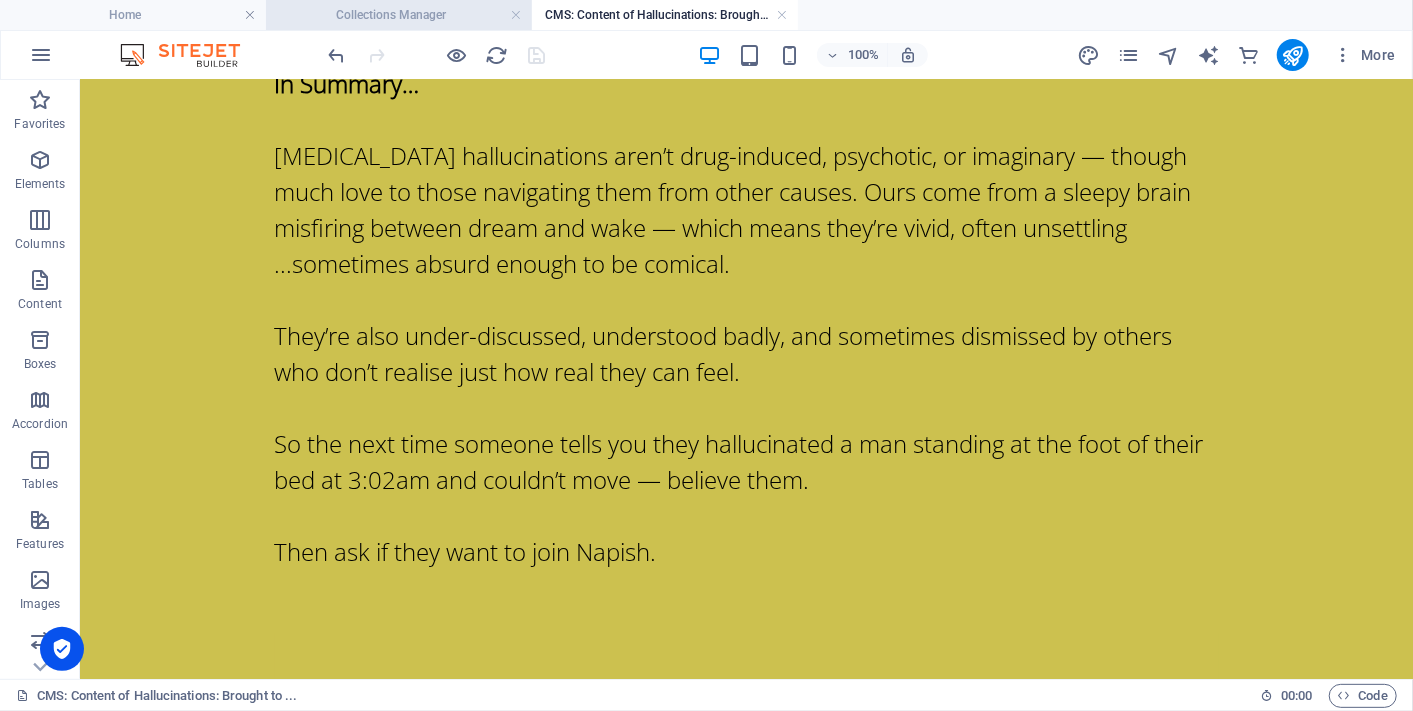 click on "Collections Manager" at bounding box center (399, 15) 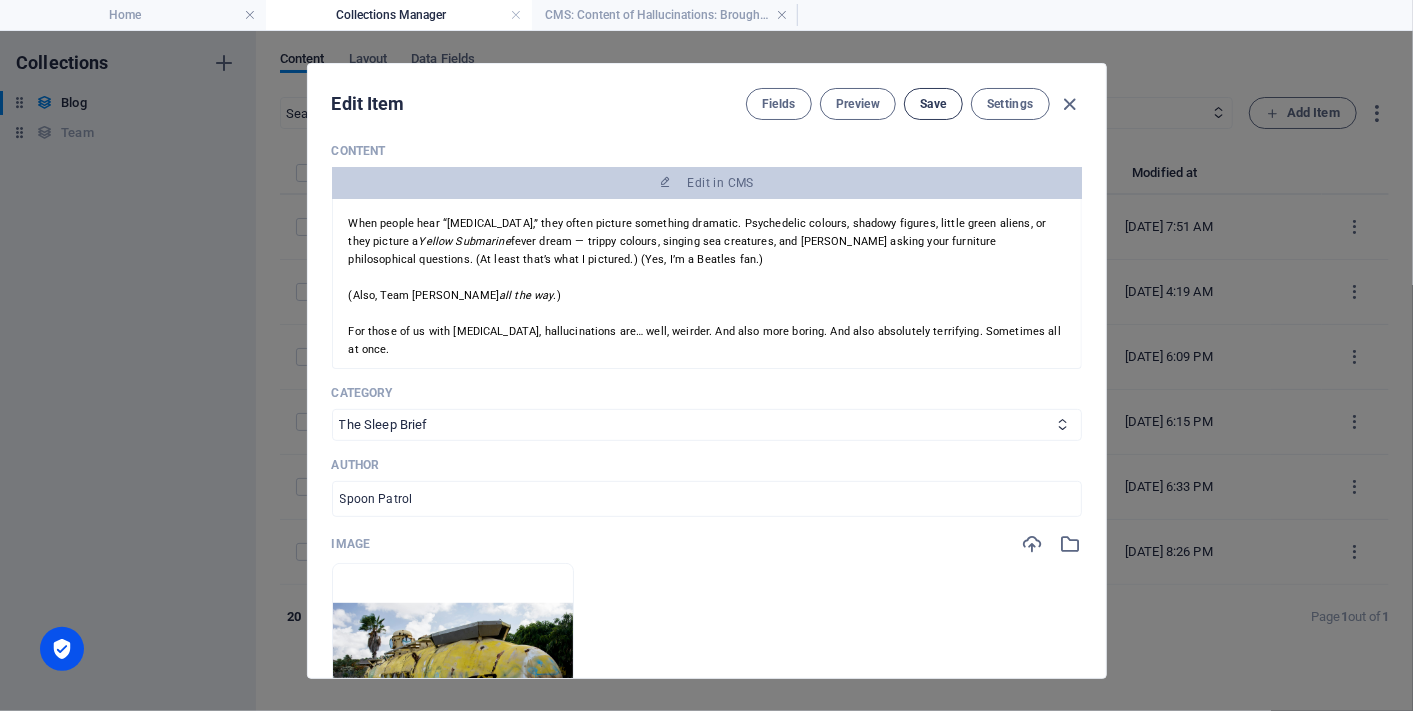 click on "Save" at bounding box center (933, 104) 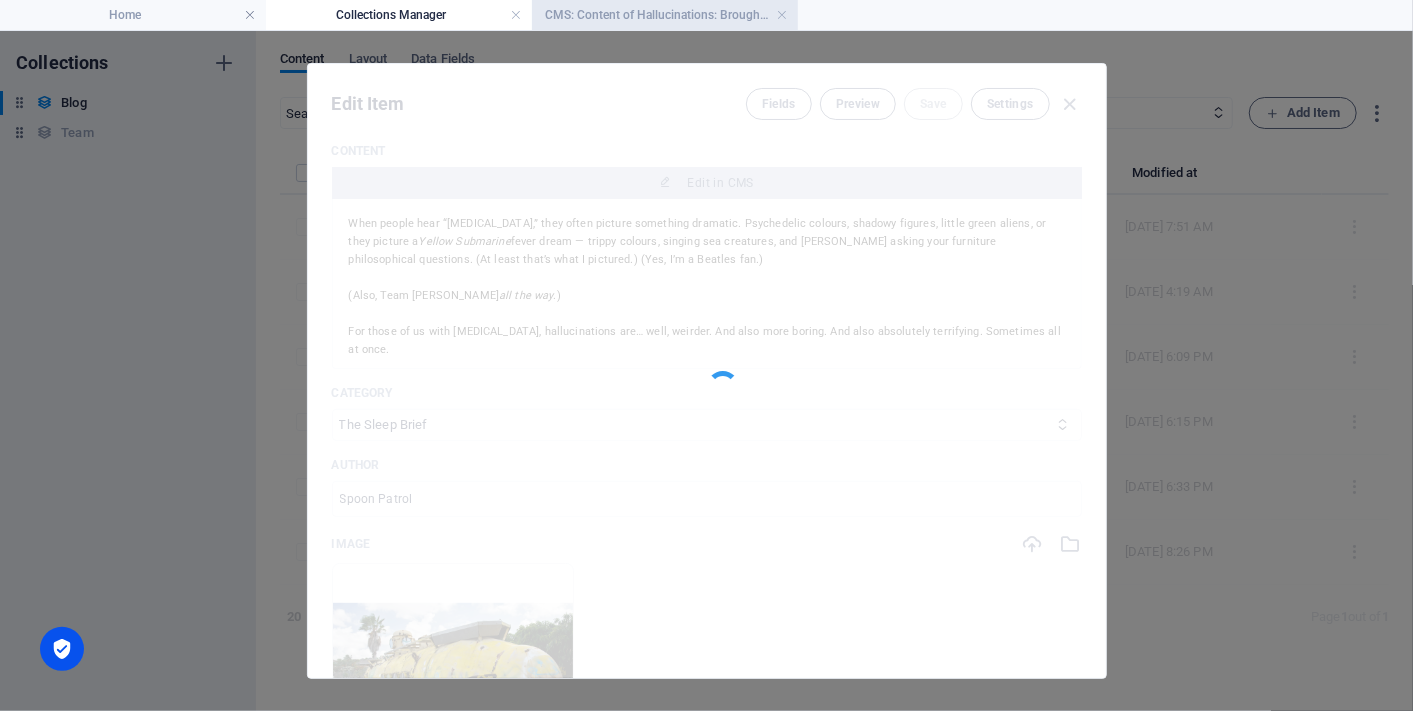 click on "CMS: Content of Hallucinations: Brought to ..." at bounding box center [665, 15] 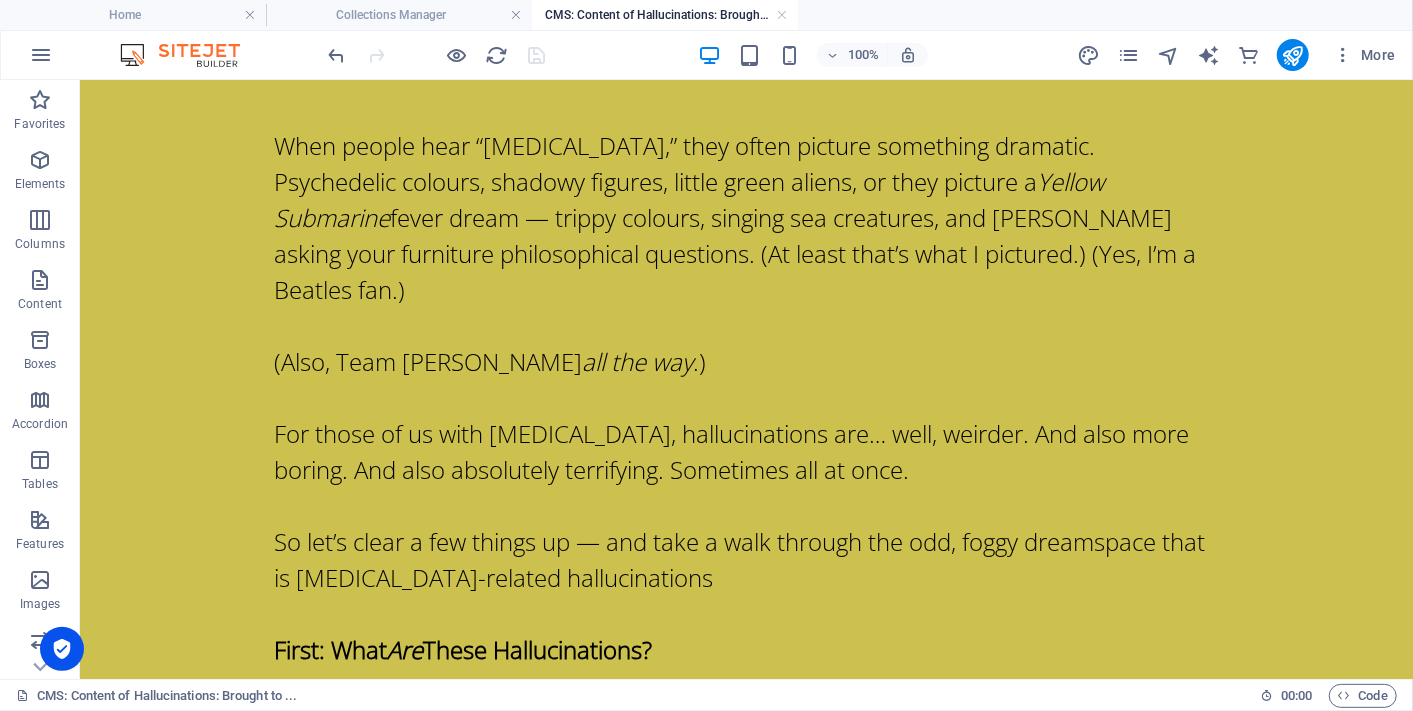 click on "CMS: Content of Hallucinations: Brought to ..." at bounding box center (665, 15) 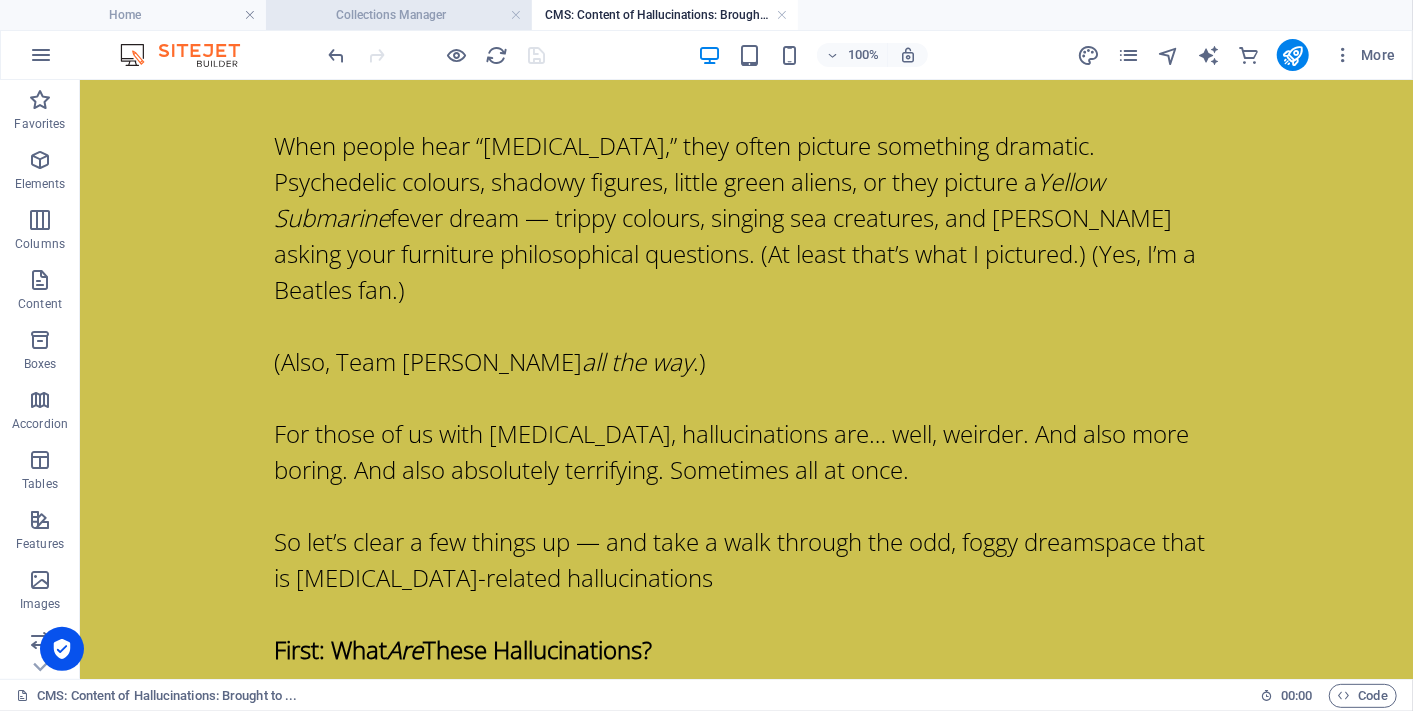 click on "Collections Manager" at bounding box center [399, 15] 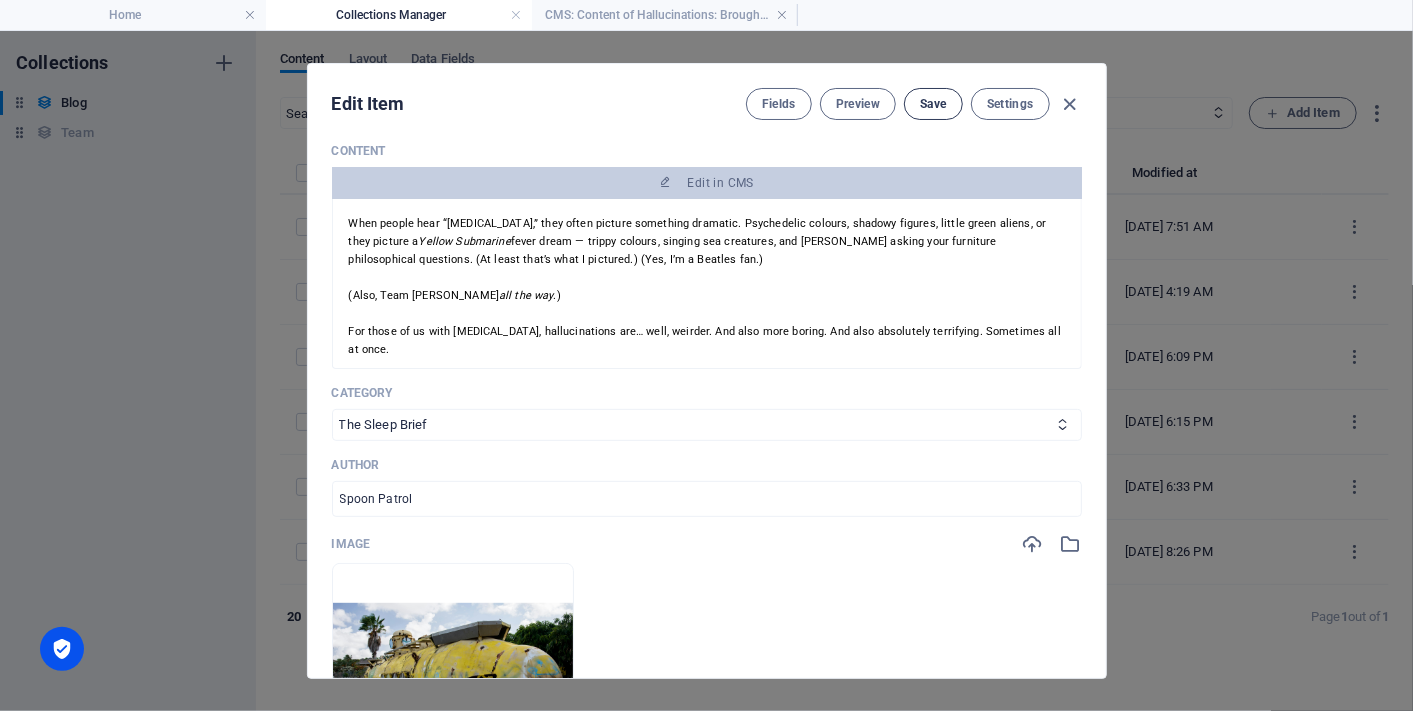 click on "Save" at bounding box center (933, 104) 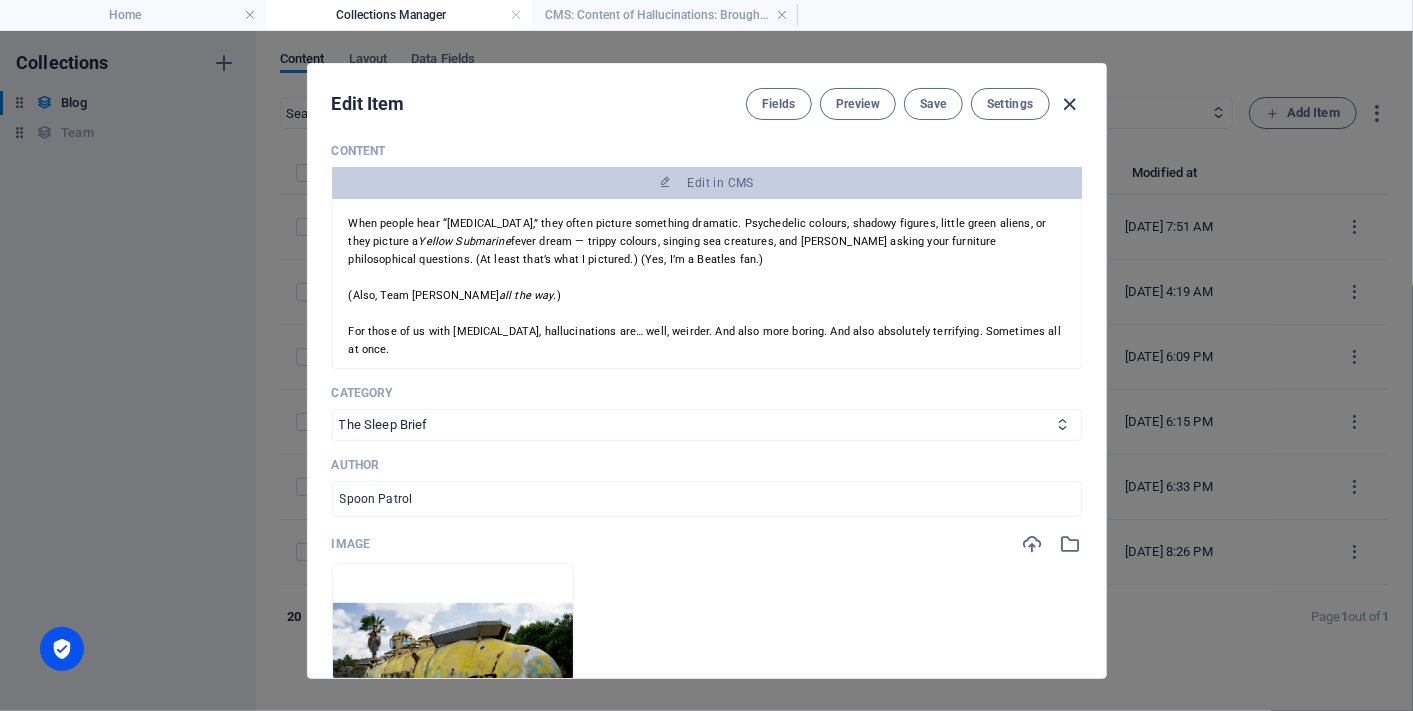 click at bounding box center [1069, 104] 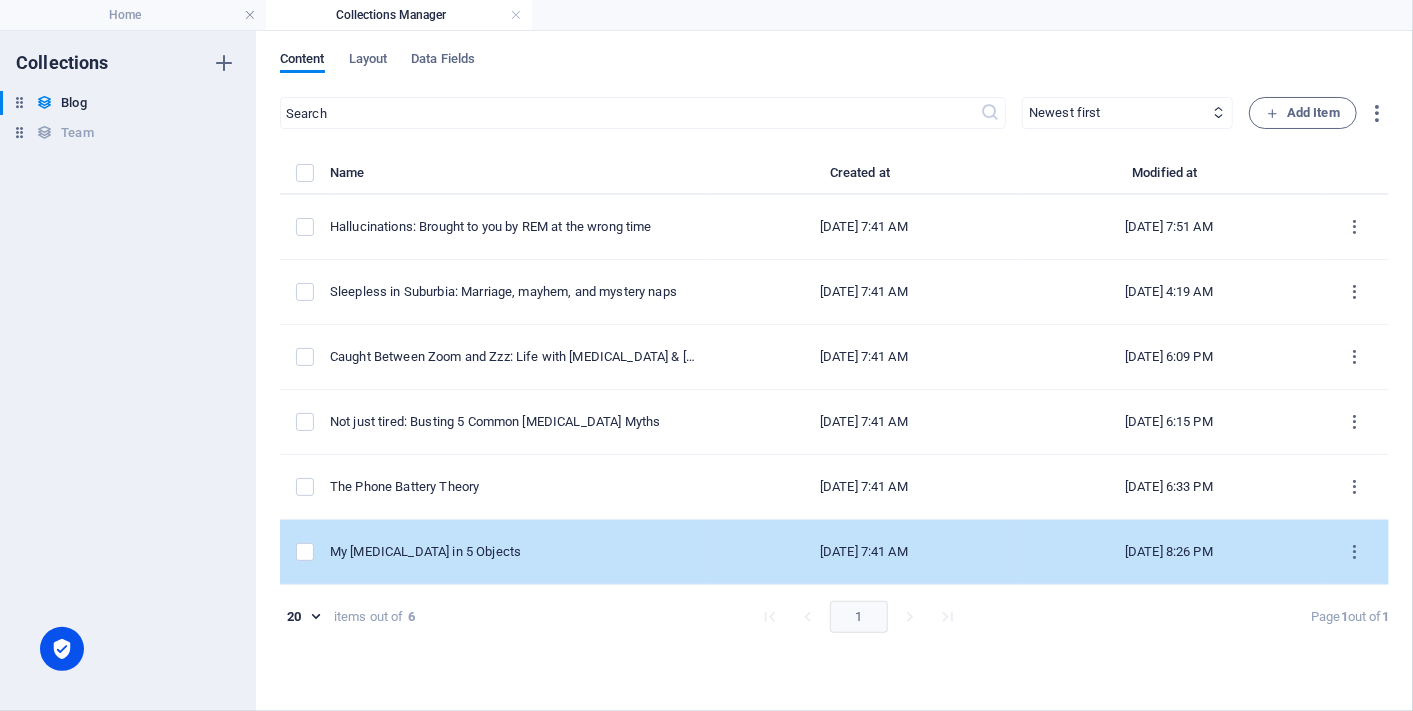 click on "My [MEDICAL_DATA] in 5 Objects" at bounding box center [520, 552] 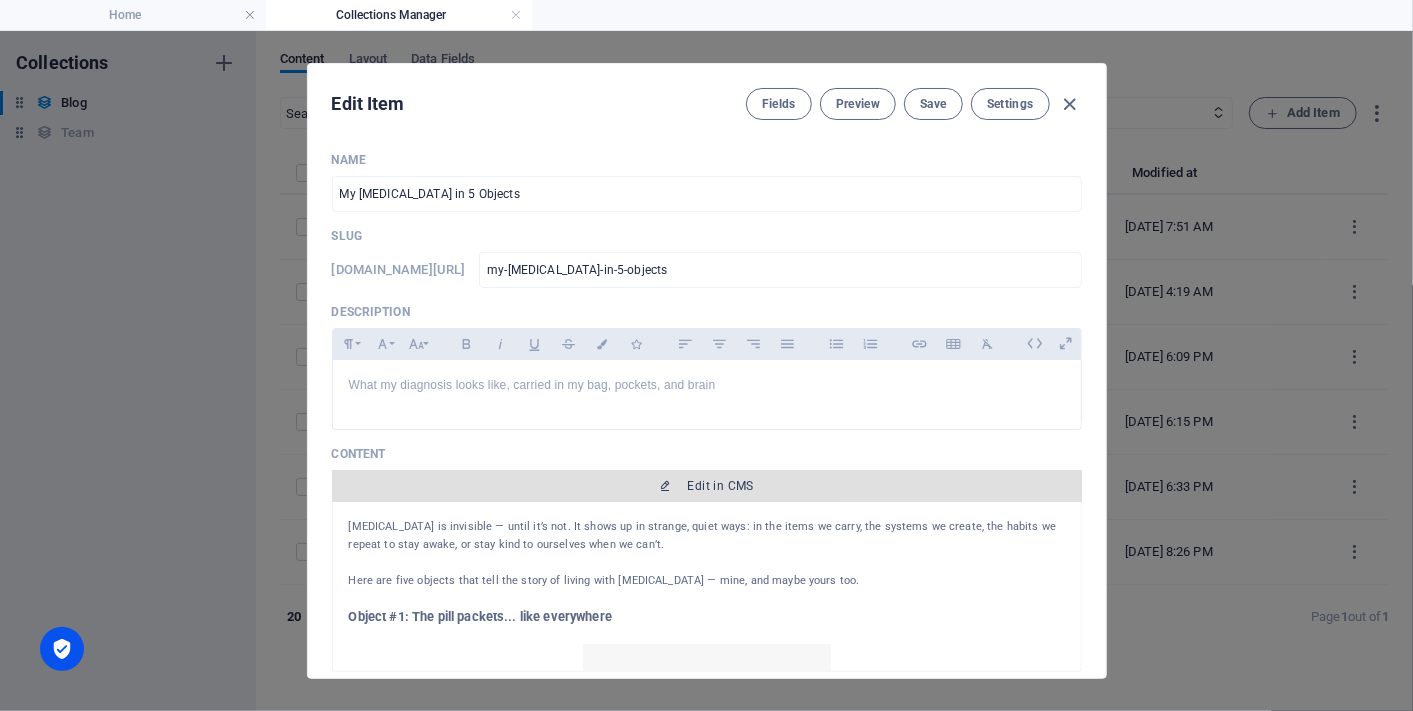 click on "Edit in CMS" at bounding box center (707, 486) 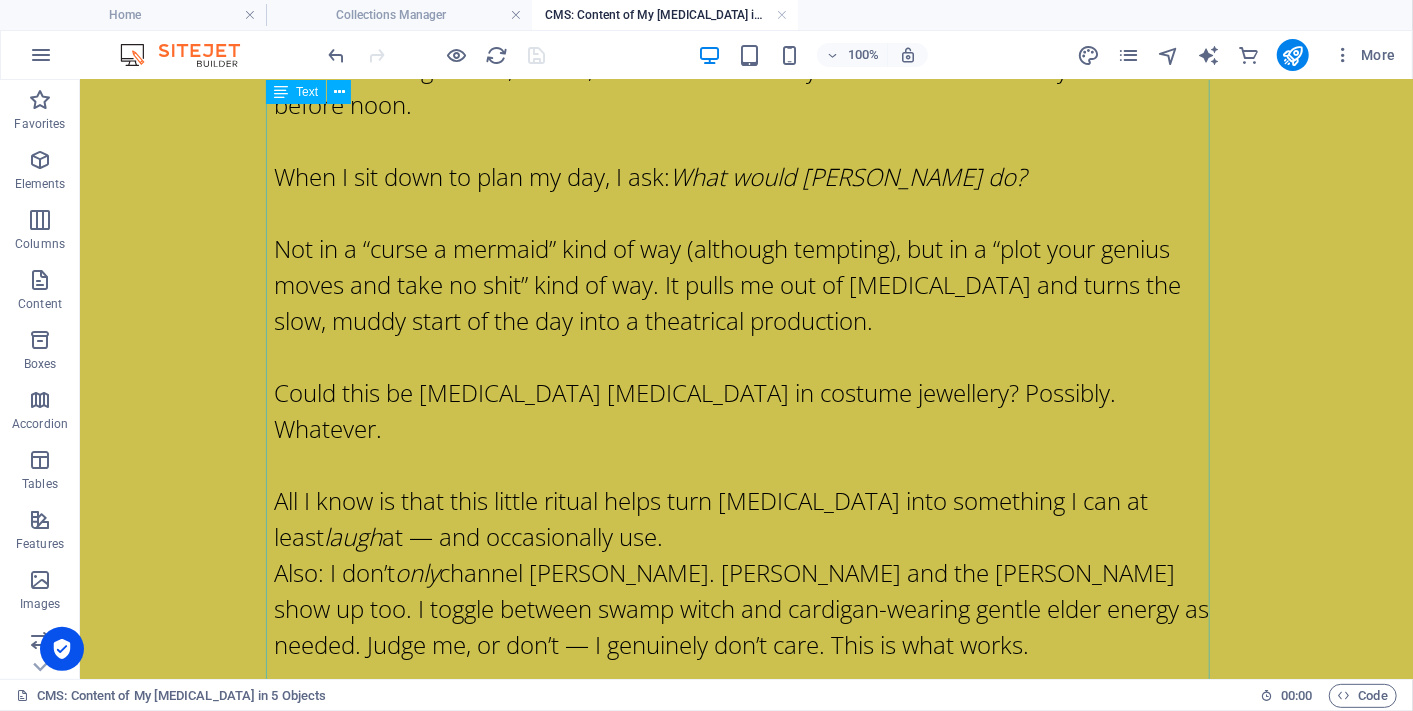scroll, scrollTop: 2888, scrollLeft: 0, axis: vertical 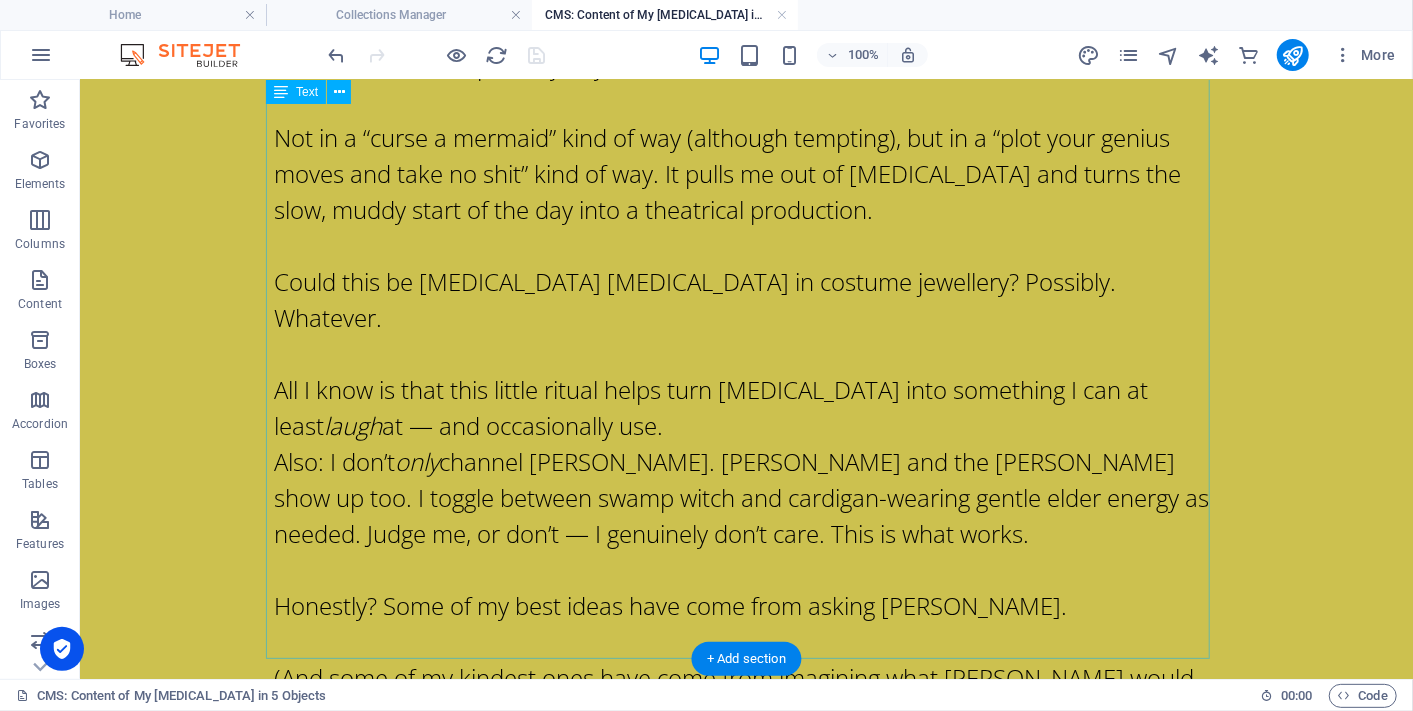 click on "Technically several Ursulas. Emotionally? One chaotic mastermind. Okay, so this one sounds a little unhinged — but hear me out. I have a real inertia problem when it comes to getting my day started. The [MEDICAL_DATA] is thick, the motivation is on [MEDICAL_DATA], and my executive function is still curled up somewhere under the doona. So I channel [PERSON_NAME]. Yes,  that  [PERSON_NAME] — [PERSON_NAME]’s best-dressed sea witch and undisputed queen of villain energy. Except it’s not just one [PERSON_NAME]. I’ve somehow collected a whole crew of [PERSON_NAME] — stickers, memes, figurines, vibes — and together they help me tap into something louder, bolder, and more deliciously extra than I can usually access before noon. When I sit down to plan my day, I ask:  What would [PERSON_NAME] do? Not in a “curse a mermaid” kind of way (although tempting), but in a “plot your genius moves and take no shit” kind of way. It pulls me out of [MEDICAL_DATA] and turns the slow, muddy start of the day into a theatrical production. laugh Also: I don’t" at bounding box center (746, 155) 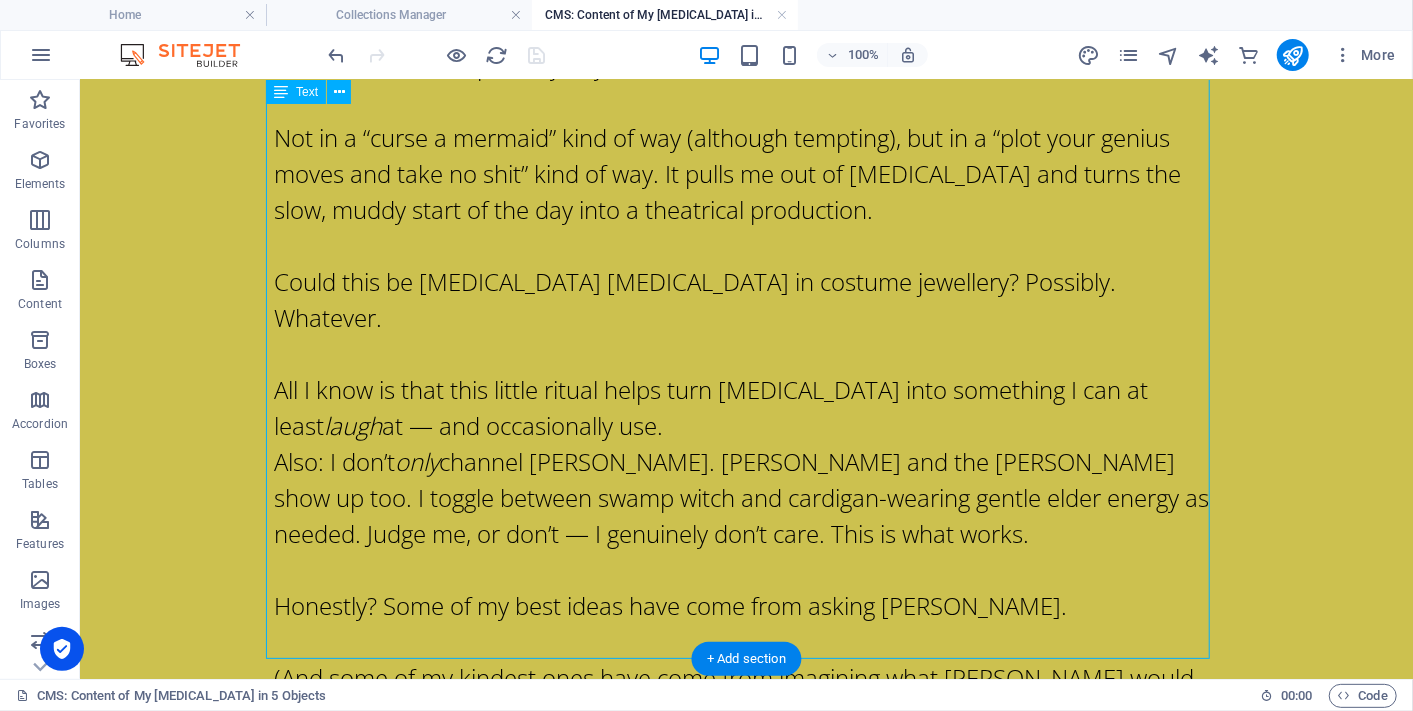 click on "Technically several Ursulas. Emotionally? One chaotic mastermind. Okay, so this one sounds a little unhinged — but hear me out. I have a real inertia problem when it comes to getting my day started. The [MEDICAL_DATA] is thick, the motivation is on [MEDICAL_DATA], and my executive function is still curled up somewhere under the doona. So I channel [PERSON_NAME]. Yes,  that  [PERSON_NAME] — [PERSON_NAME]’s best-dressed sea witch and undisputed queen of villain energy. Except it’s not just one [PERSON_NAME]. I’ve somehow collected a whole crew of [PERSON_NAME] — stickers, memes, figurines, vibes — and together they help me tap into something louder, bolder, and more deliciously extra than I can usually access before noon. When I sit down to plan my day, I ask:  What would [PERSON_NAME] do? Not in a “curse a mermaid” kind of way (although tempting), but in a “plot your genius moves and take no shit” kind of way. It pulls me out of [MEDICAL_DATA] and turns the slow, muddy start of the day into a theatrical production. laugh Also: I don’t" at bounding box center (746, 155) 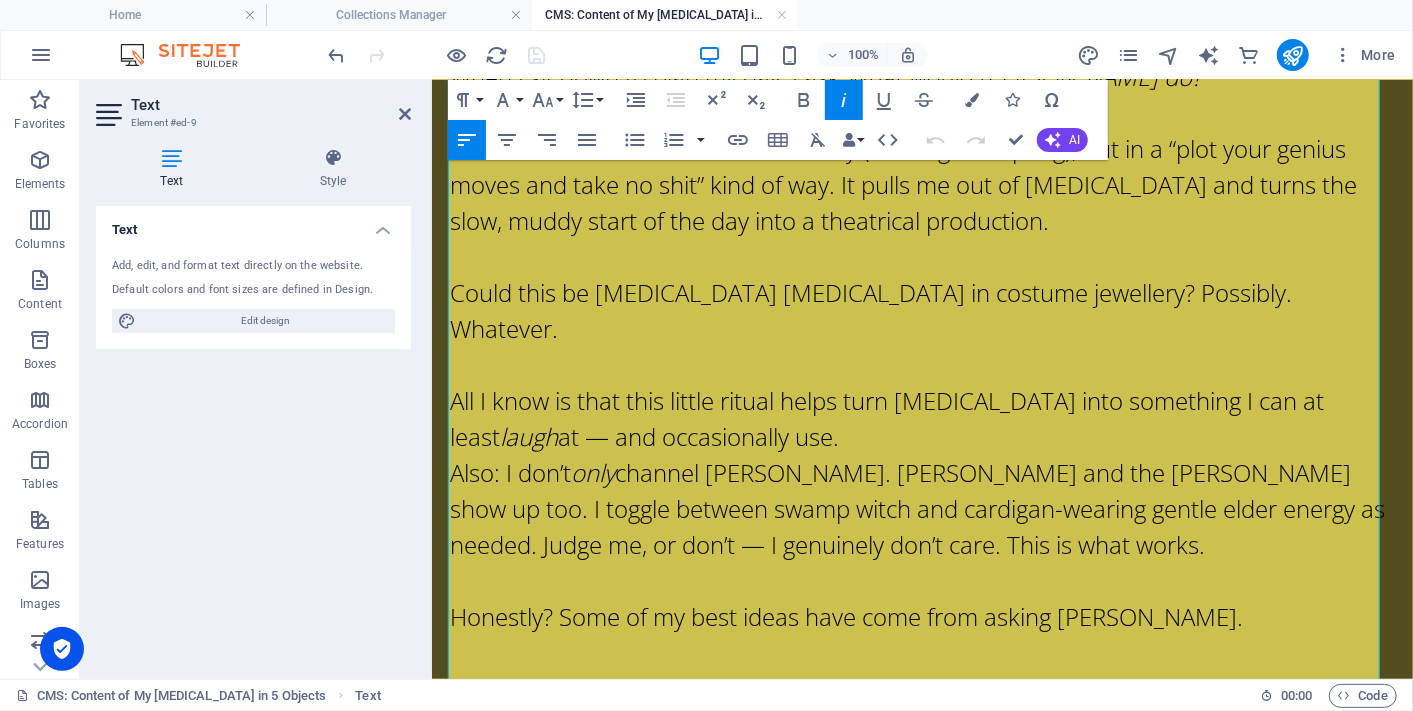 scroll, scrollTop: 2919, scrollLeft: 0, axis: vertical 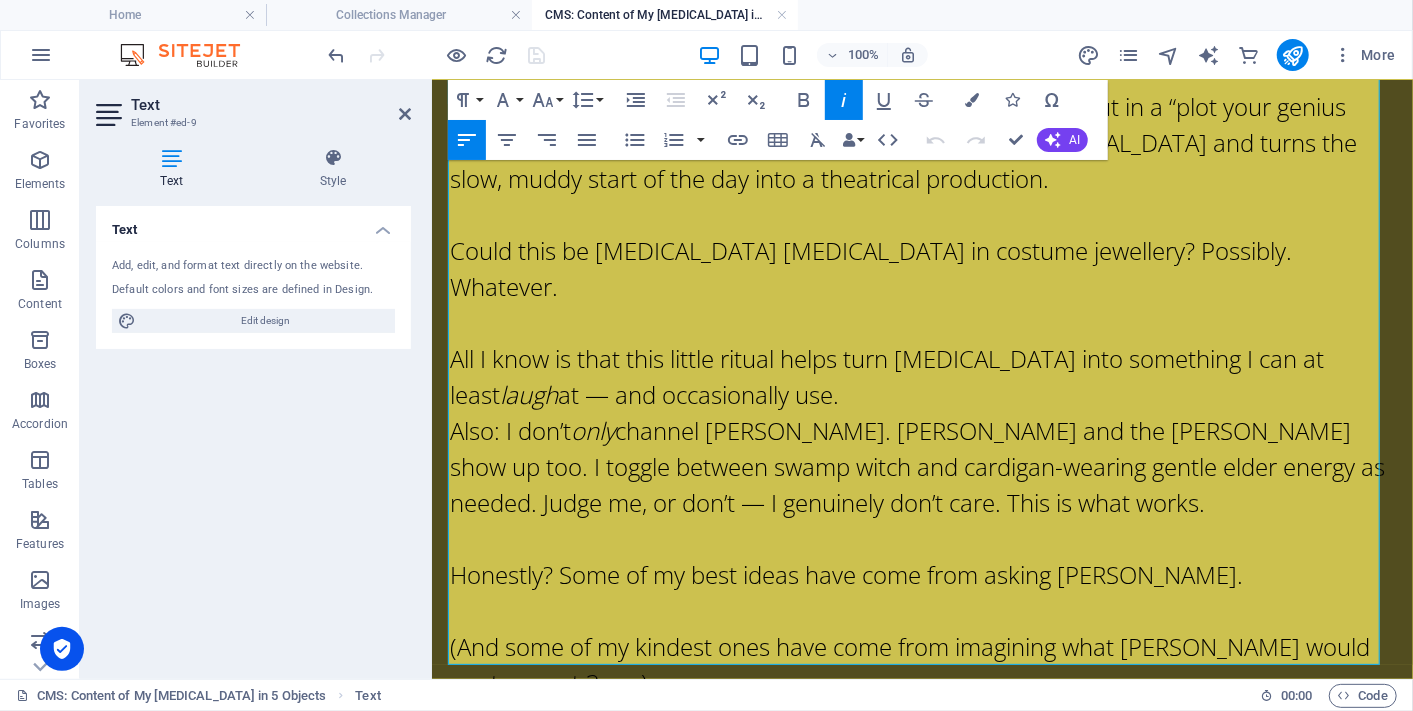 click on "All I know is that this little ritual helps turn [MEDICAL_DATA] into something I can at least  laugh  at — and occasionally use." at bounding box center (922, 358) 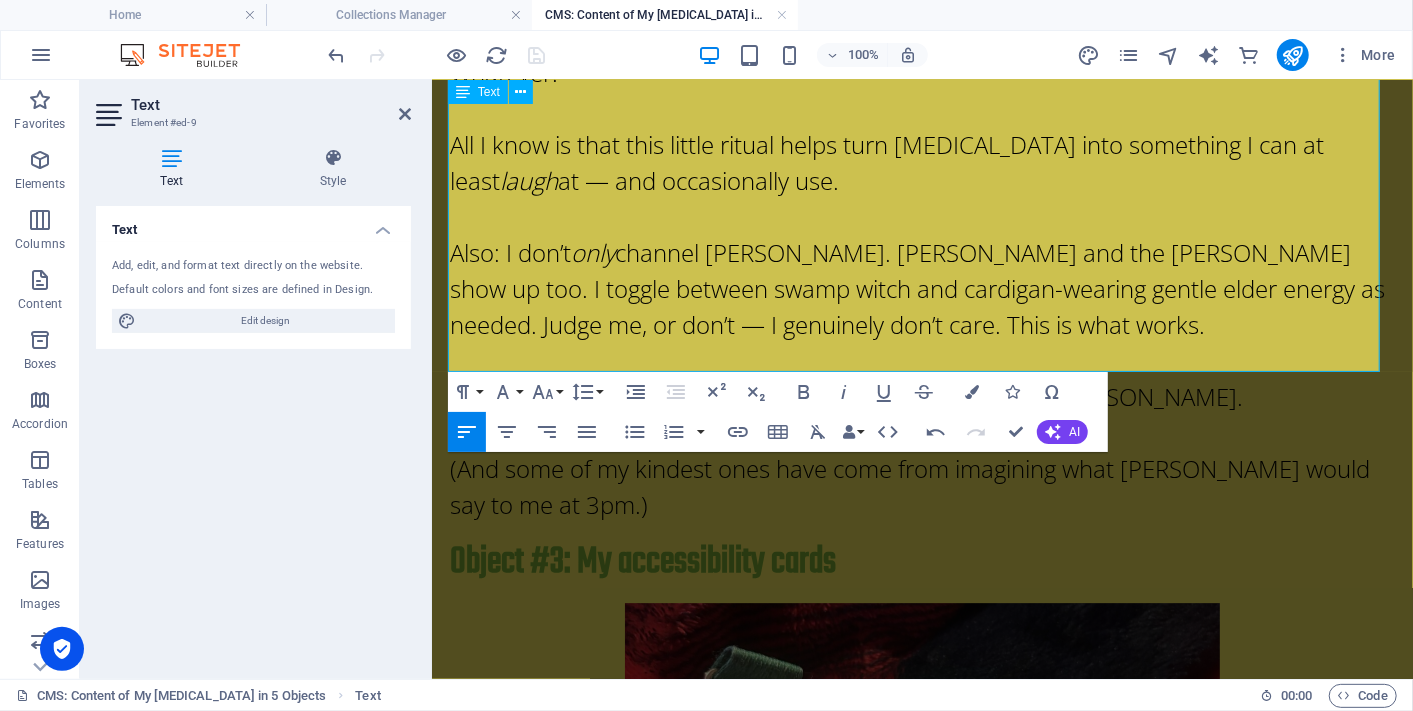 scroll, scrollTop: 3252, scrollLeft: 0, axis: vertical 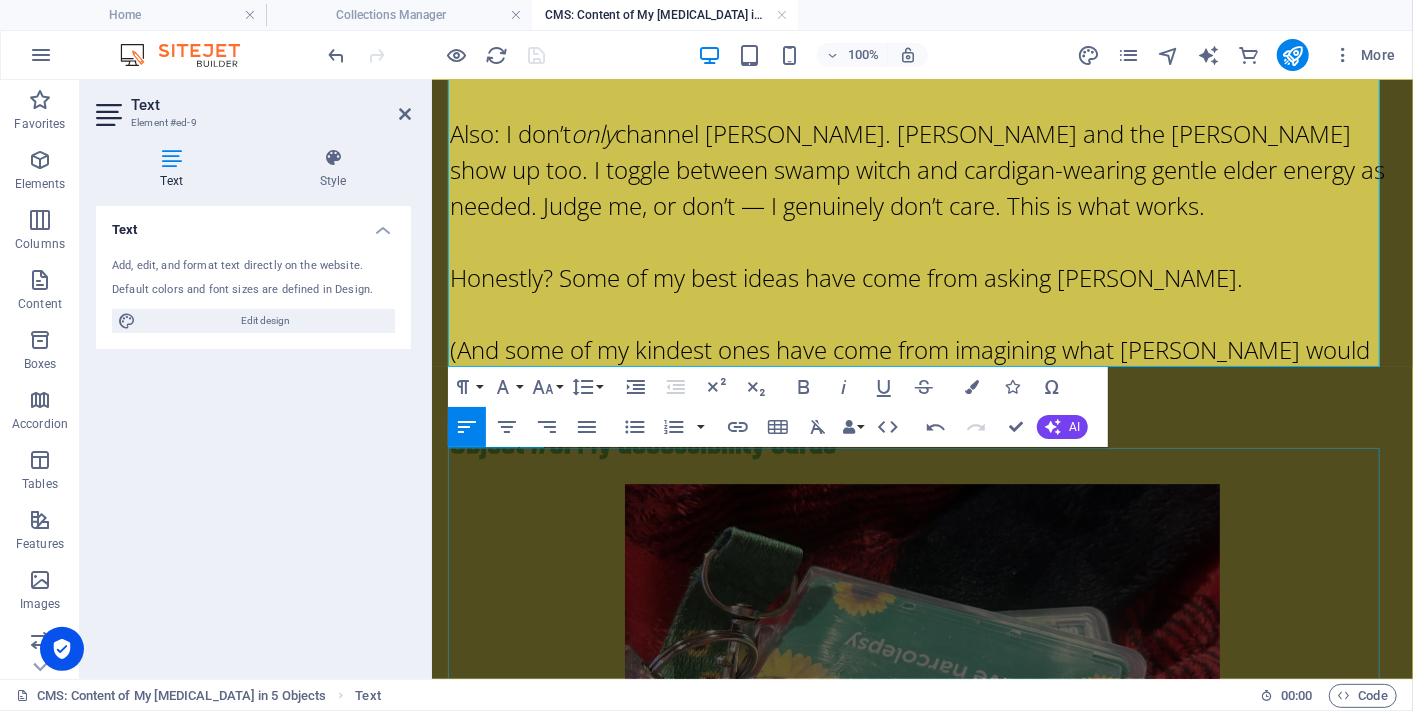 click at bounding box center [922, 696] 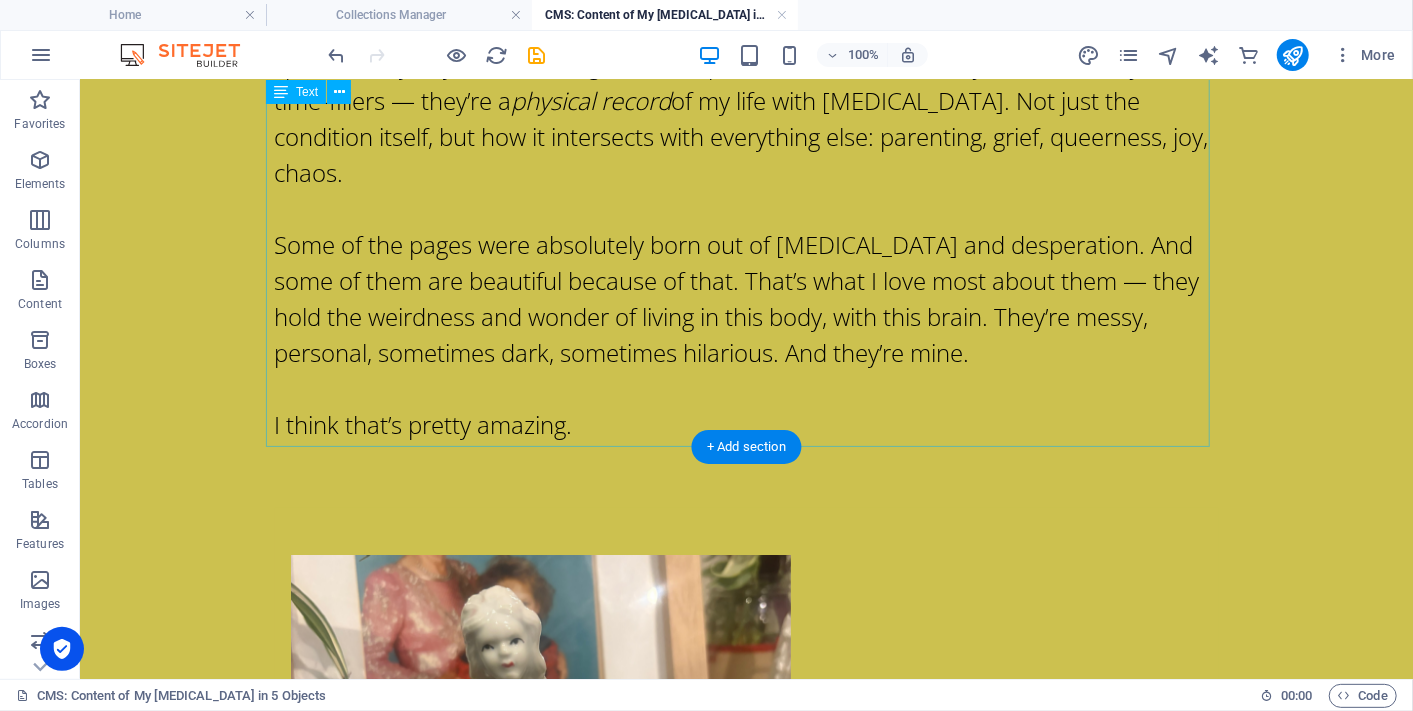 scroll, scrollTop: 7994, scrollLeft: 0, axis: vertical 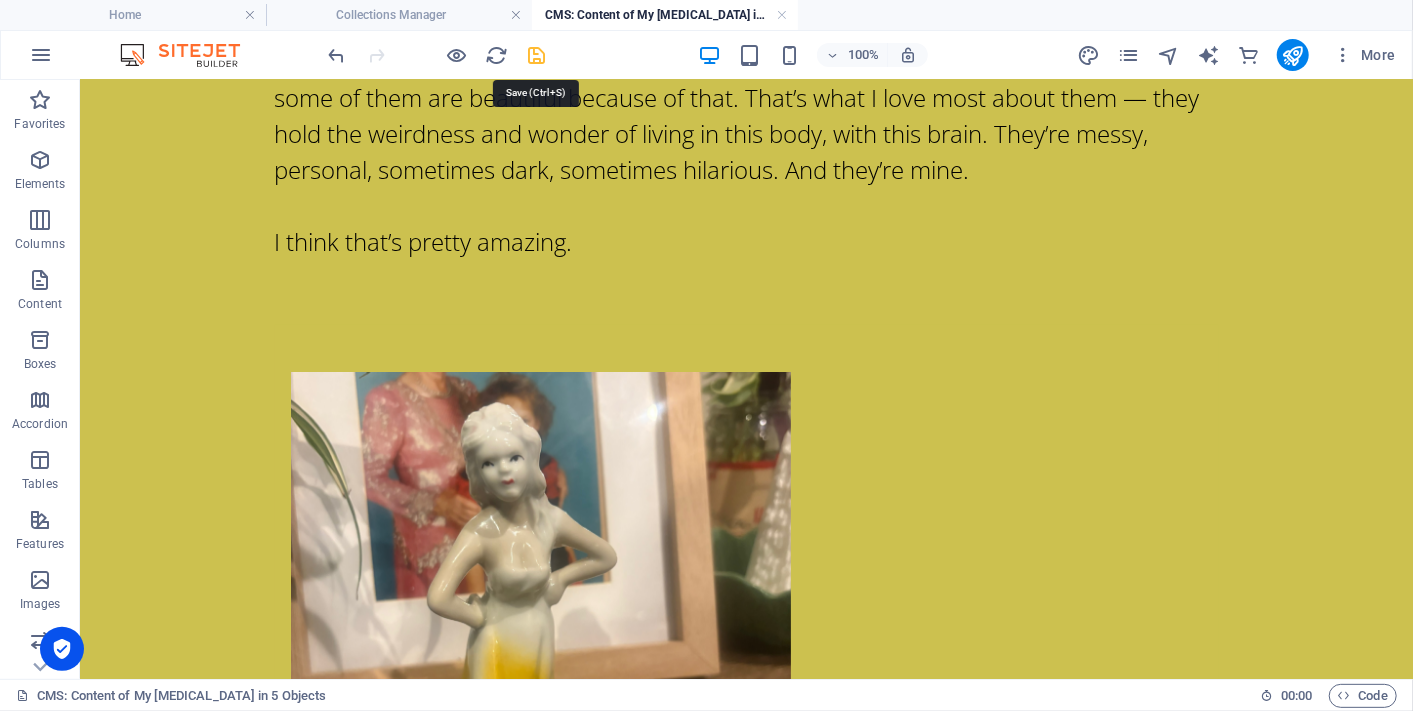 click at bounding box center [537, 55] 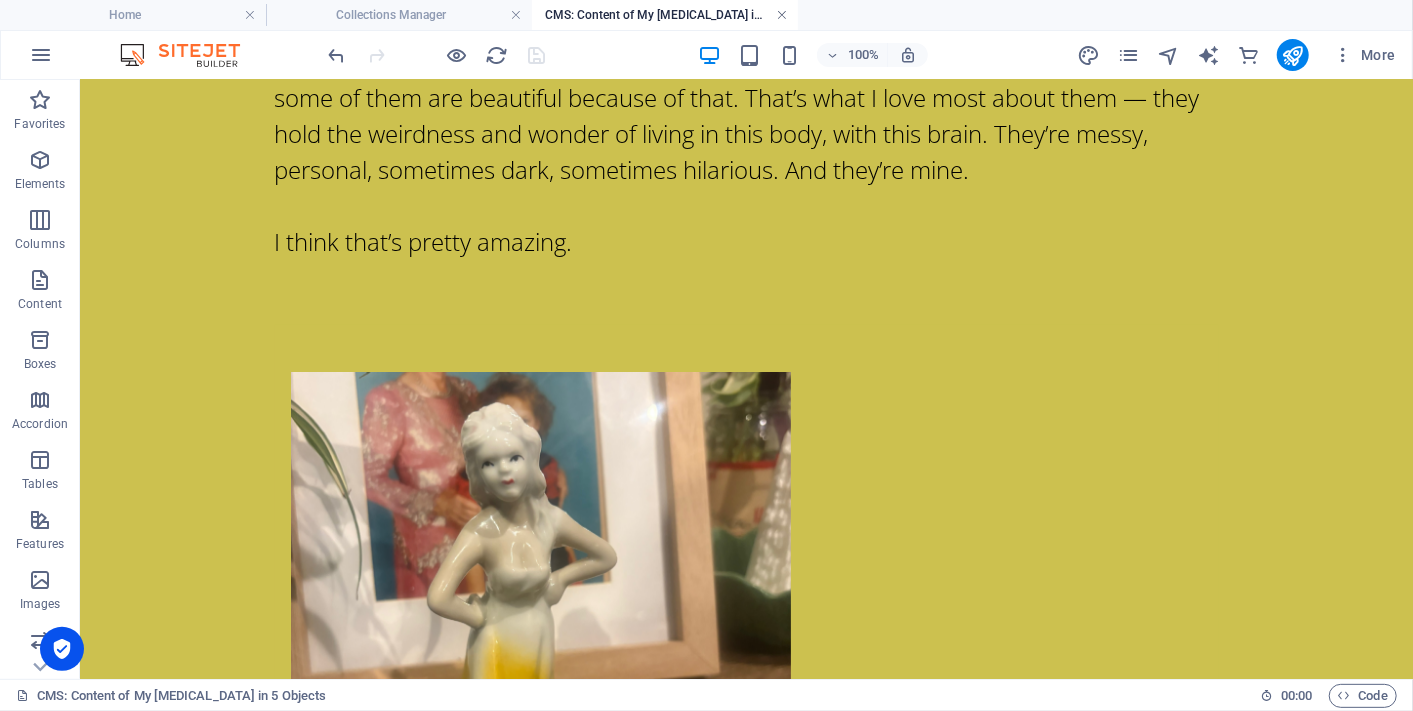 click at bounding box center [782, 15] 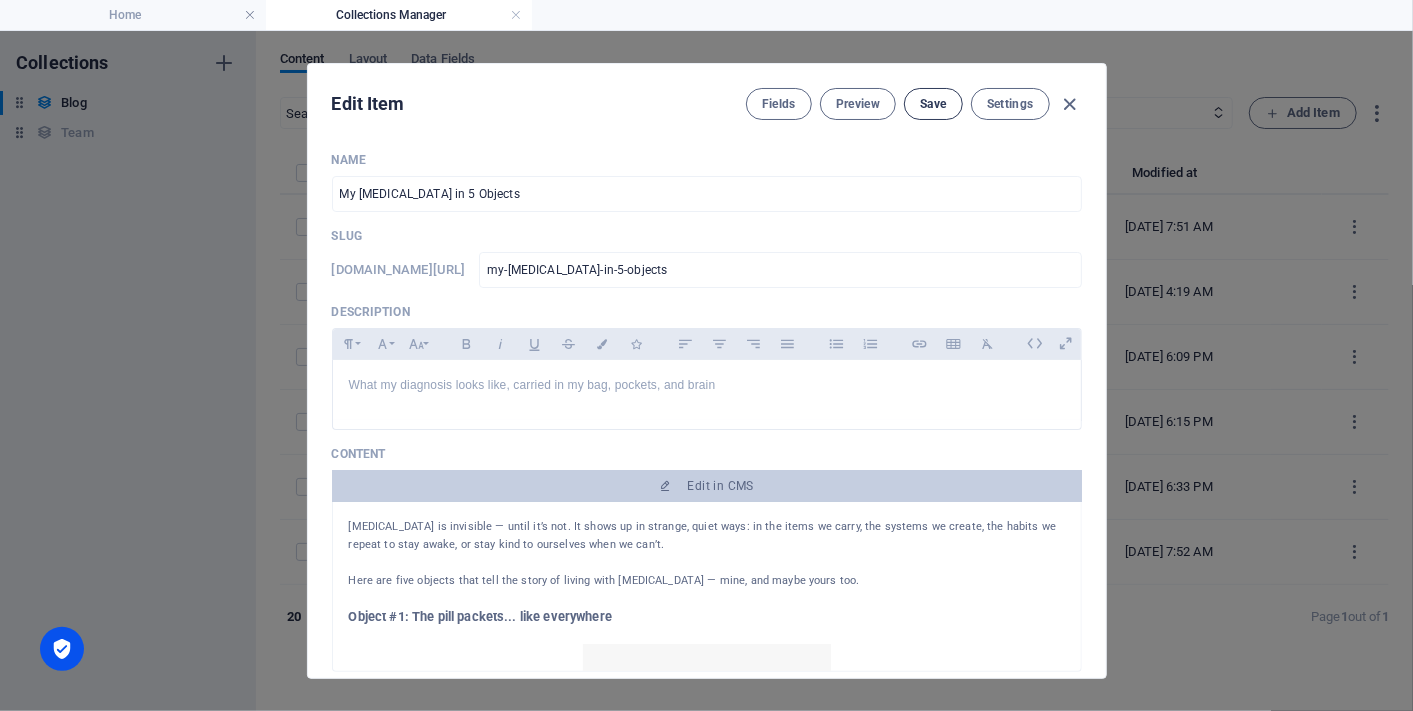 click on "Save" at bounding box center [933, 104] 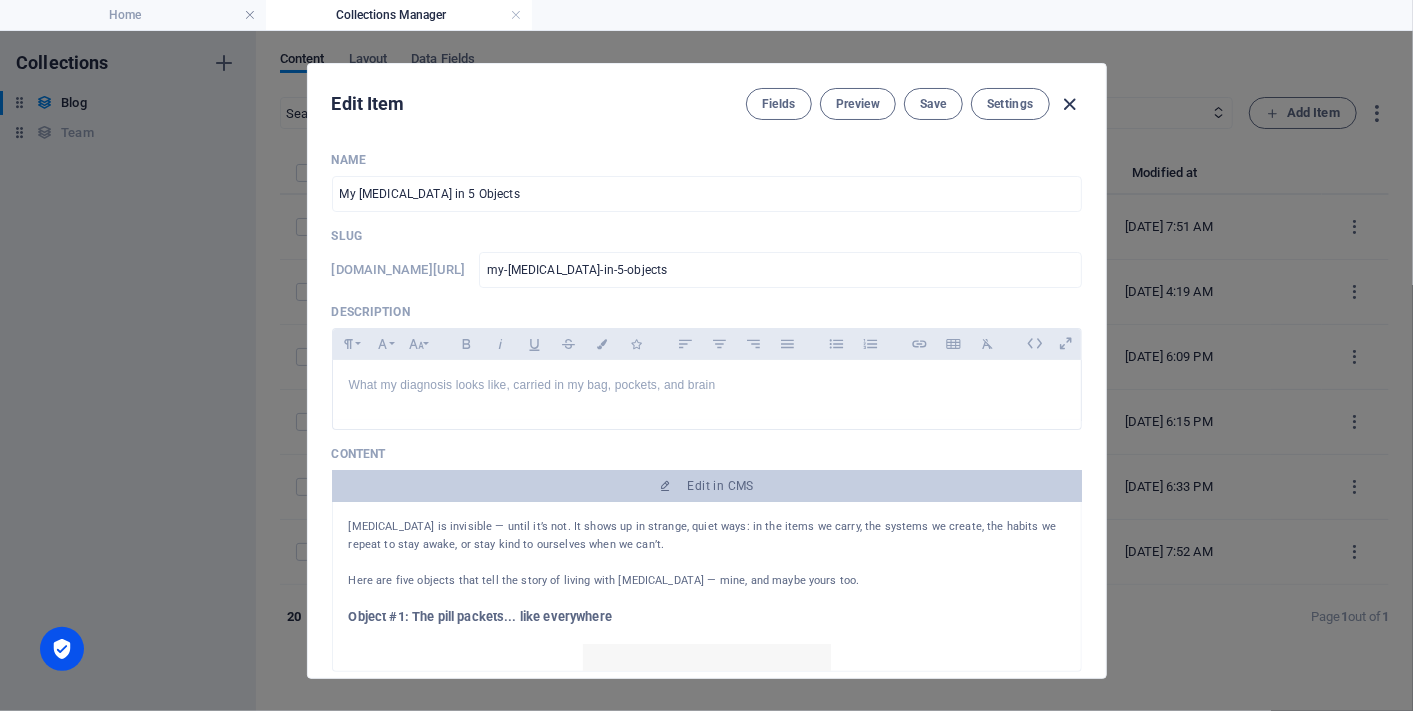 click at bounding box center [1069, 104] 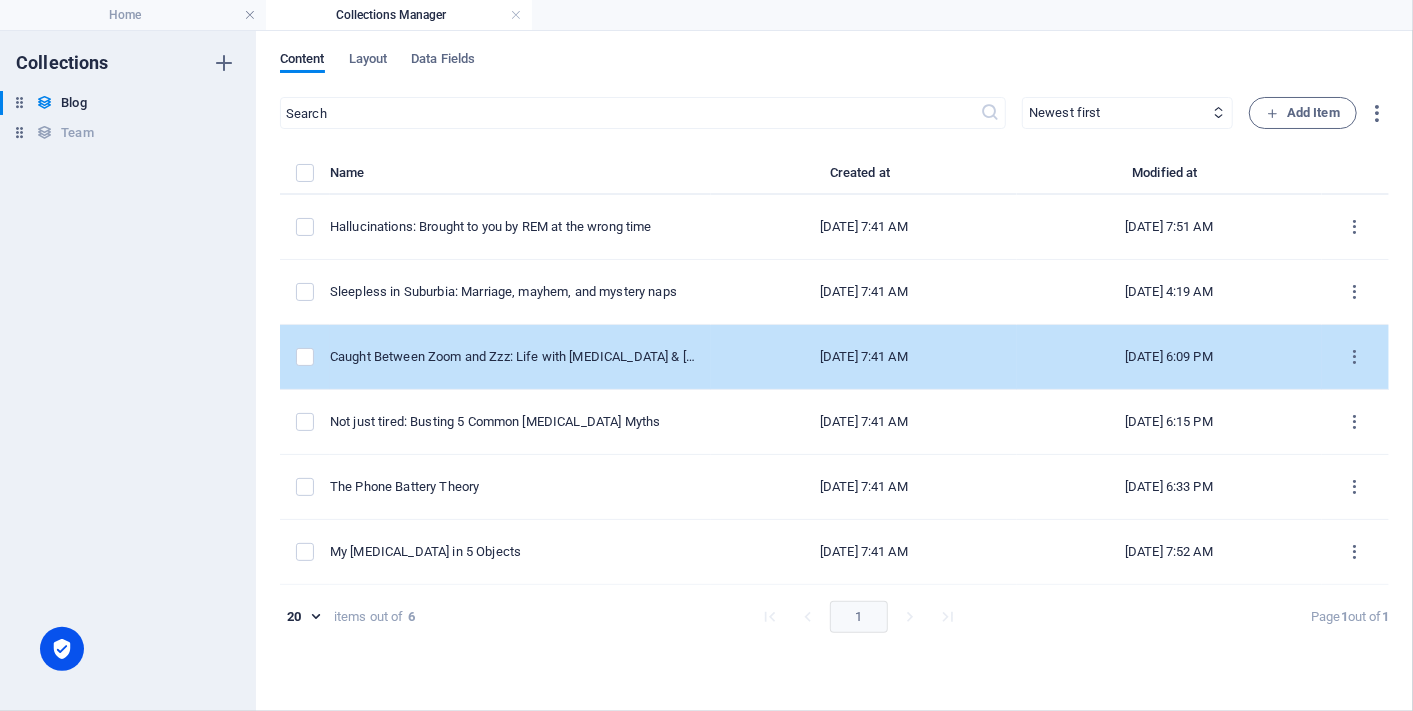 click on "[DATE] 7:41 AM" at bounding box center (863, 357) 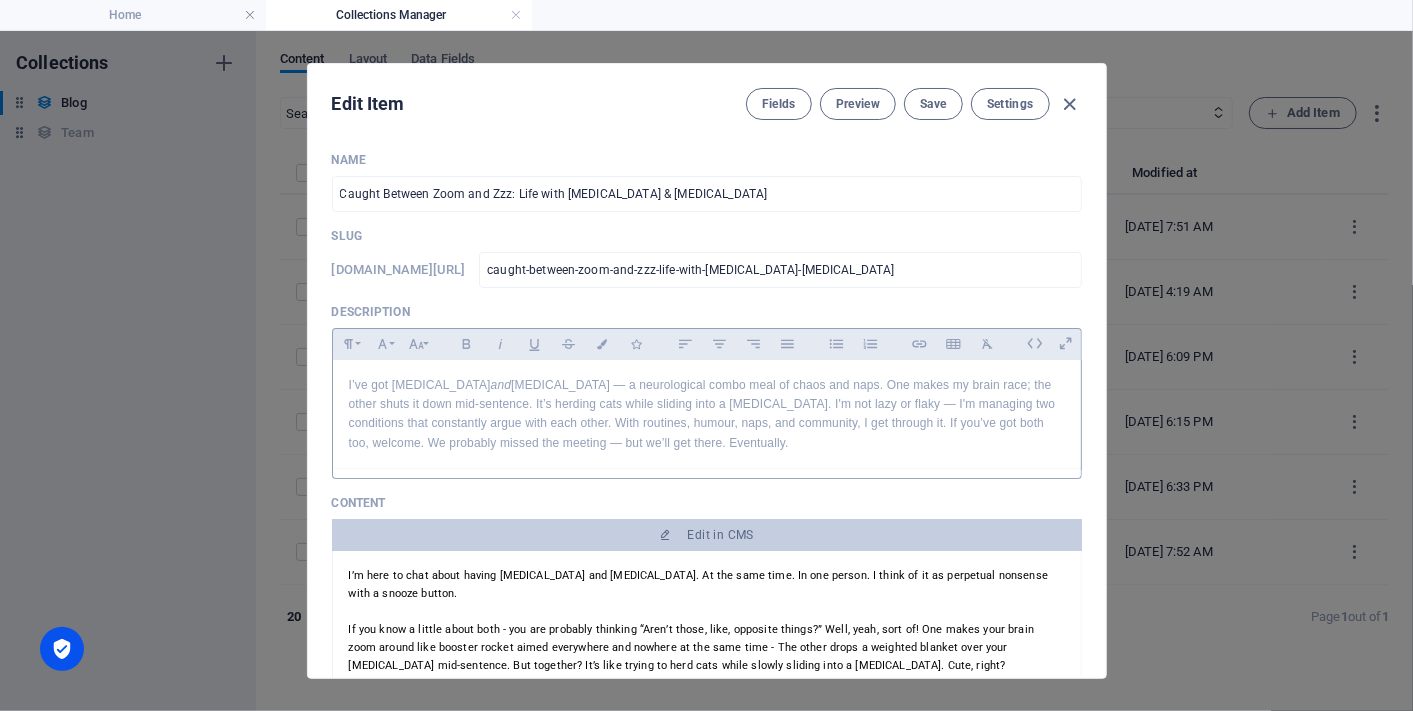 scroll, scrollTop: 111, scrollLeft: 0, axis: vertical 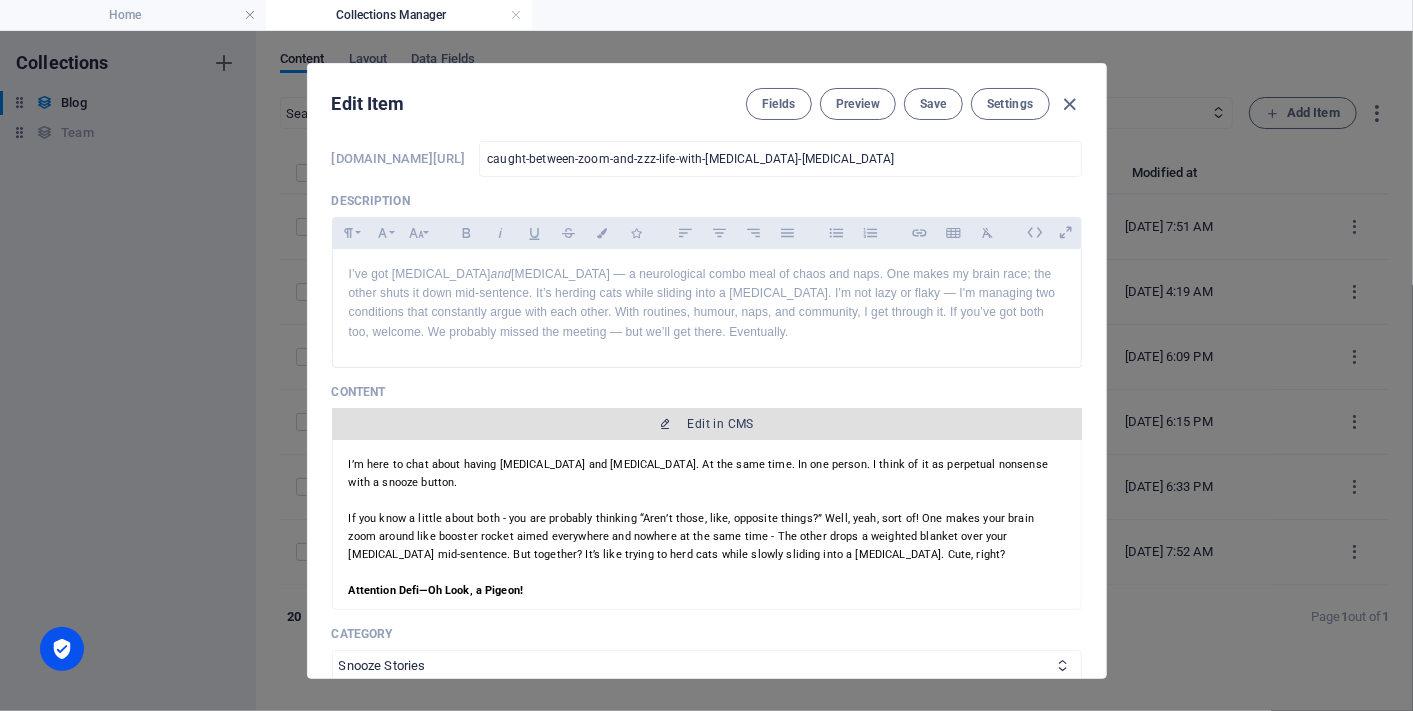 click on "Edit in CMS" at bounding box center [707, 424] 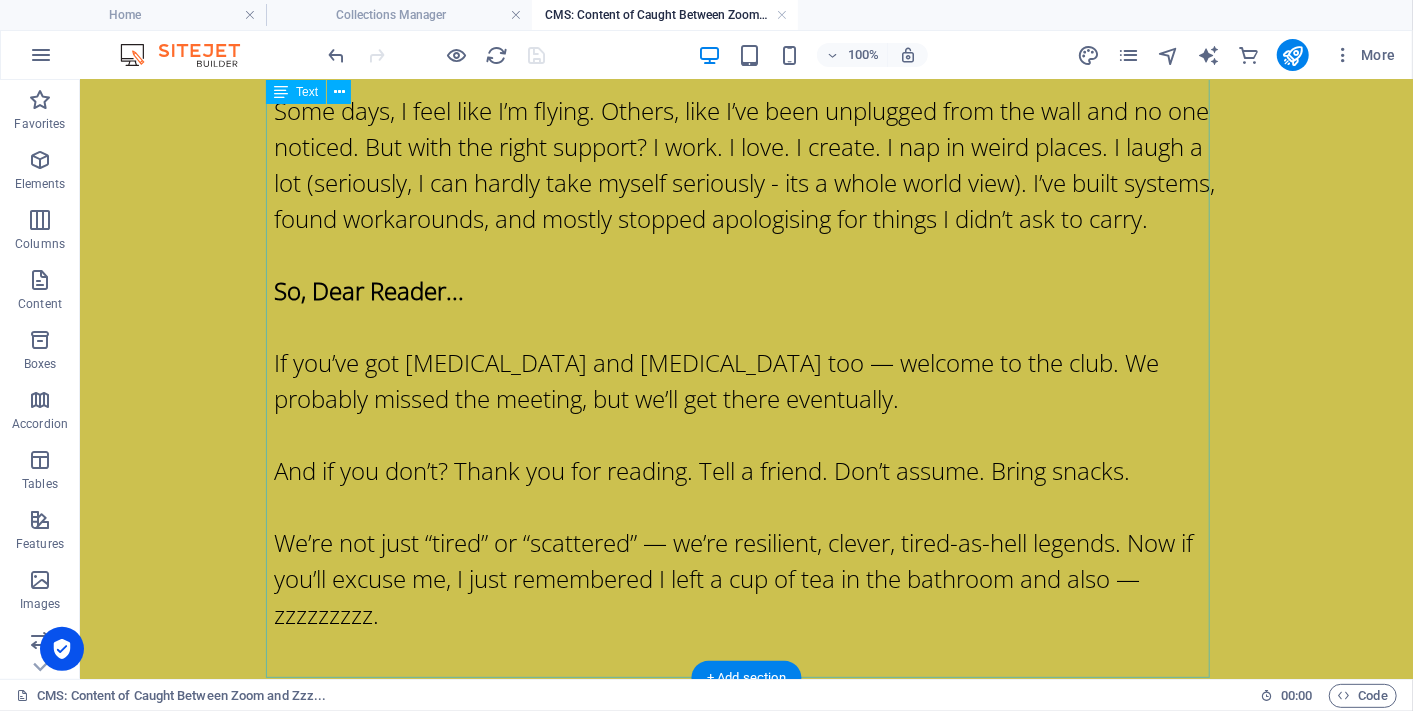 scroll, scrollTop: 2888, scrollLeft: 0, axis: vertical 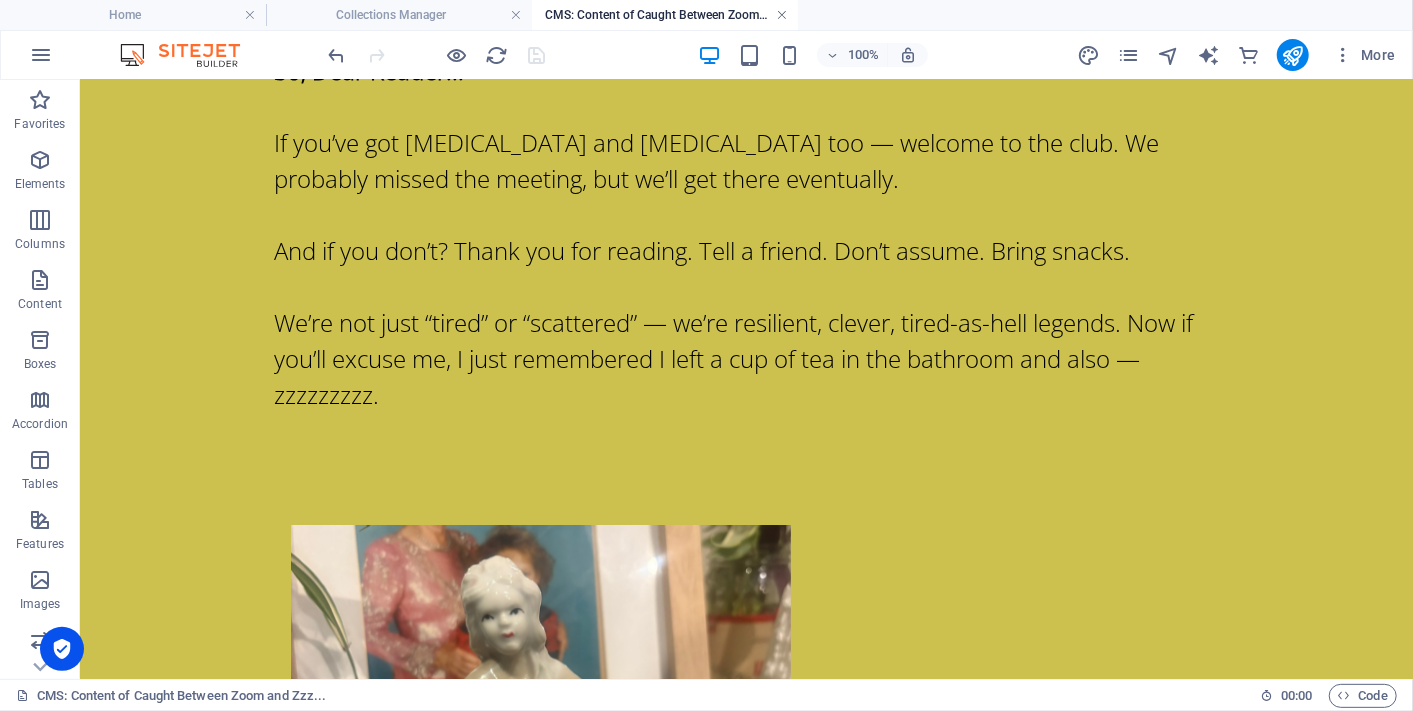 click at bounding box center (782, 15) 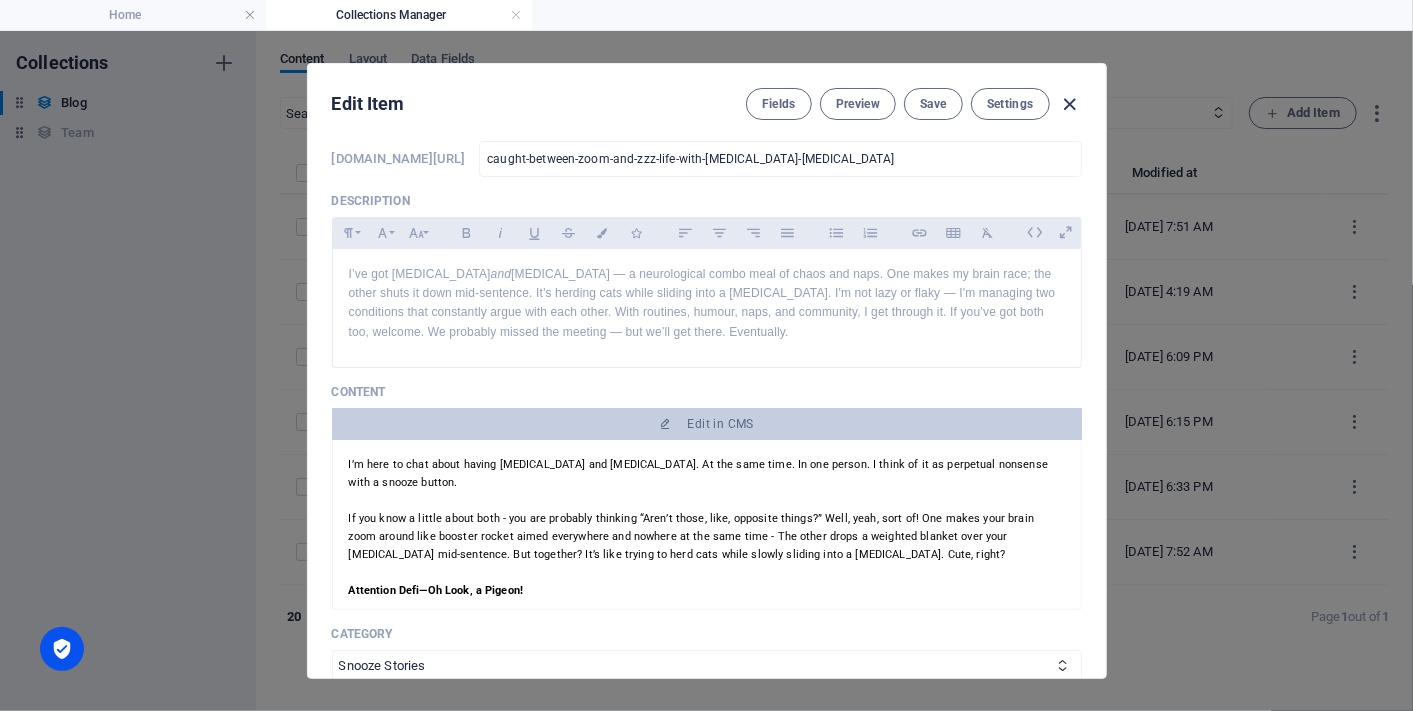 click at bounding box center [1069, 104] 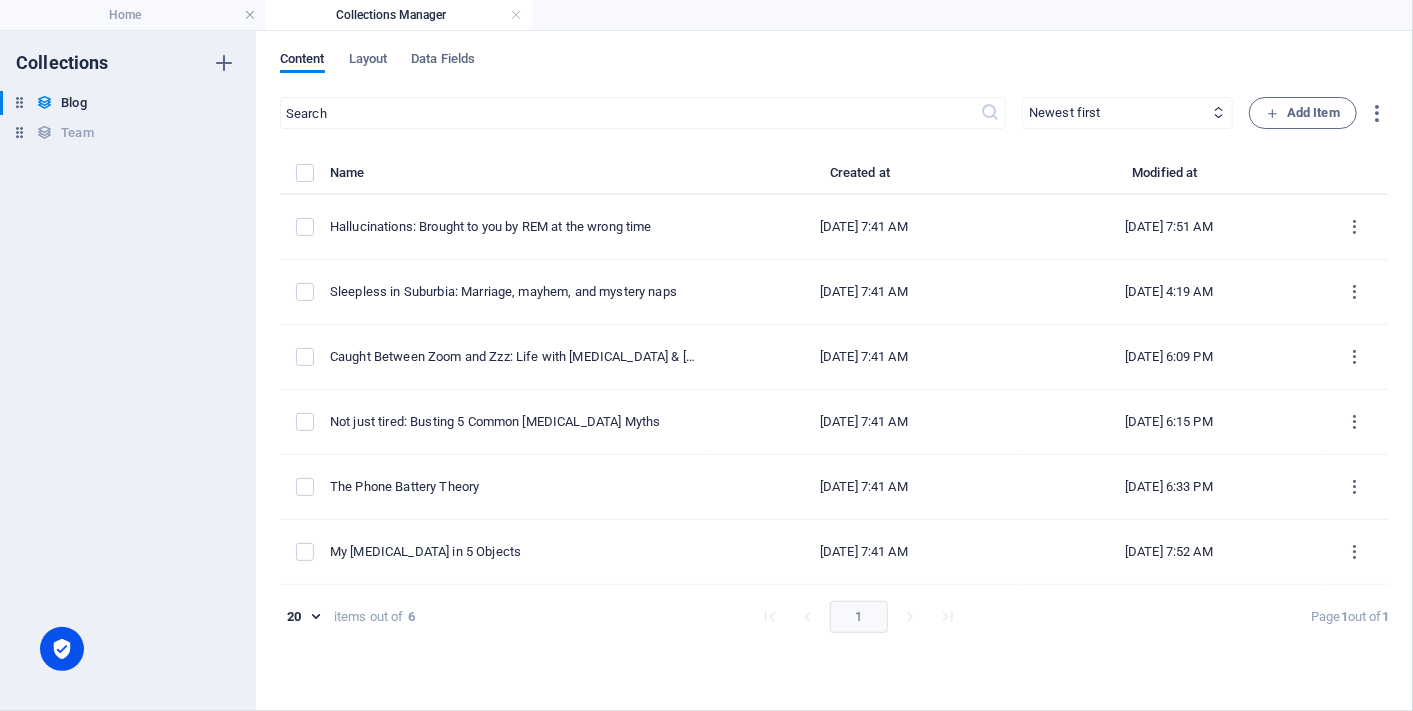 type on "[DATE]" 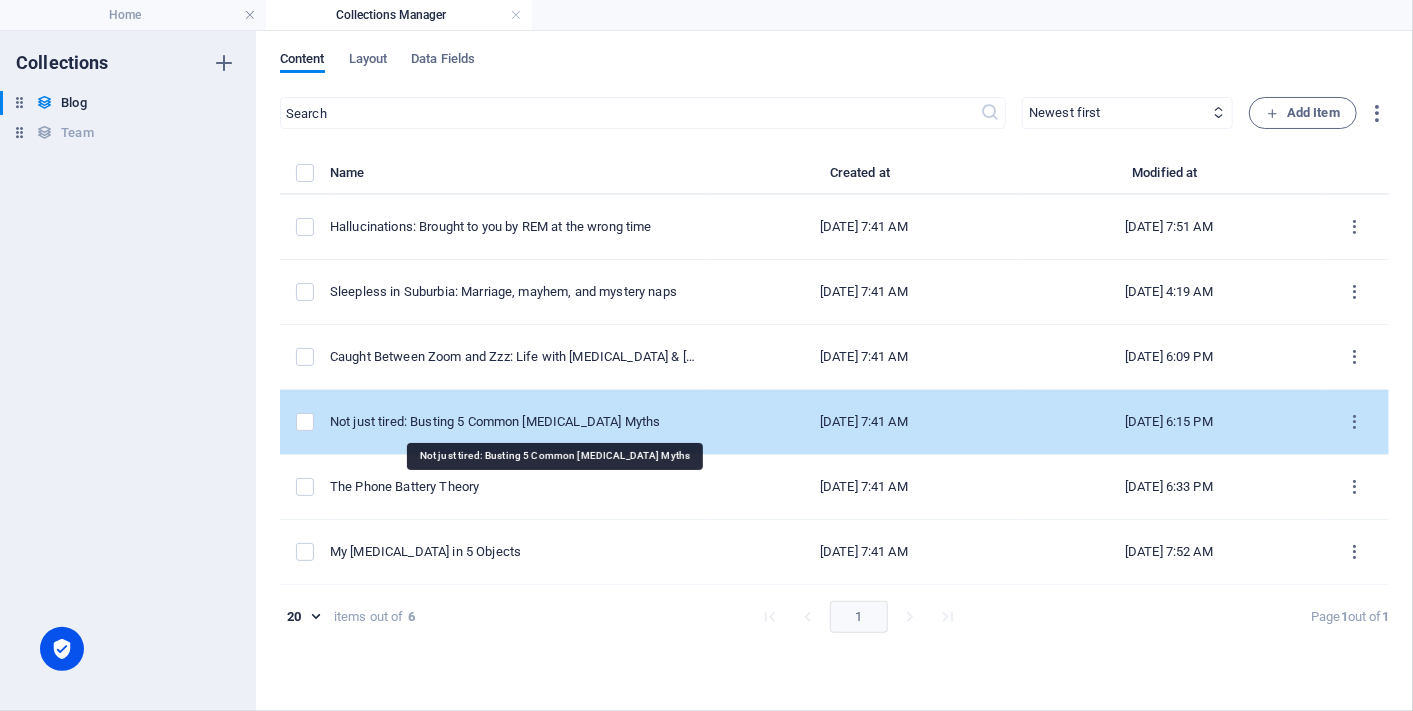 click on "Not just tired: Busting 5 Common [MEDICAL_DATA] Myths" at bounding box center [512, 422] 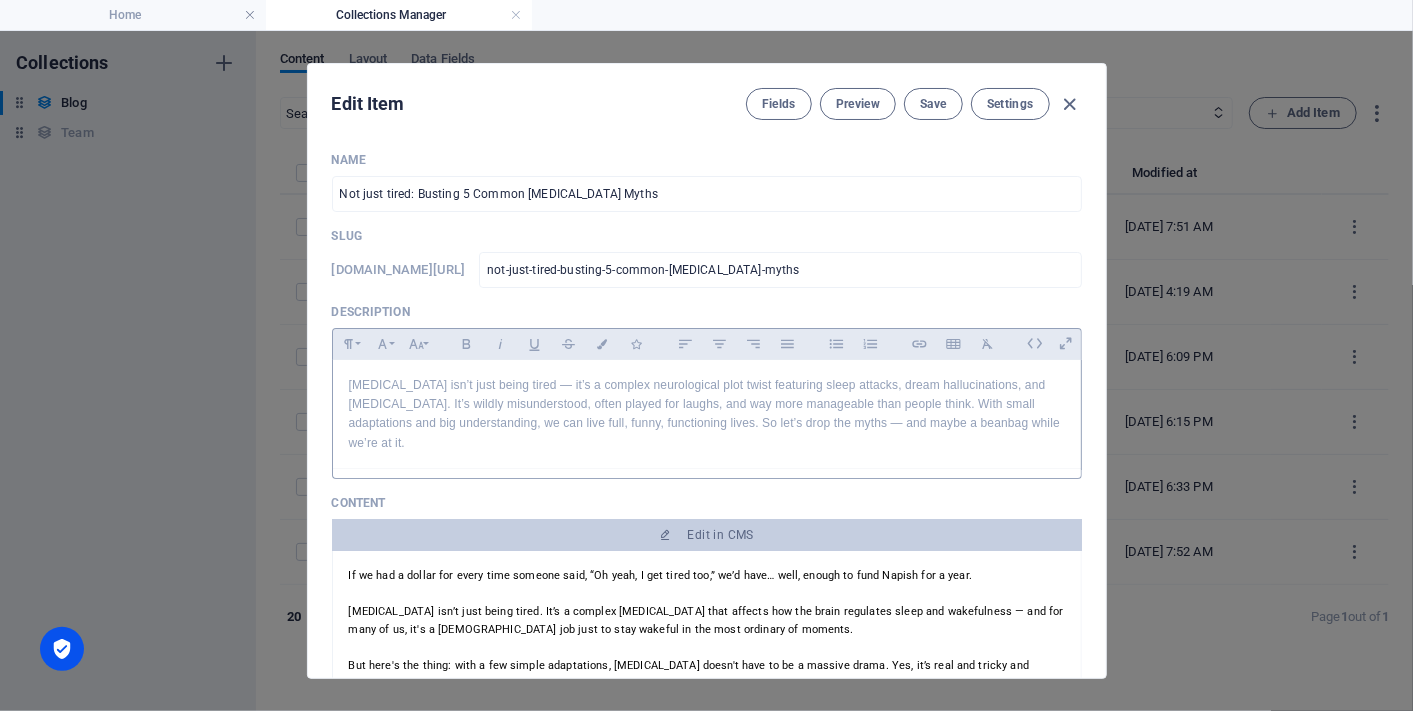 scroll, scrollTop: 222, scrollLeft: 0, axis: vertical 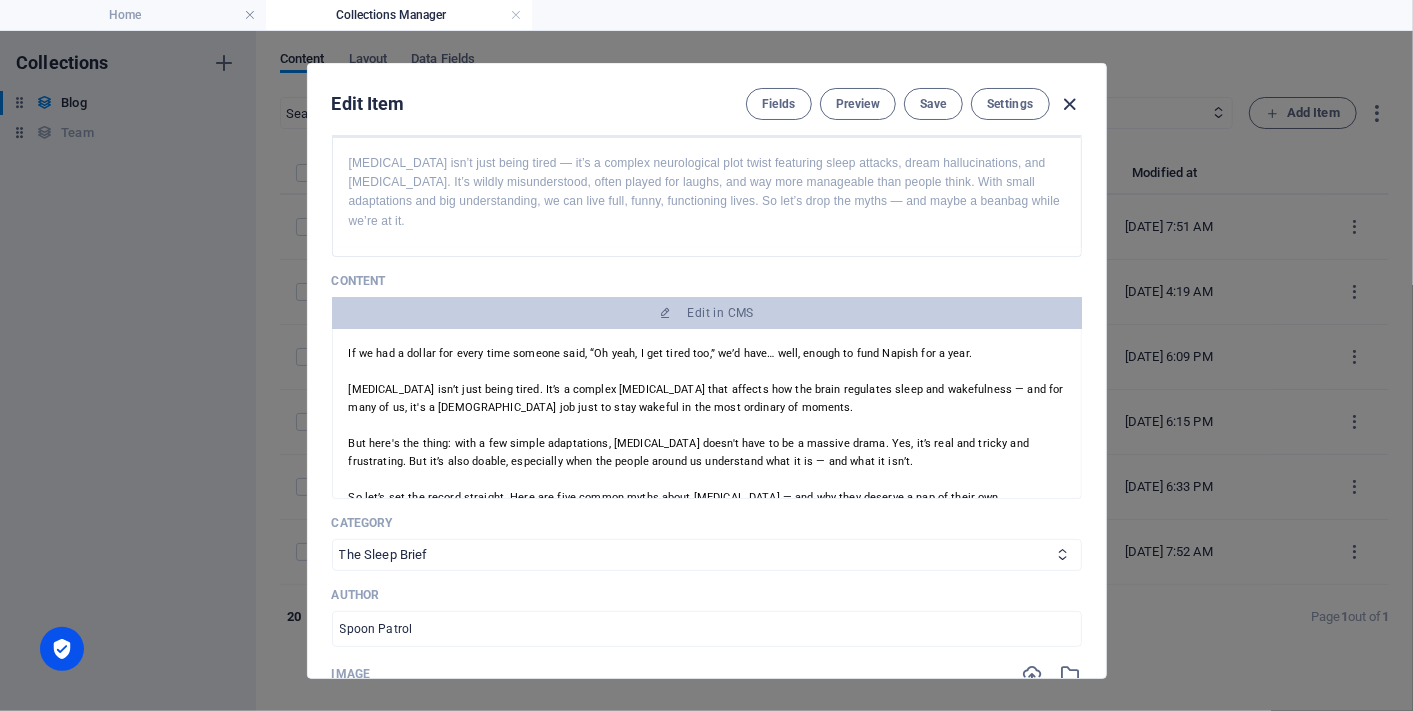 click at bounding box center [1069, 104] 